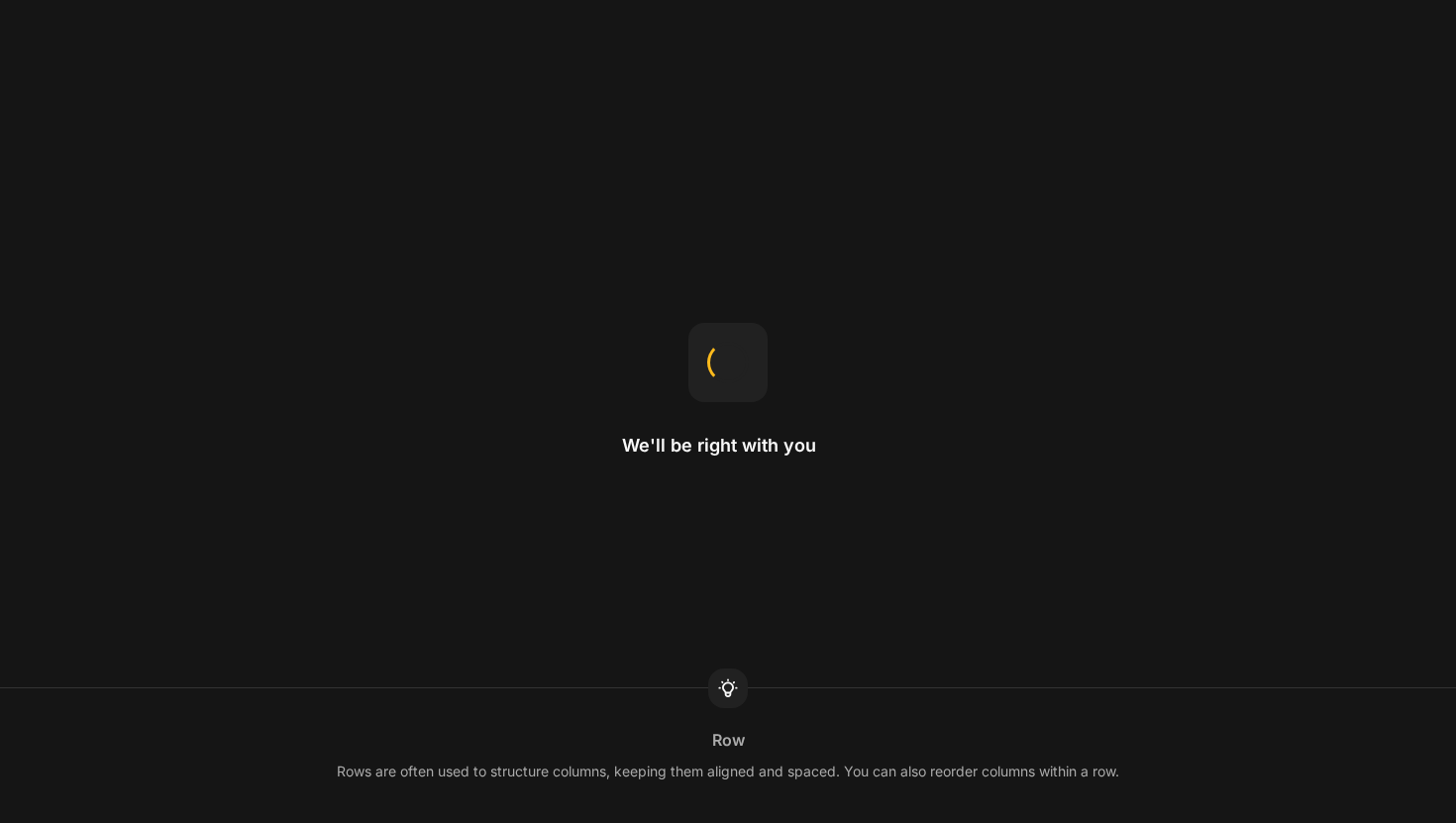 scroll, scrollTop: 0, scrollLeft: 0, axis: both 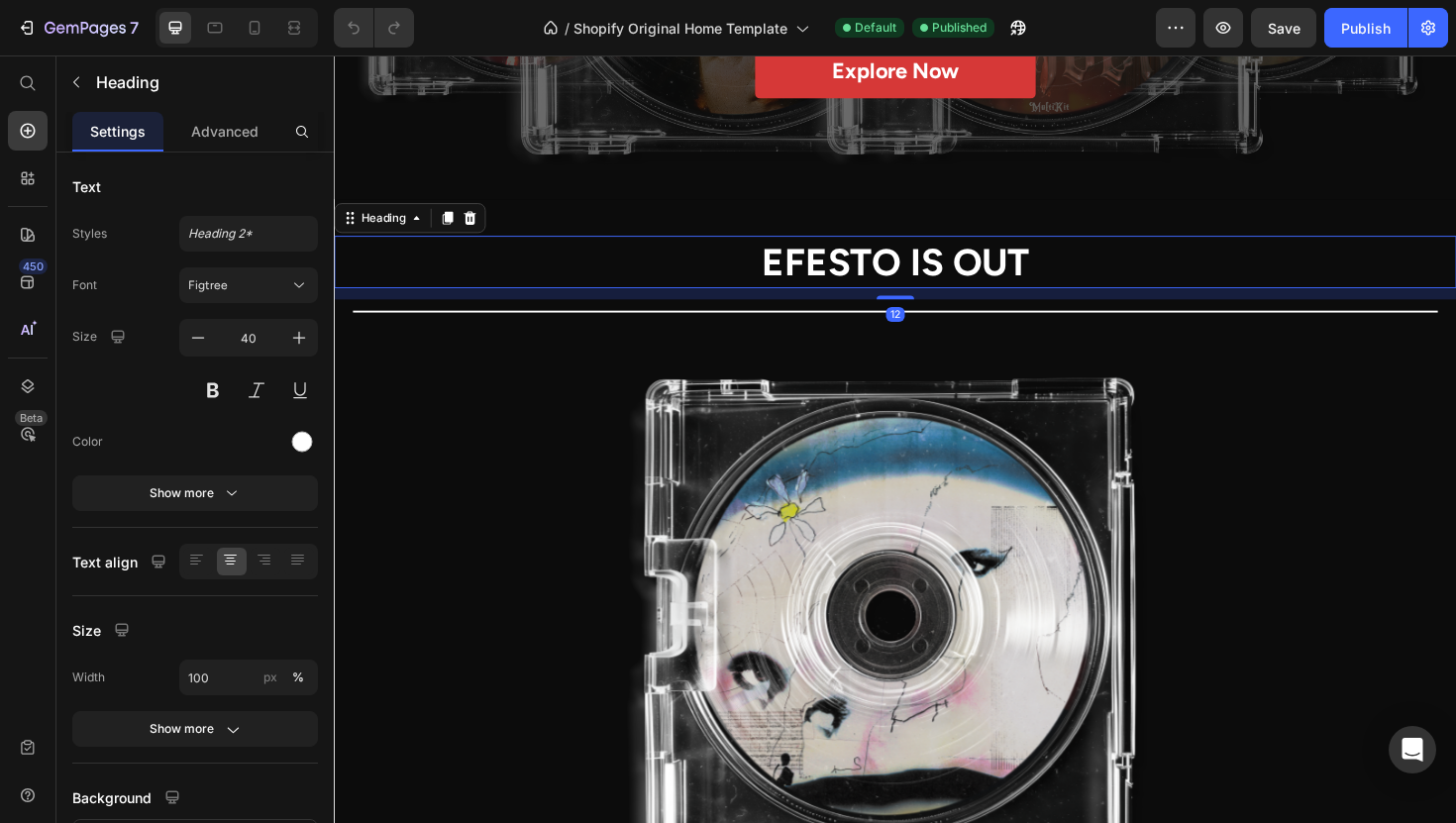 click on "EFESTO IS OUT" at bounding box center [928, 274] 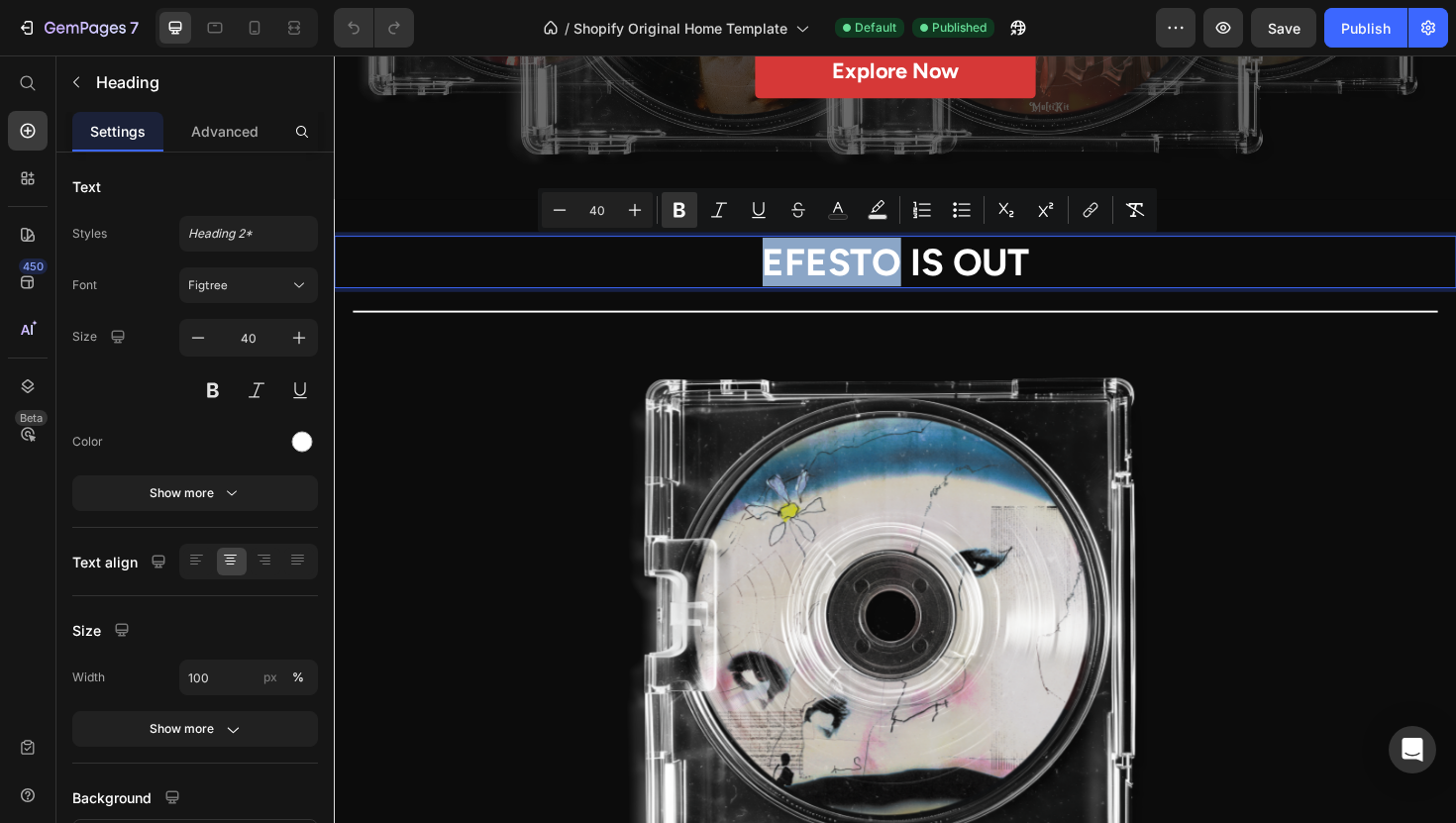 drag, startPoint x: 927, startPoint y: 264, endPoint x: 747, endPoint y: 271, distance: 180.13606 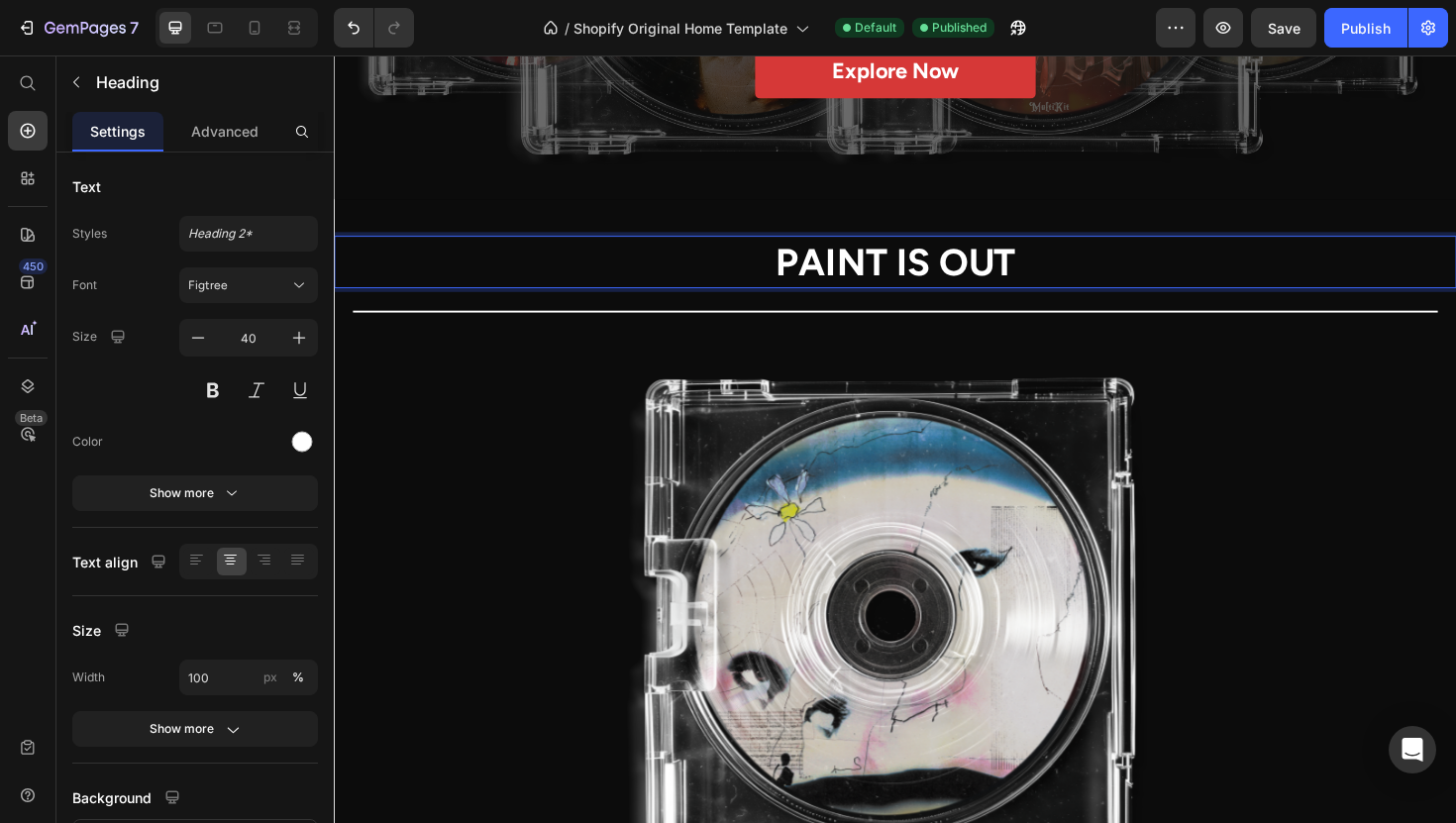 click on "PAINT IS OUT" at bounding box center [928, 274] 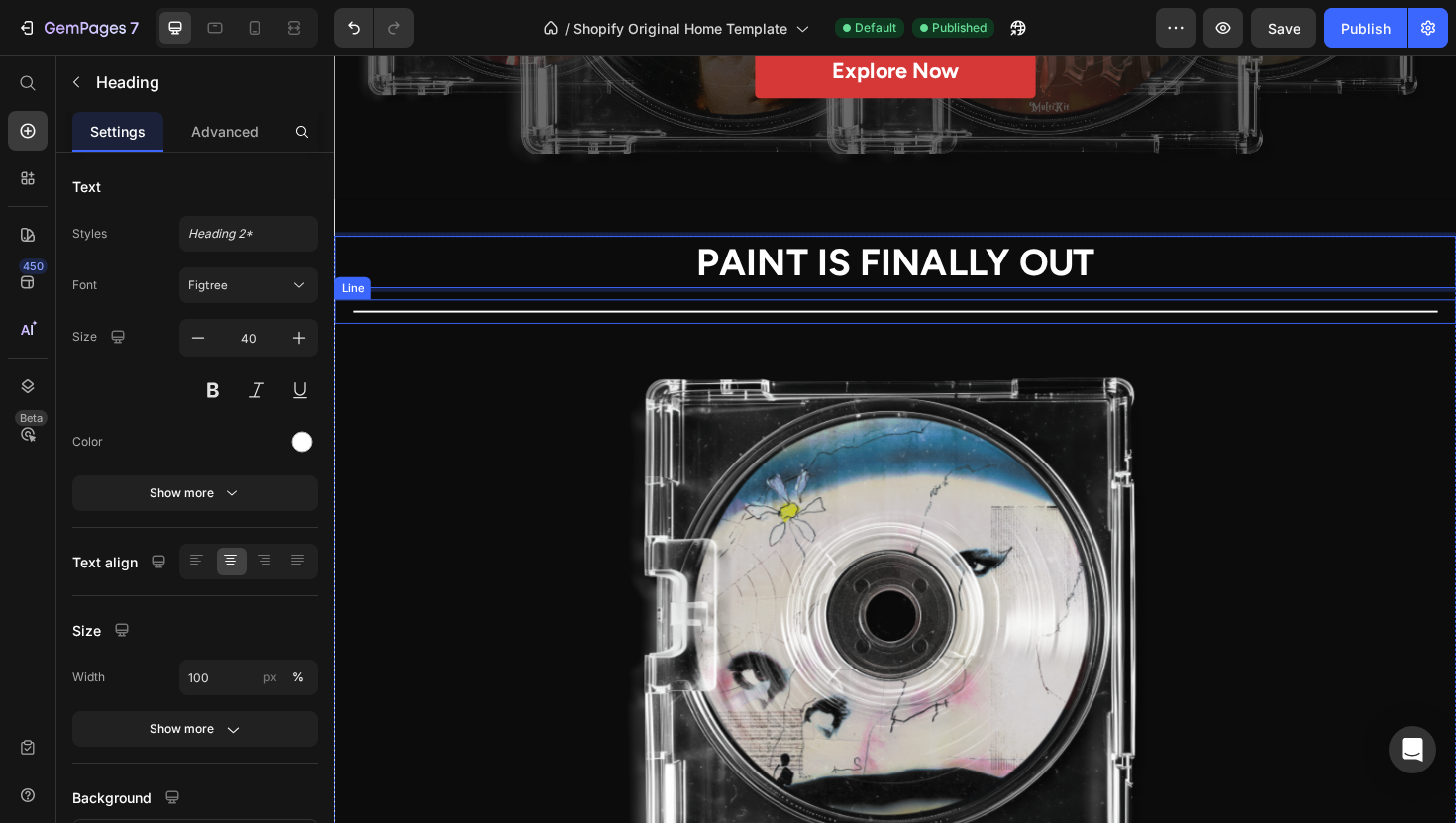 click on "Title Line" at bounding box center (928, 327) 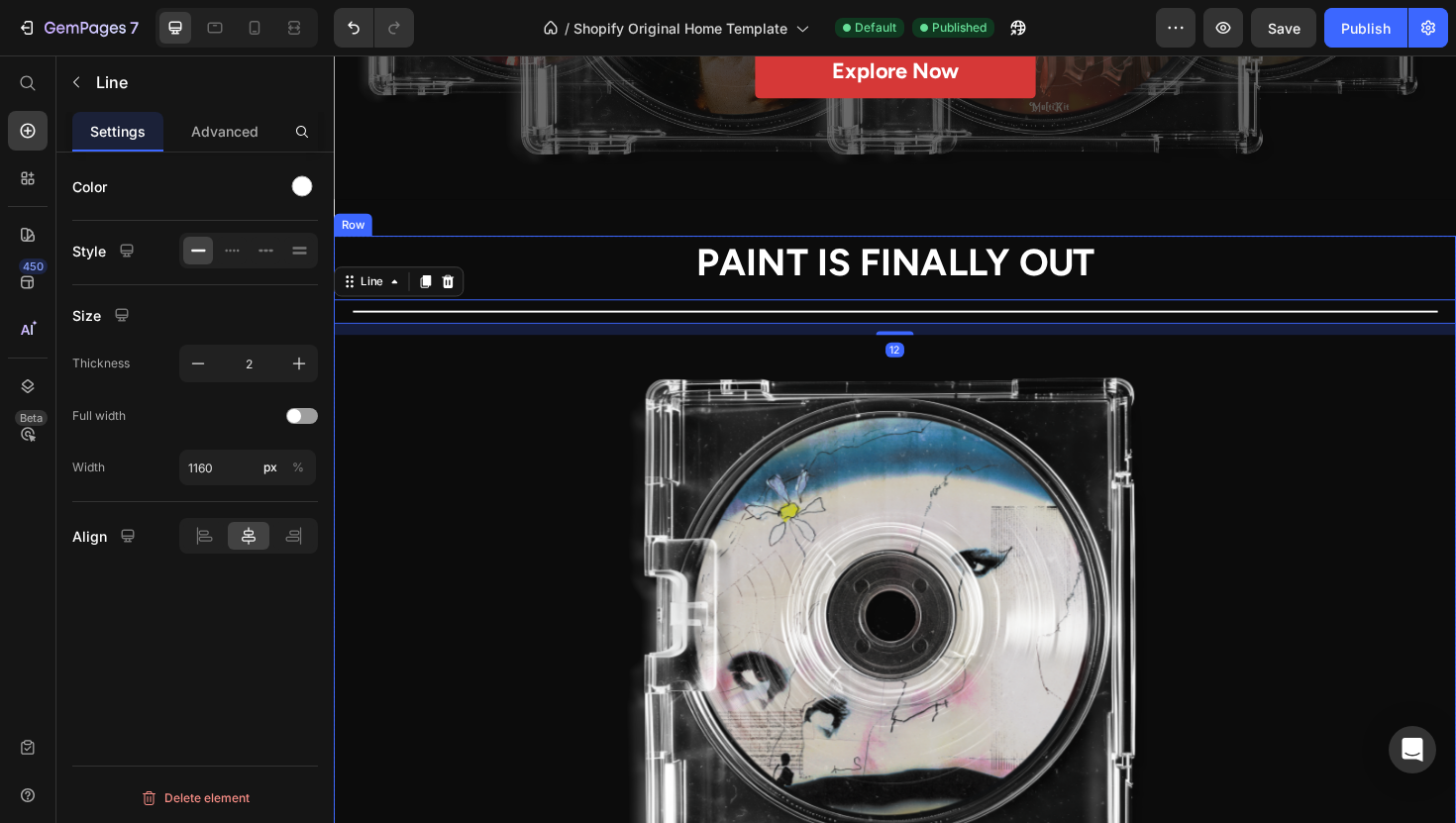 click on "PAINT IS FINALLY OUT" at bounding box center (928, 274) 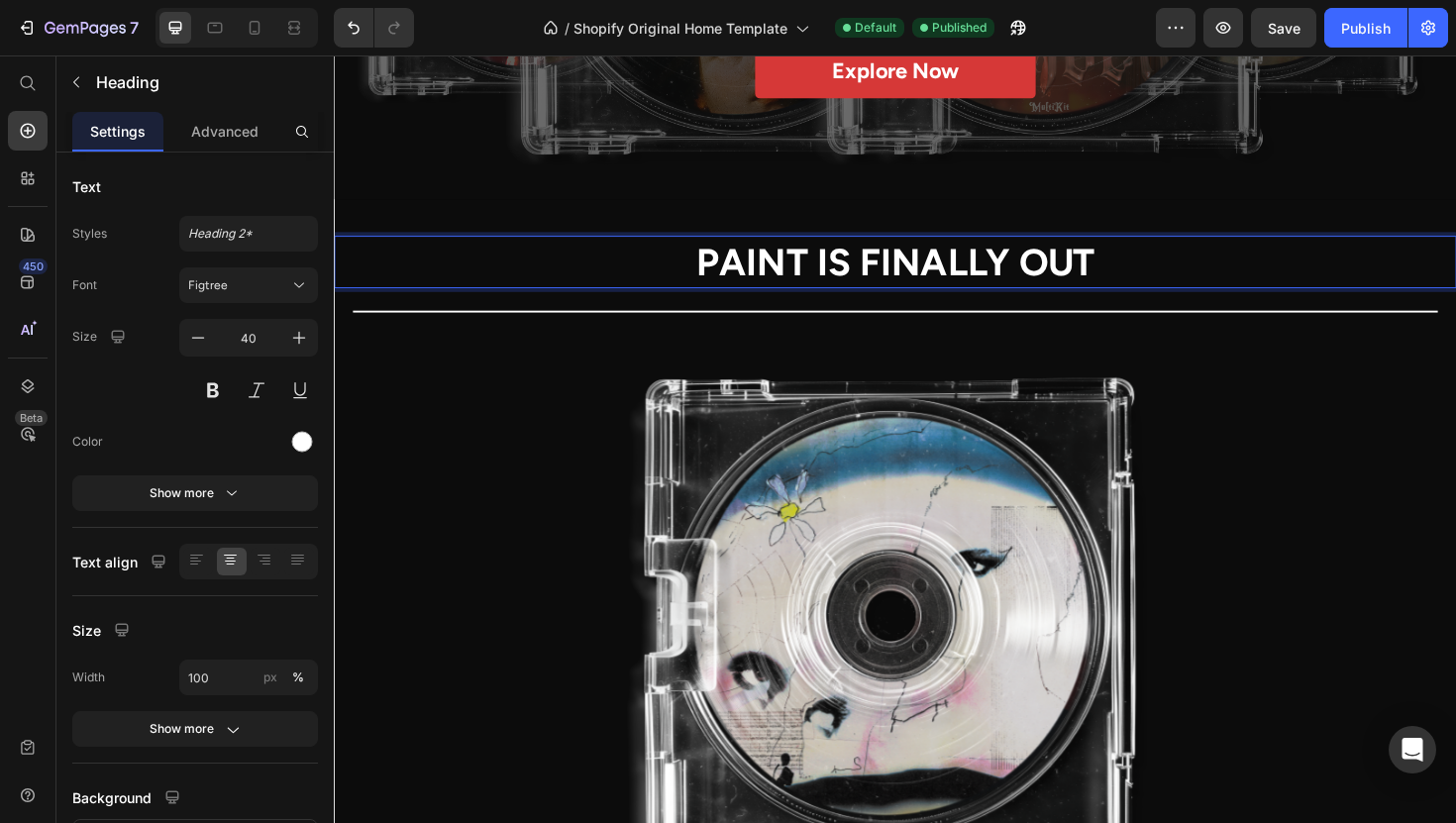 click on "PAINT IS FINALLY OUT Heading   12                Title Line Product Images EFESTO - Compositions Product Title Product Bacco's Sound Kits Heading                Title Line" at bounding box center (928, 717) 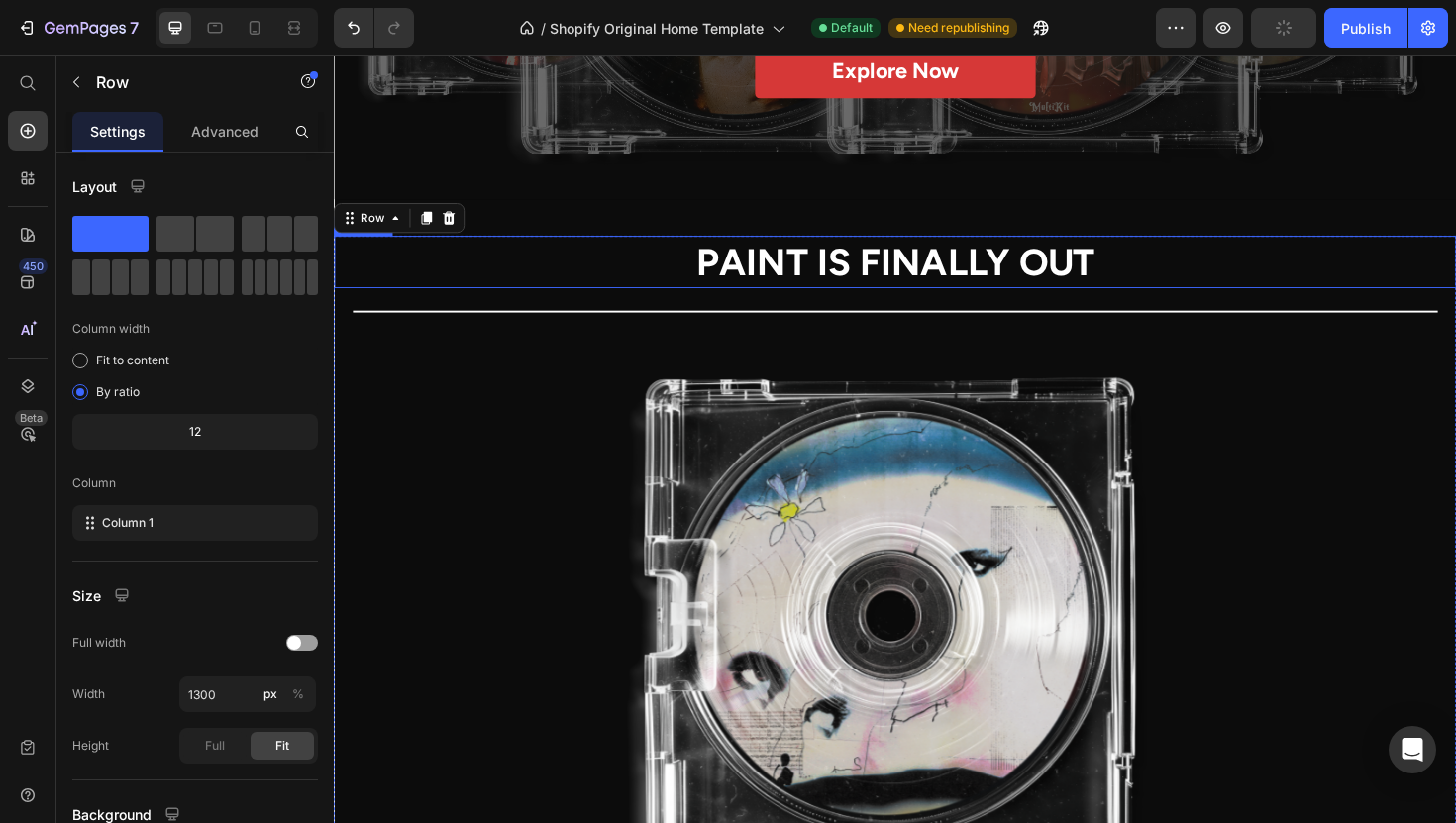 click on "PAINT IS FINALLY OUT" at bounding box center (928, 274) 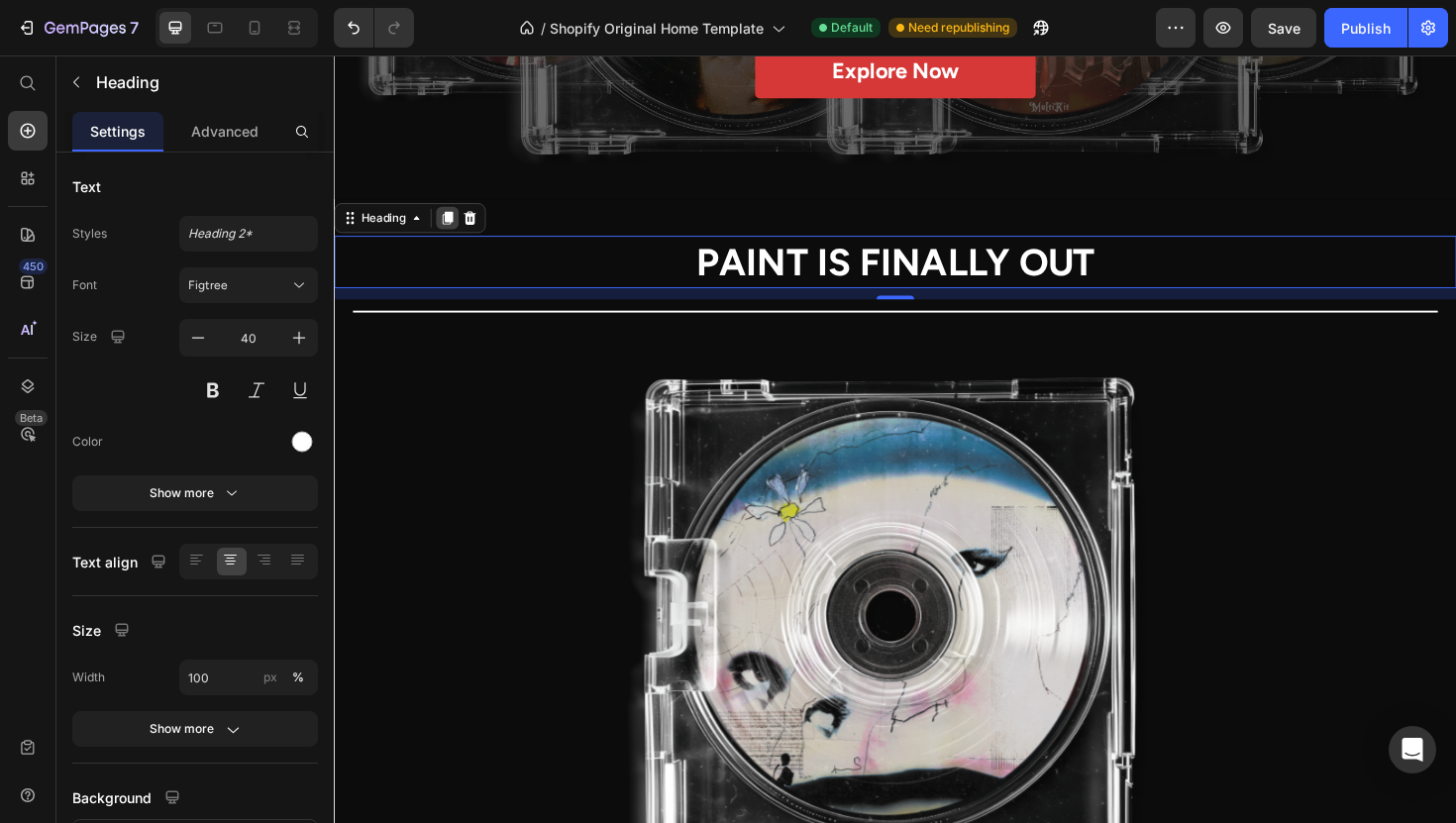 click 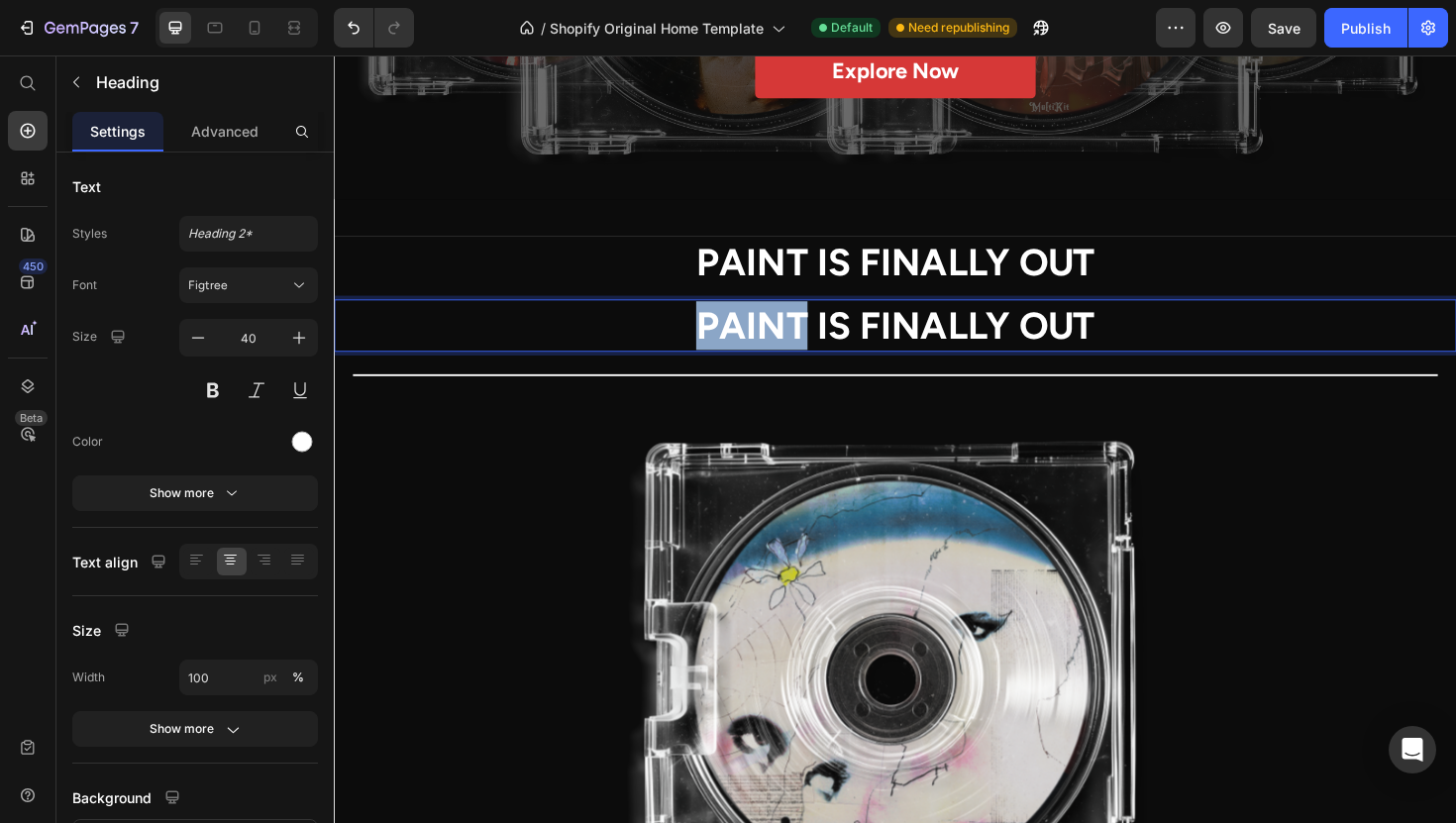 click on "PAINT IS FINALLY OUT" at bounding box center (928, 342) 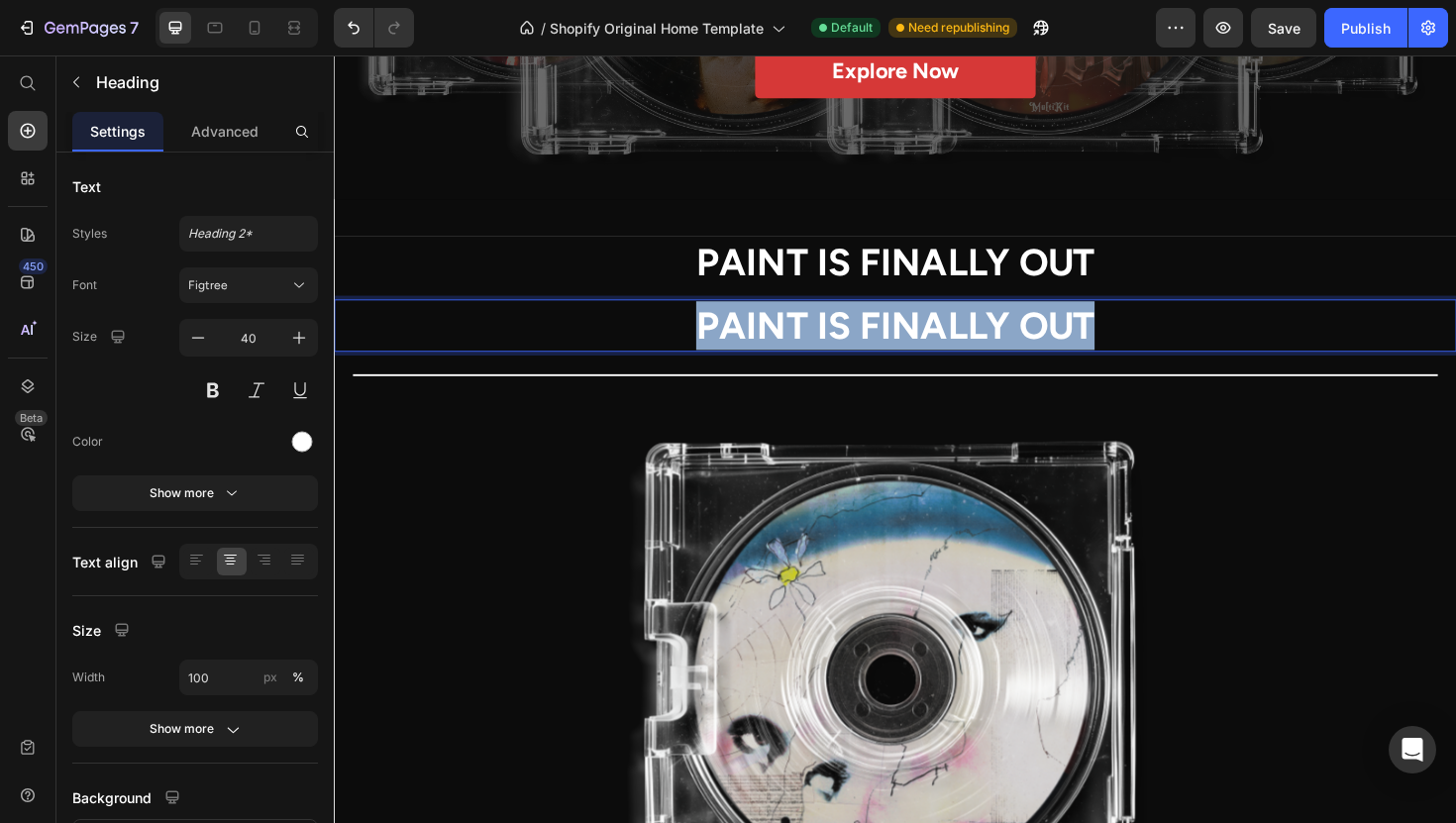 drag, startPoint x: 1167, startPoint y: 341, endPoint x: 726, endPoint y: 338, distance: 441.0102 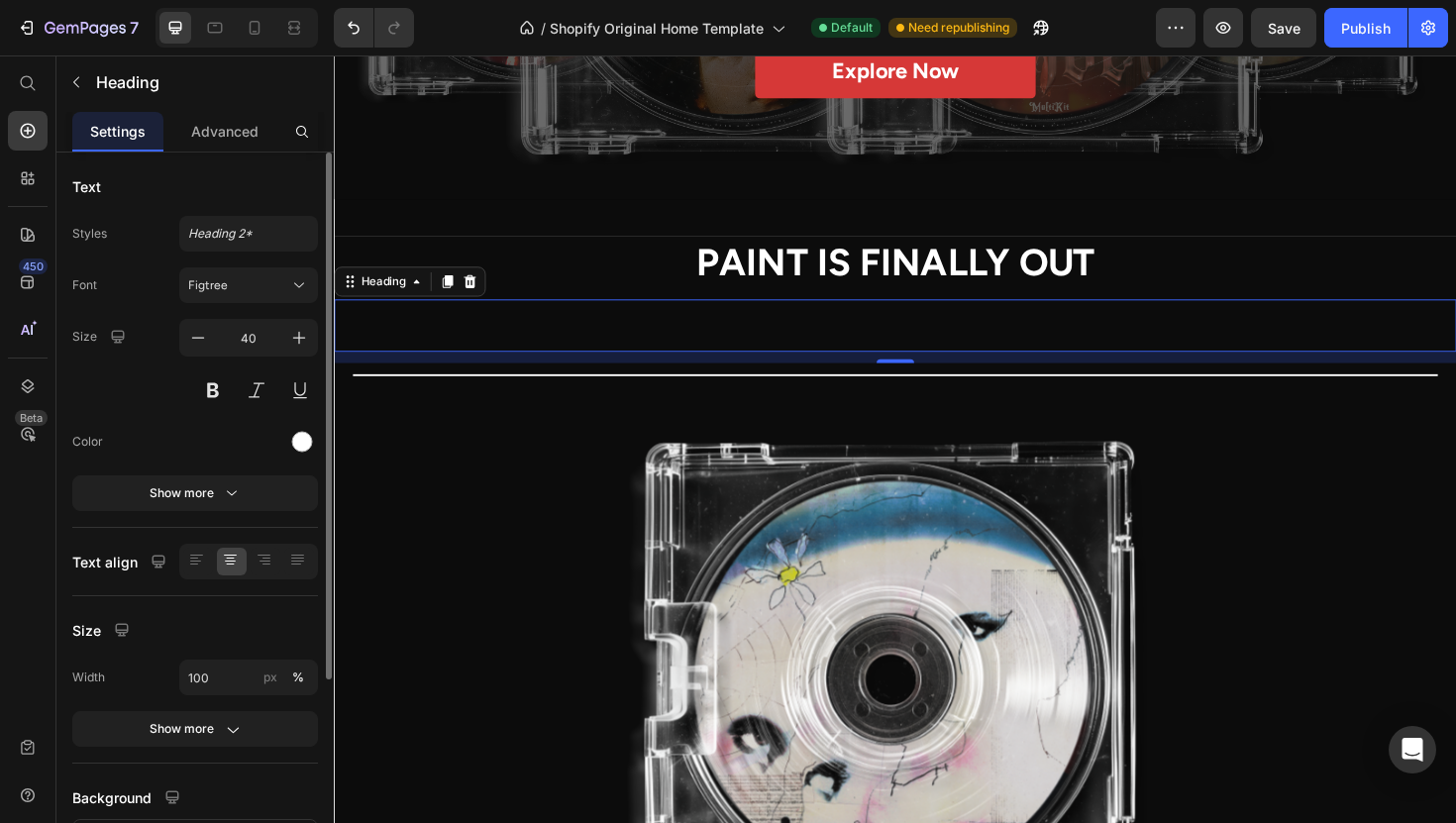 click on "Size 40" at bounding box center [195, 363] 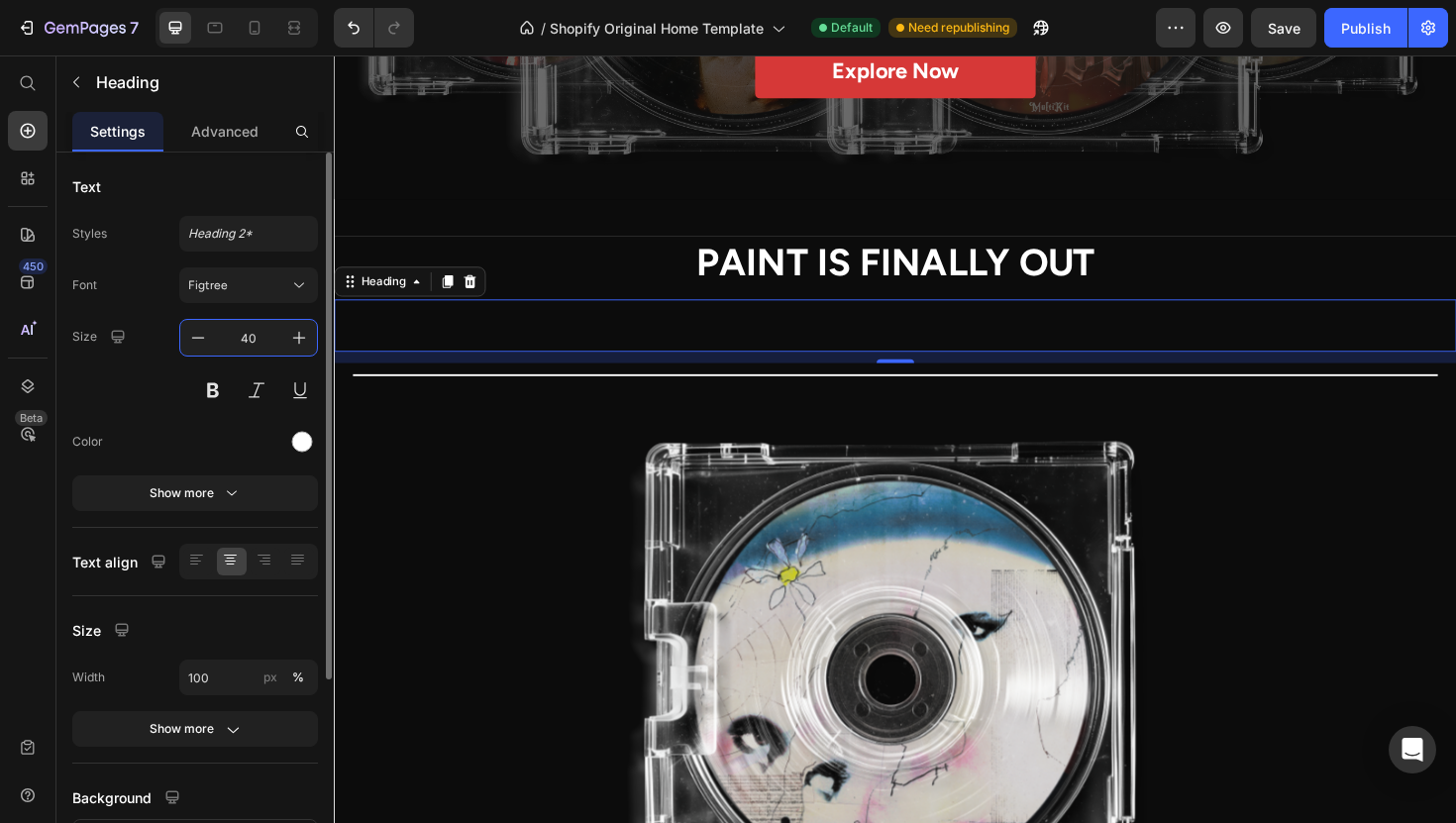 click on "40" at bounding box center (249, 338) 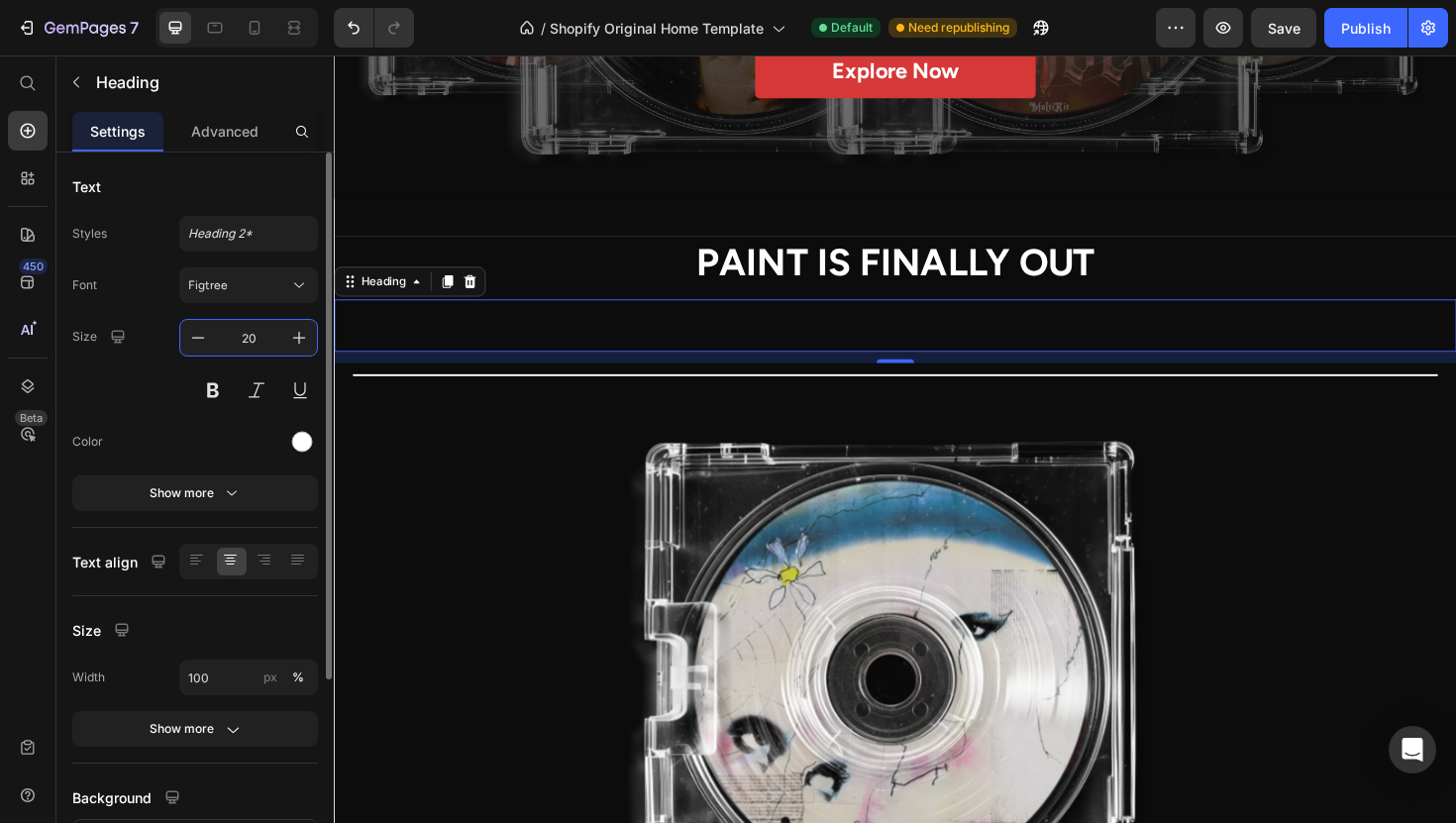 type on "20" 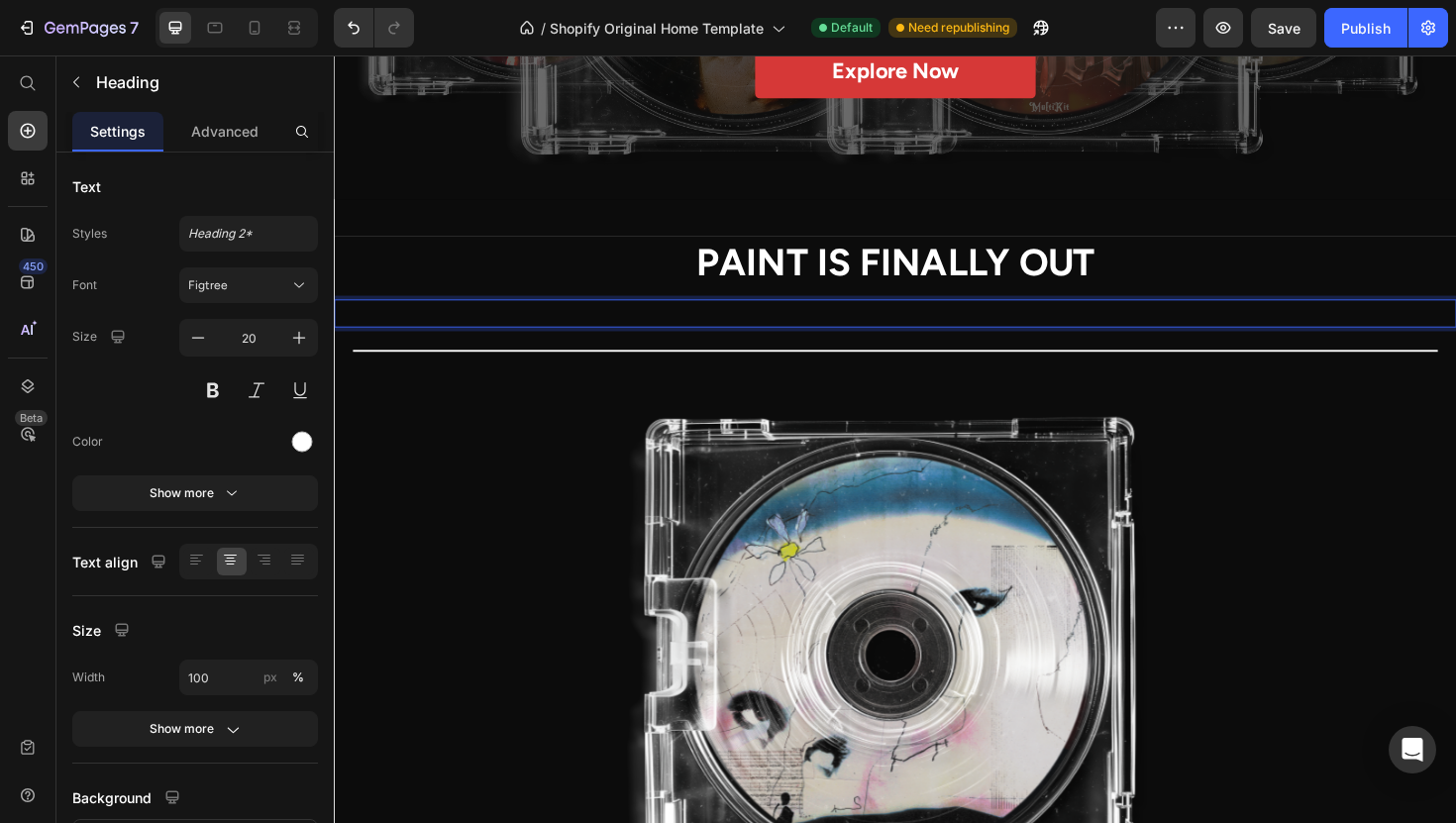 click at bounding box center [928, 329] 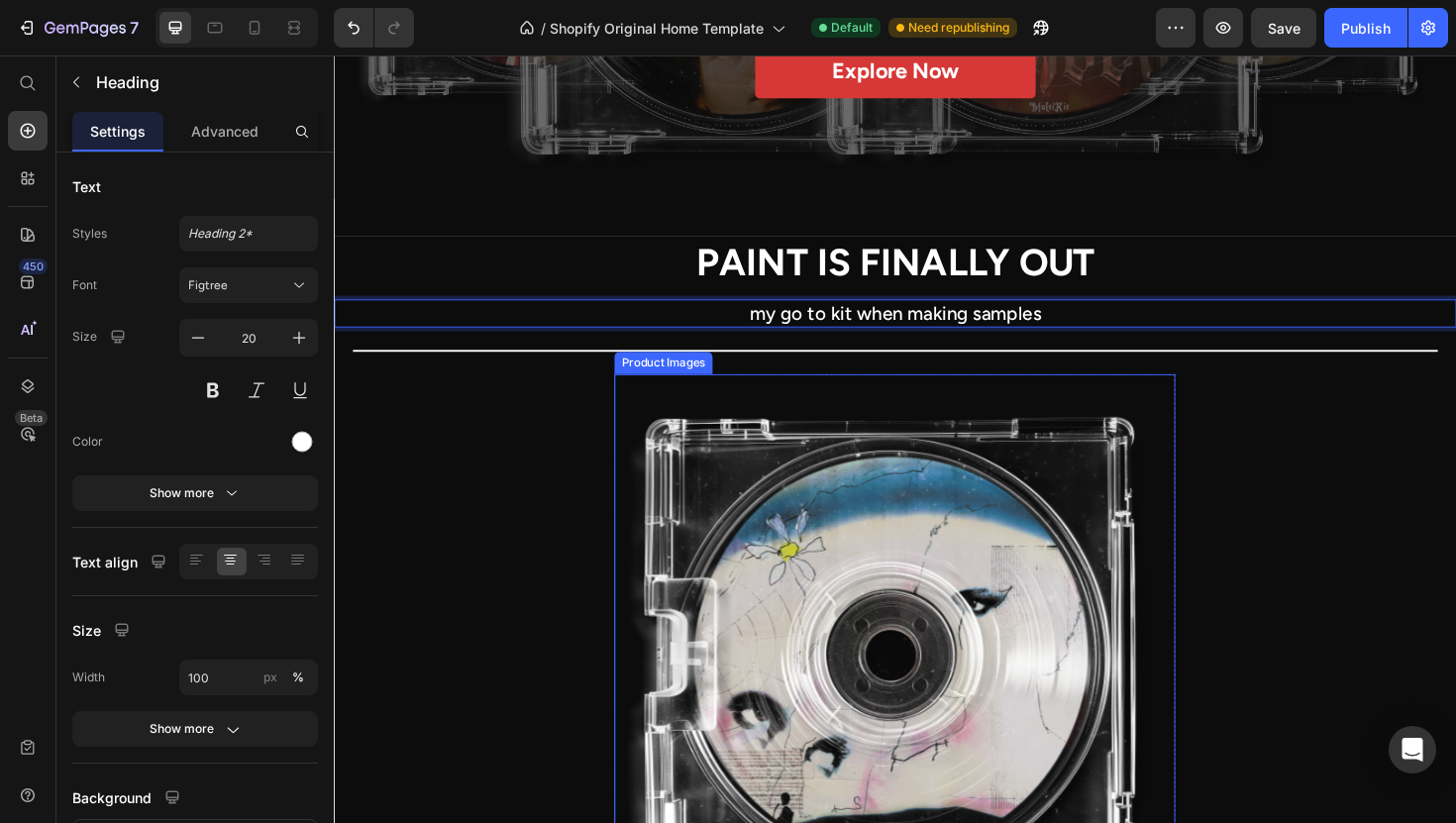 click at bounding box center [928, 690] 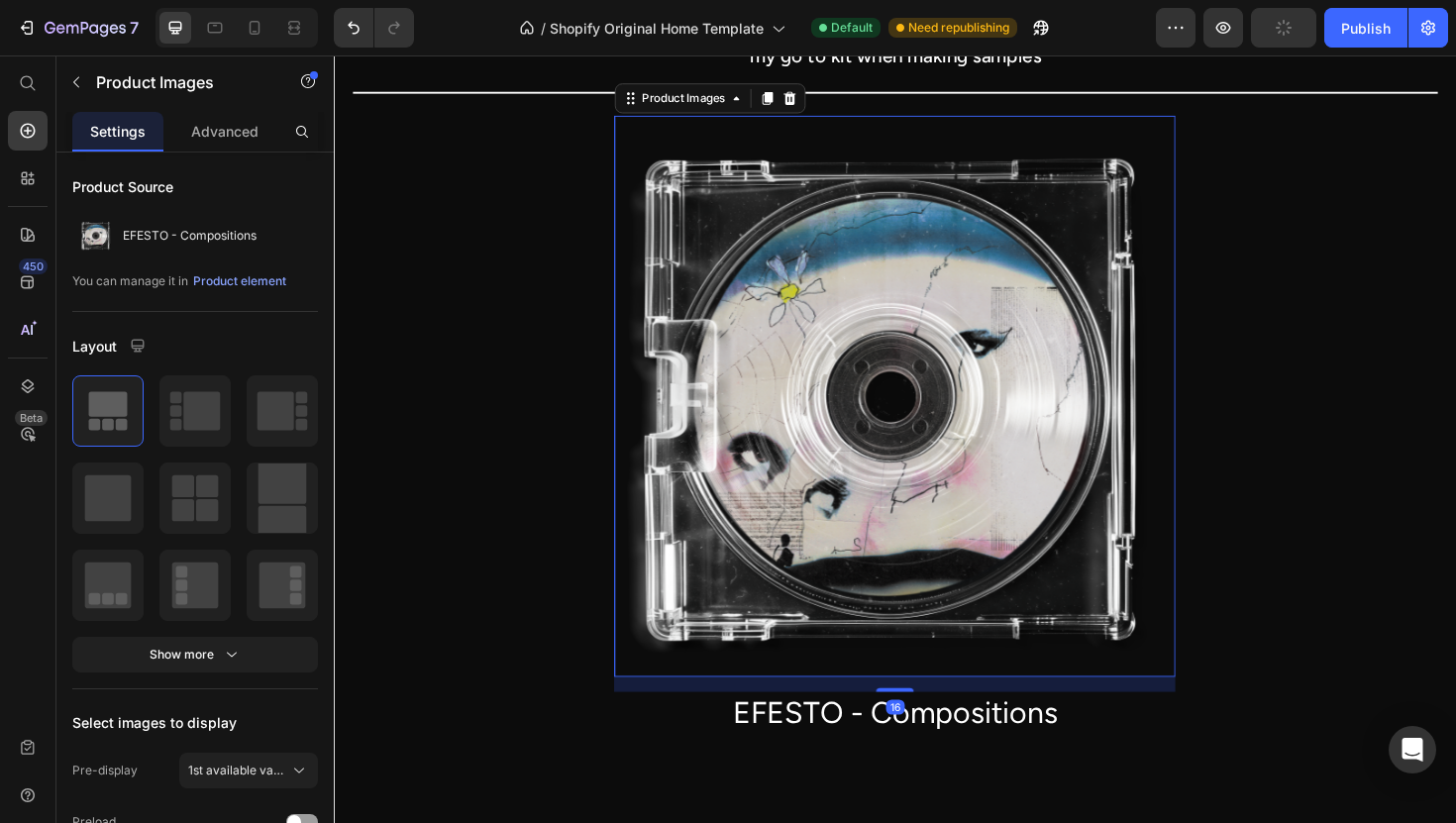 scroll, scrollTop: 909, scrollLeft: 0, axis: vertical 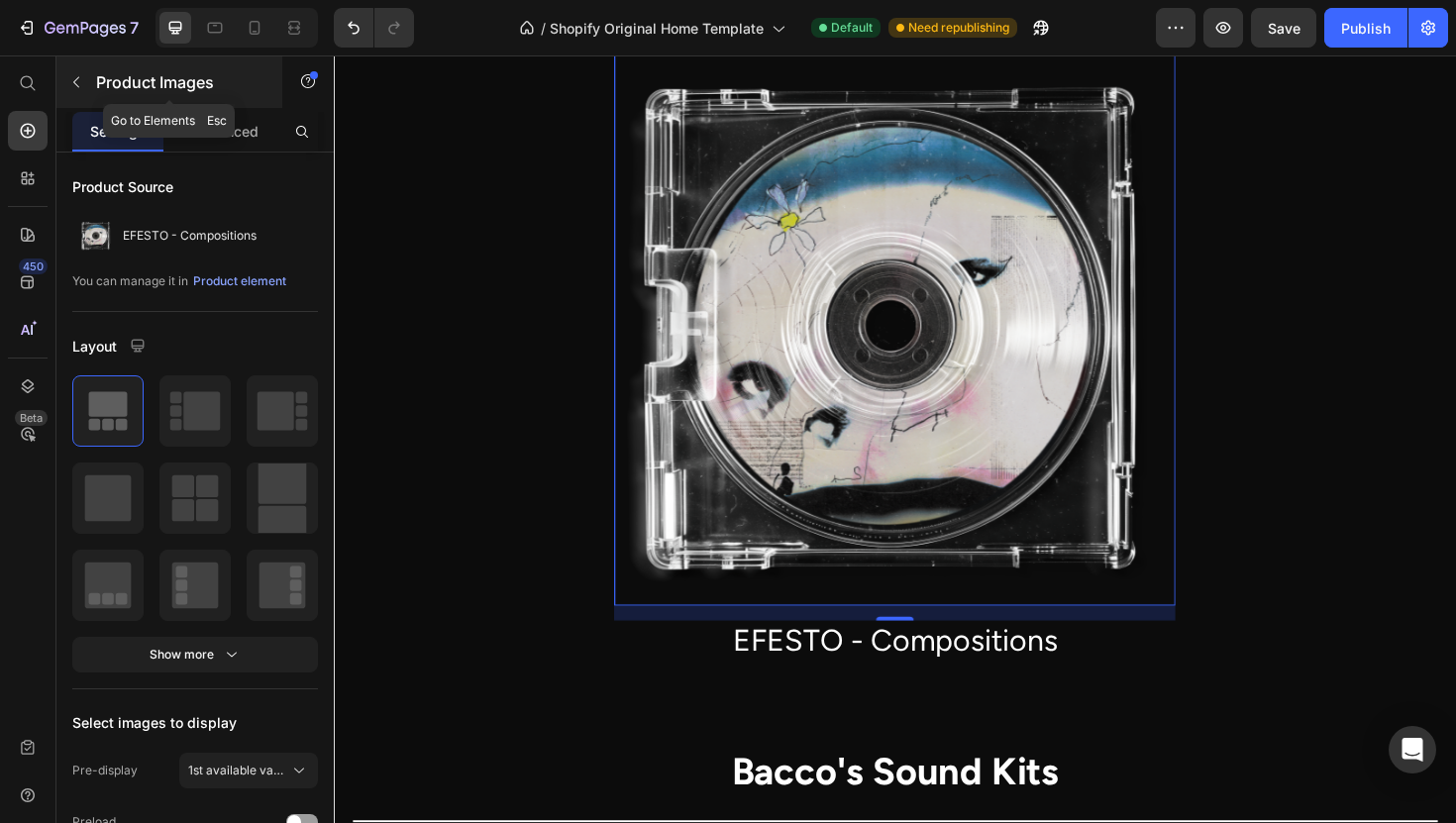 click 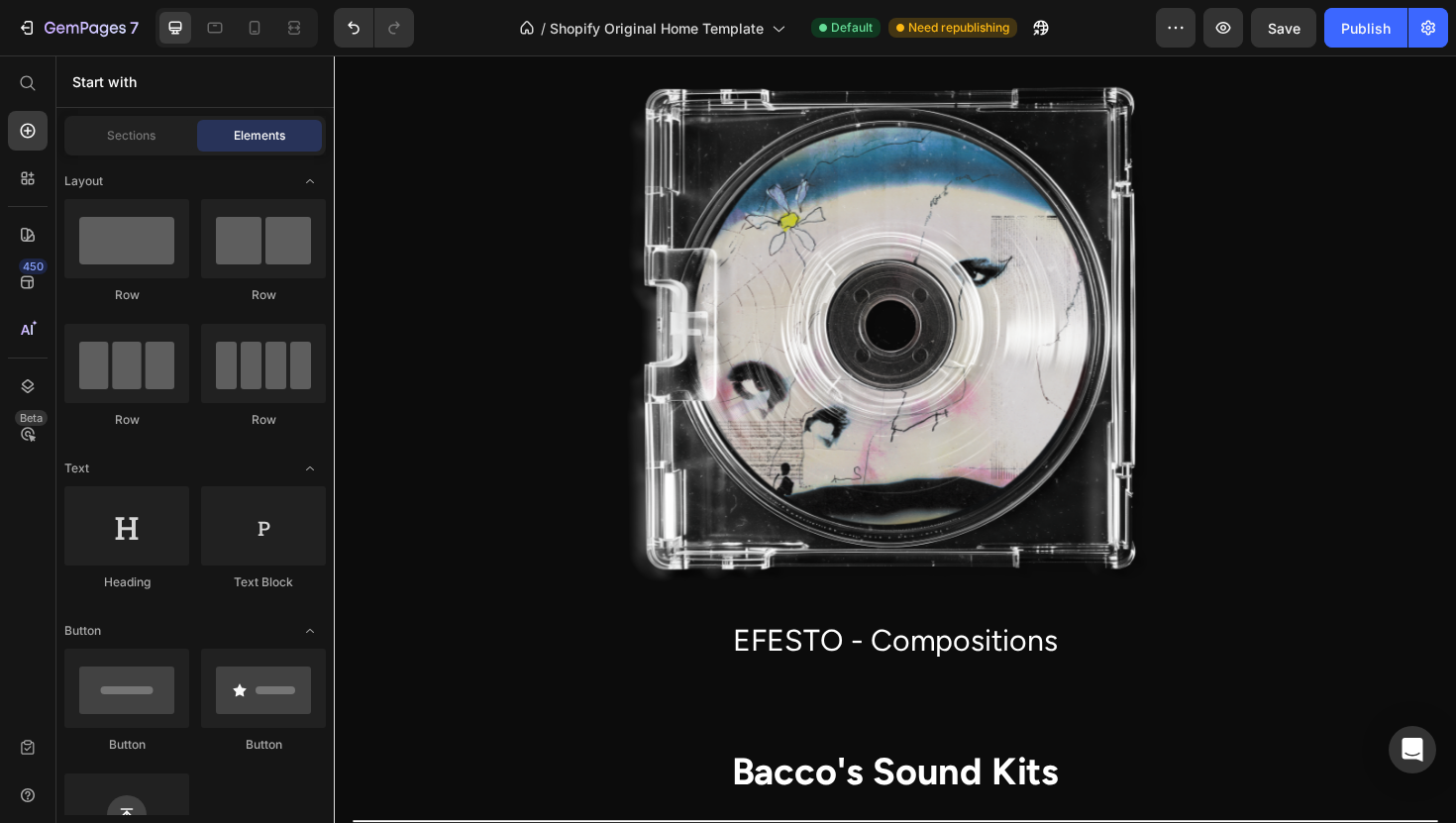 click on "Elements" at bounding box center [260, 136] 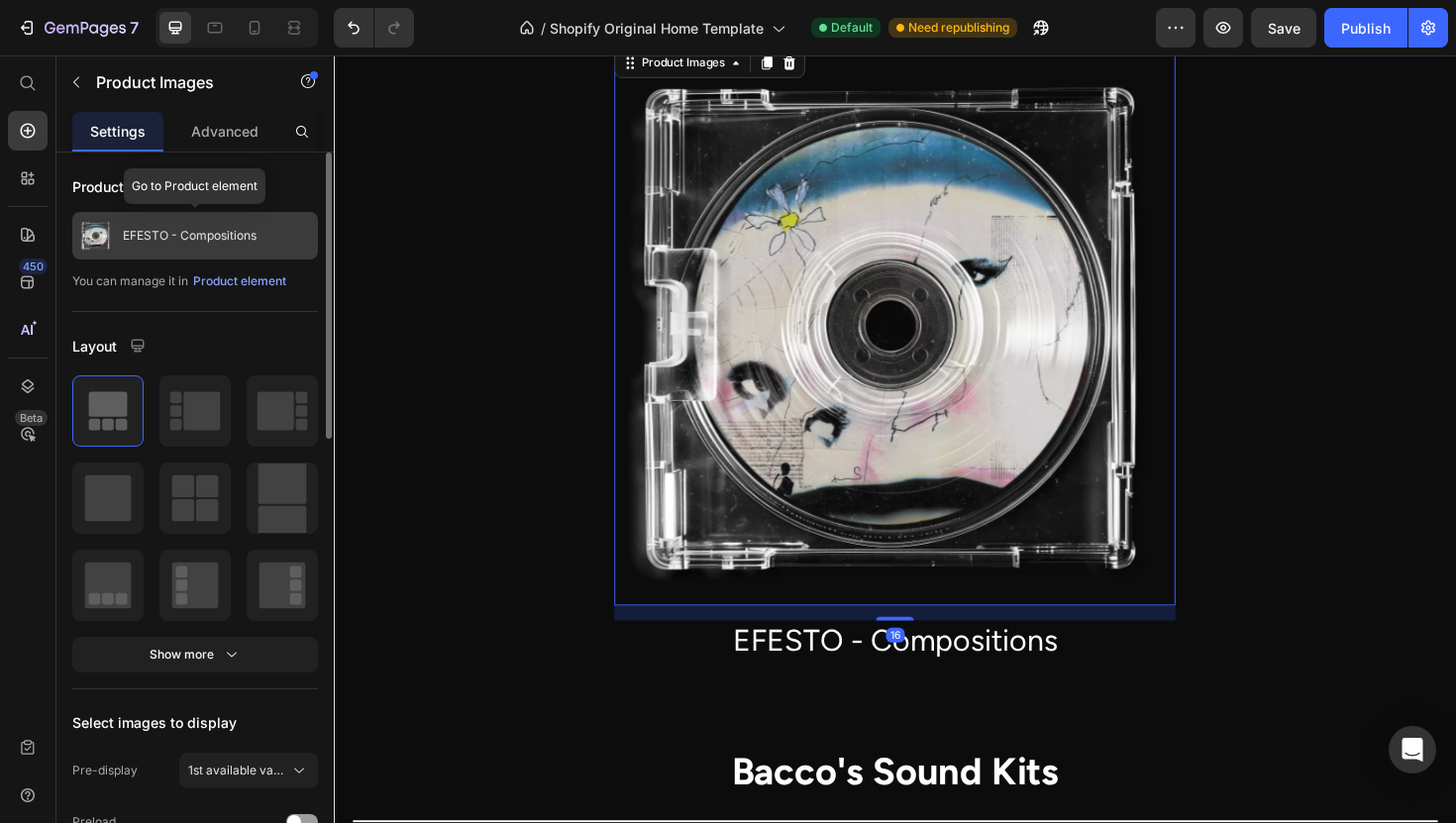 click on "EFESTO - Compositions" at bounding box center (189, 236) 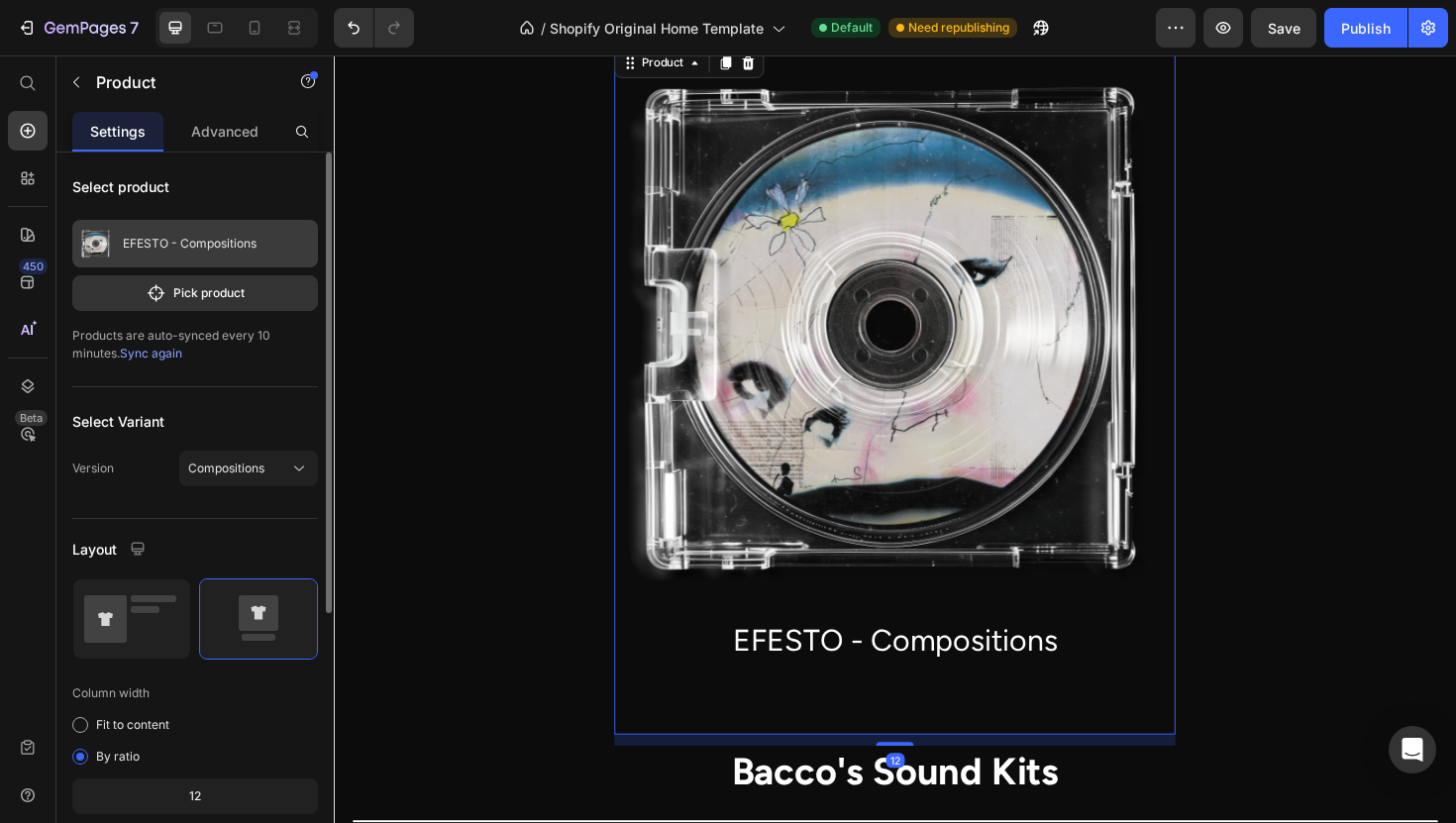 click on "EFESTO - Compositions" at bounding box center (189, 244) 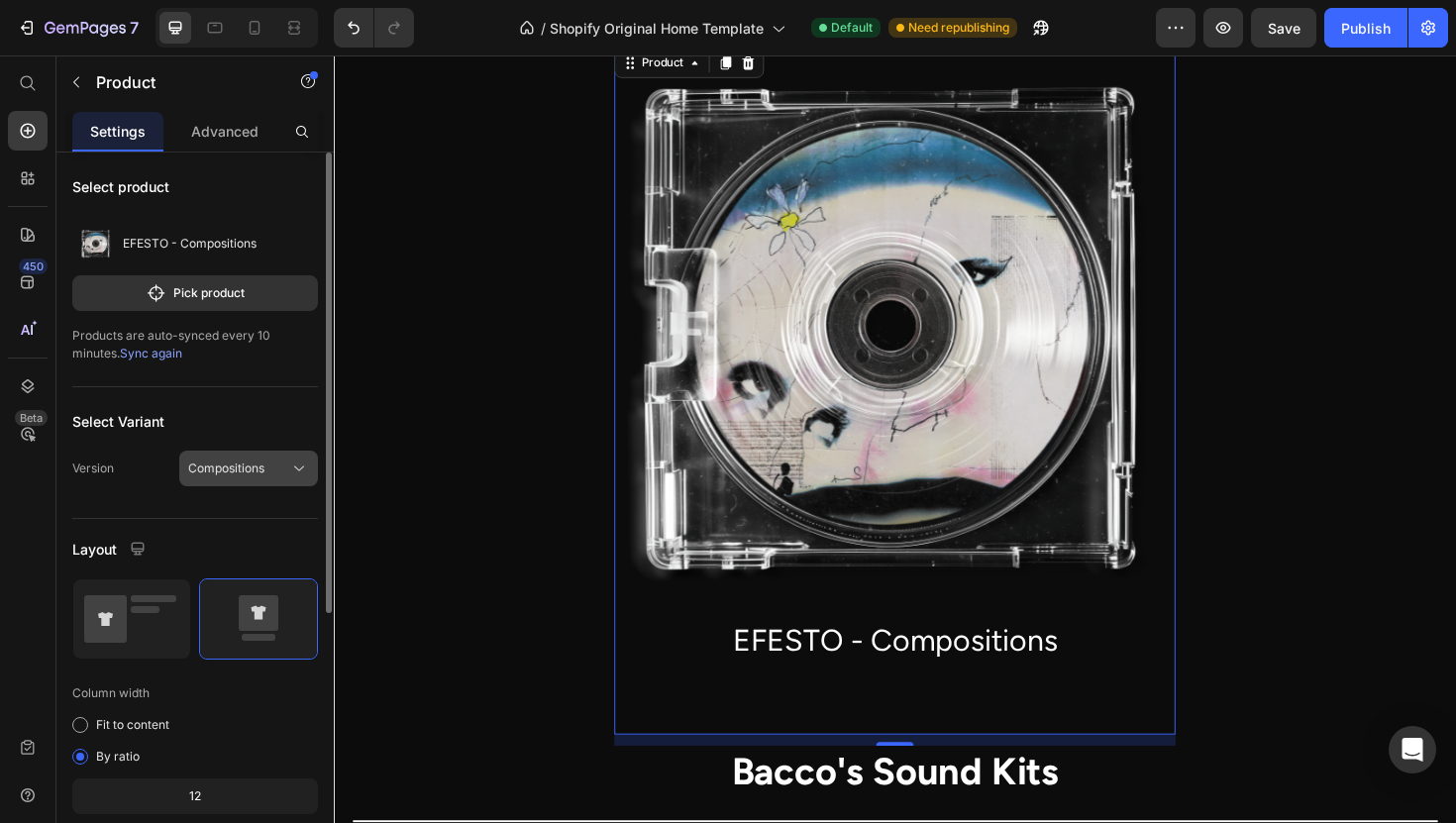 click on "Compositions" at bounding box center [249, 468] 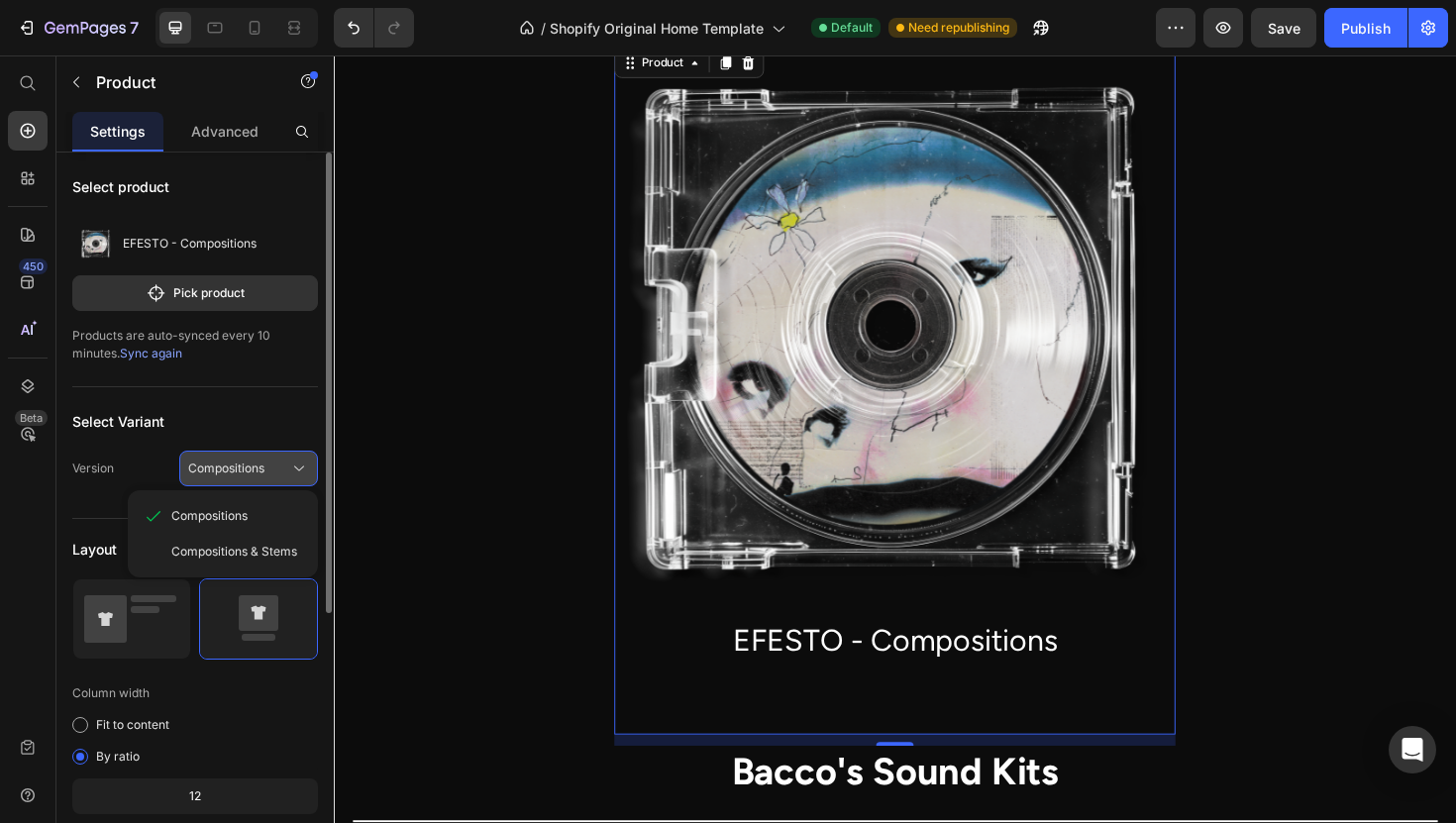 click on "Compositions" at bounding box center (226, 468) 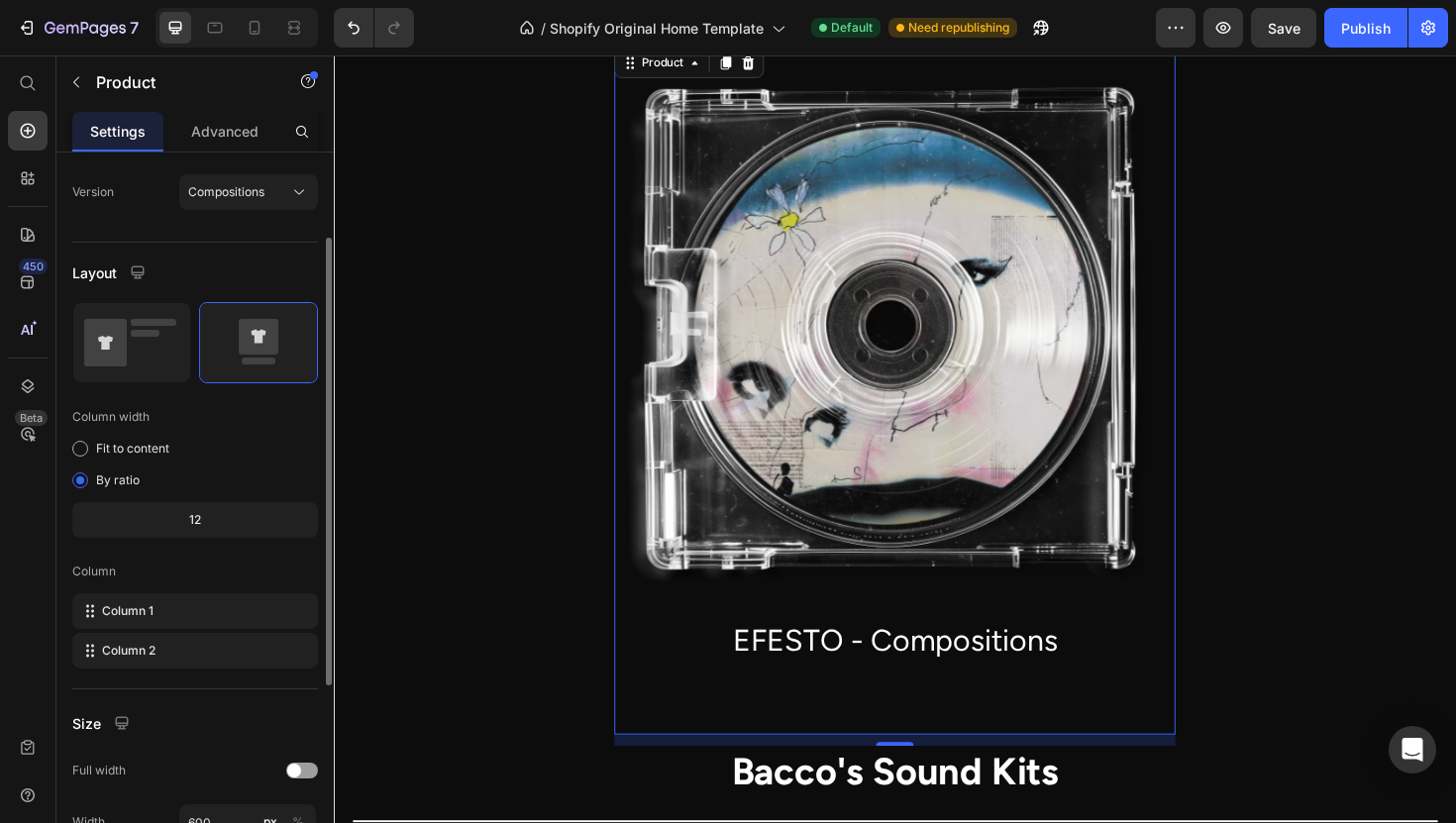 scroll, scrollTop: 0, scrollLeft: 0, axis: both 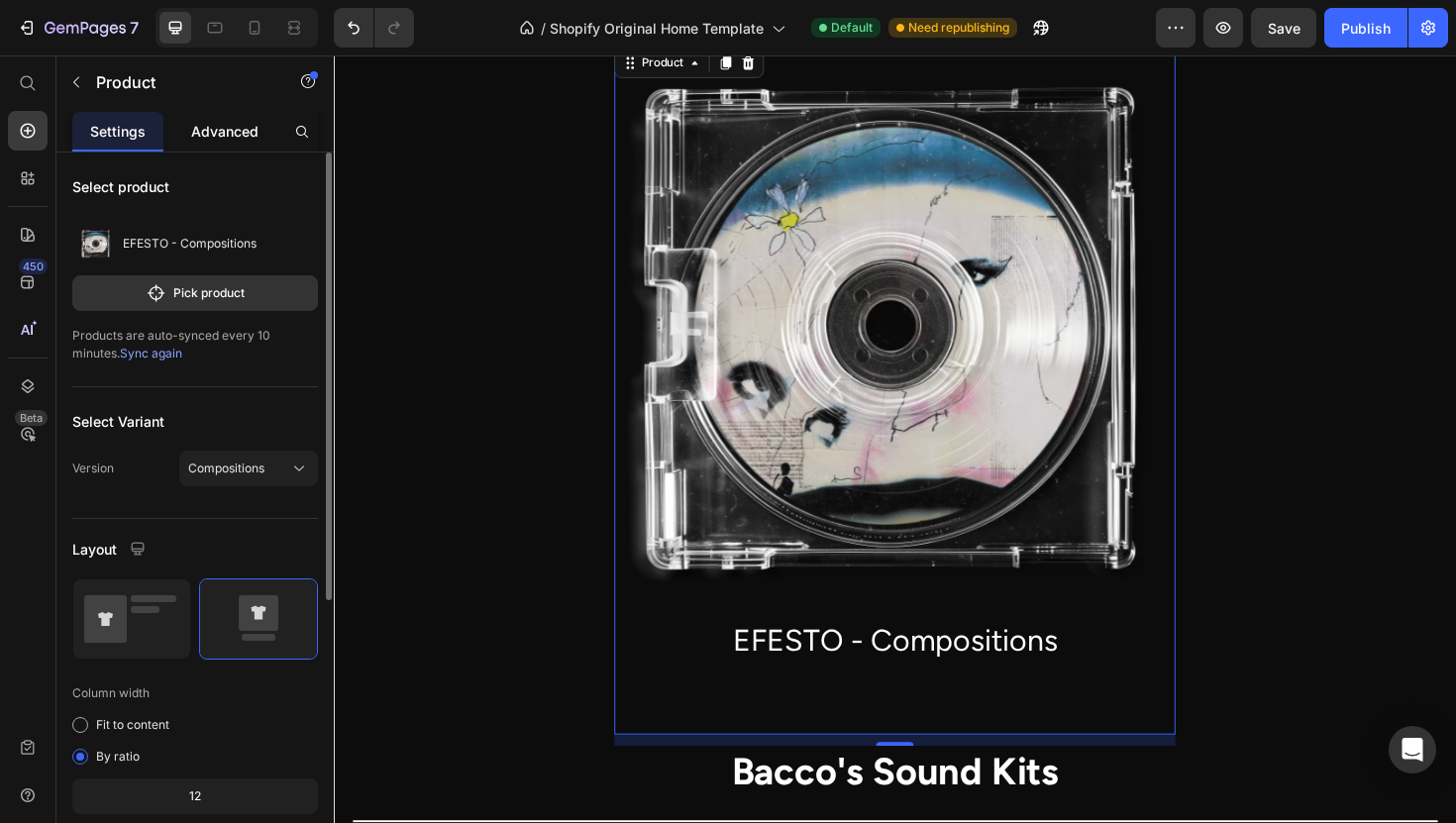 click on "Advanced" 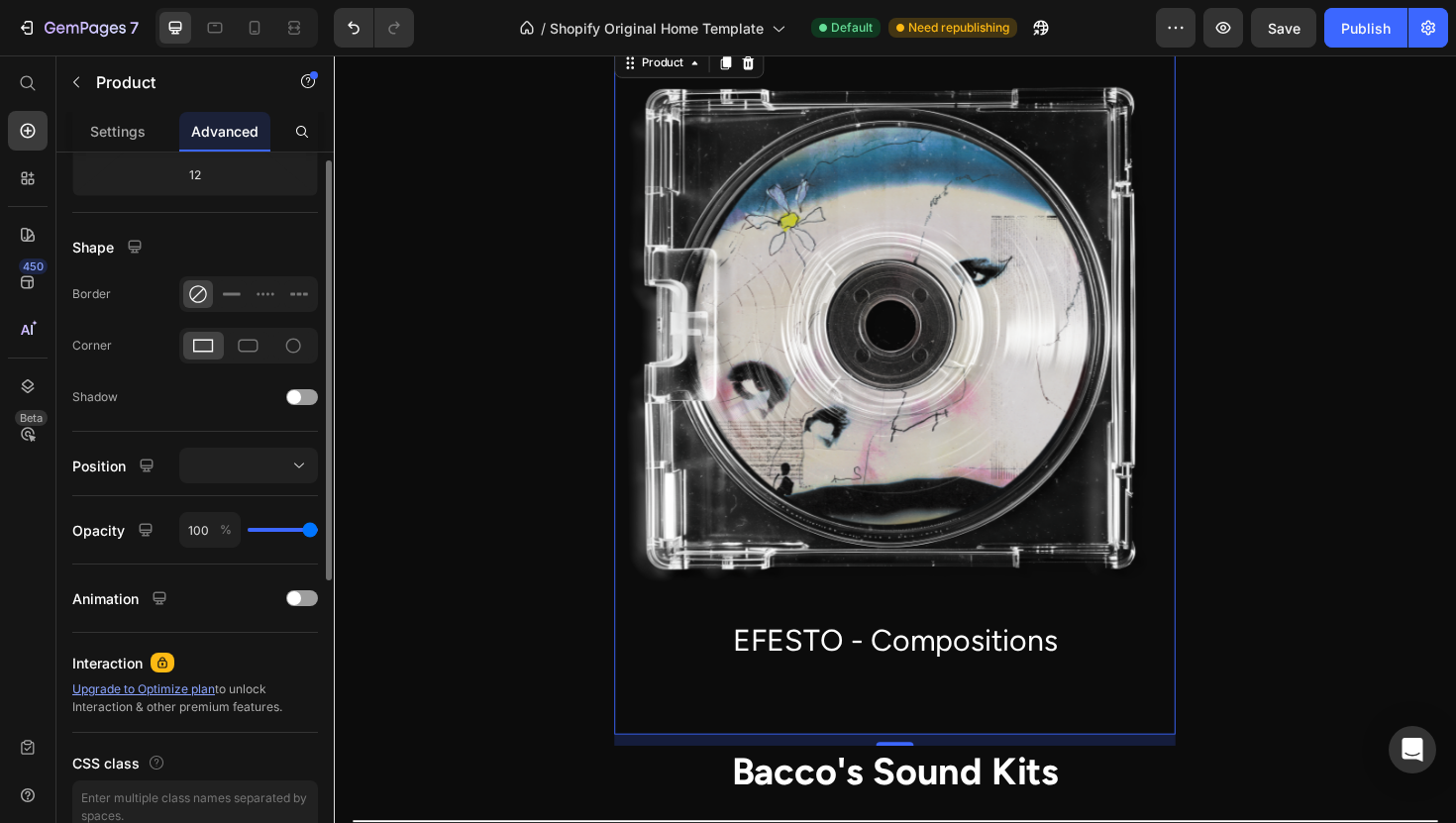 scroll, scrollTop: 530, scrollLeft: 0, axis: vertical 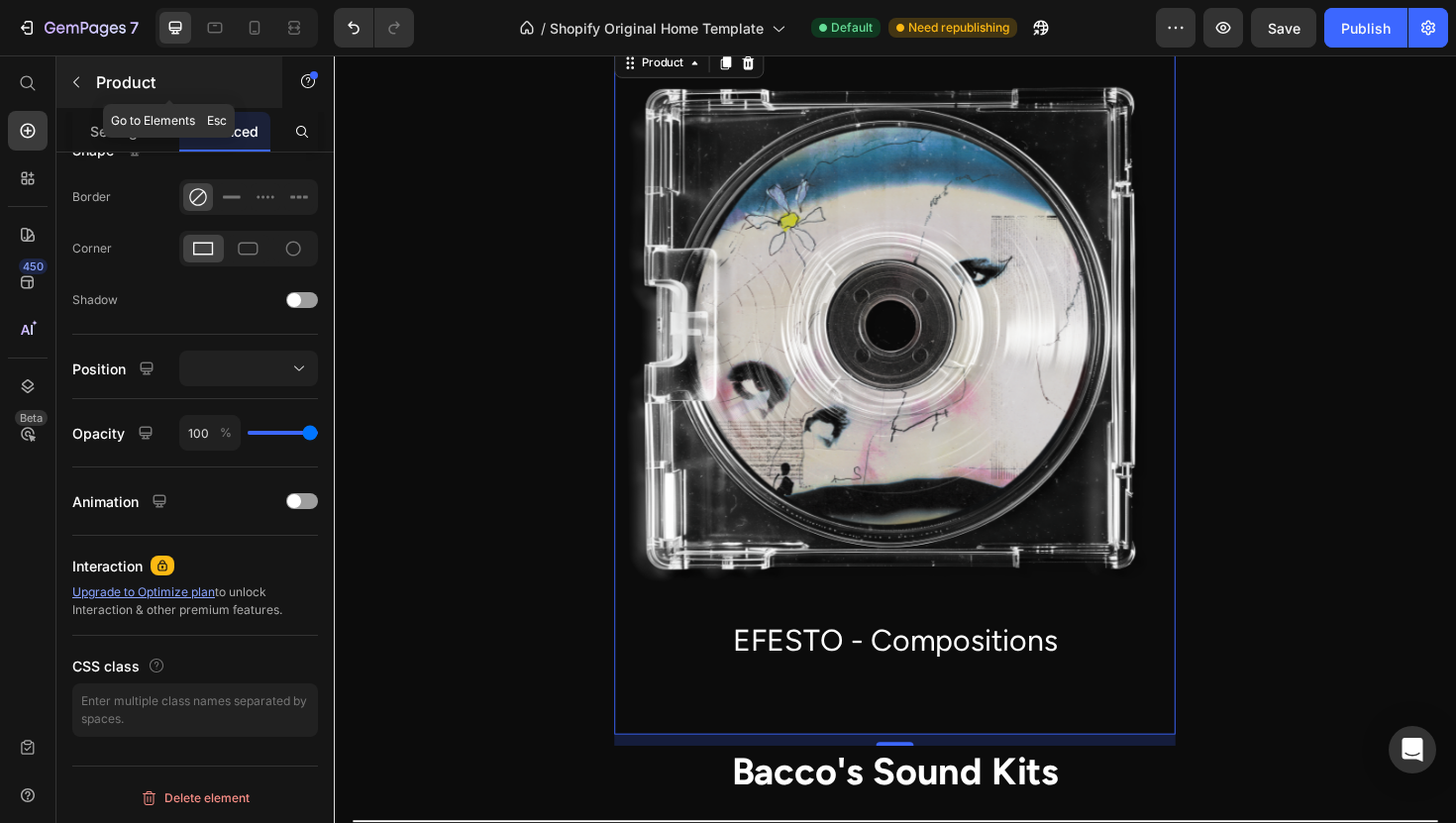 click on "Product" at bounding box center [180, 82] 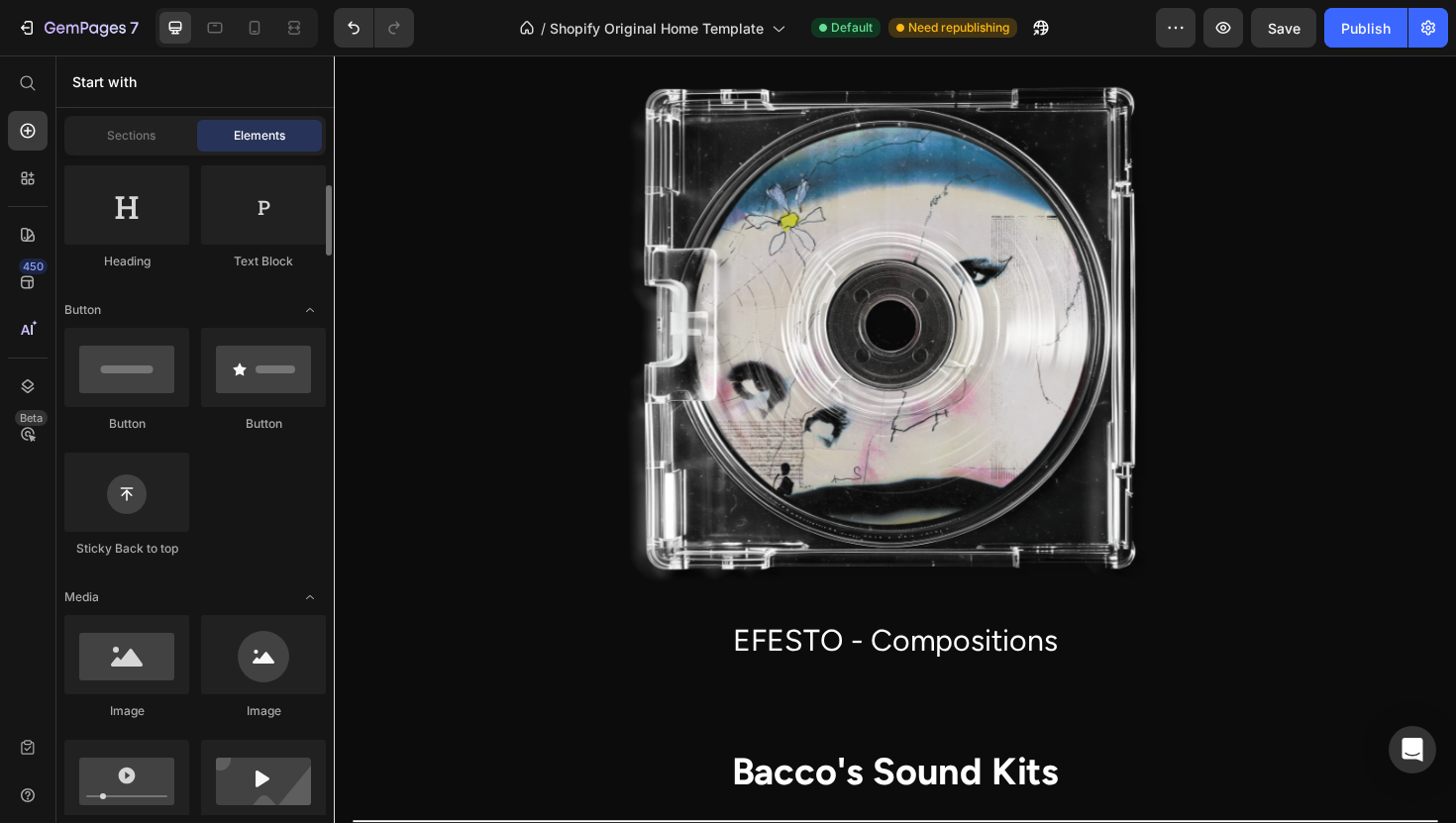 scroll, scrollTop: 341, scrollLeft: 0, axis: vertical 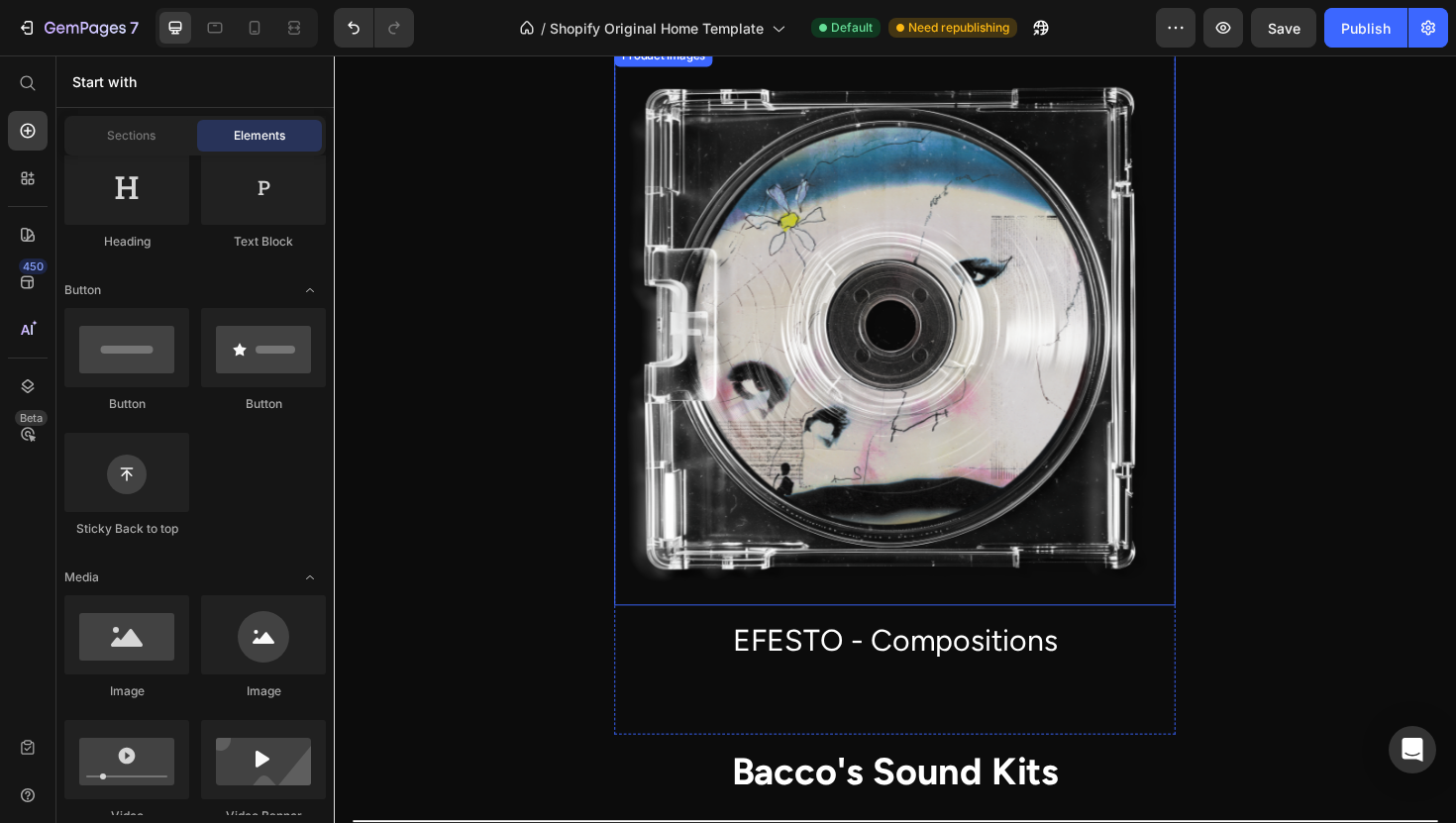 click at bounding box center (928, 341) 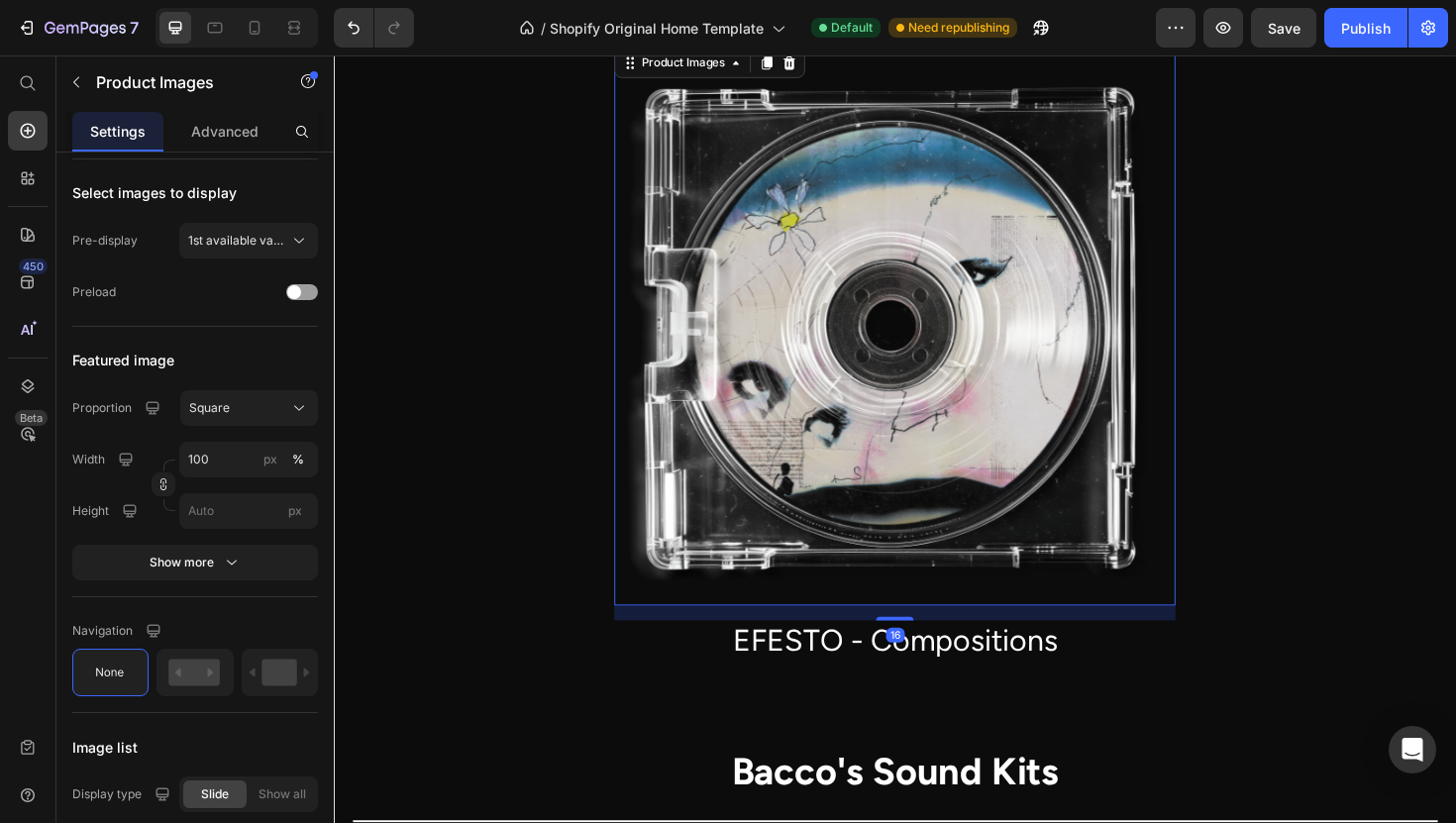 scroll, scrollTop: 0, scrollLeft: 0, axis: both 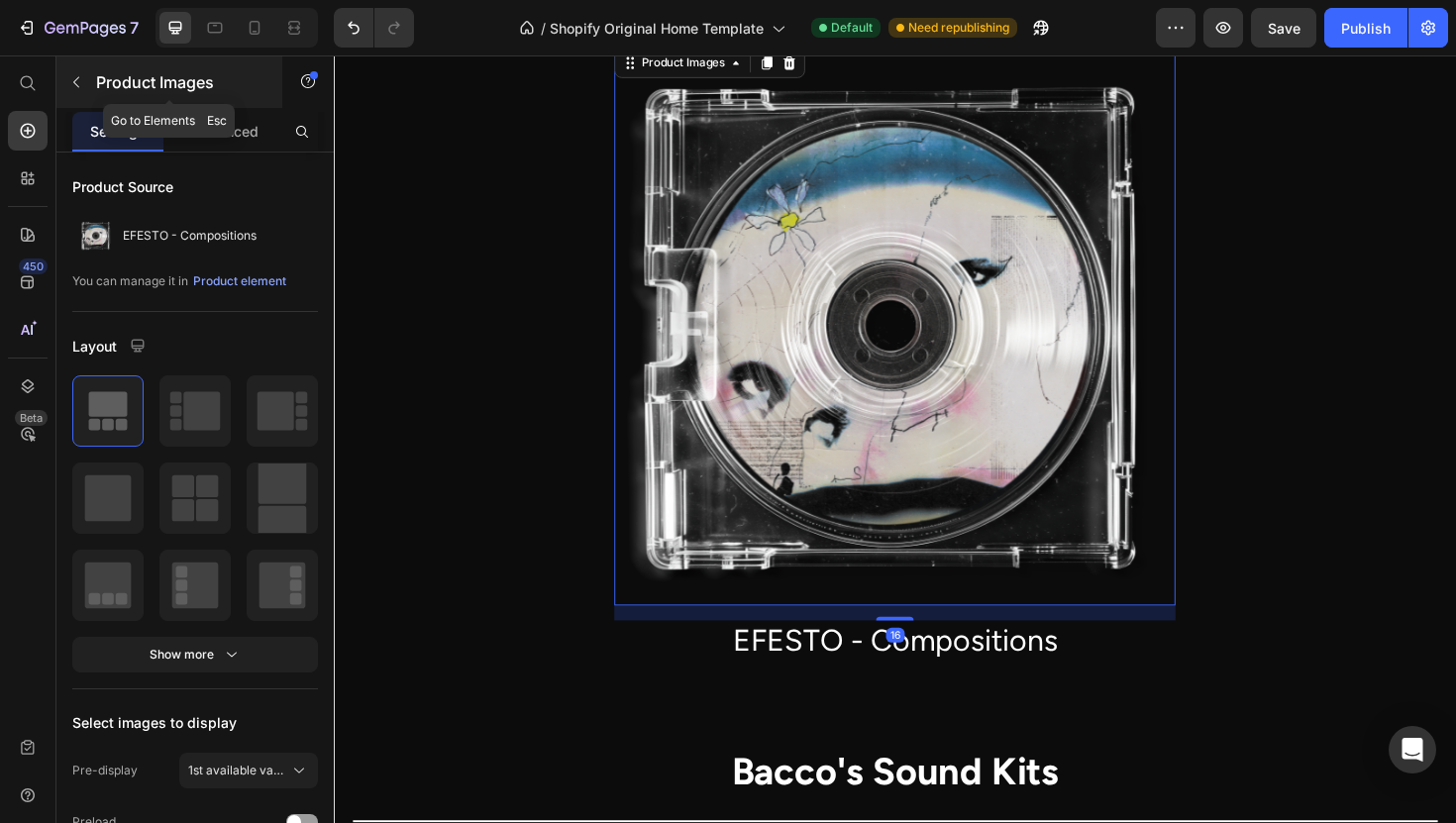 click at bounding box center [76, 82] 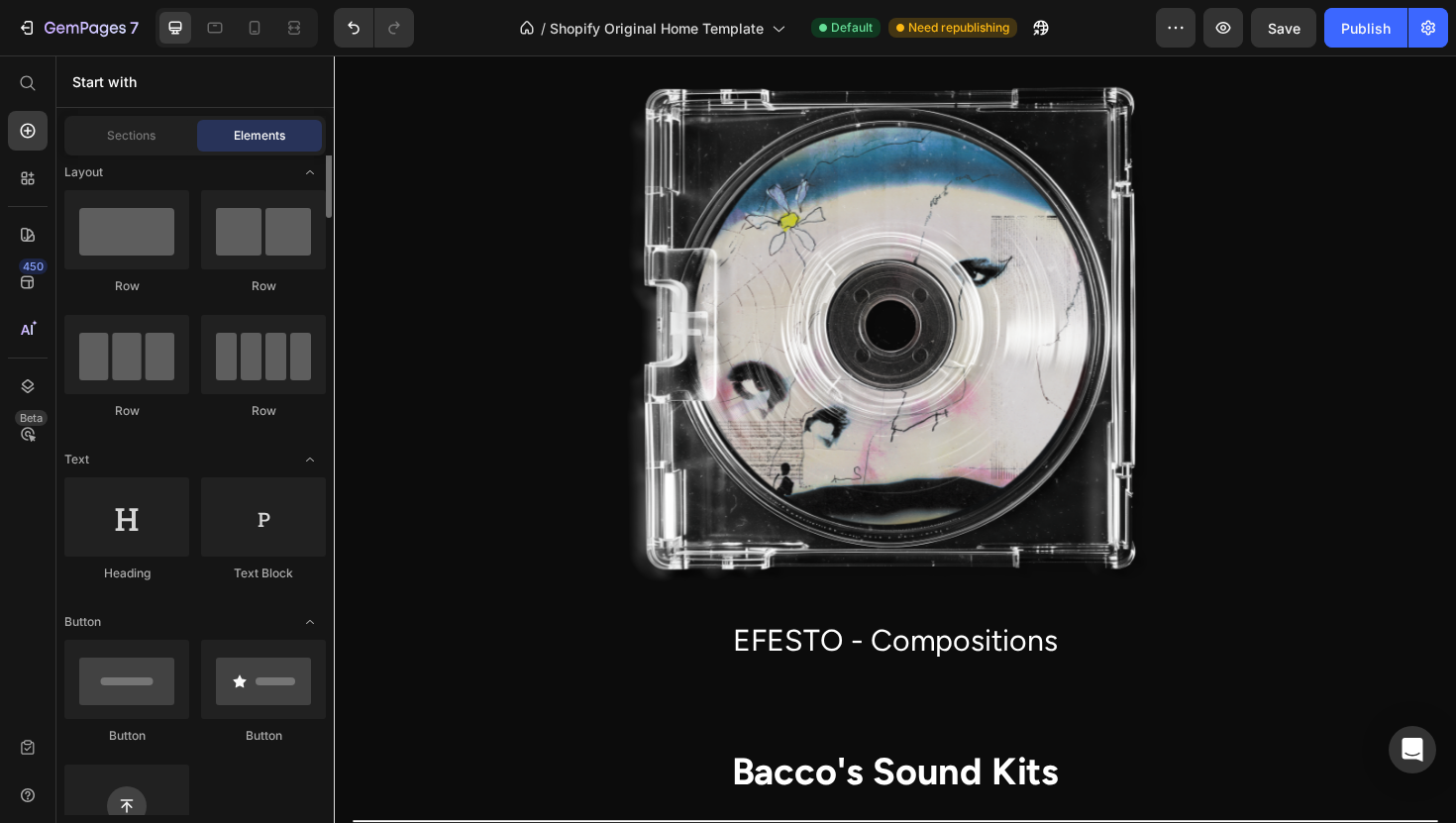 scroll, scrollTop: 0, scrollLeft: 0, axis: both 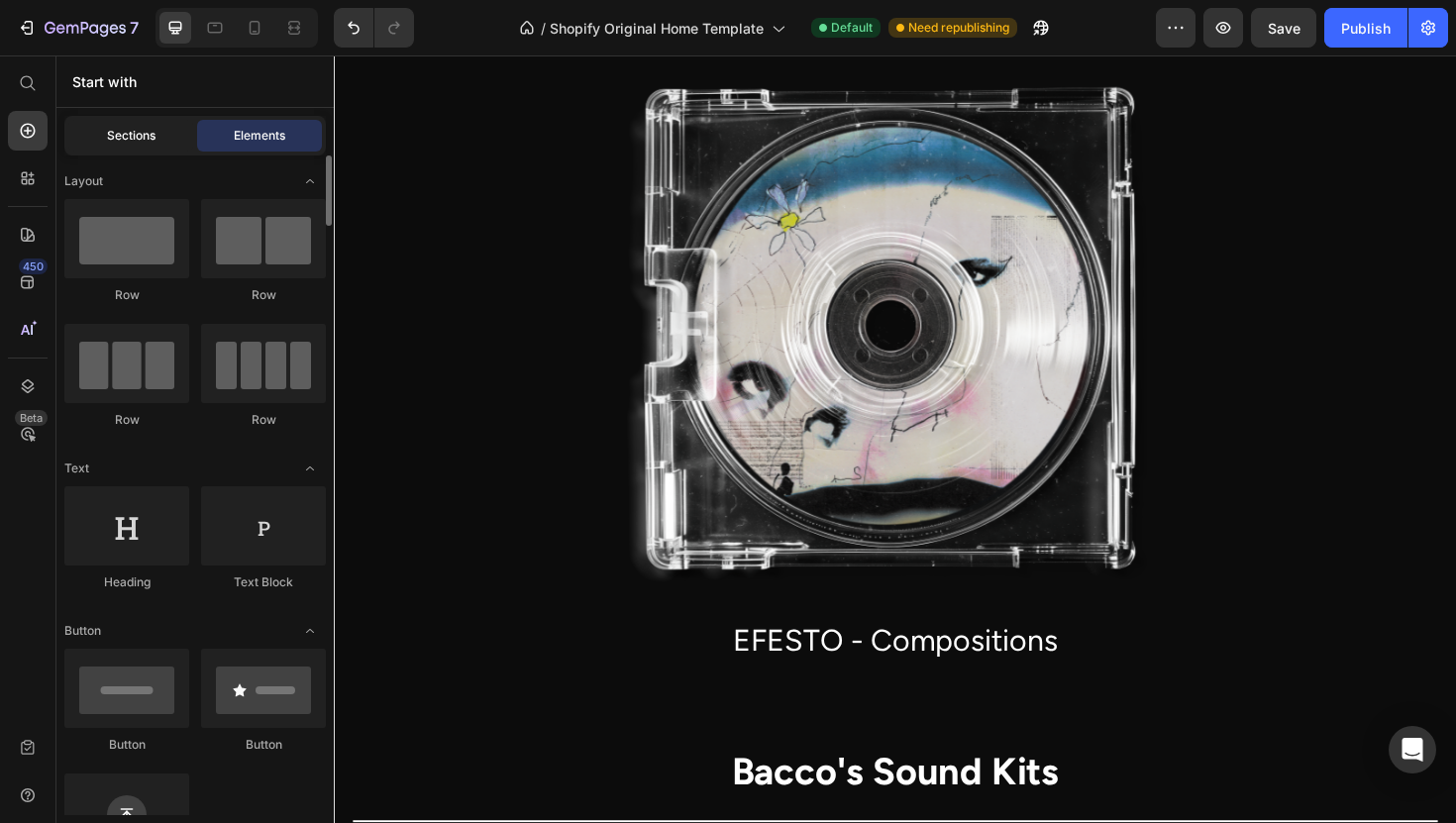 click on "Sections" at bounding box center [131, 136] 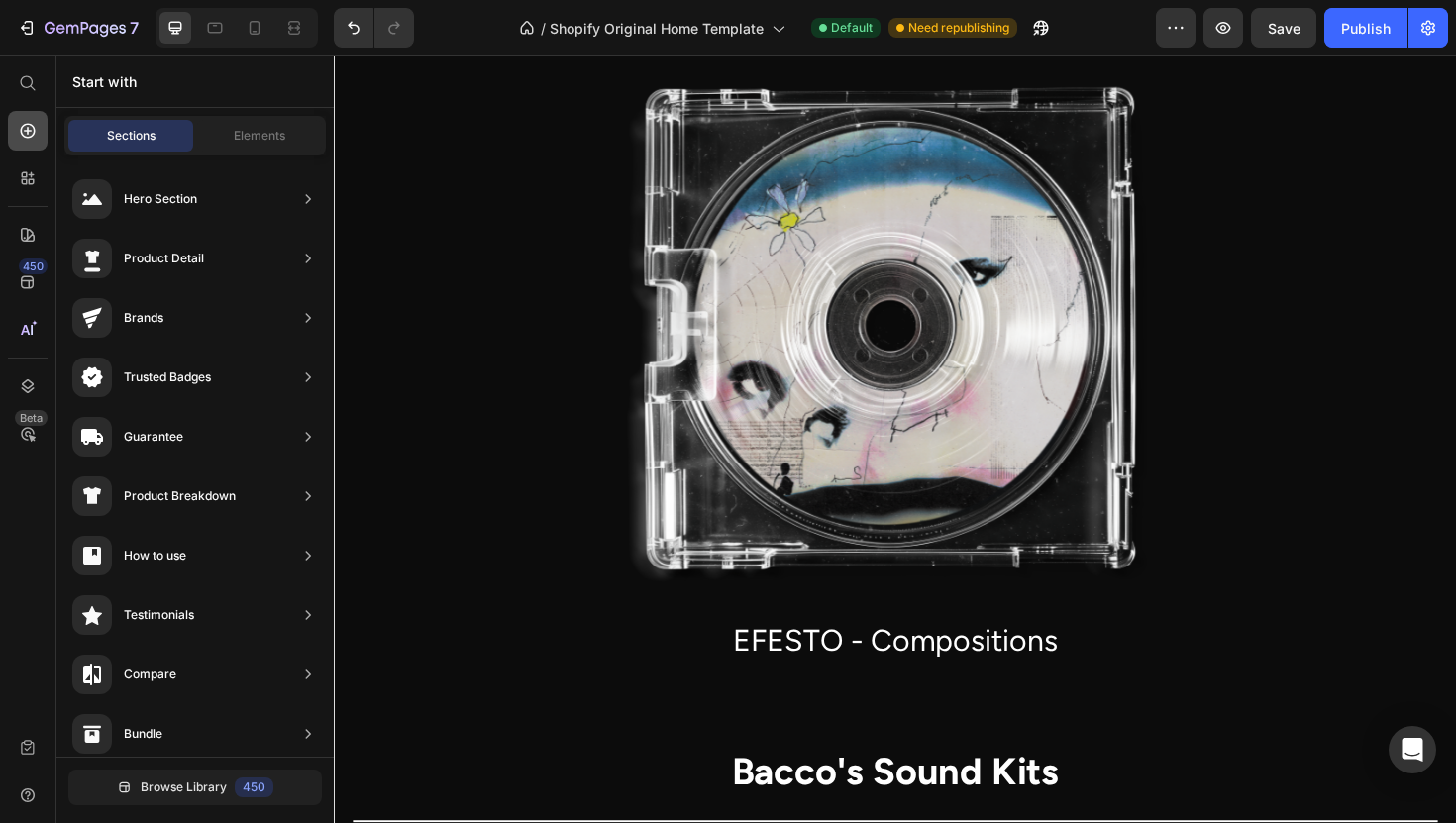click 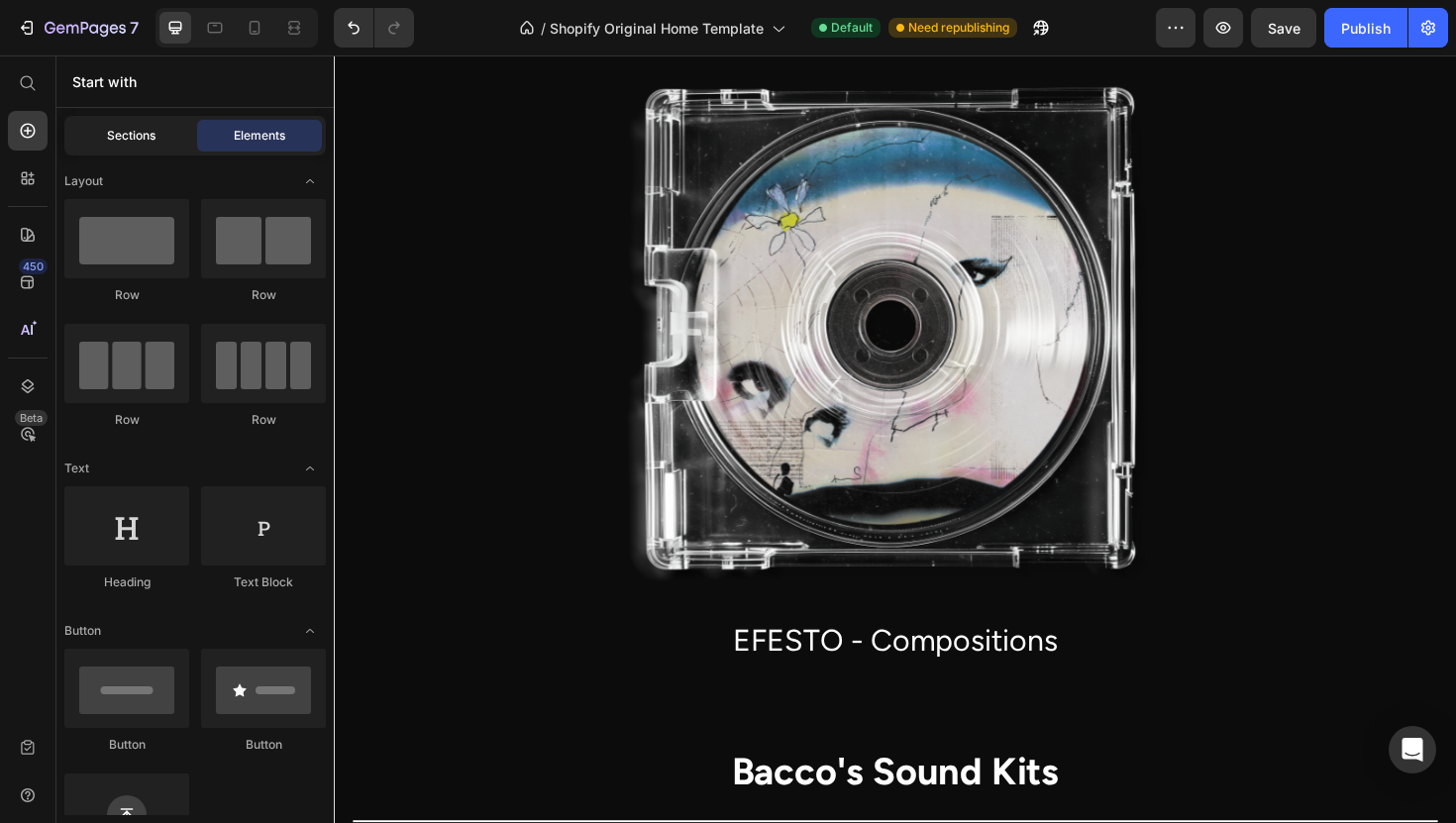 click on "Sections" at bounding box center (131, 136) 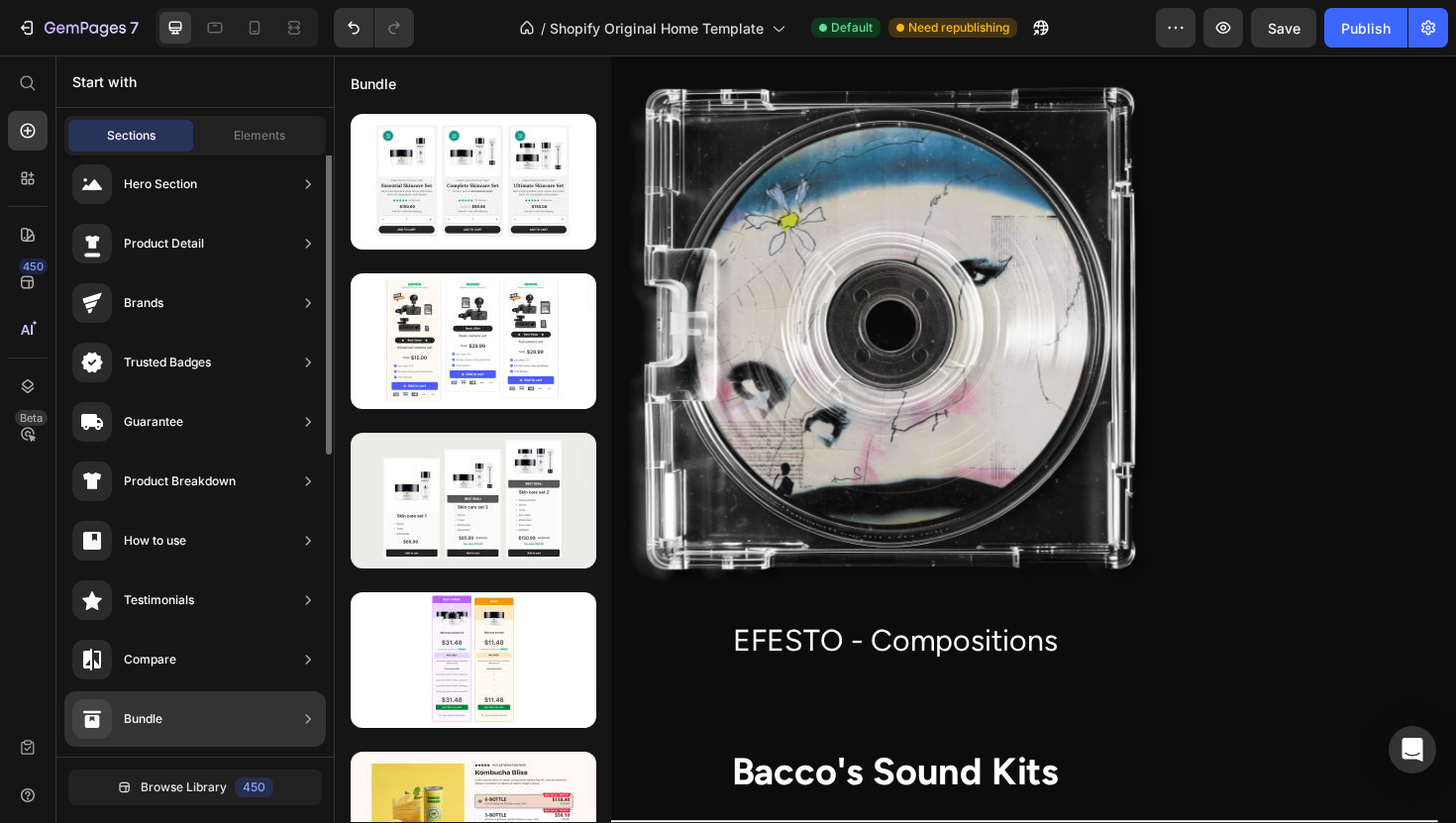 scroll, scrollTop: 0, scrollLeft: 0, axis: both 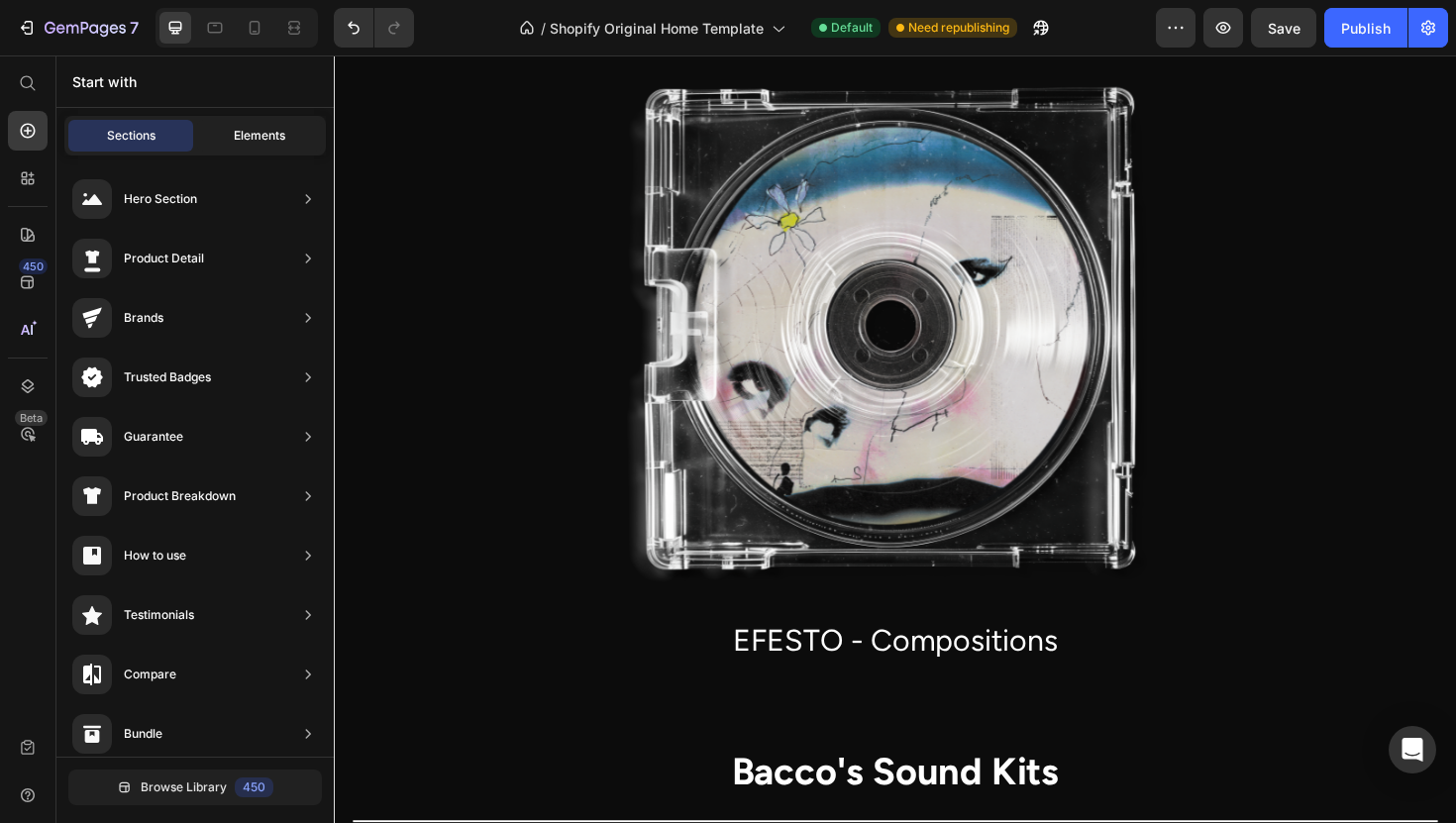 click on "Elements" 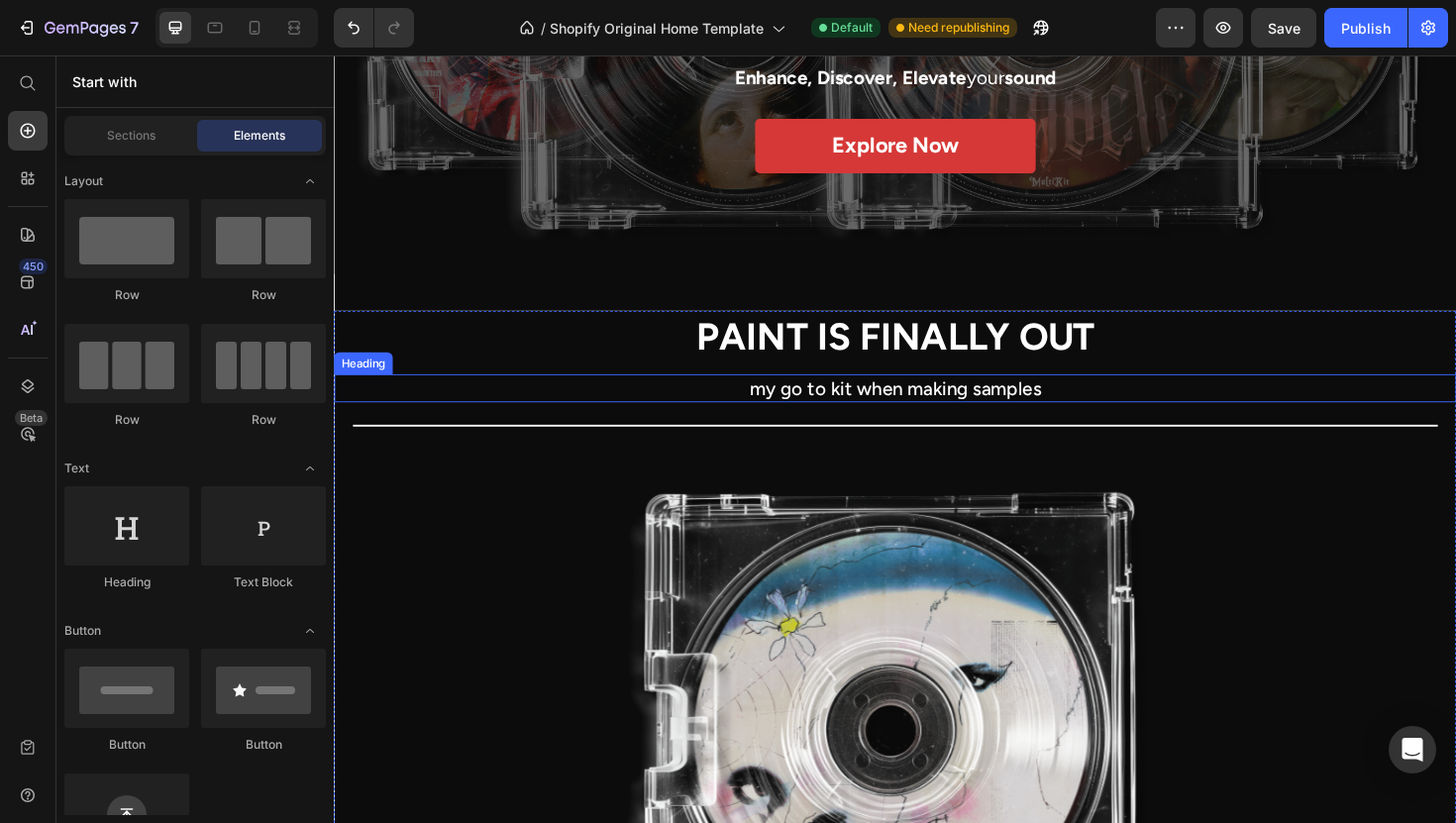 scroll, scrollTop: 374, scrollLeft: 0, axis: vertical 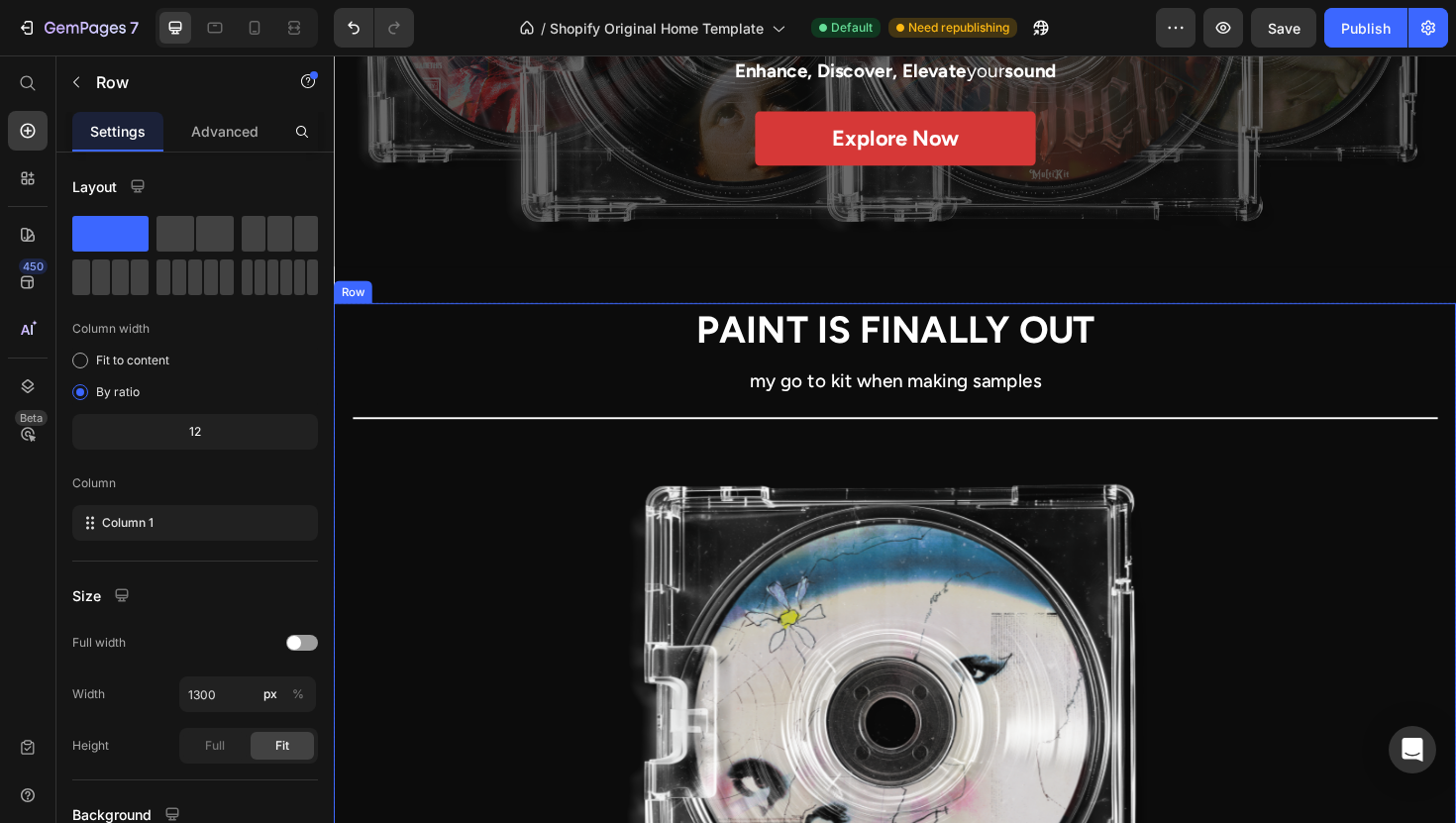 click on "⁠⁠⁠⁠⁠⁠⁠ PAINT IS FINALLY OUT Heading my go to kit when making samples Heading                Title Line Product Images EFESTO - Compositions Product Title Product Bacco's Sound Kits Heading                Title Line" at bounding box center (928, 809) 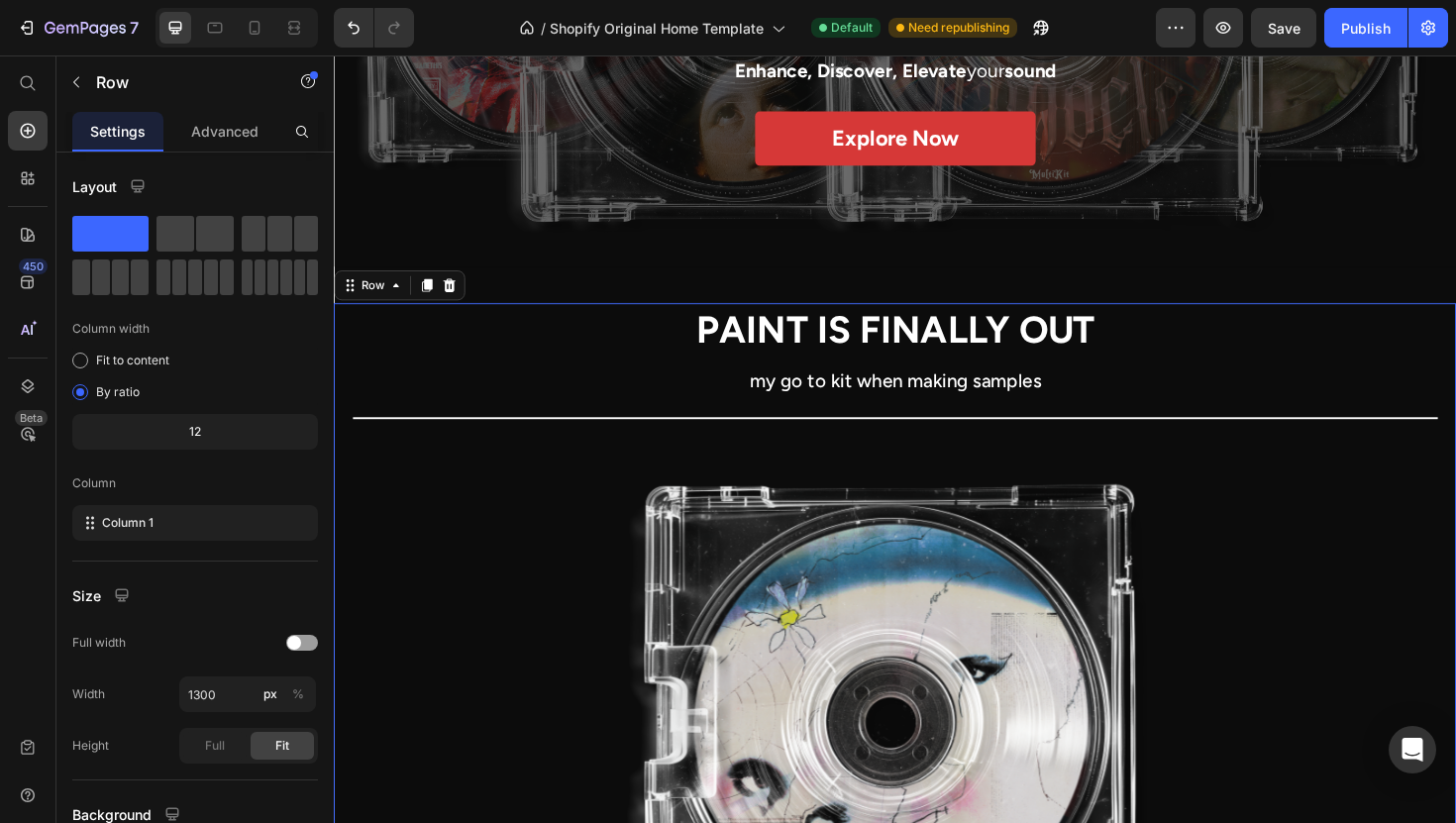 click on "my go to kit when making samples" at bounding box center (928, 400) 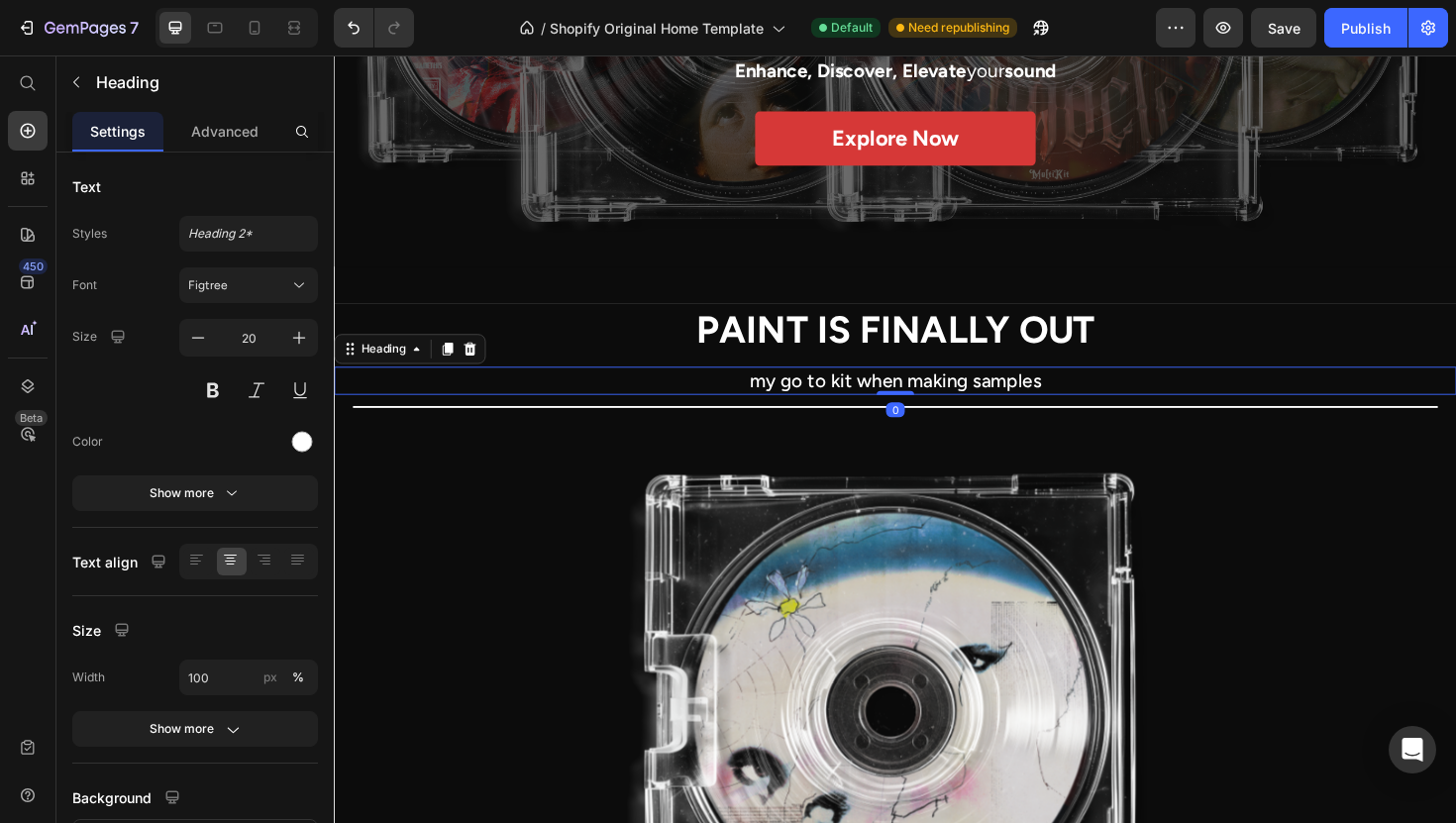 drag, startPoint x: 928, startPoint y: 424, endPoint x: 926, endPoint y: 376, distance: 48.04165 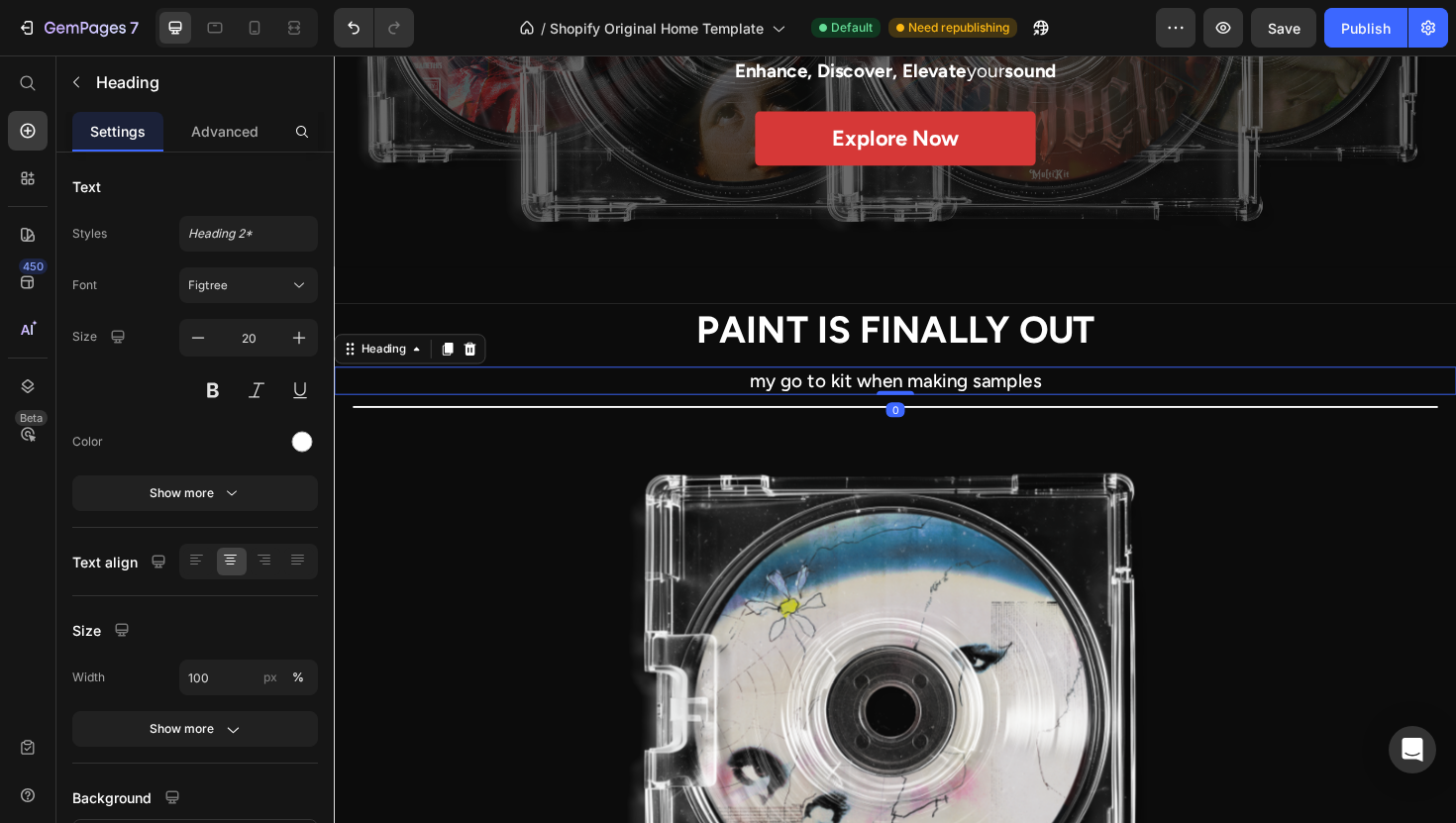 click at bounding box center (928, 750) 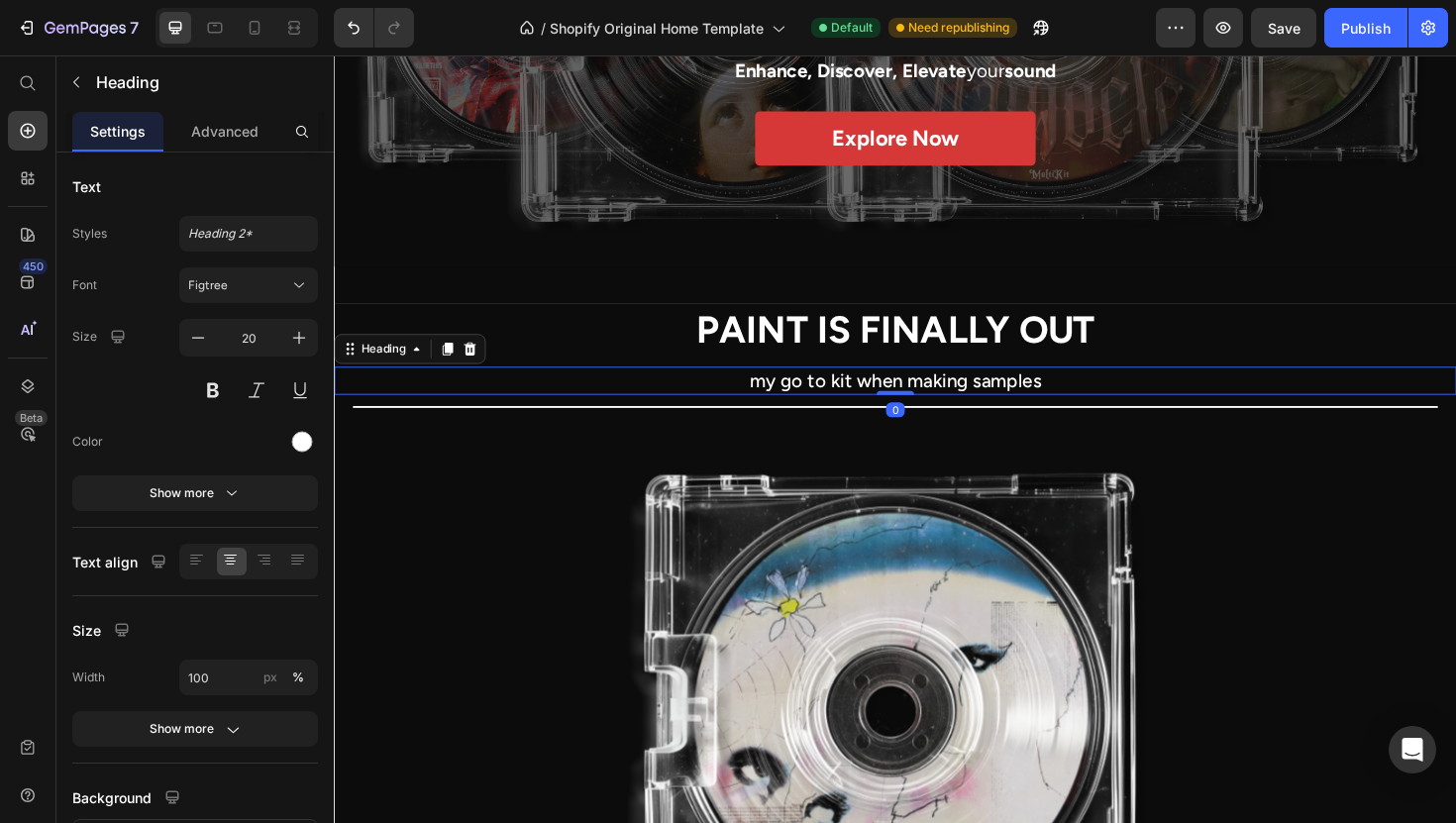 click on "my go to kit when making samples" at bounding box center [928, 400] 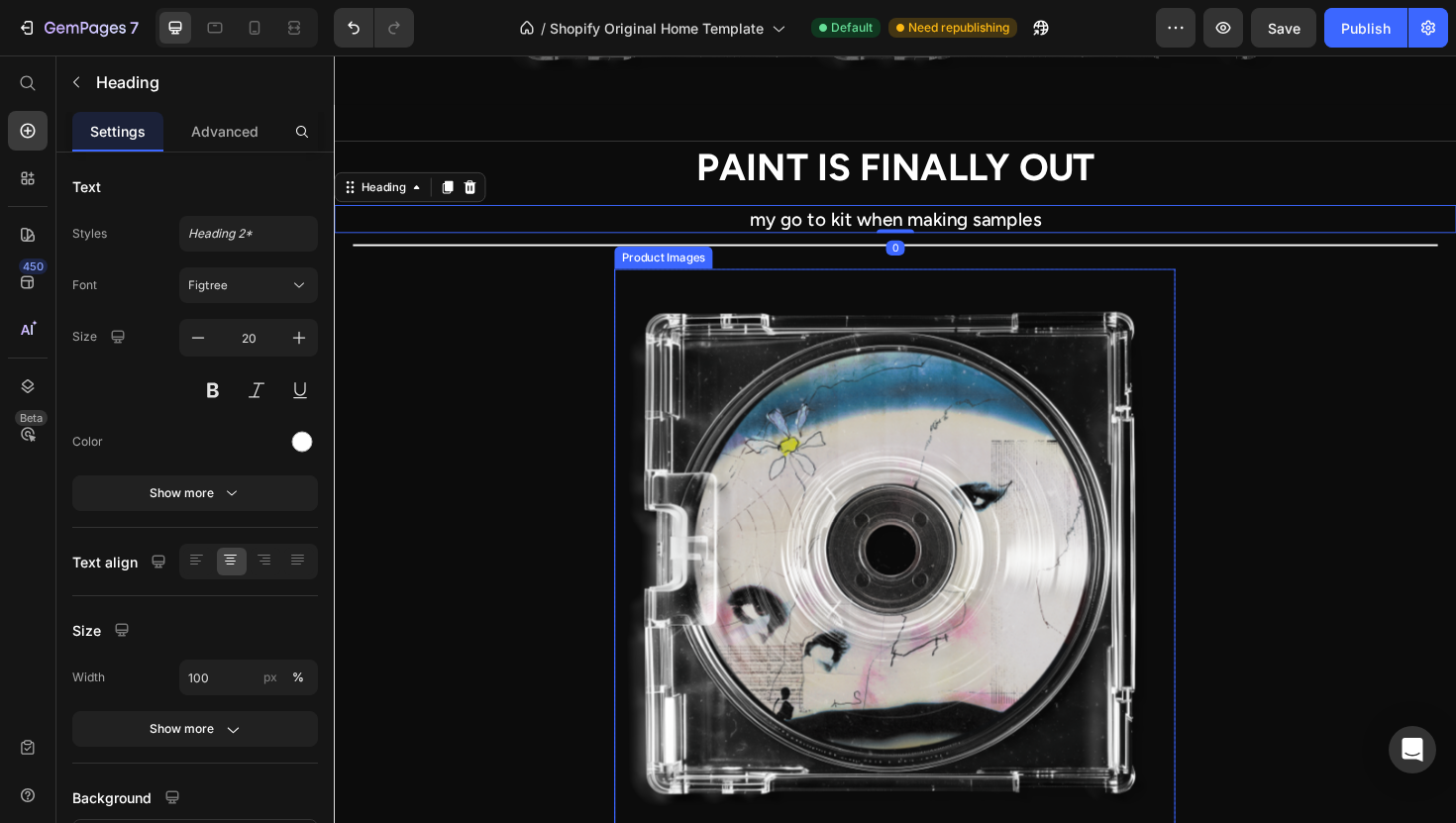 click at bounding box center (928, 578) 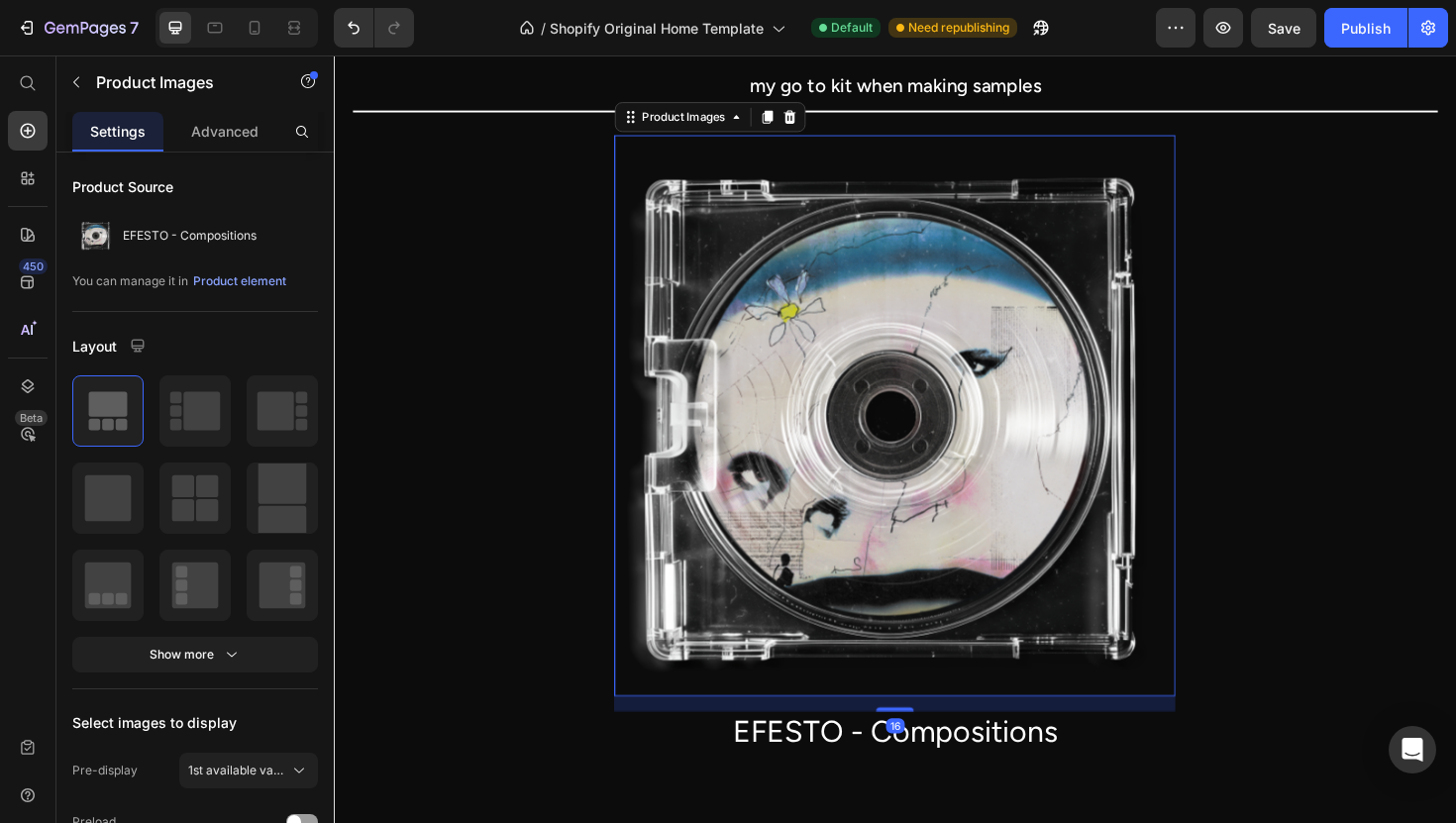 scroll, scrollTop: 686, scrollLeft: 0, axis: vertical 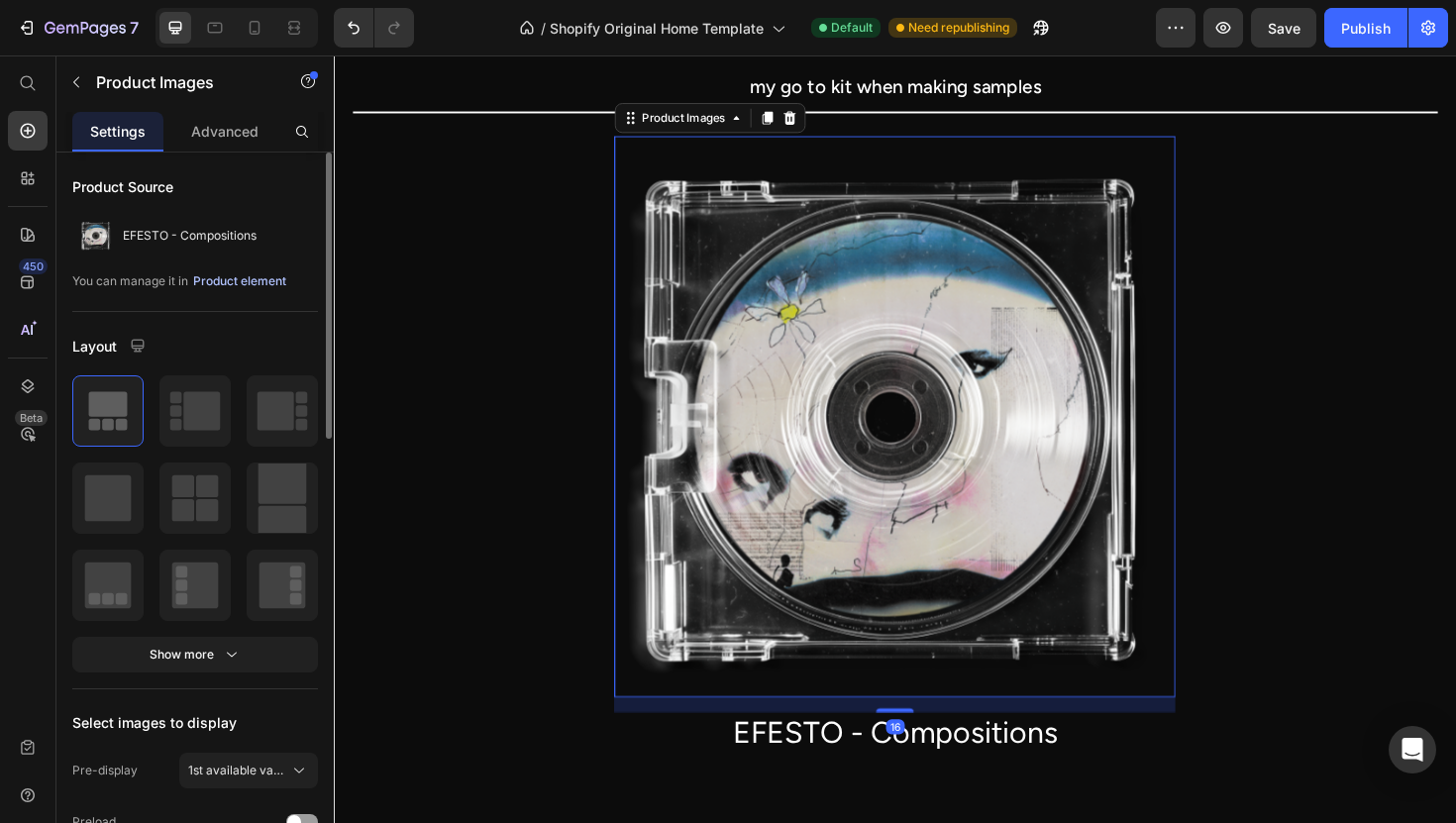 click on "Product element" at bounding box center [240, 281] 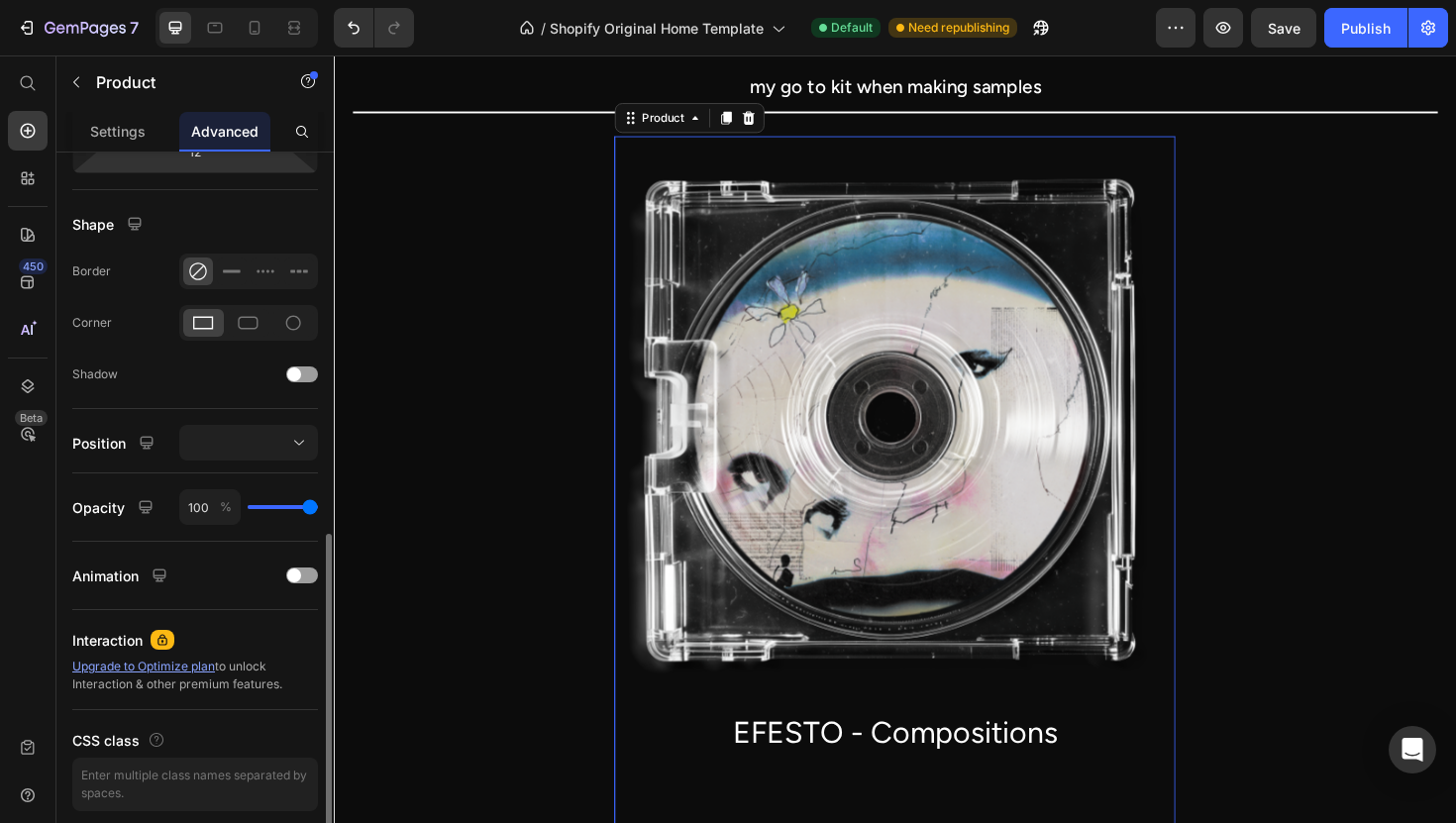 scroll, scrollTop: 530, scrollLeft: 0, axis: vertical 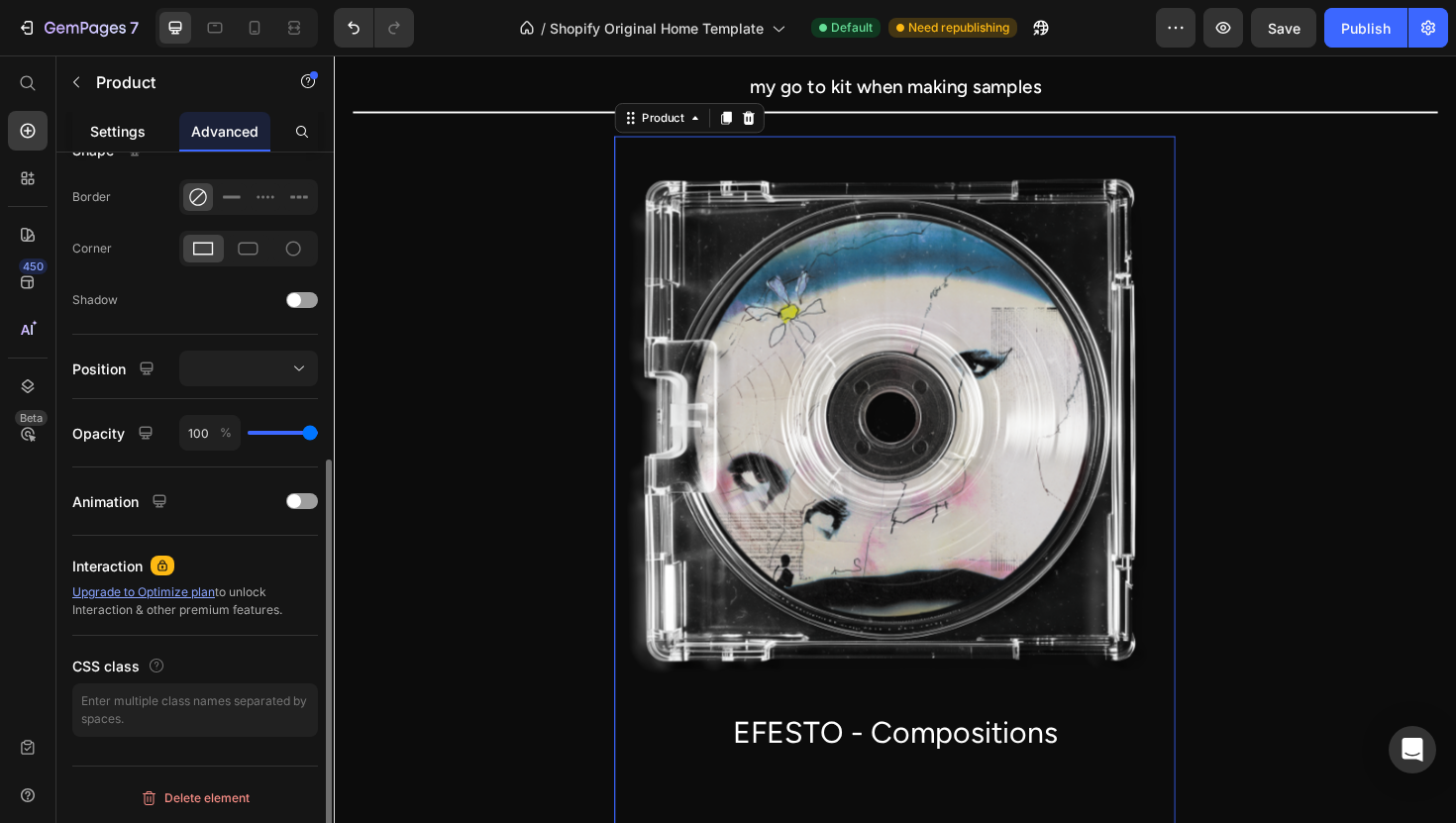 click on "Settings" at bounding box center [118, 131] 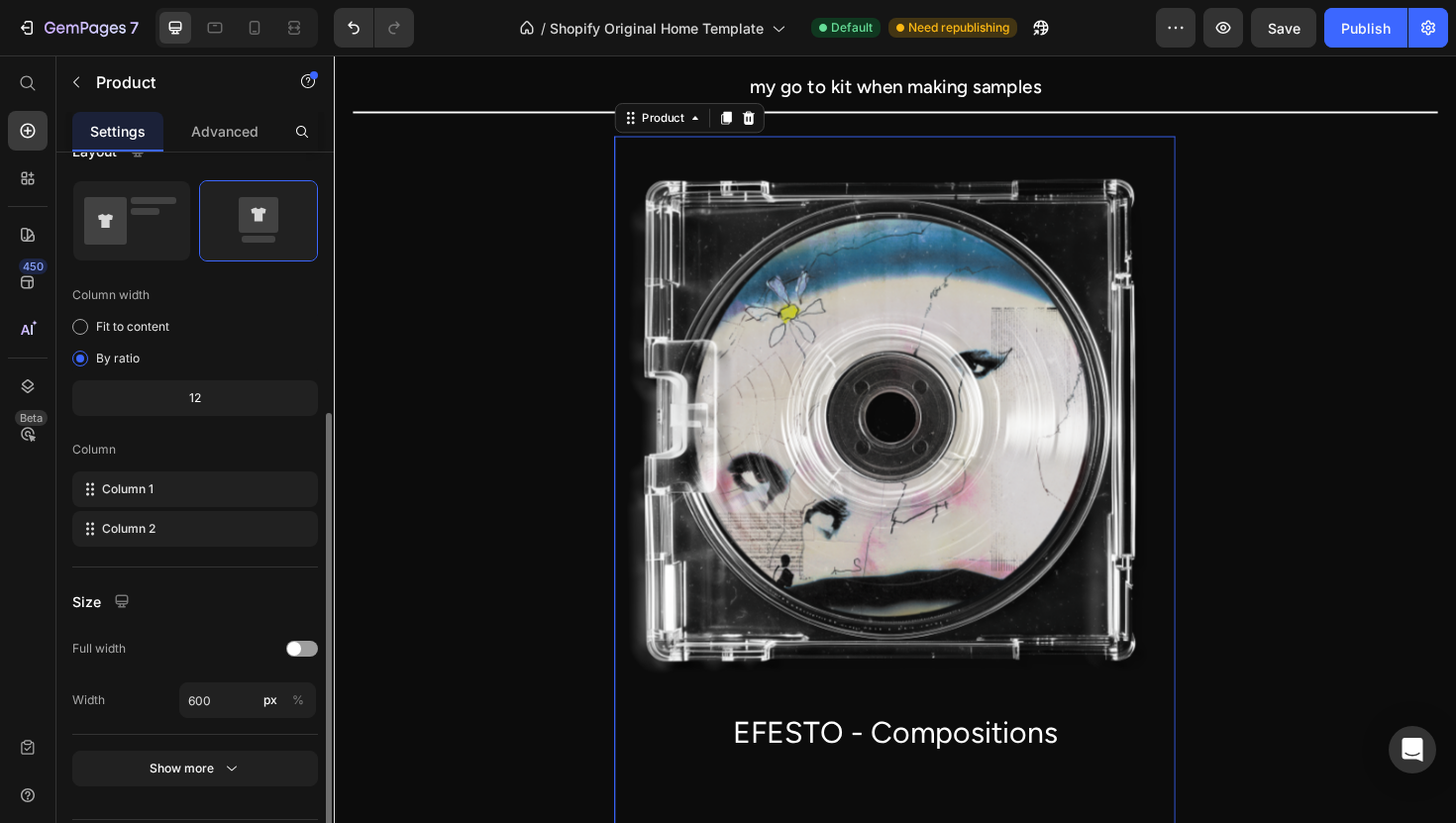 scroll, scrollTop: 452, scrollLeft: 0, axis: vertical 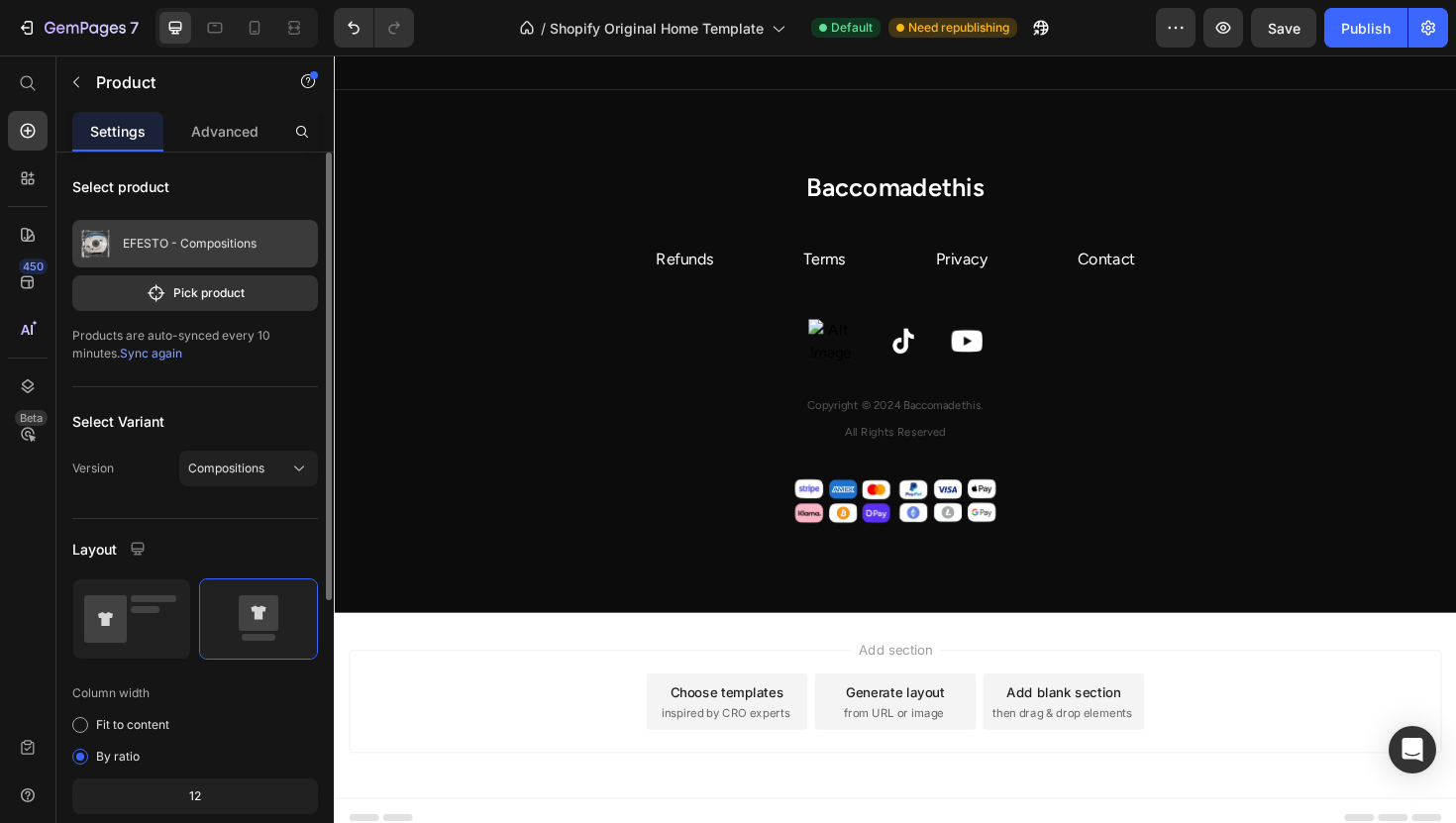 click on "EFESTO - Compositions" at bounding box center (189, 244) 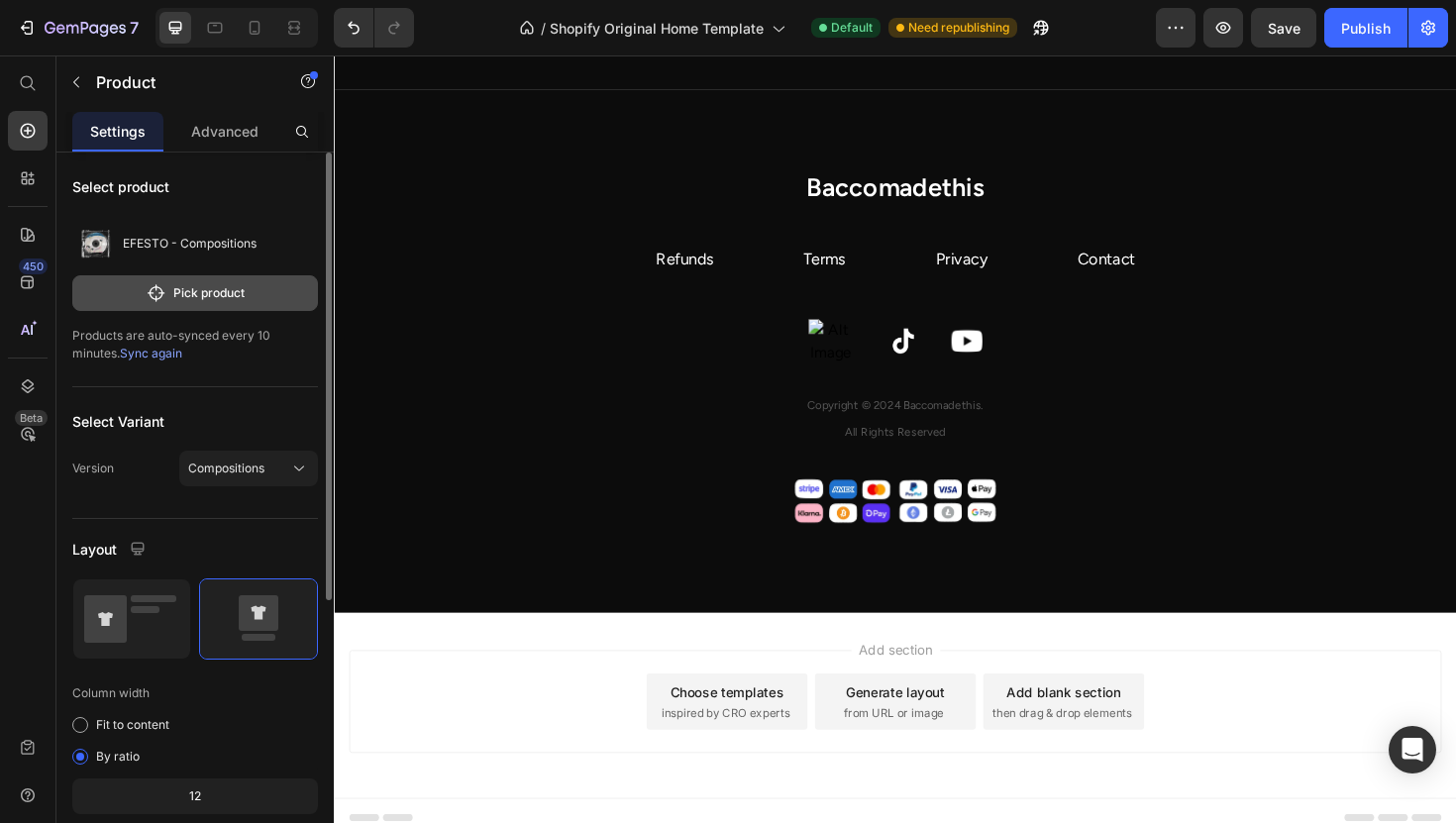 click 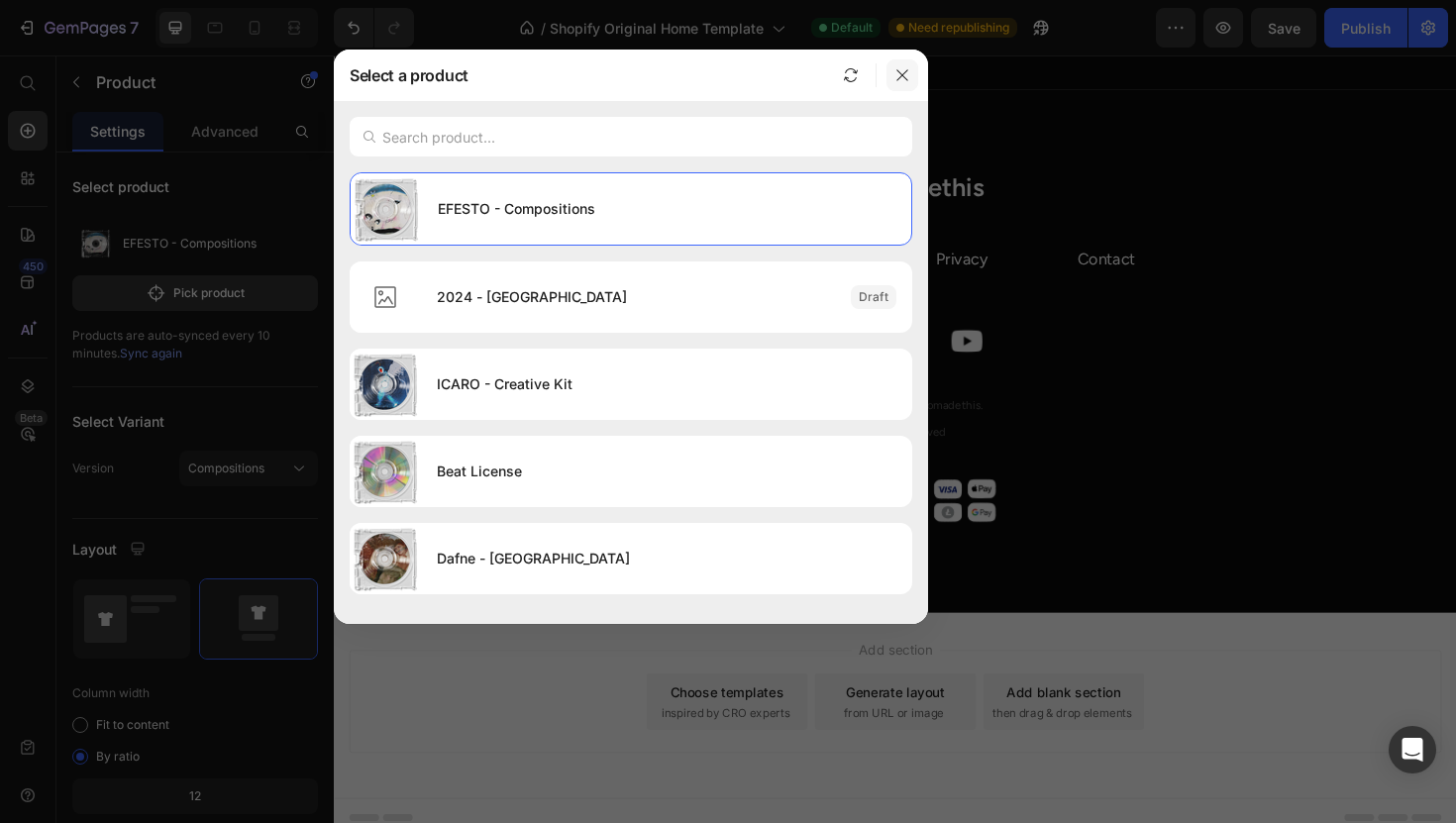 click 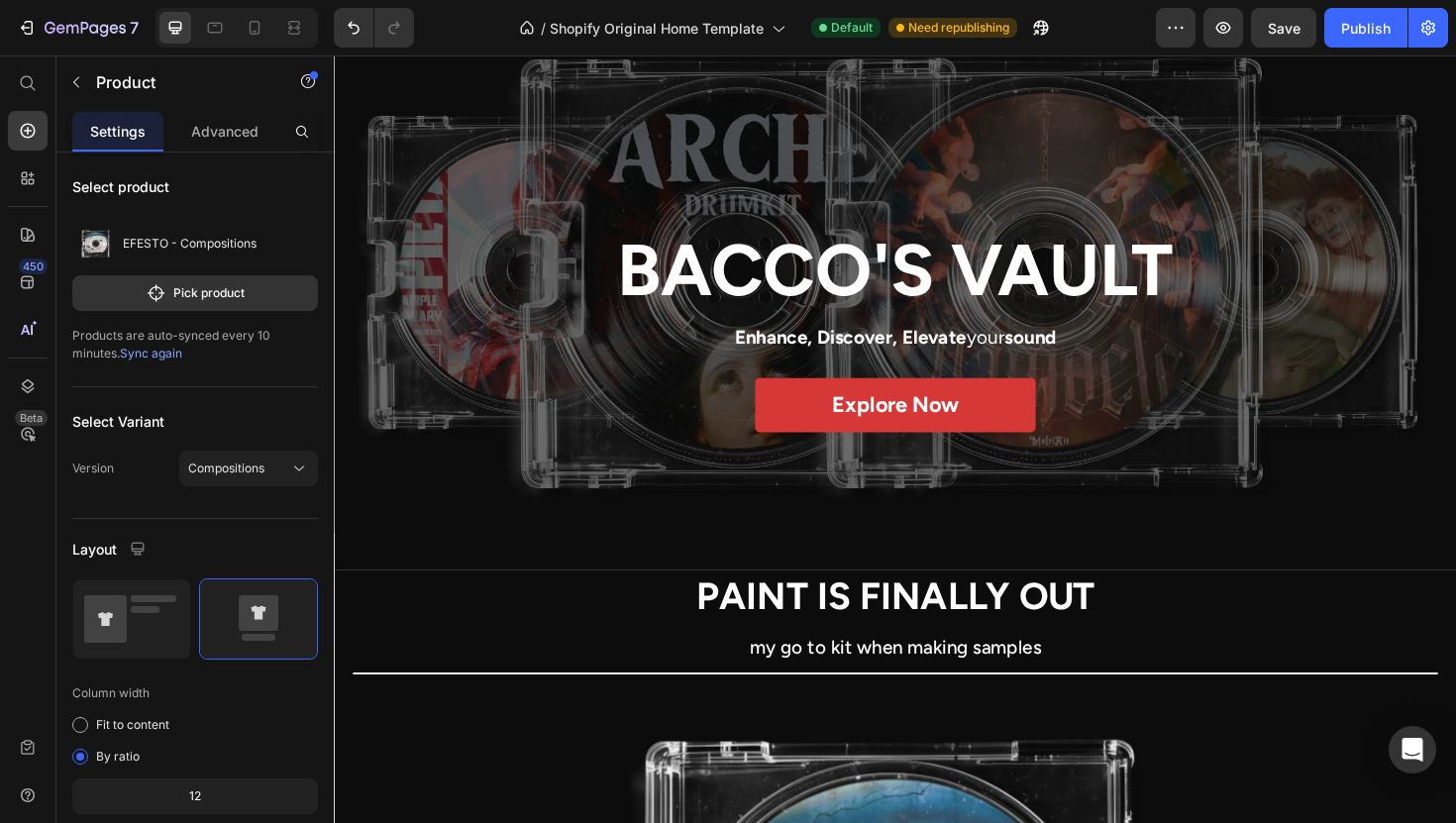 scroll, scrollTop: 0, scrollLeft: 0, axis: both 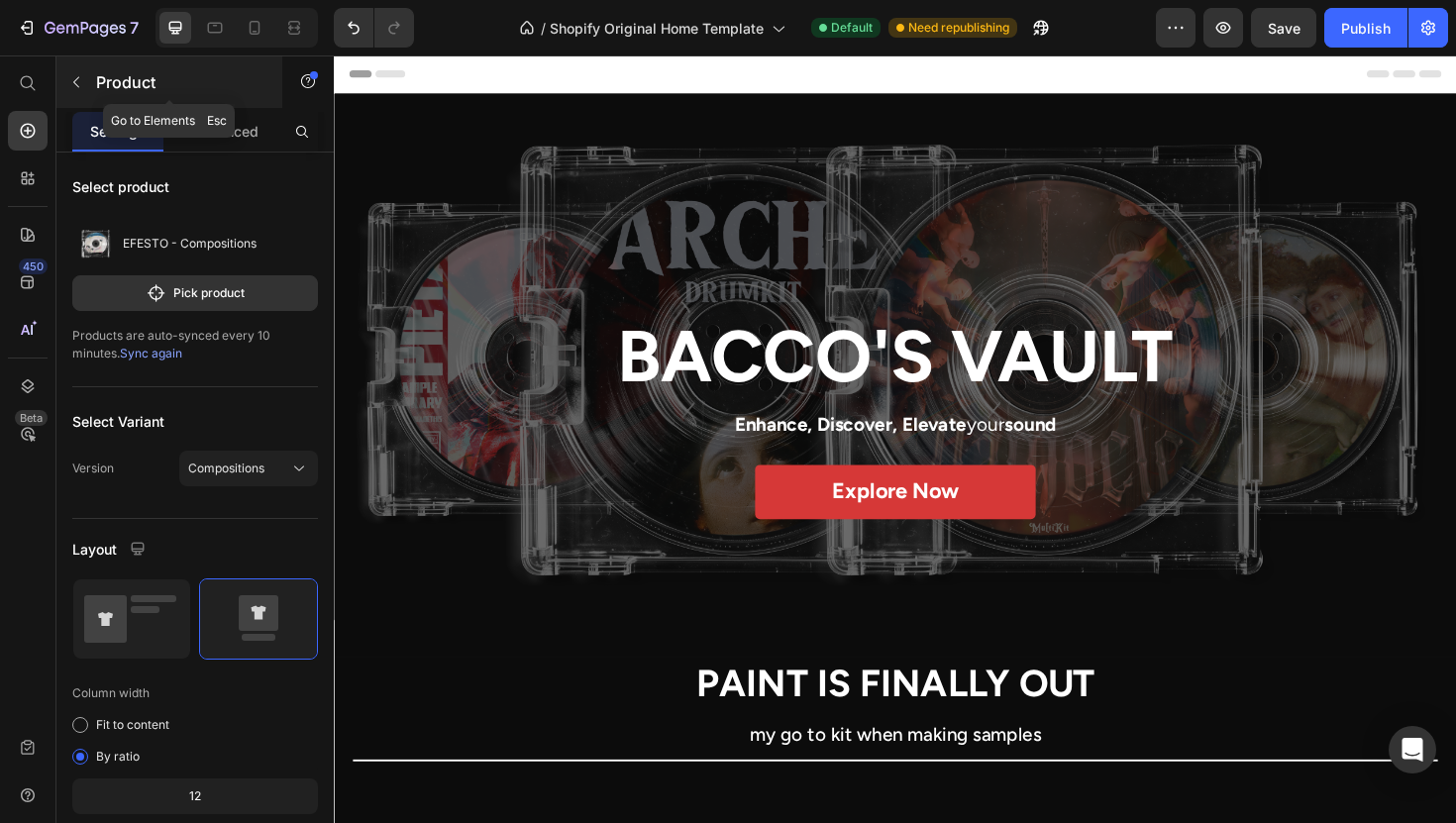 click 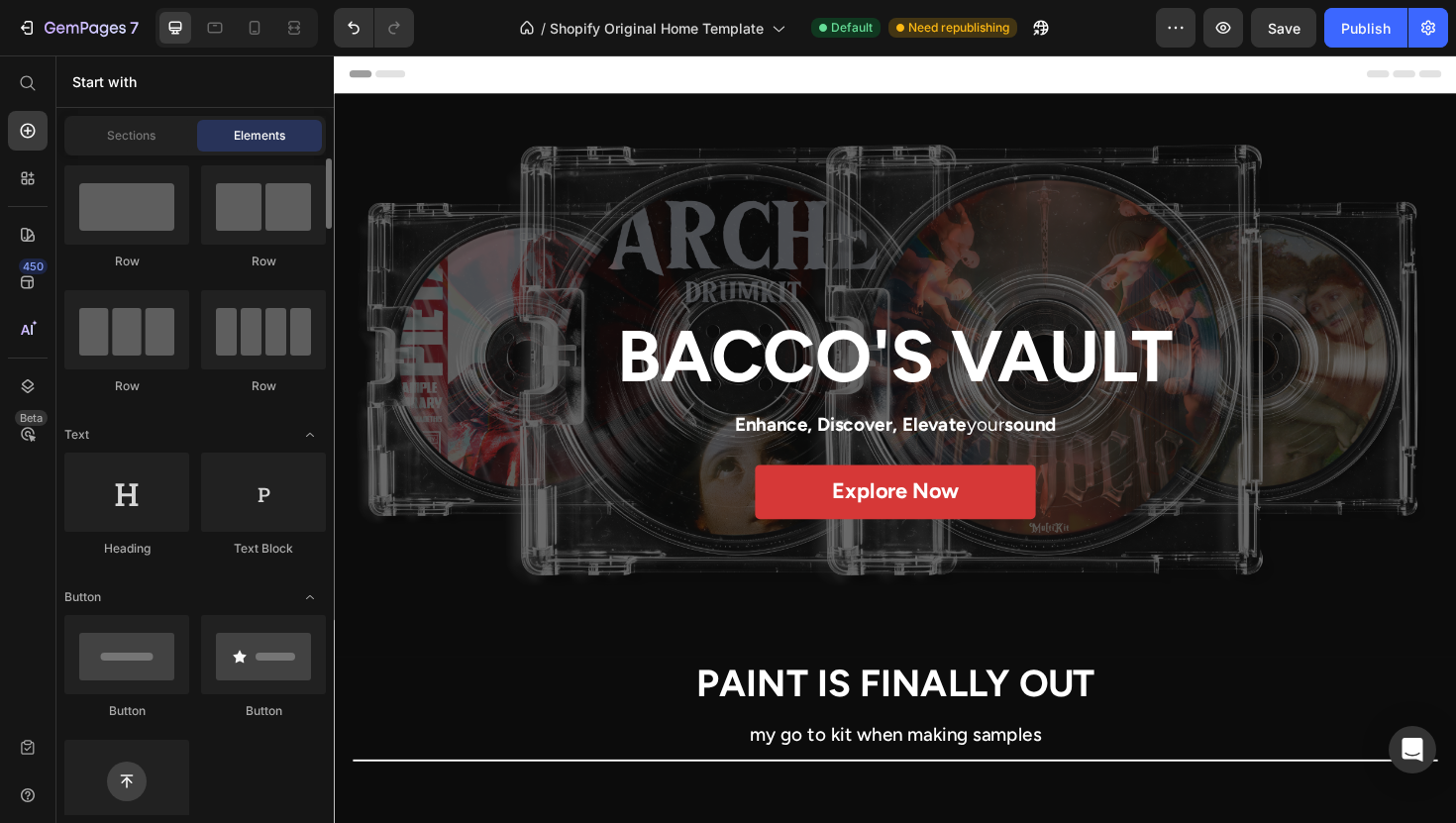 scroll, scrollTop: 45, scrollLeft: 0, axis: vertical 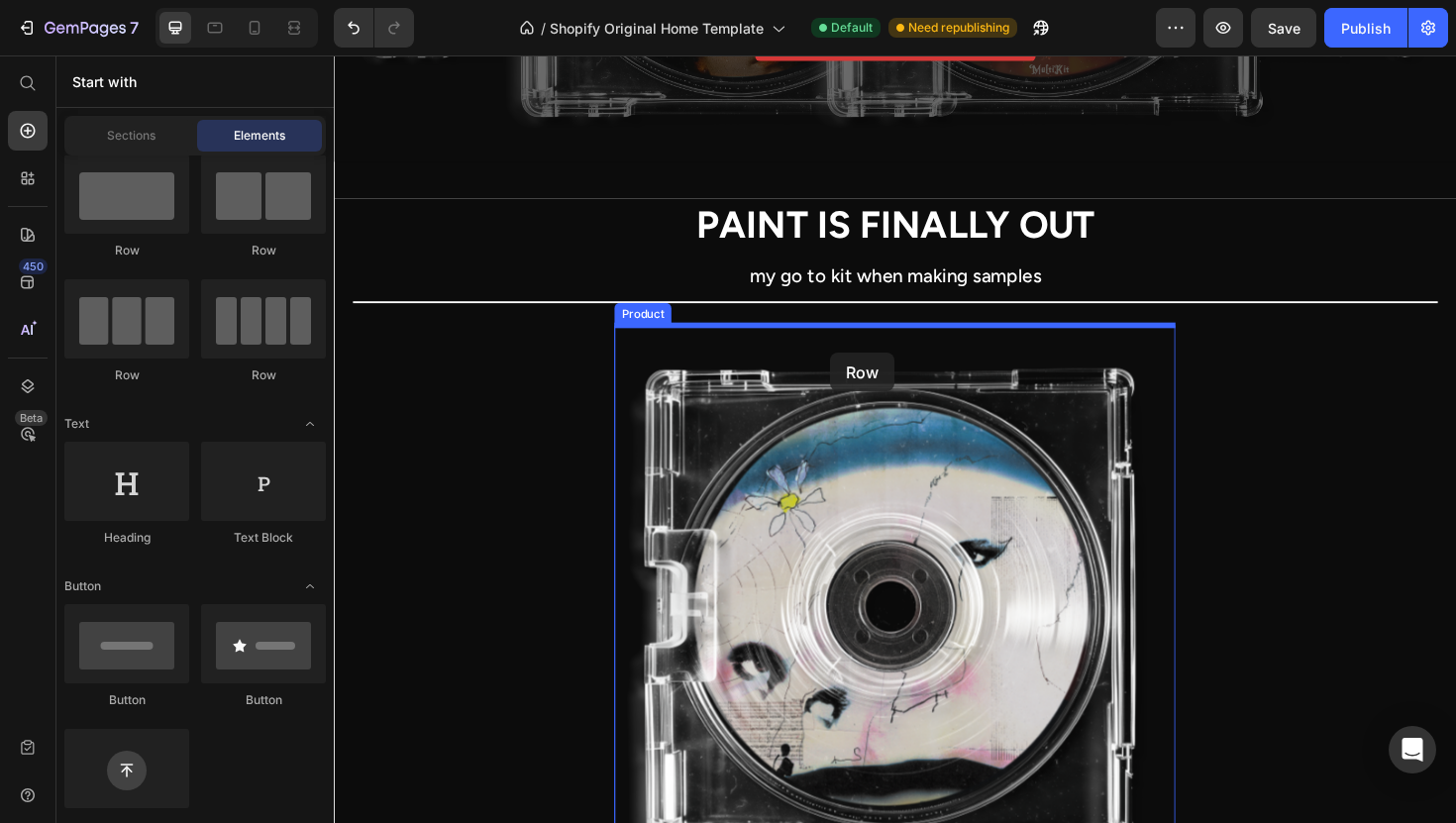 drag, startPoint x: 473, startPoint y: 260, endPoint x: 859, endPoint y: 370, distance: 401.3677 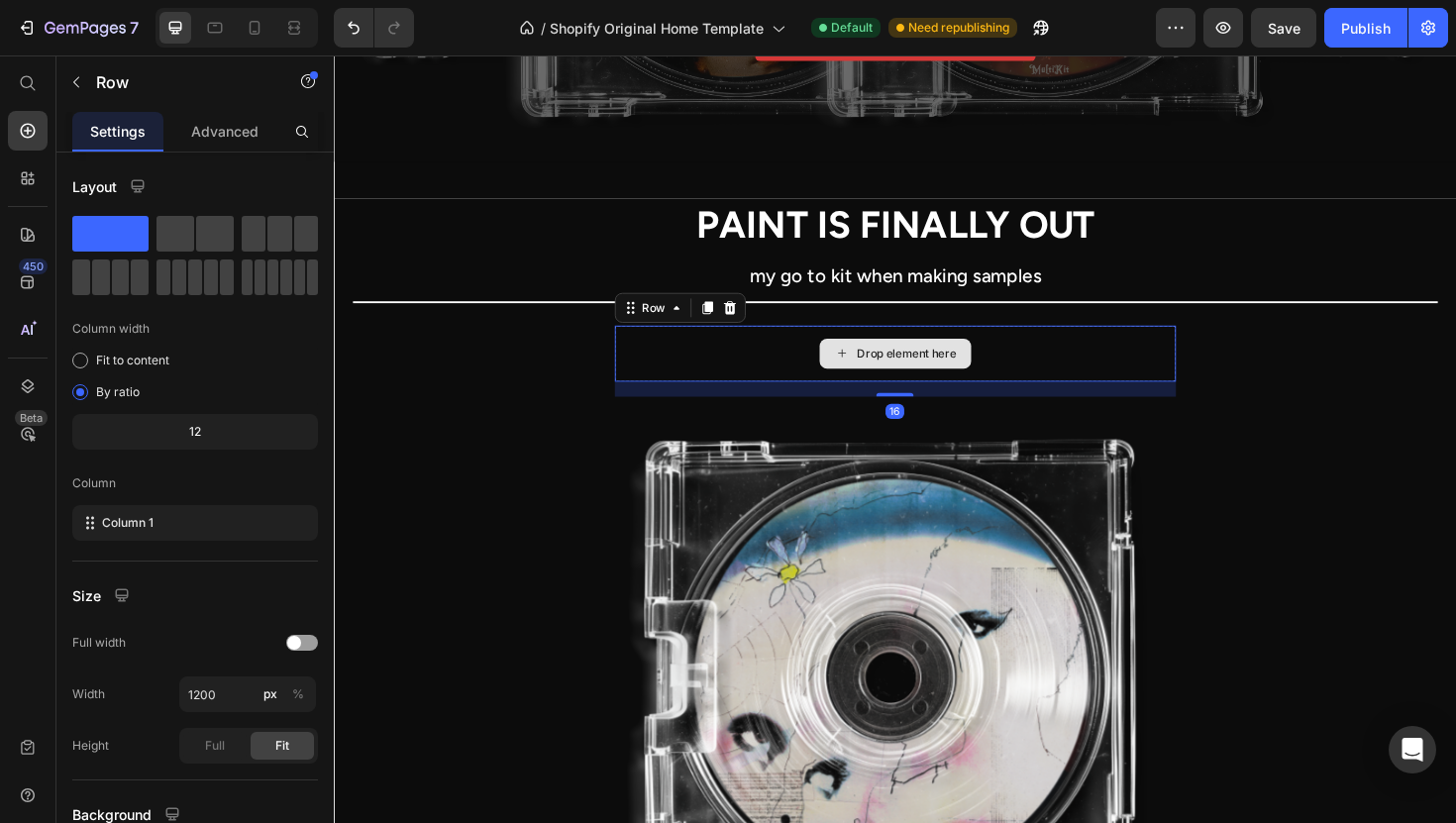 click on "Drop element here" at bounding box center [928, 371] 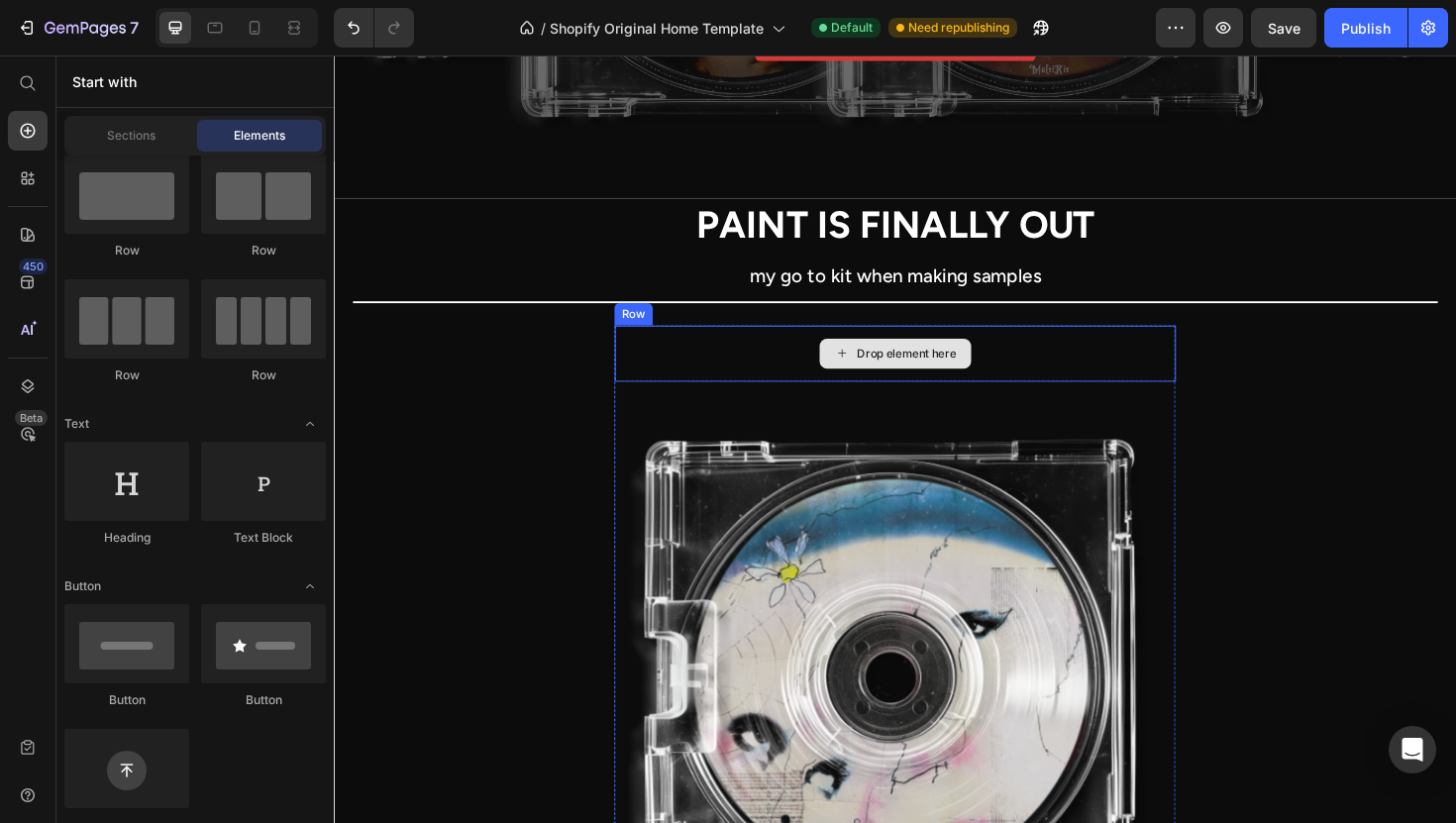click on "Drop element here" at bounding box center [928, 371] 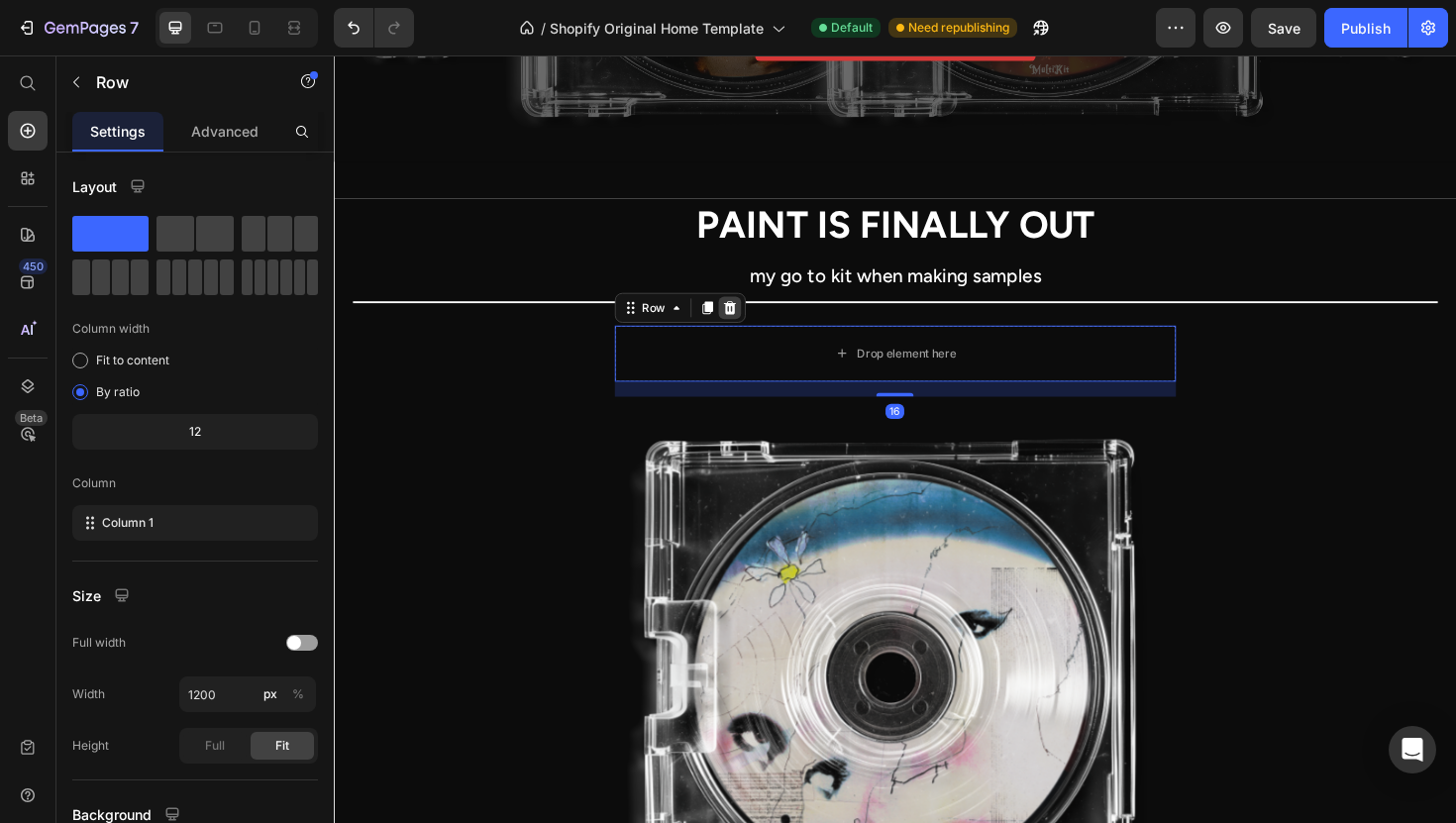 click 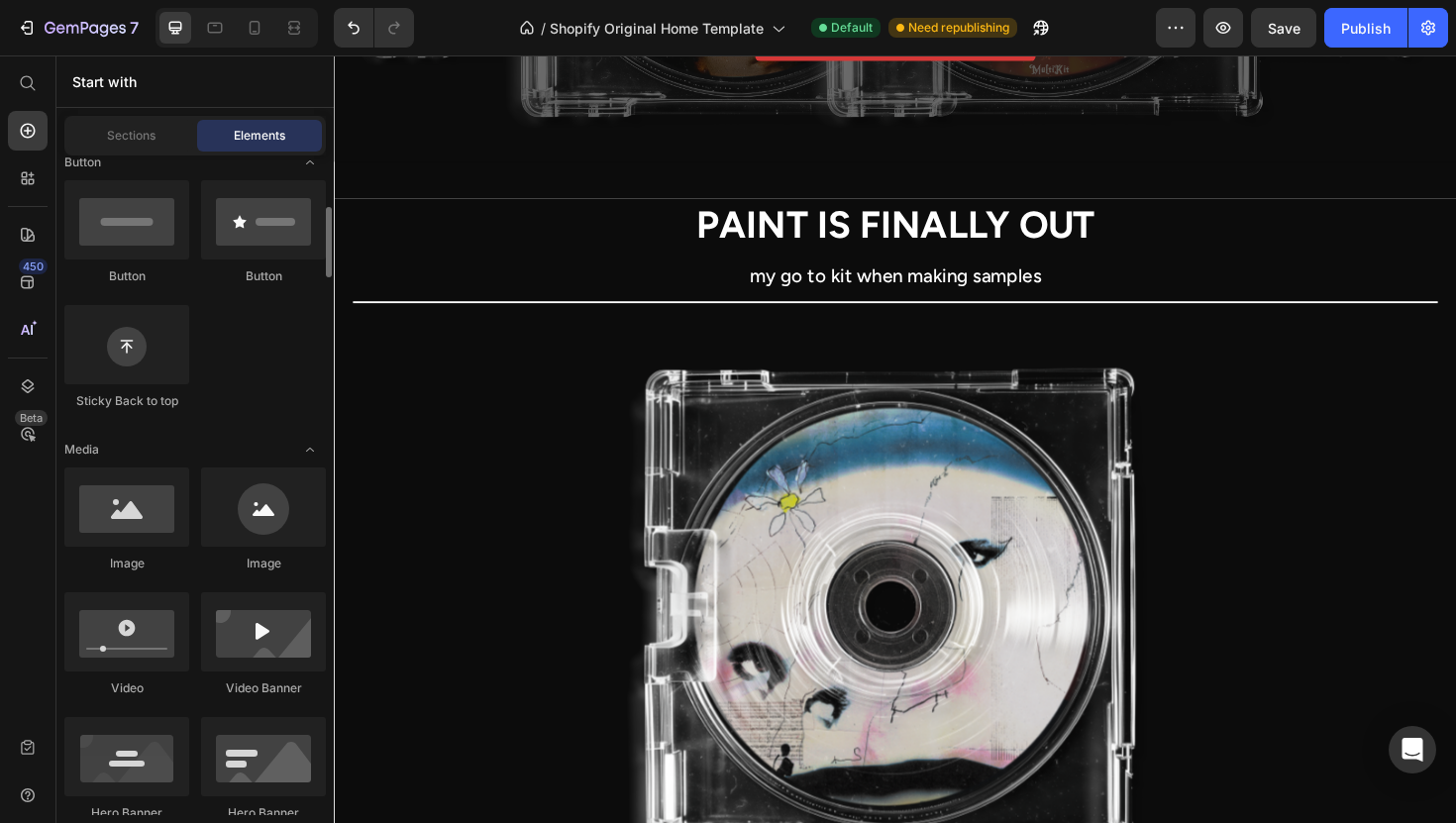 scroll, scrollTop: 469, scrollLeft: 0, axis: vertical 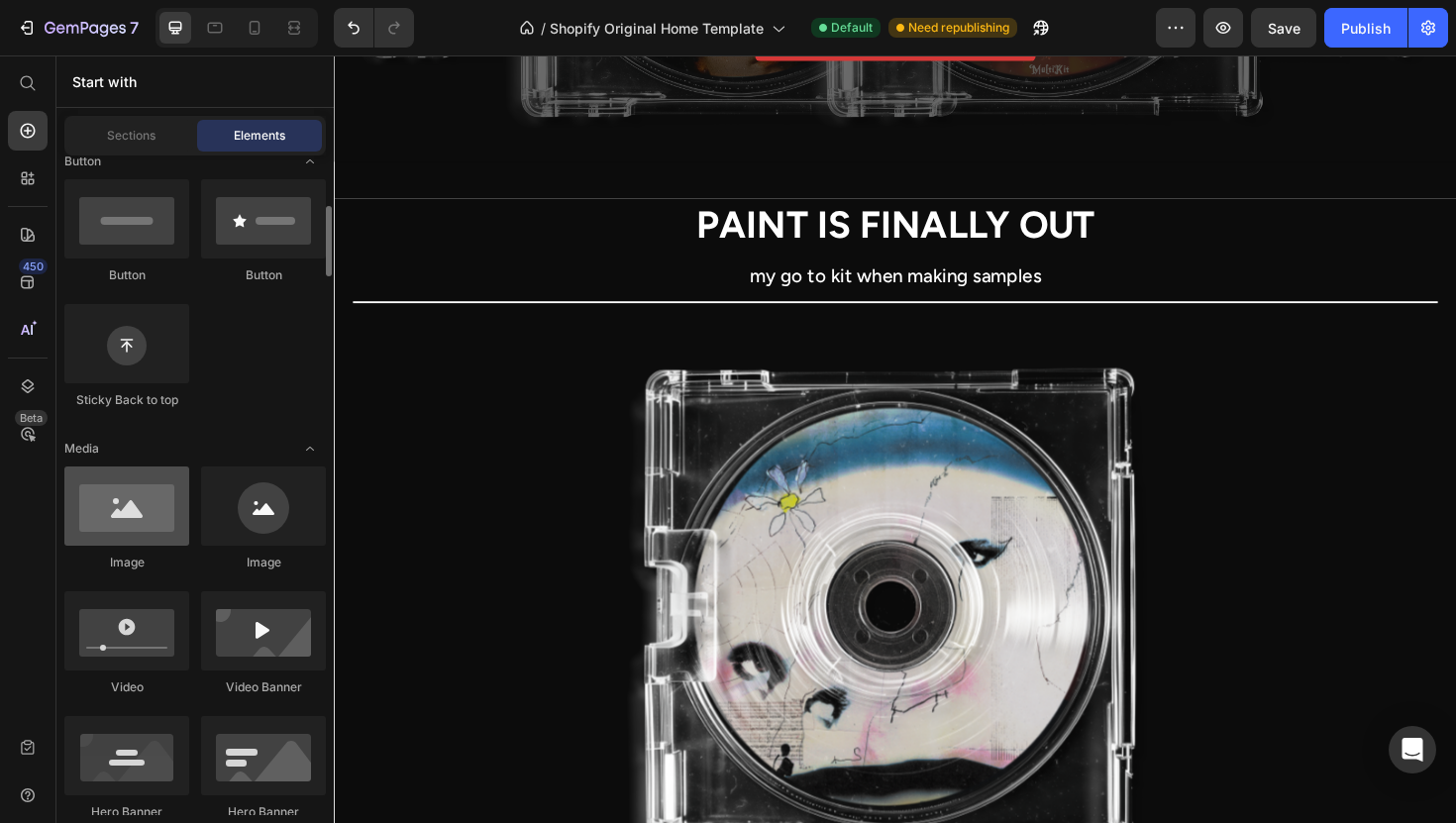 click at bounding box center (127, 506) 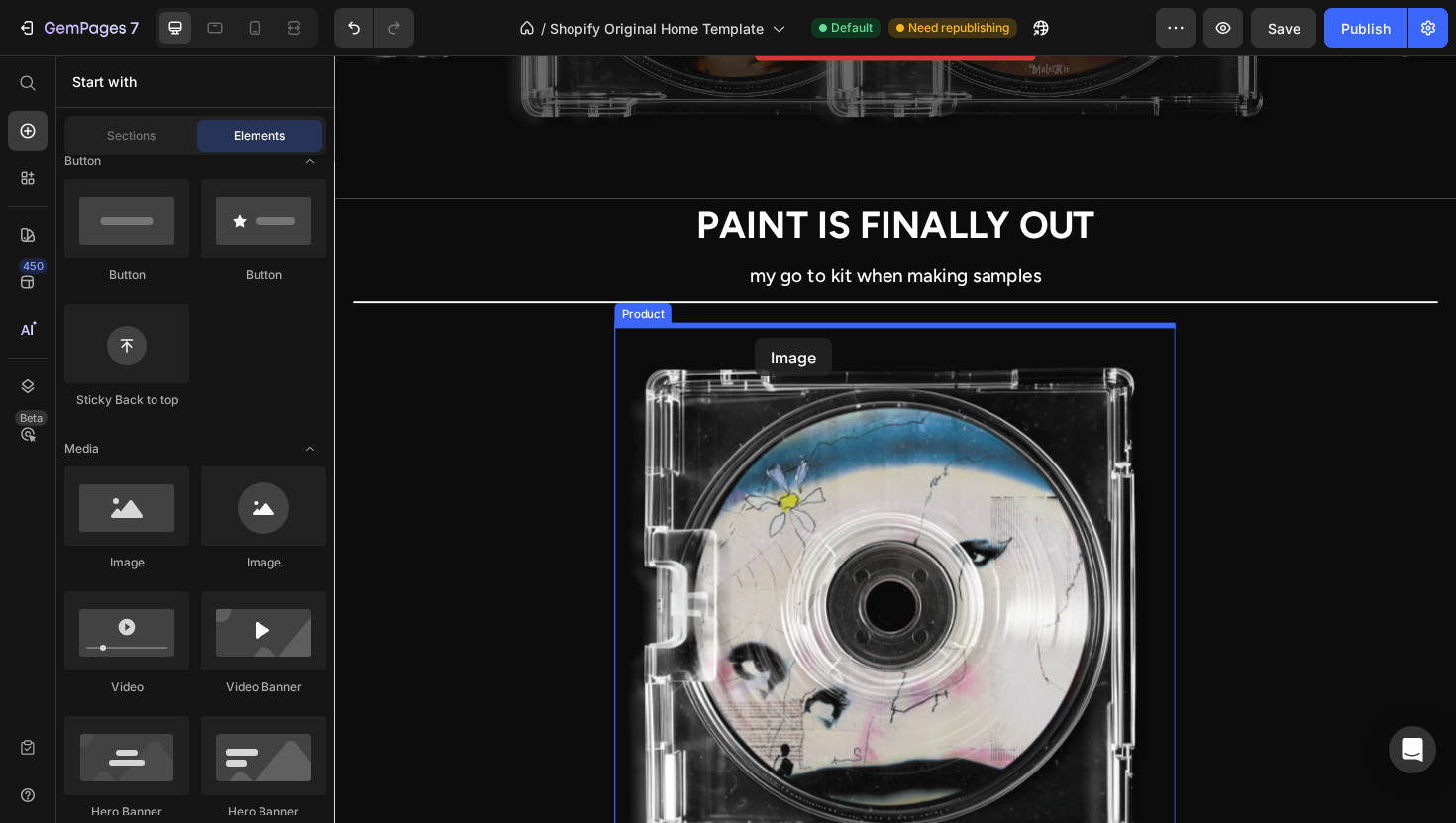 drag, startPoint x: 461, startPoint y: 567, endPoint x: 779, endPoint y: 358, distance: 380.53252 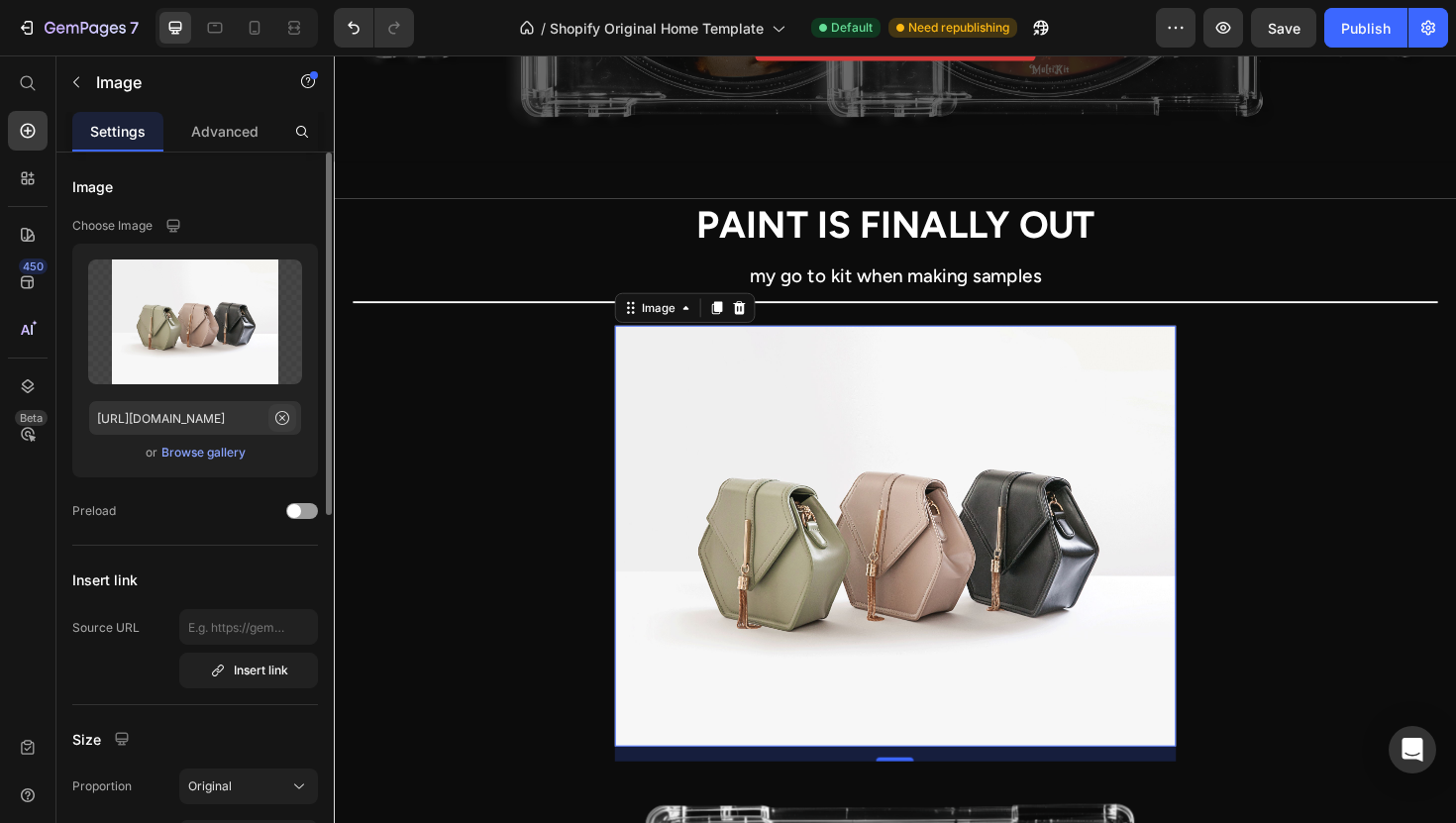 click 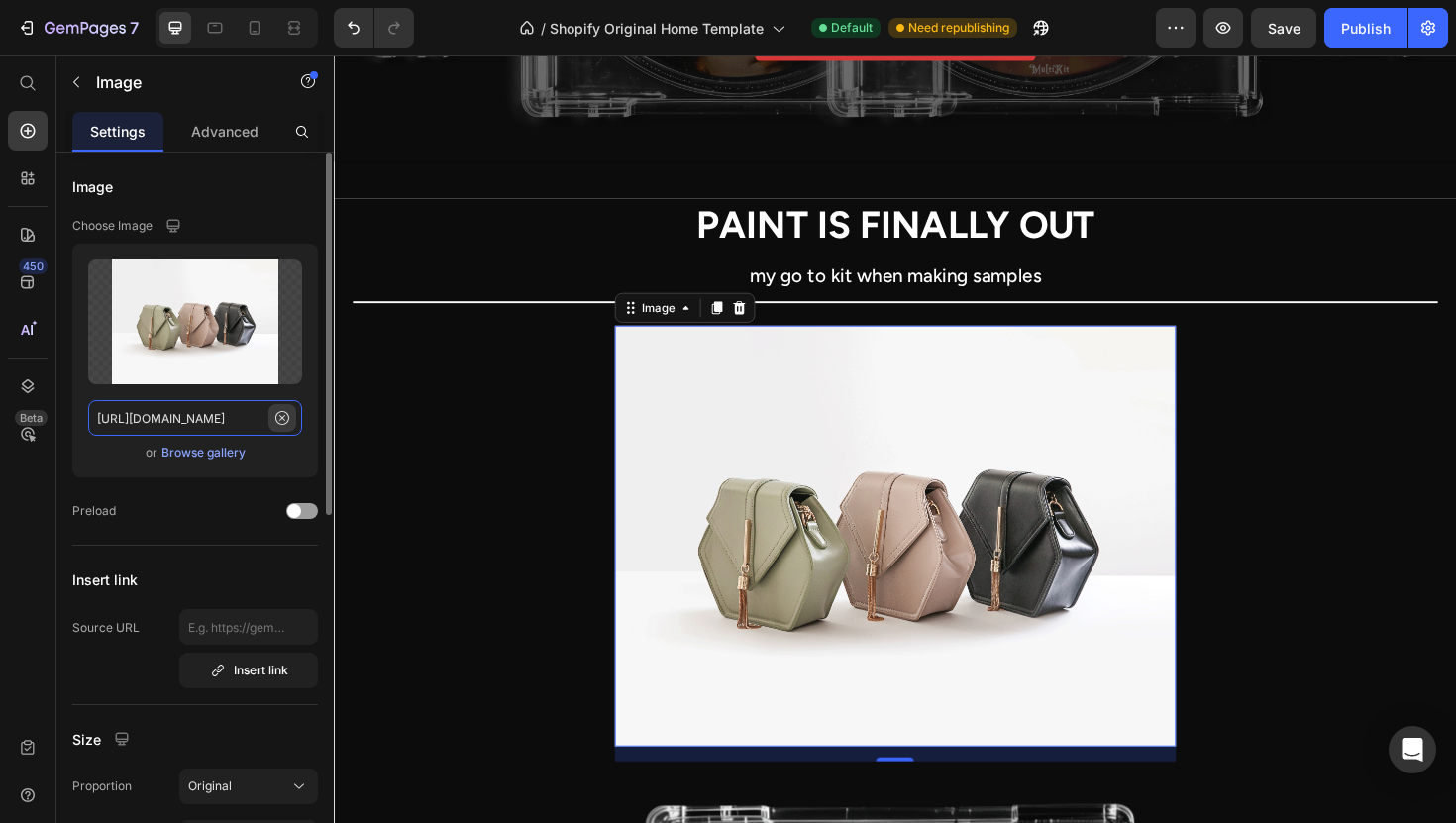 type 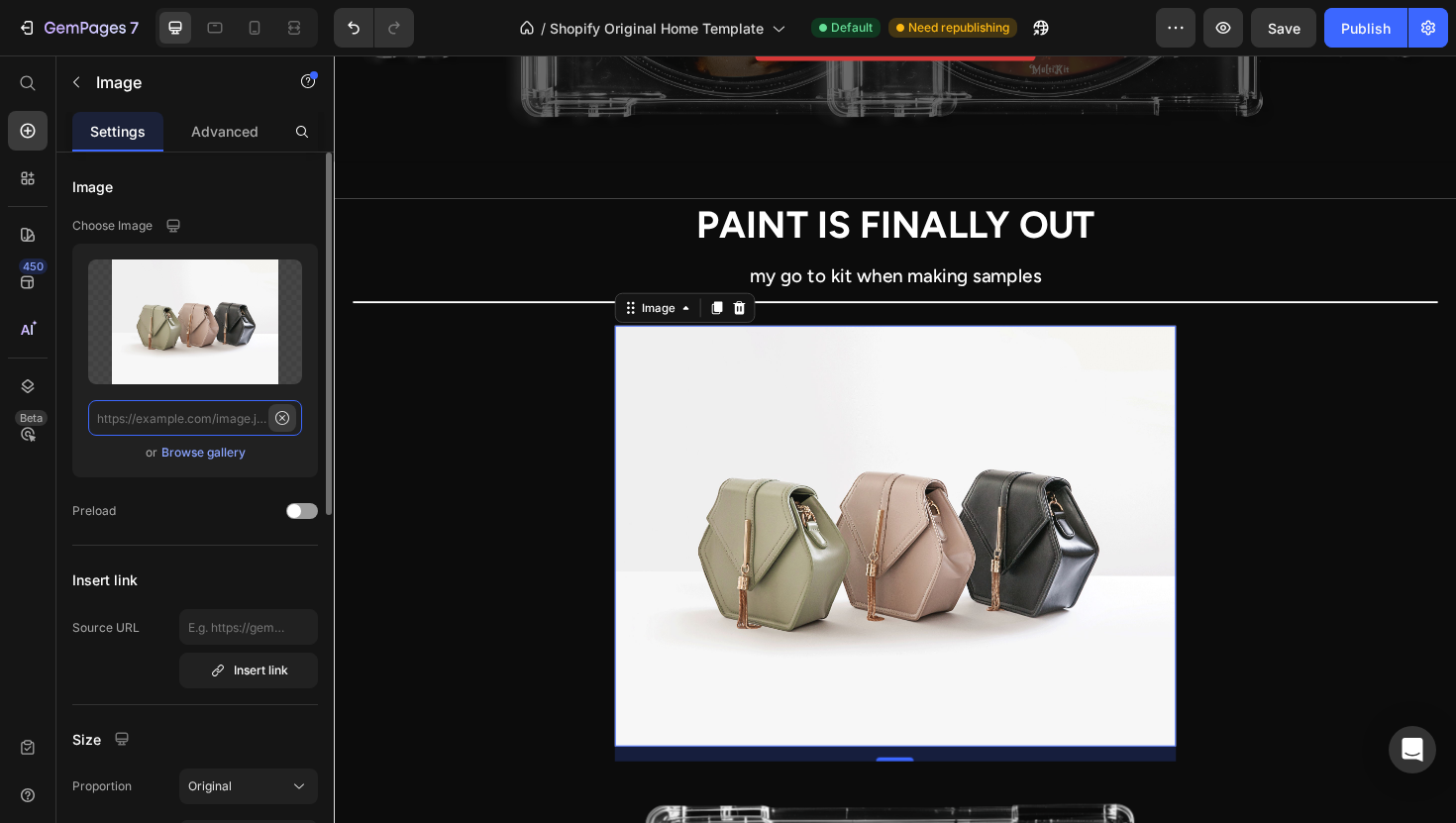 scroll, scrollTop: 0, scrollLeft: 0, axis: both 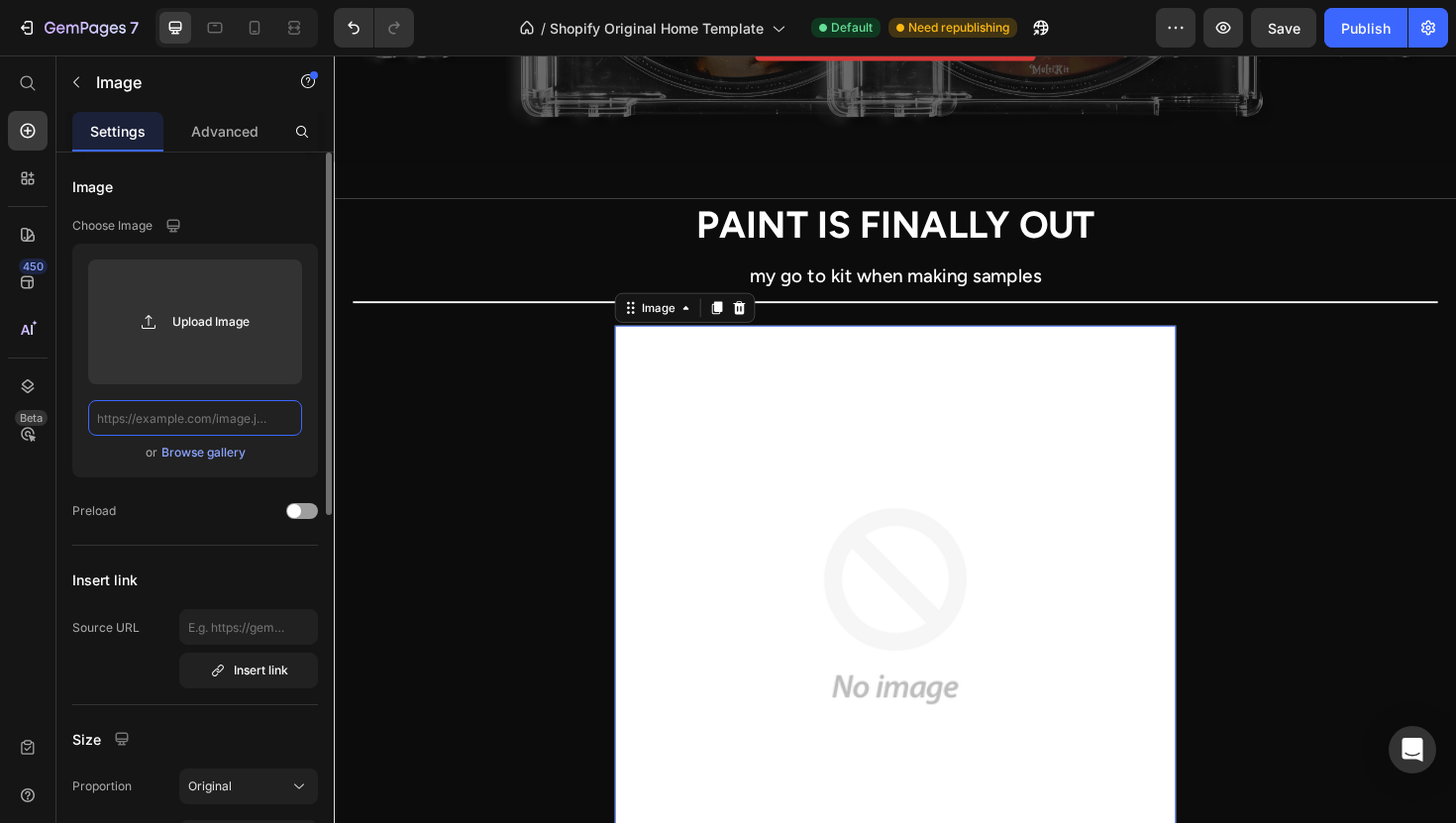 click 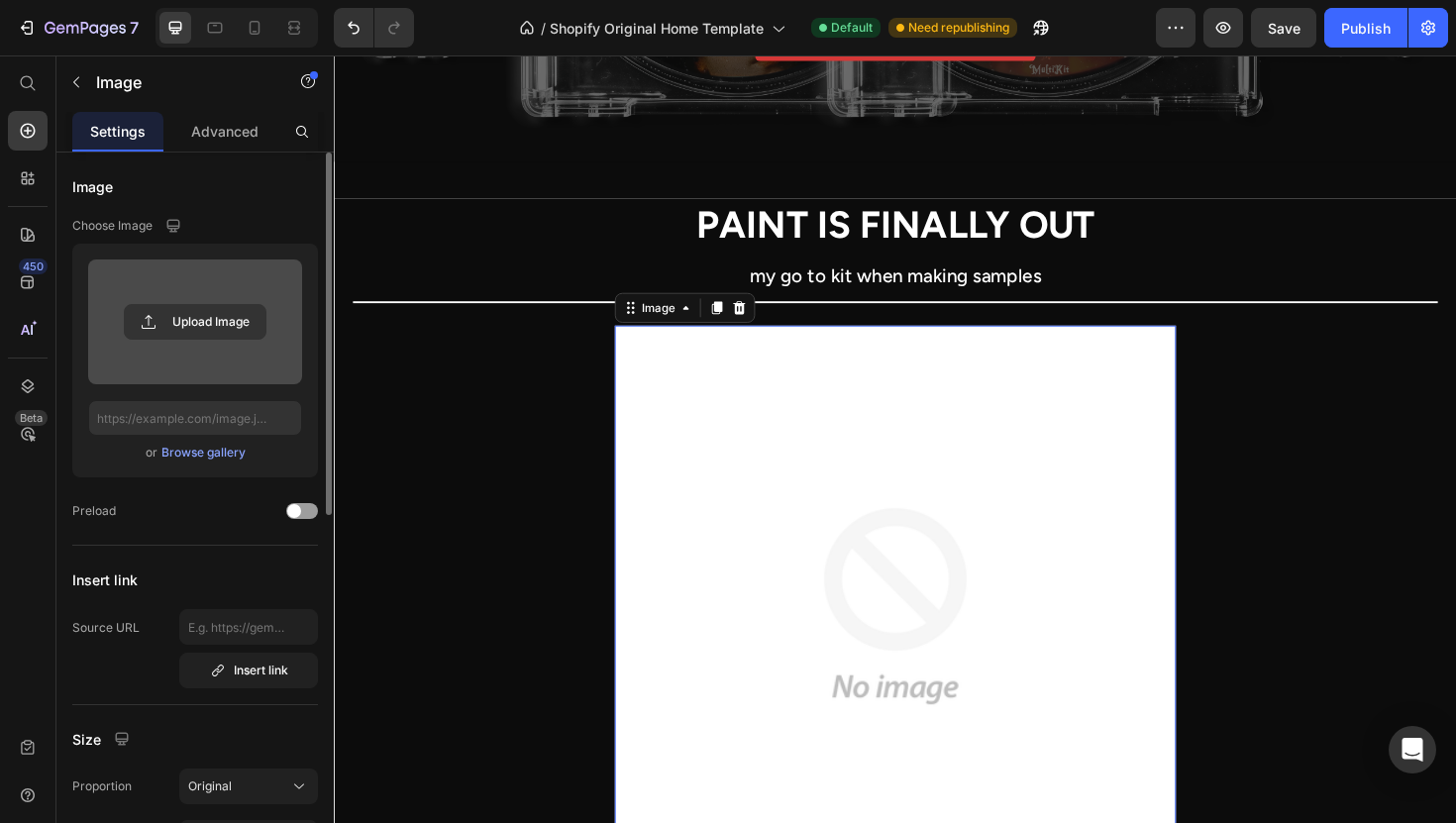 click at bounding box center [195, 322] 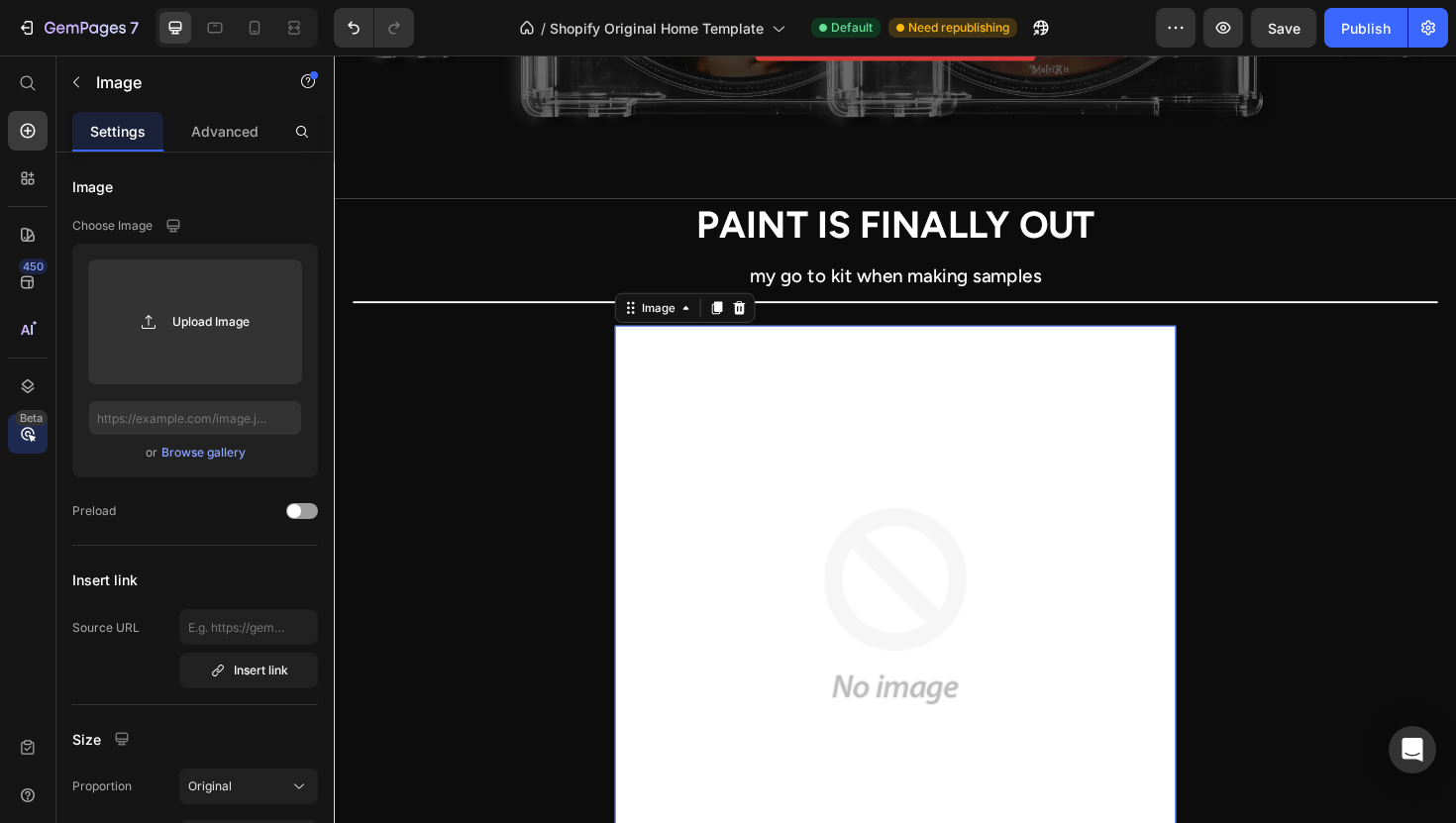 type on "C:\fakepath\PAINT.png" 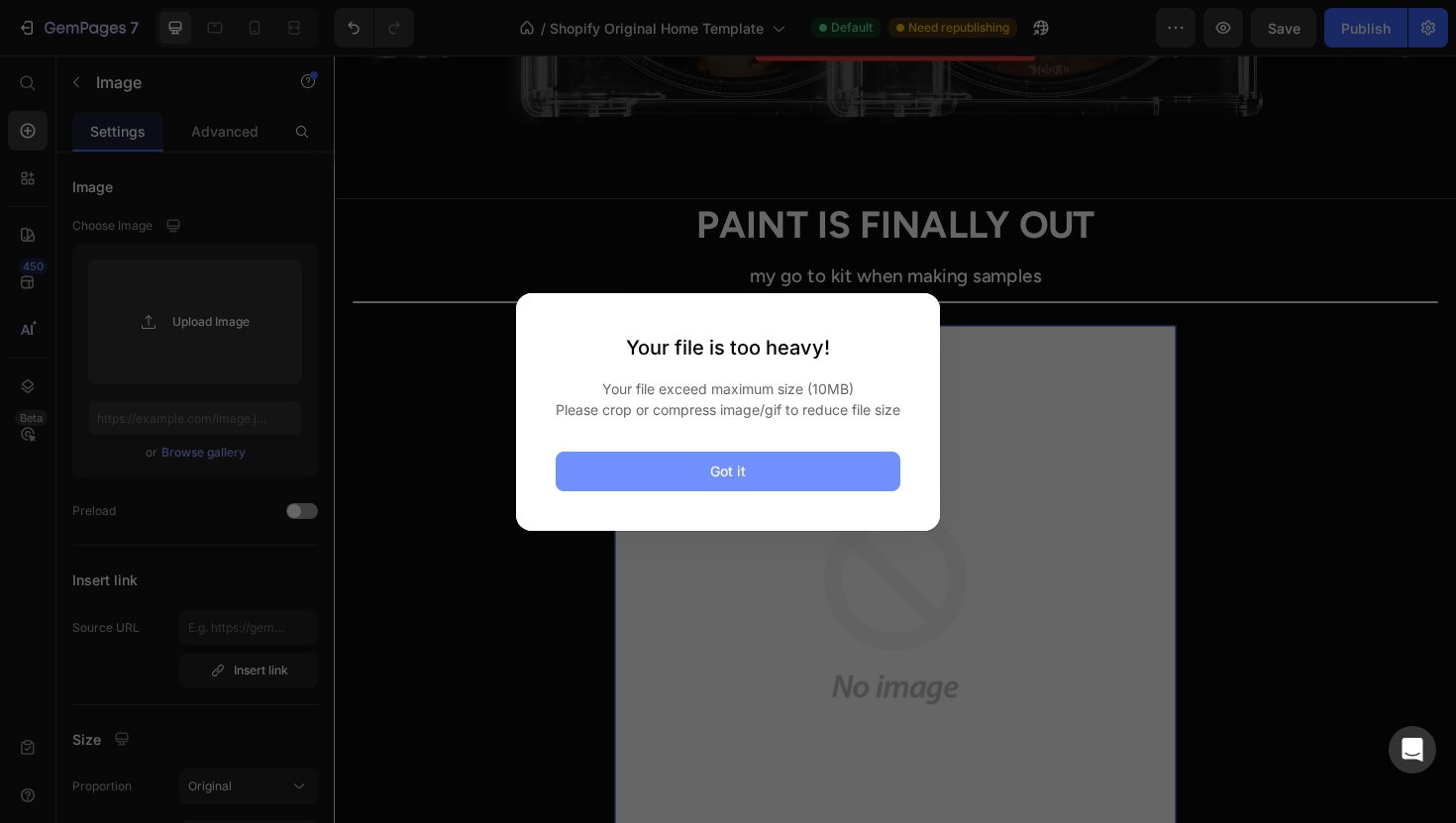 click on "Got it" at bounding box center (728, 471) 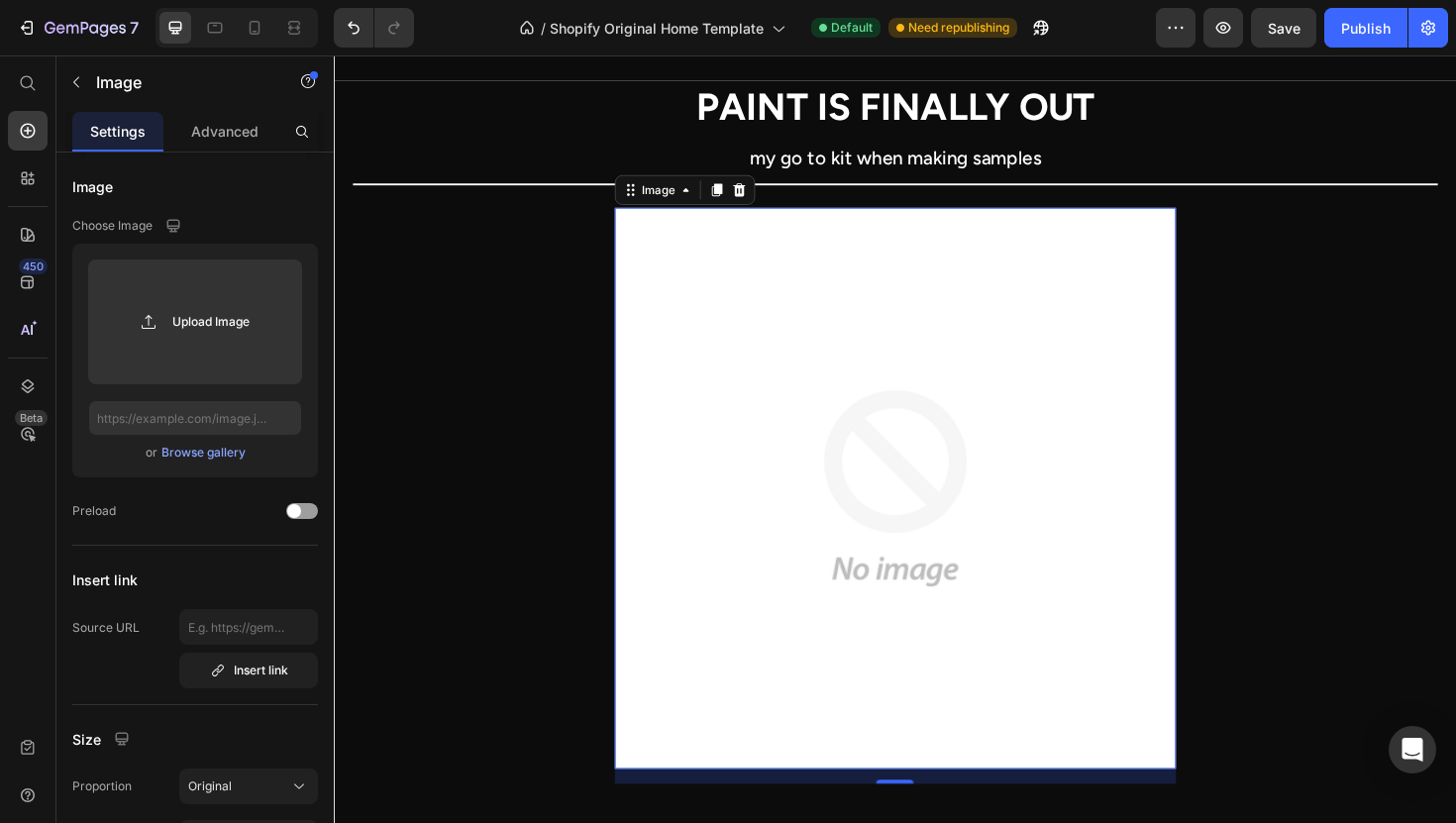 click at bounding box center (928, 514) 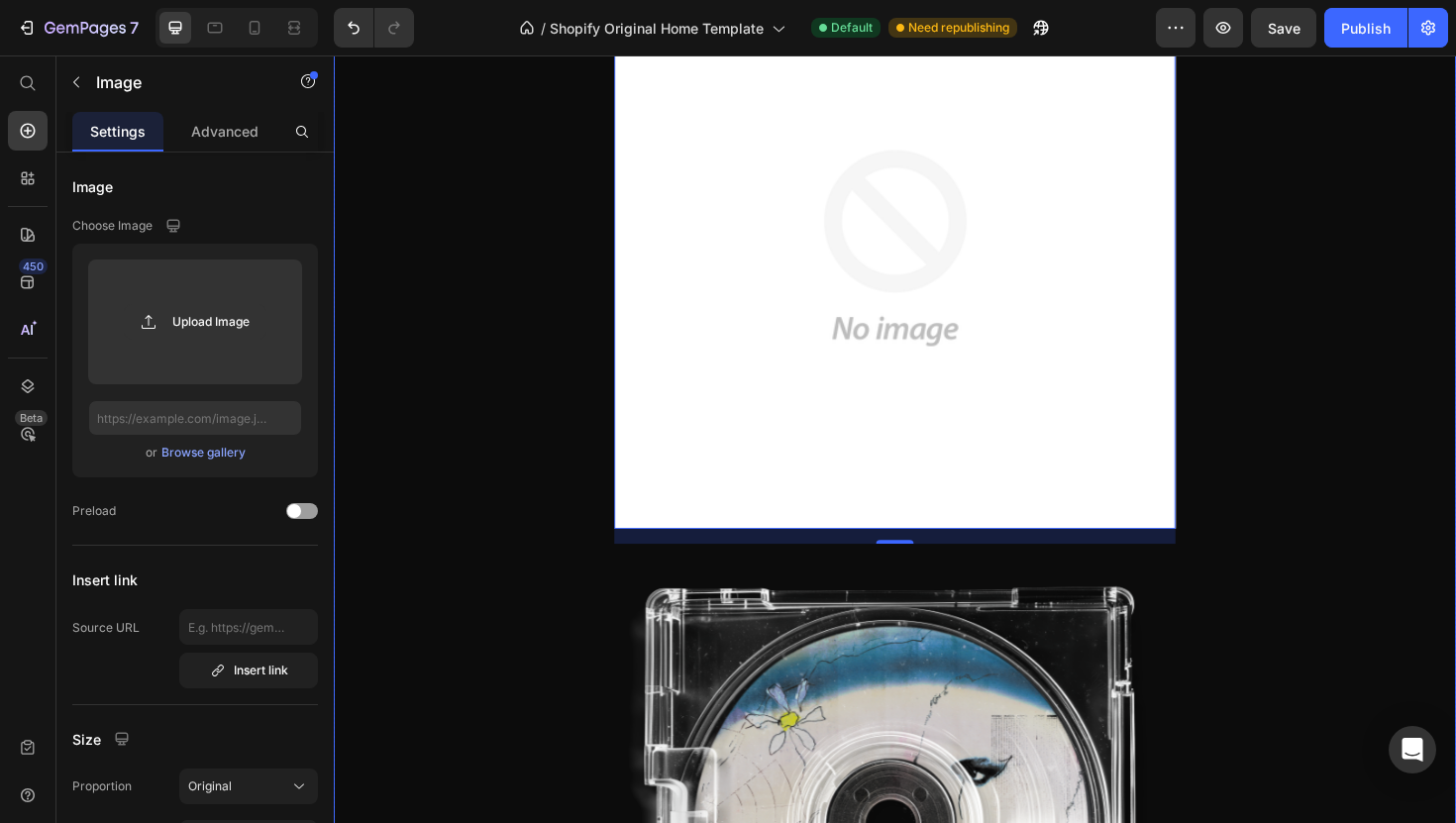 scroll, scrollTop: 634, scrollLeft: 0, axis: vertical 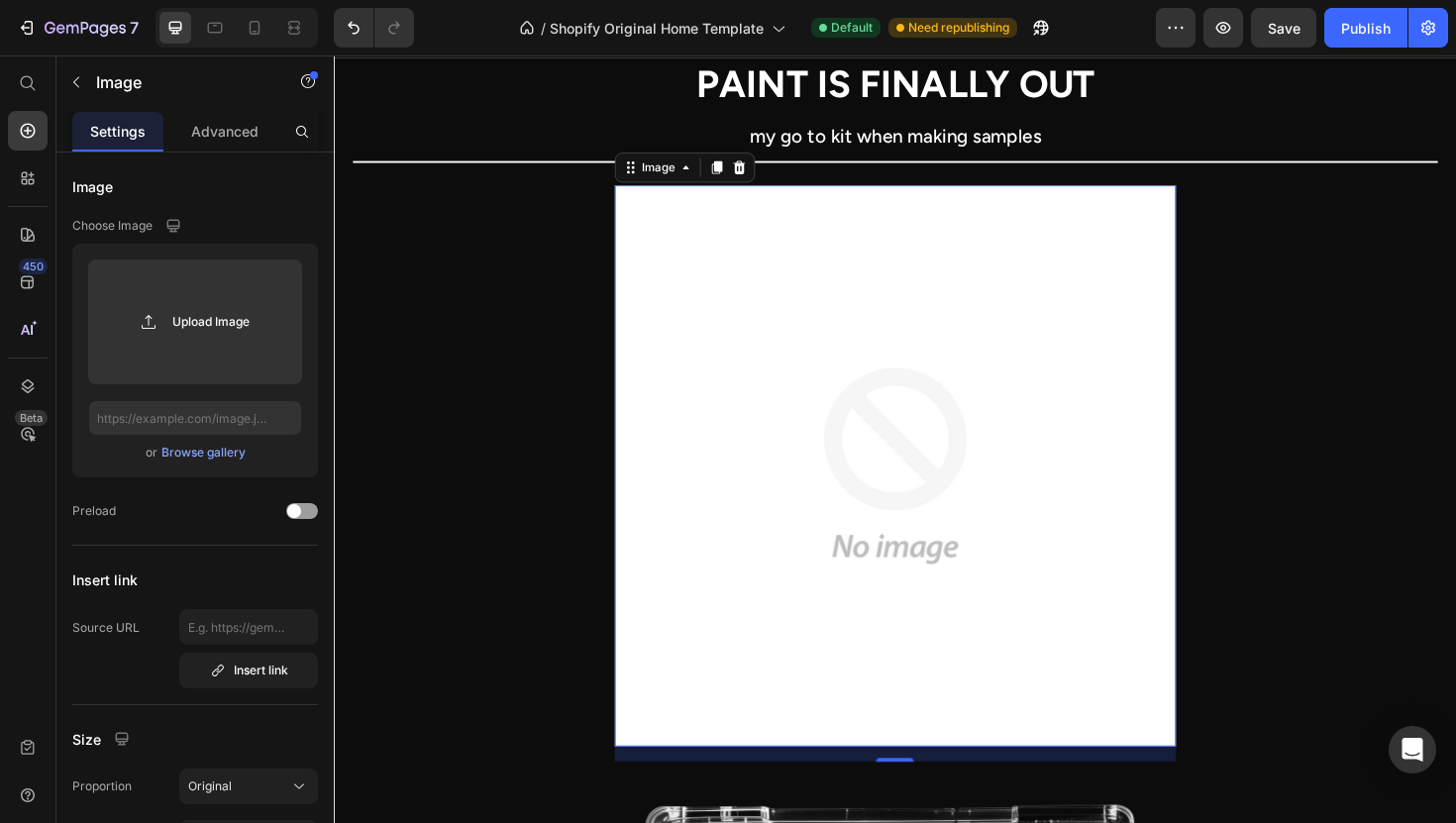 click at bounding box center (928, 490) 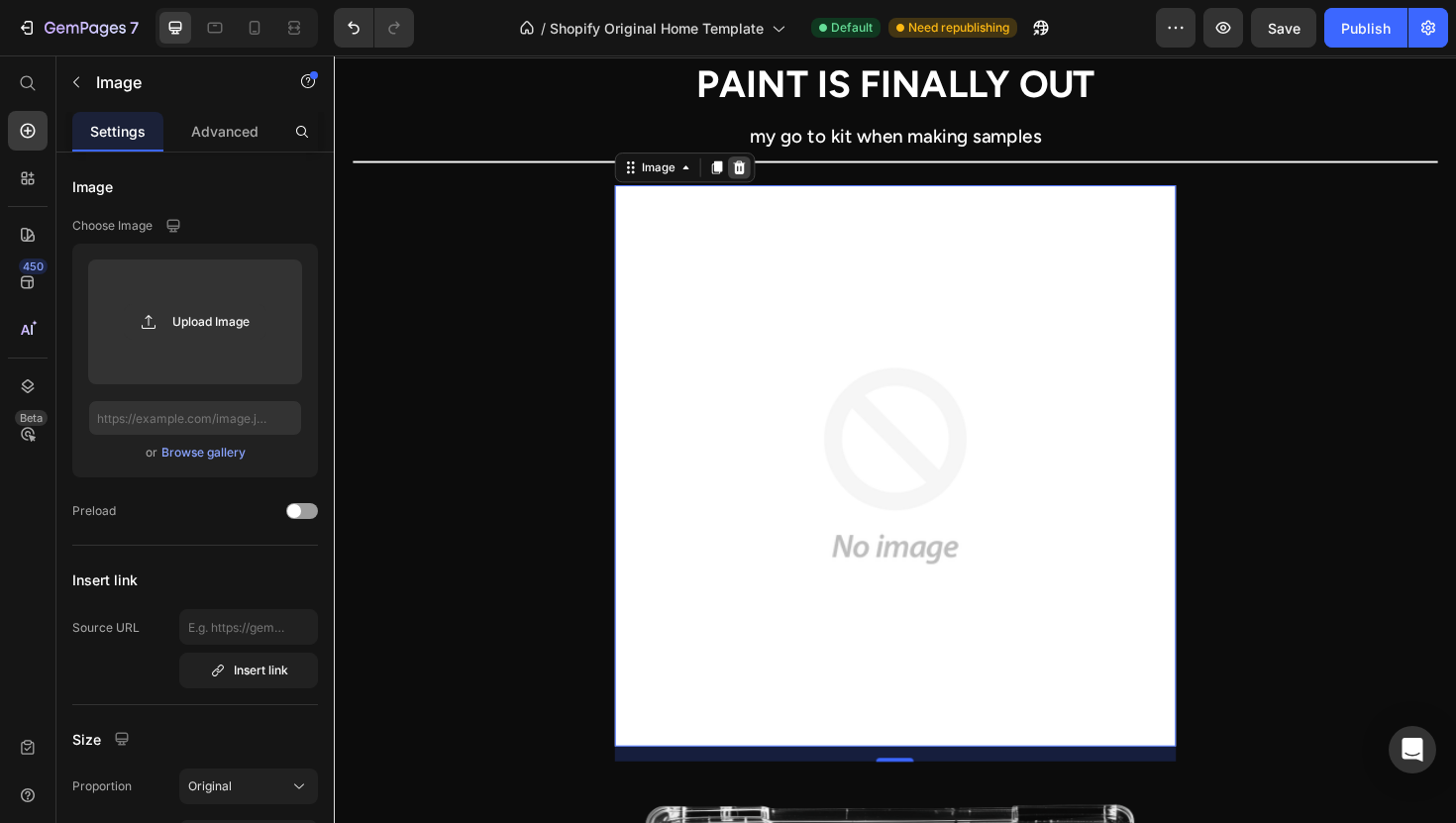 click 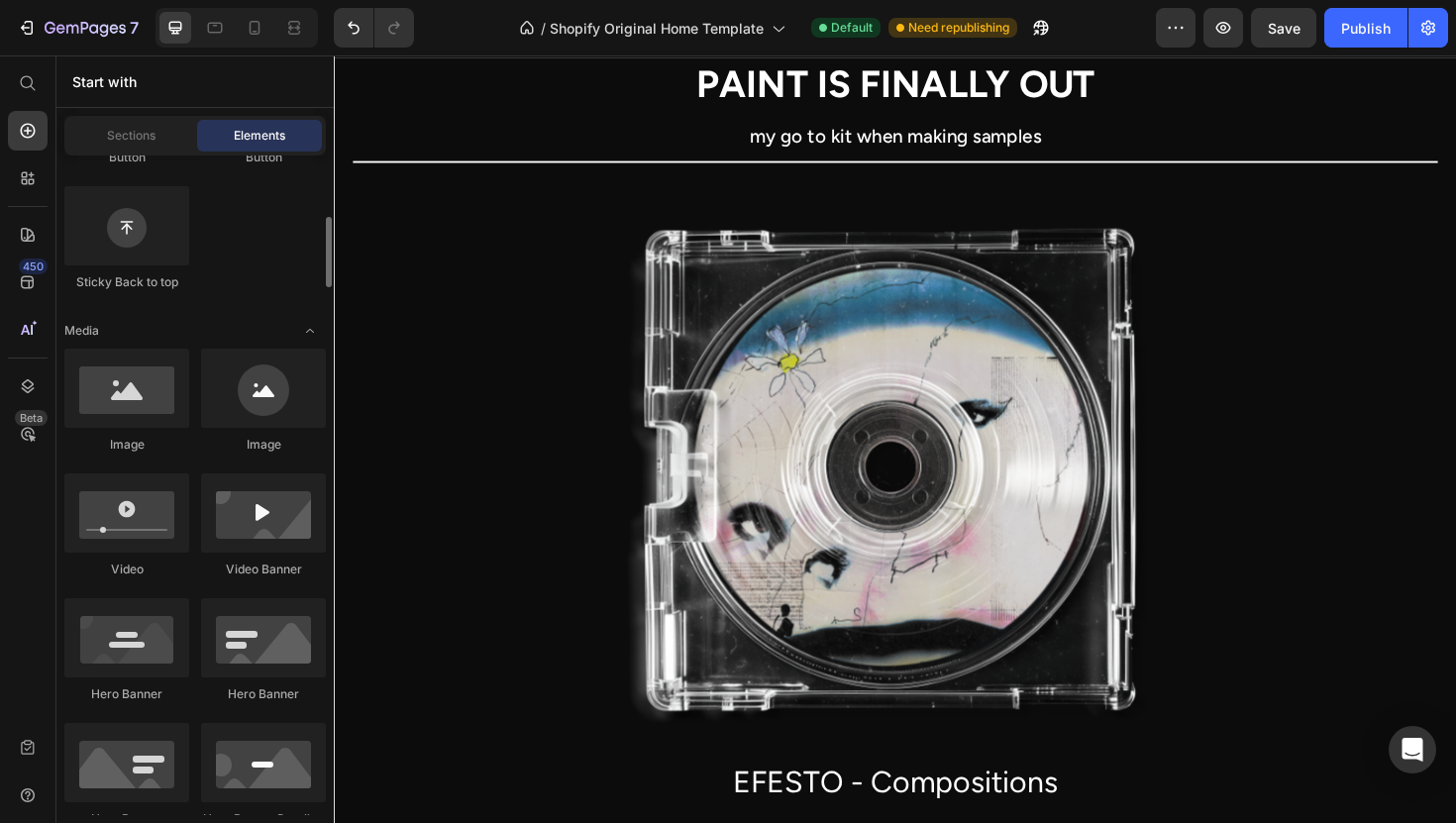 scroll, scrollTop: 585, scrollLeft: 0, axis: vertical 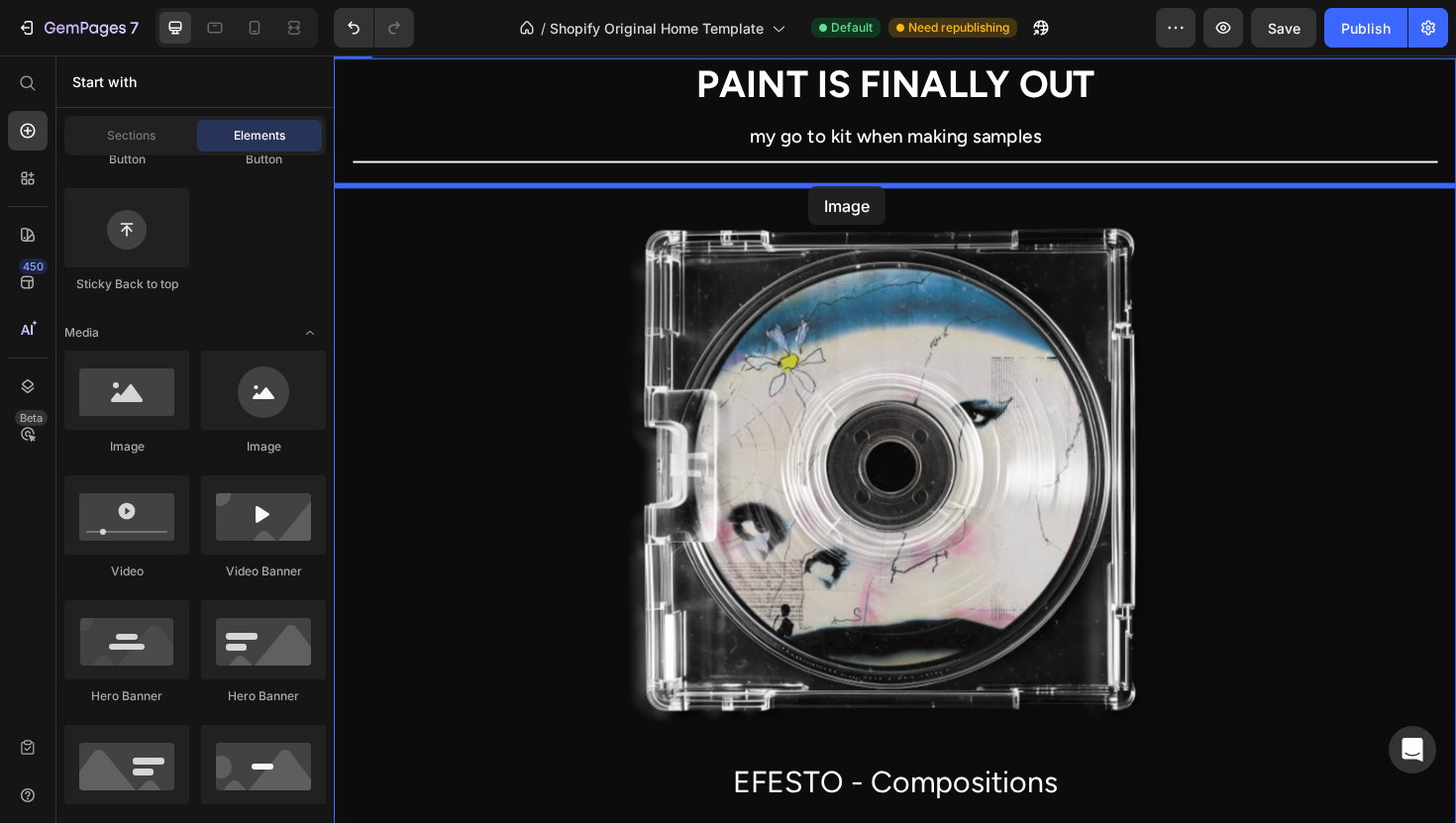 drag, startPoint x: 458, startPoint y: 459, endPoint x: 836, endPoint y: 205, distance: 455.4119 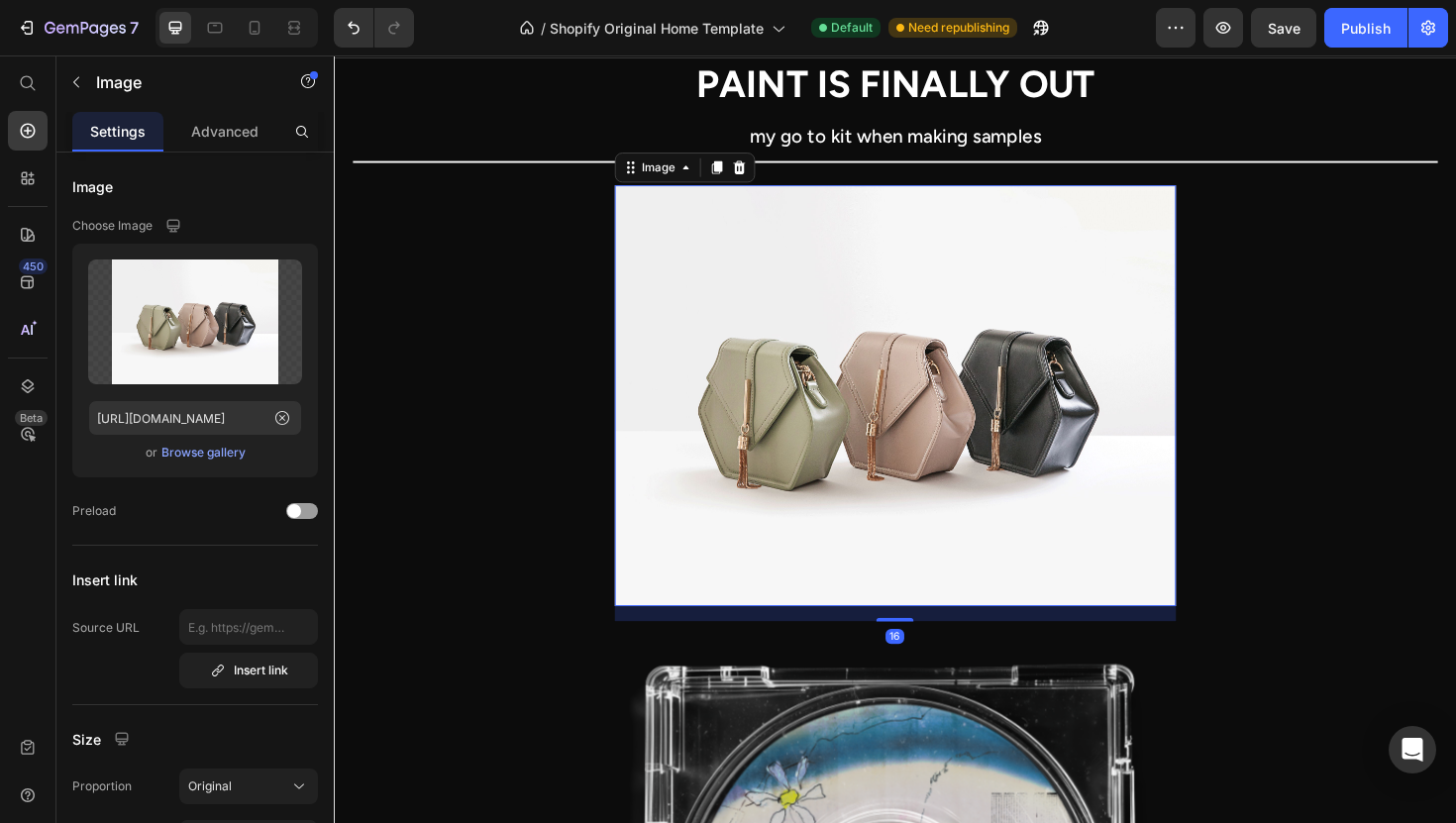 click at bounding box center (928, 416) 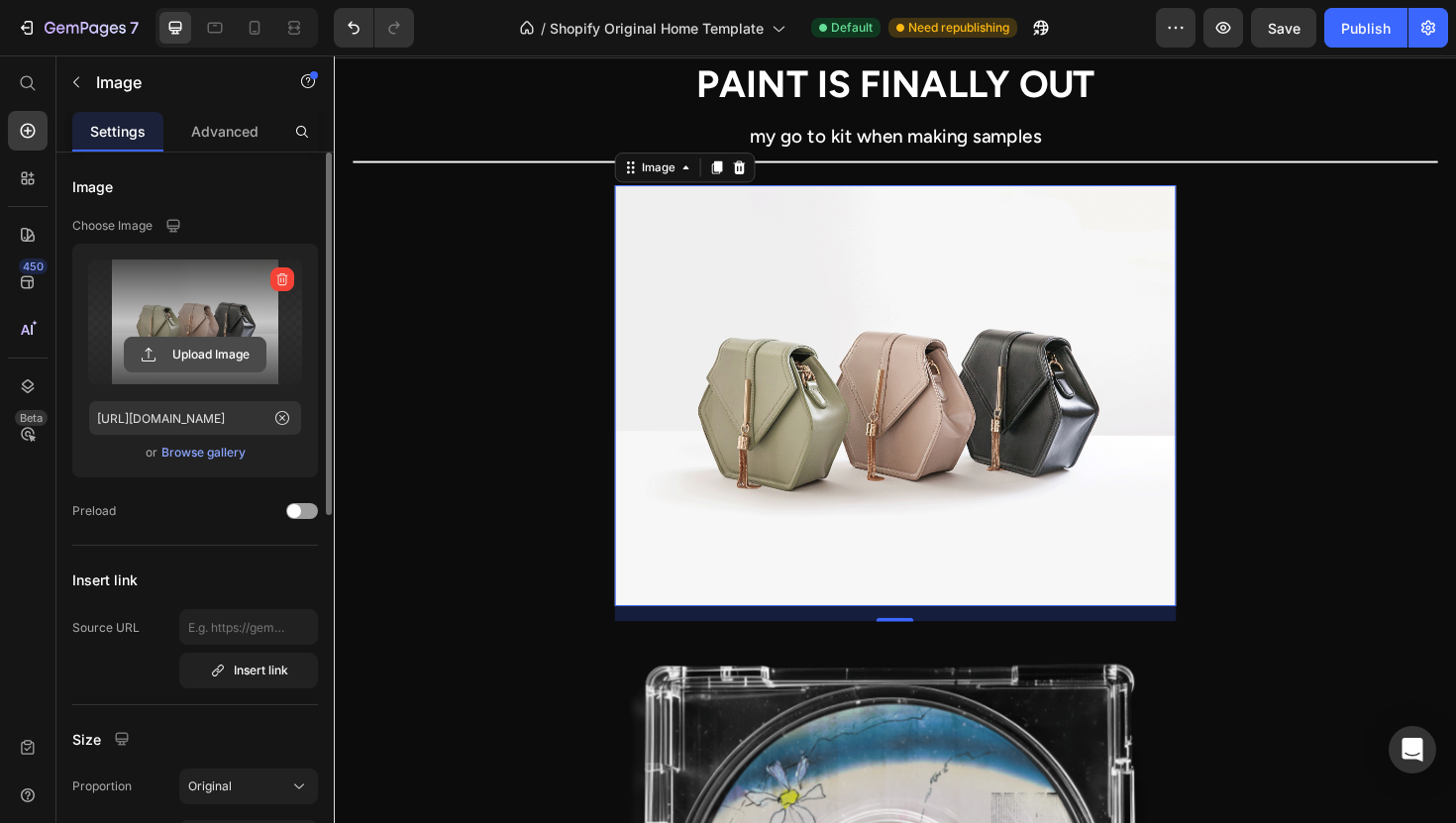click 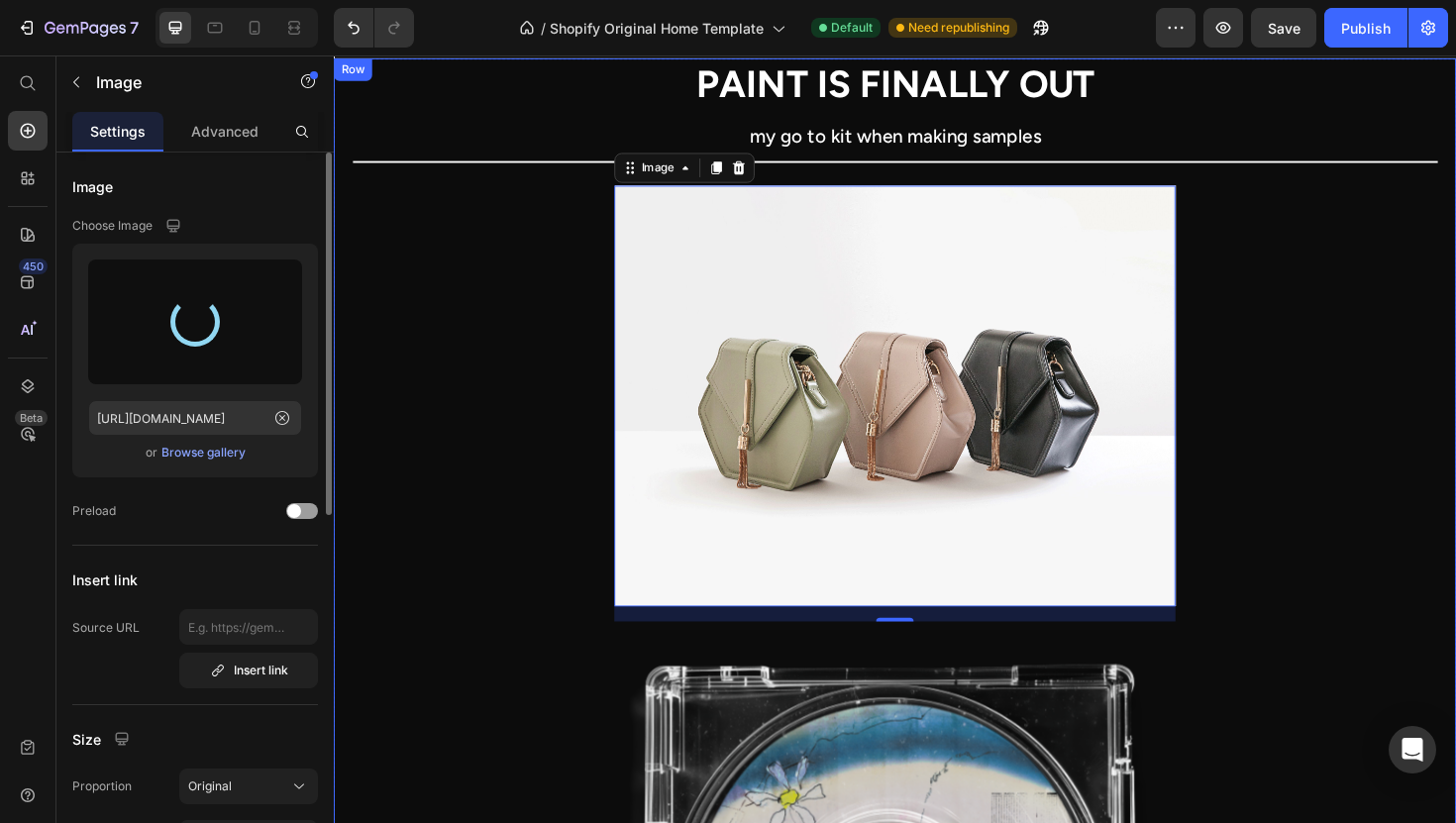 type on "[URL][DOMAIN_NAME]" 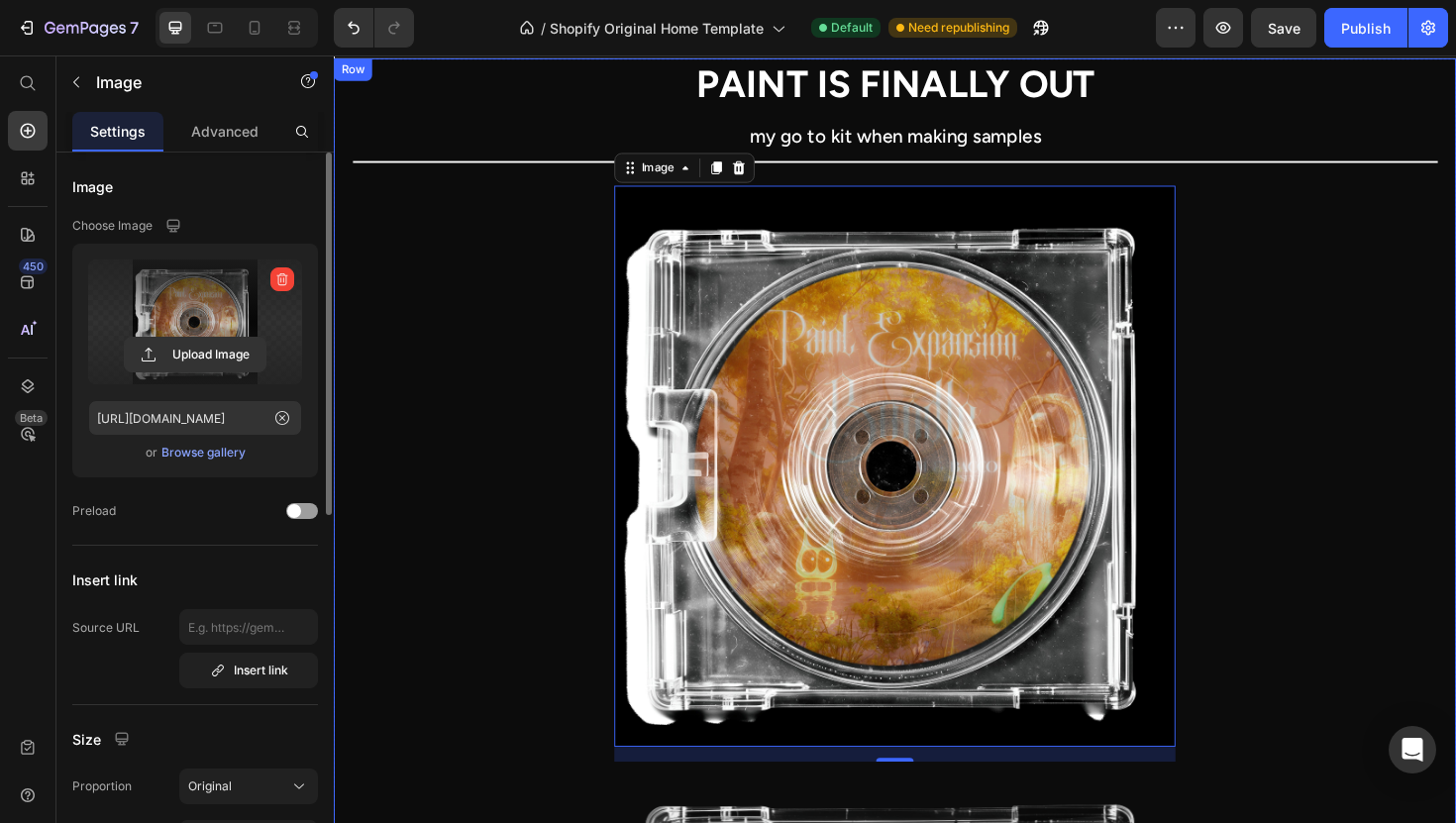 click on "PAINT IS FINALLY OUT Heading my go to kit when making samples Heading                Title Line Image   16 Product Images EFESTO - Compositions Product Title Product Bacco's Sound Kits Heading                Title Line" at bounding box center [928, 849] 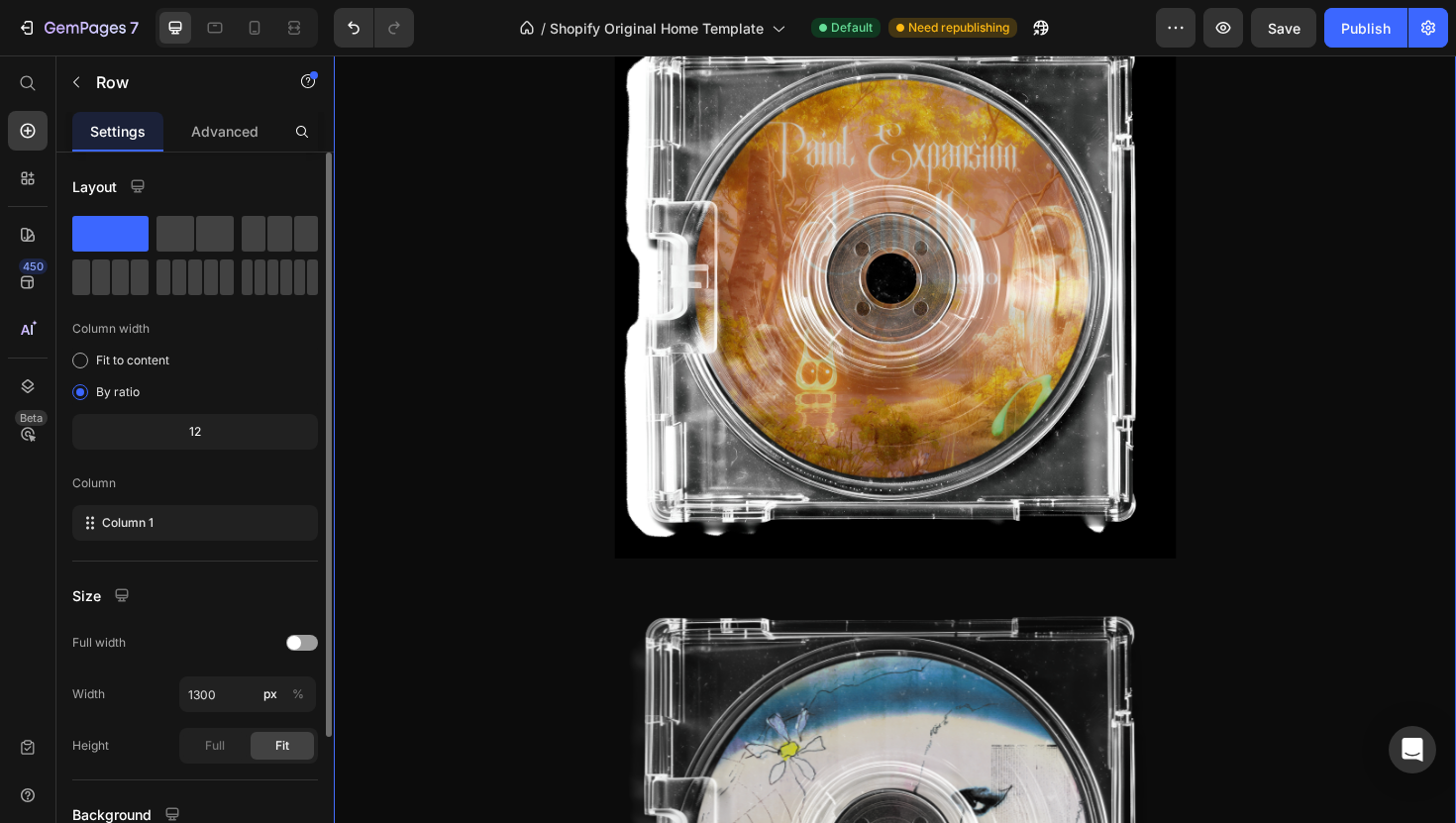 scroll, scrollTop: 772, scrollLeft: 0, axis: vertical 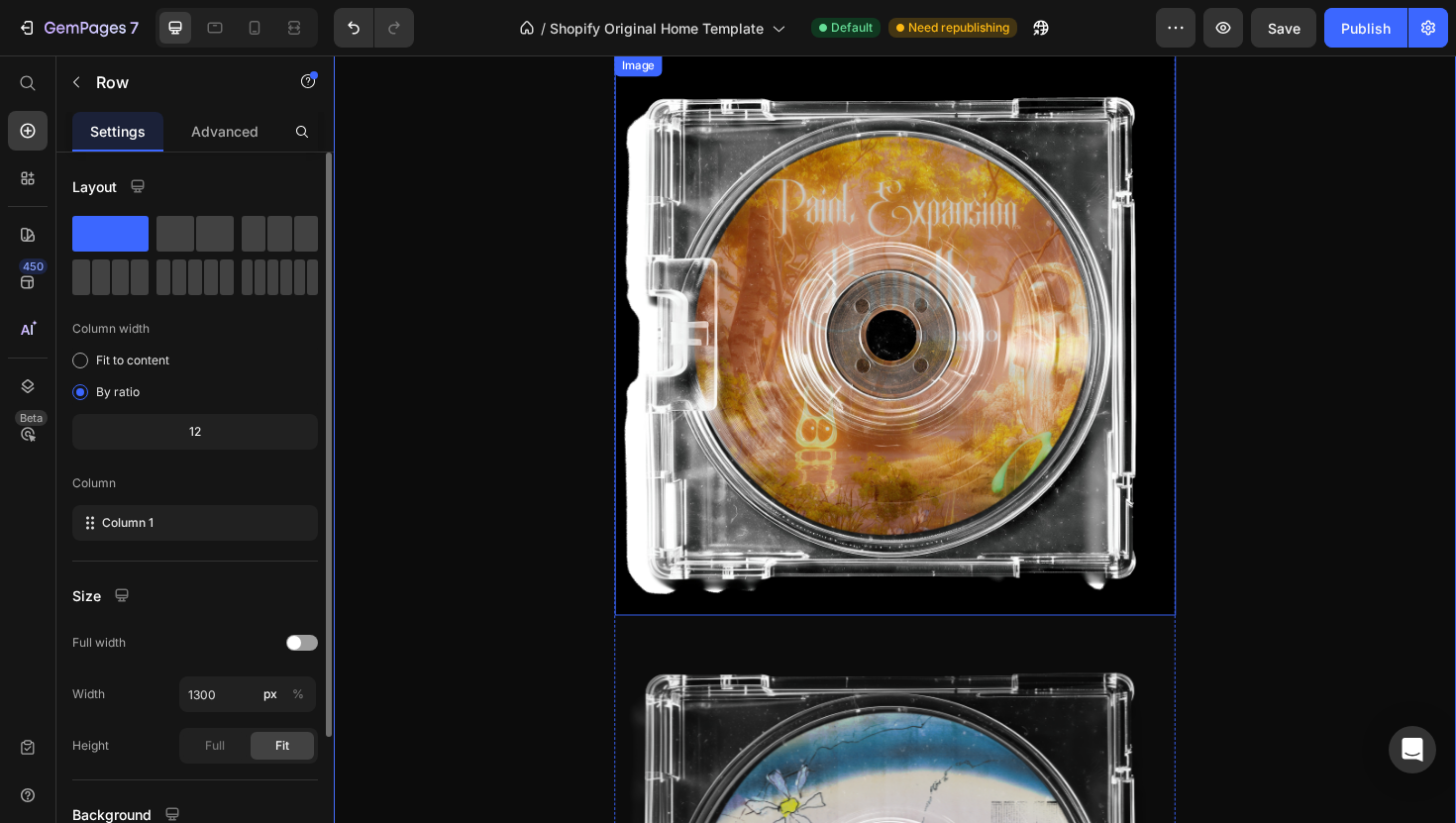 click at bounding box center (928, 352) 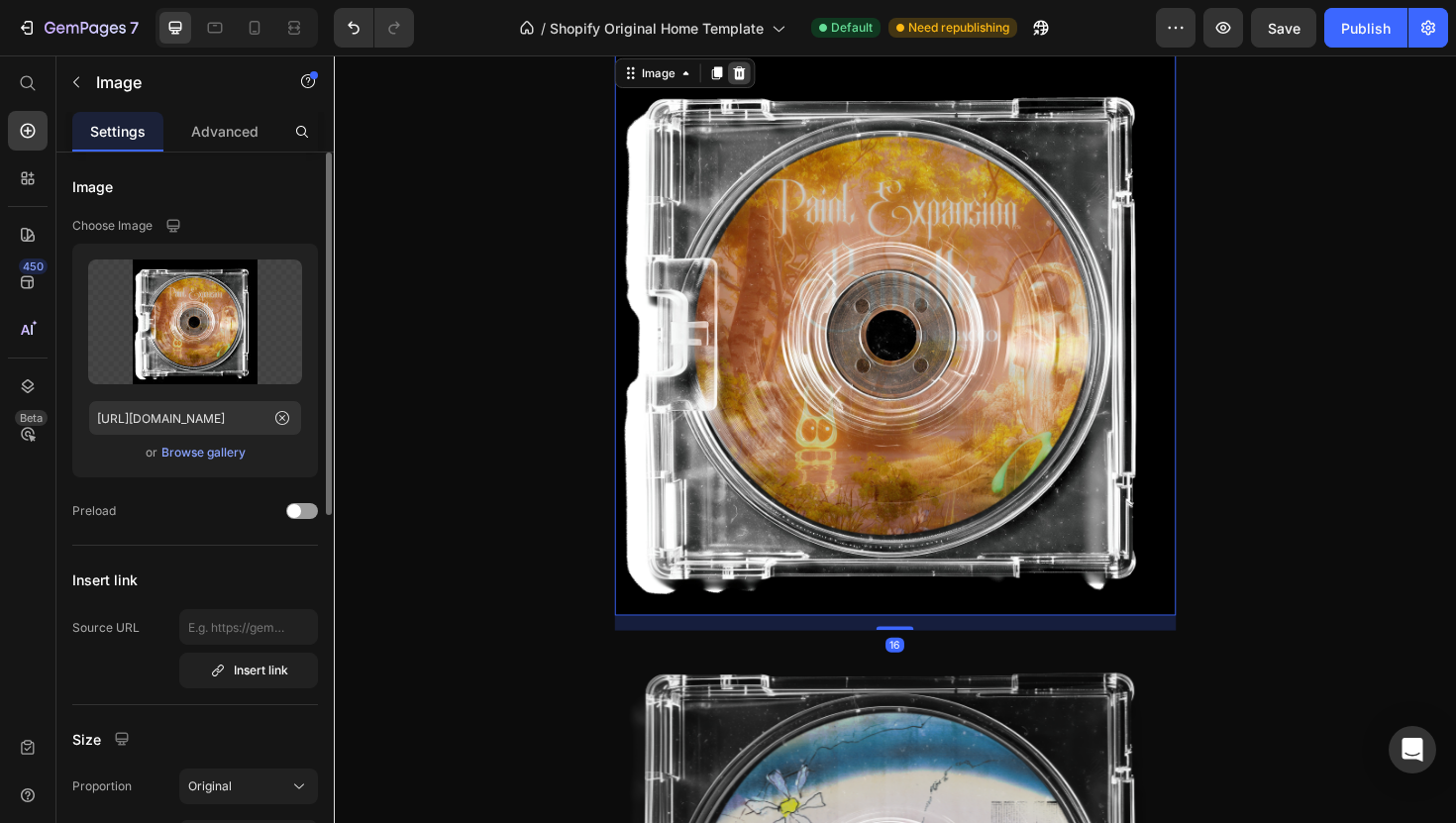 click 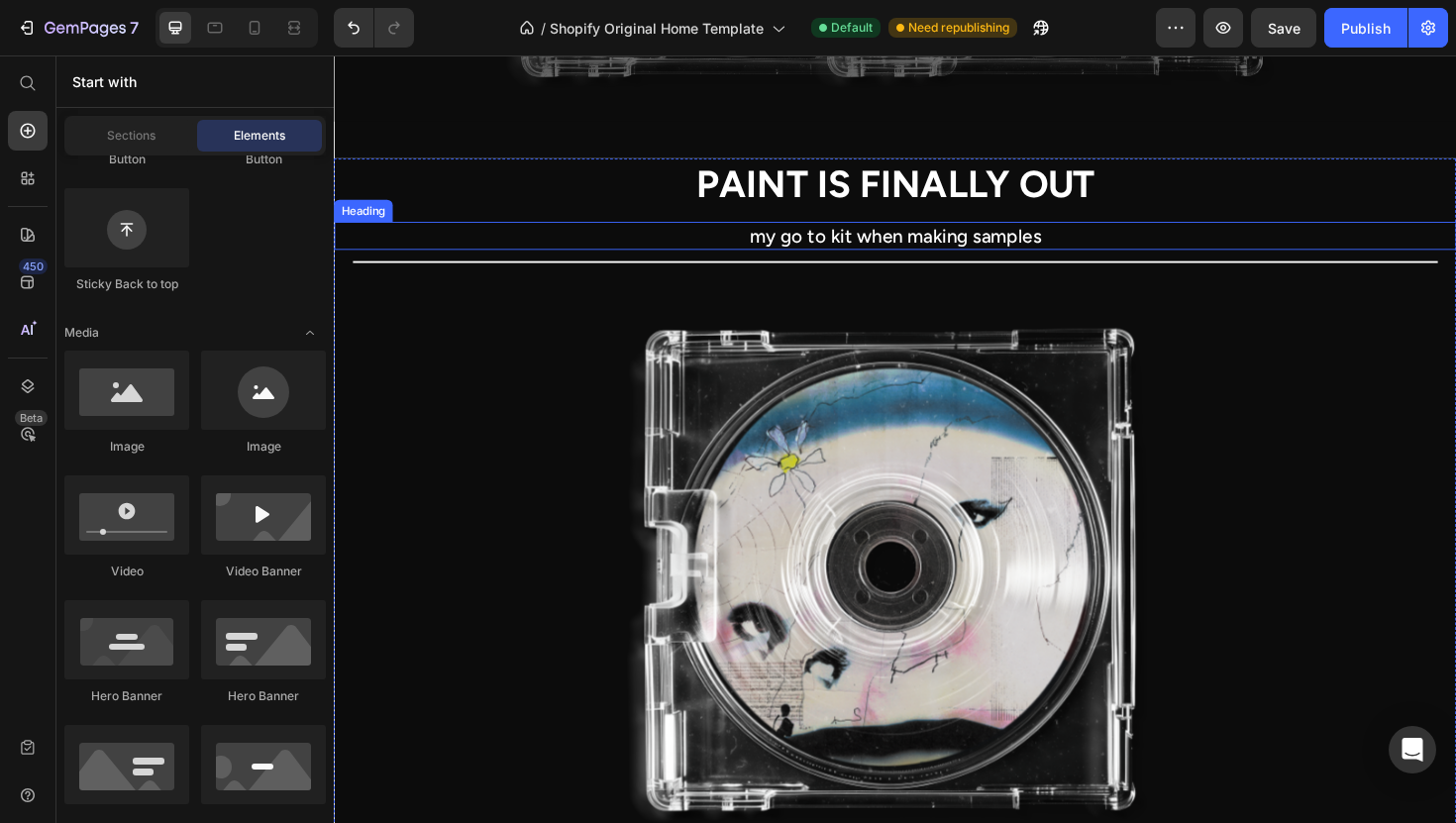 scroll, scrollTop: 539, scrollLeft: 0, axis: vertical 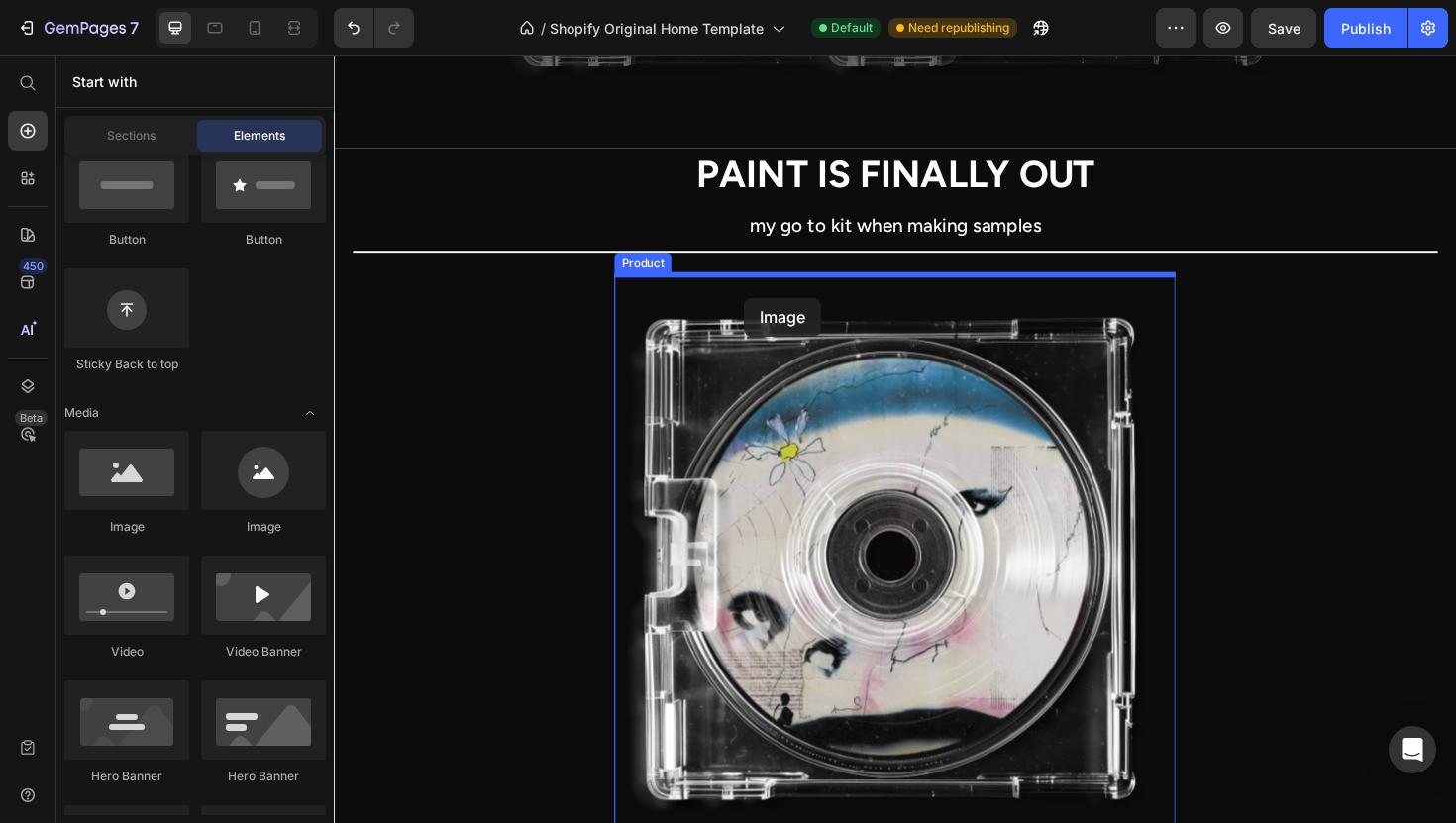 drag, startPoint x: 450, startPoint y: 550, endPoint x: 765, endPoint y: 310, distance: 396.0114 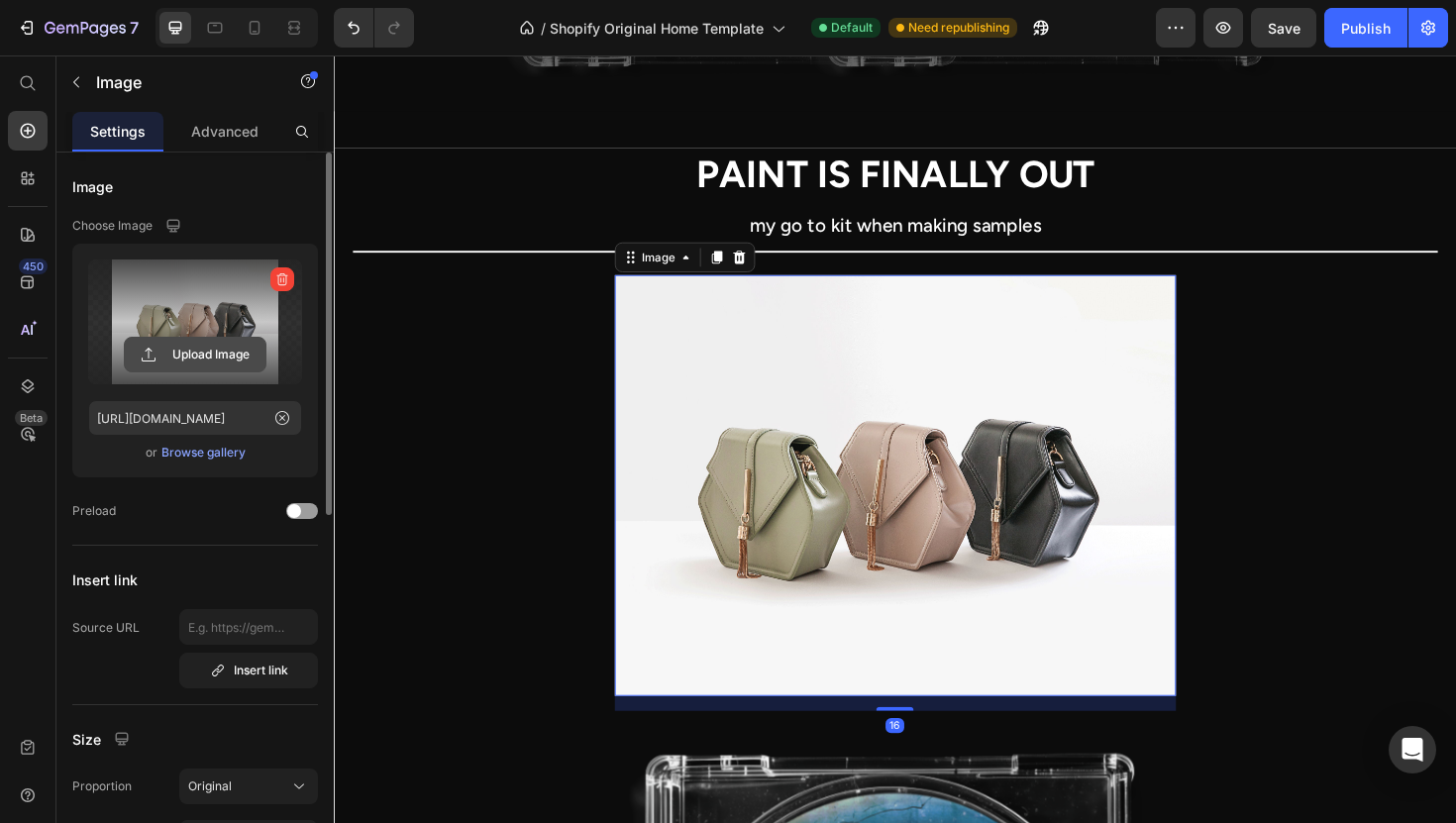 click 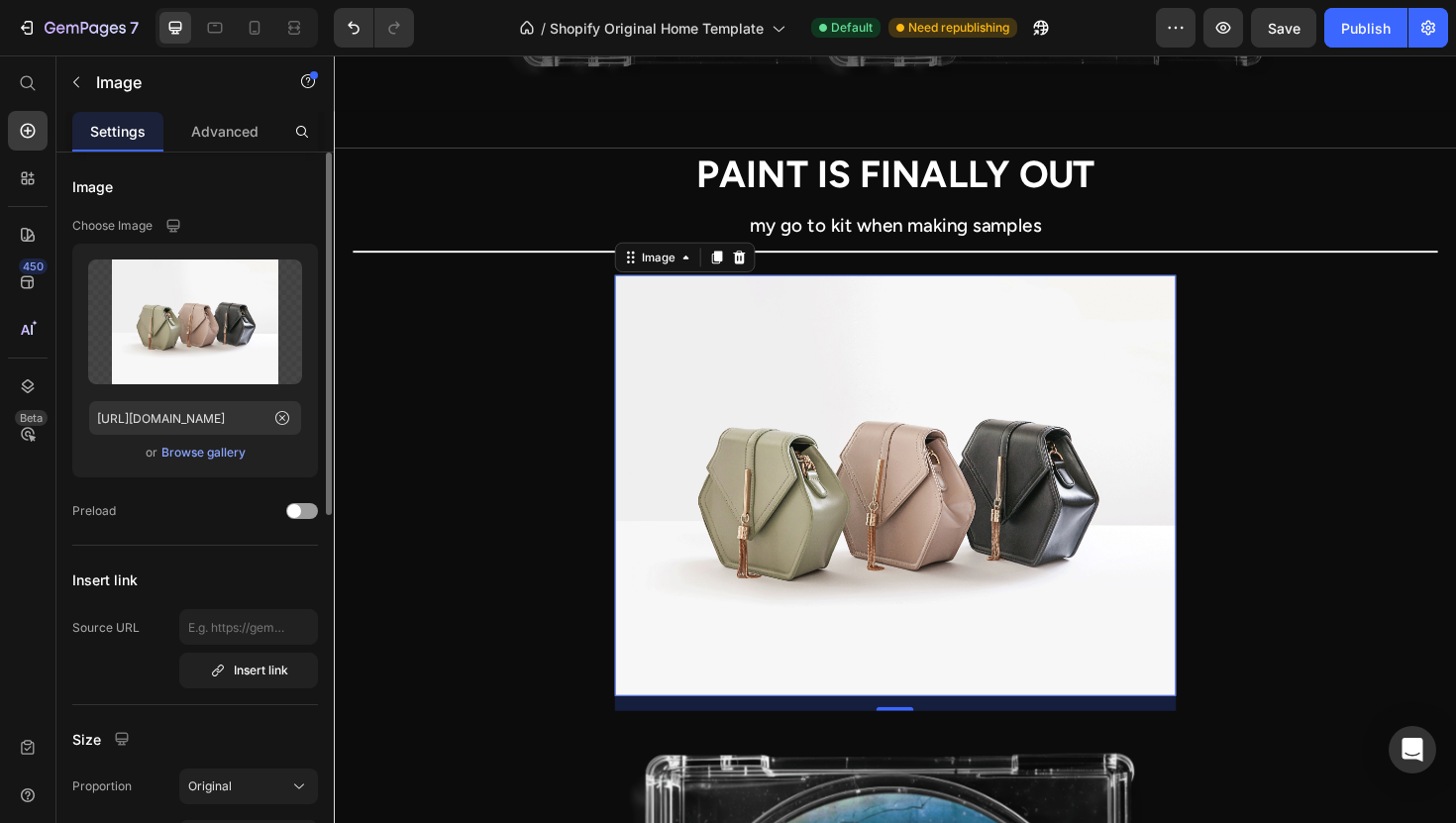 click on "Browse gallery" at bounding box center [203, 453] 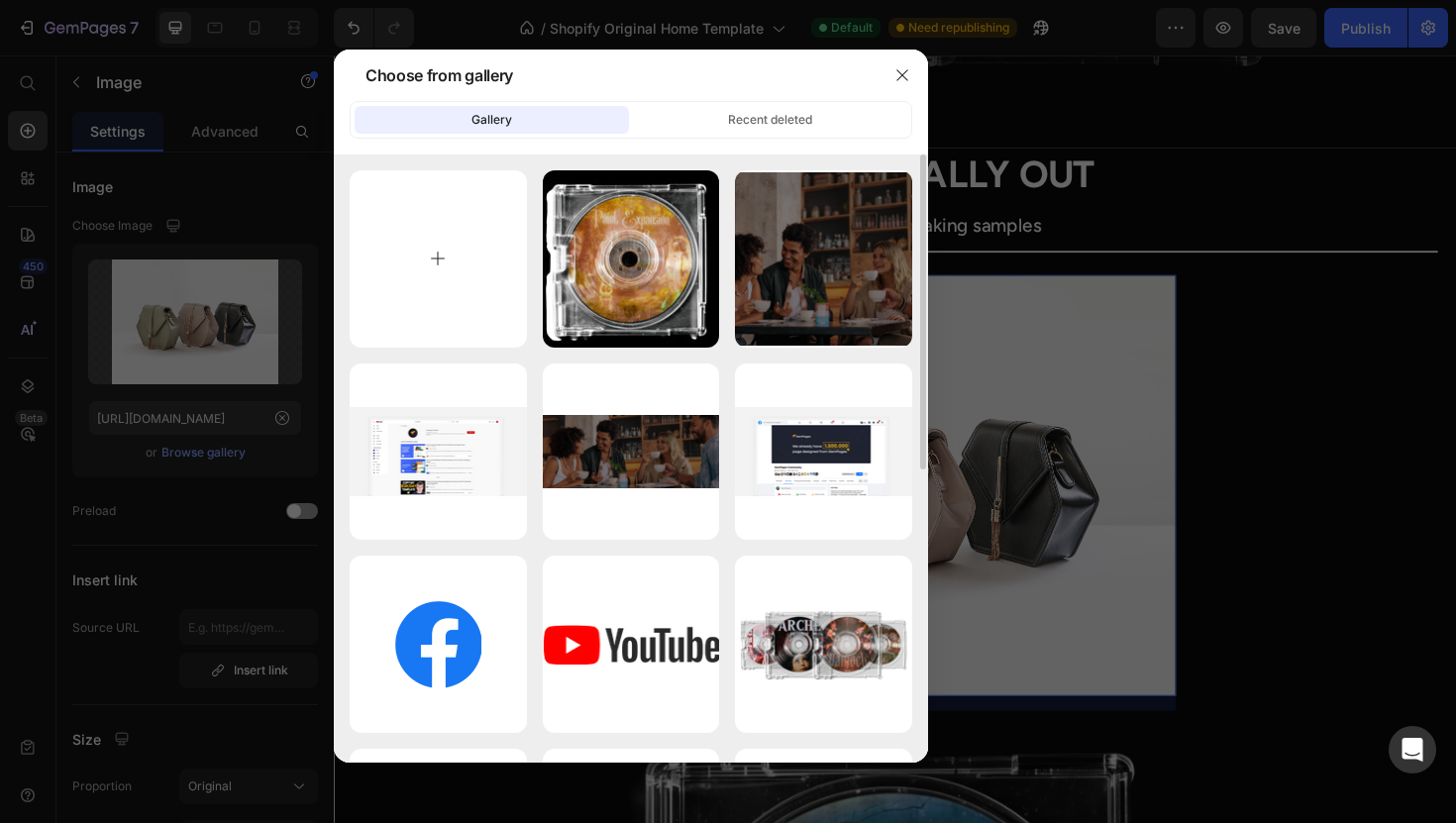 click at bounding box center (438, 258) 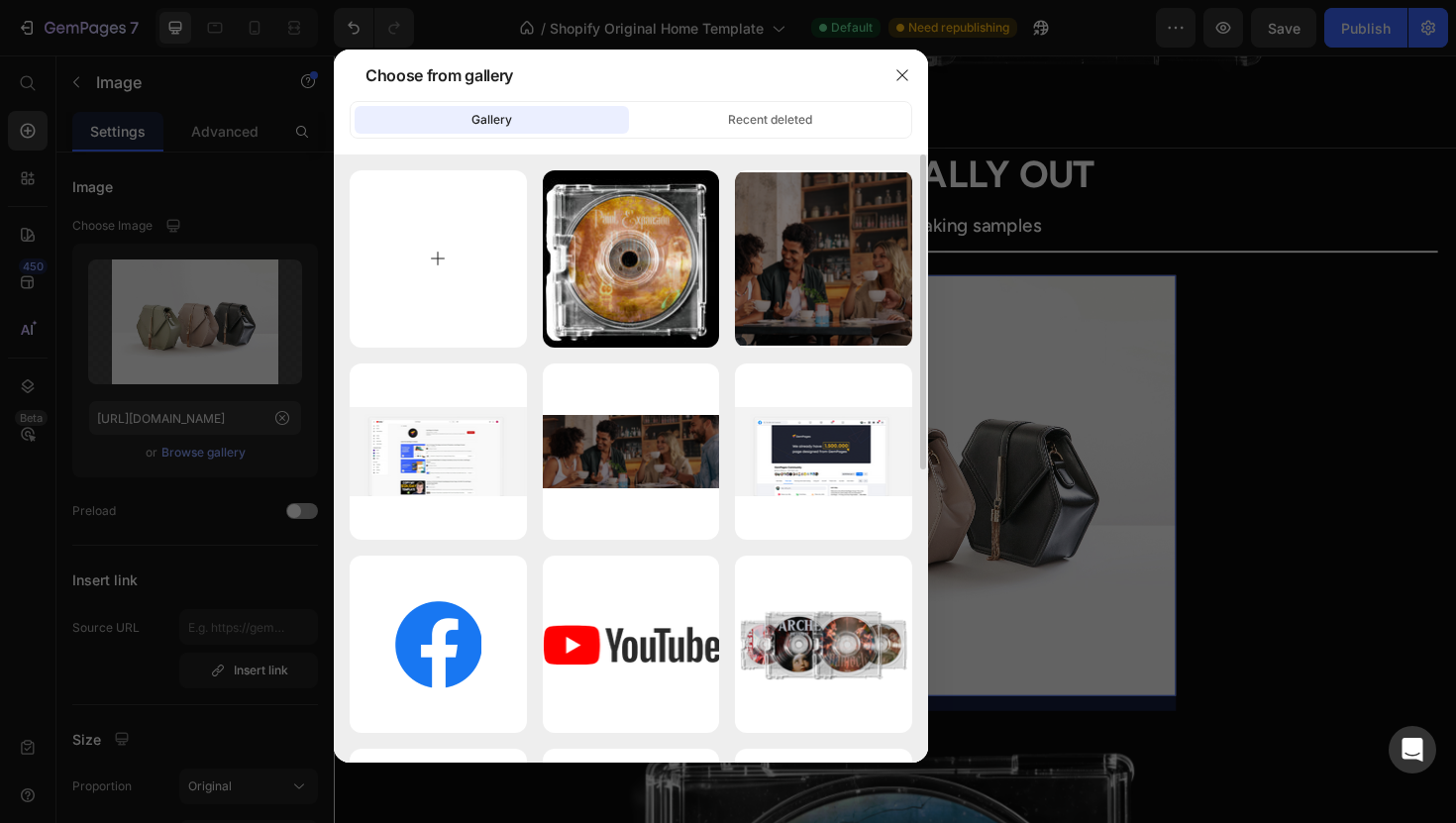 type on "C:\fakepath\PAINT.png" 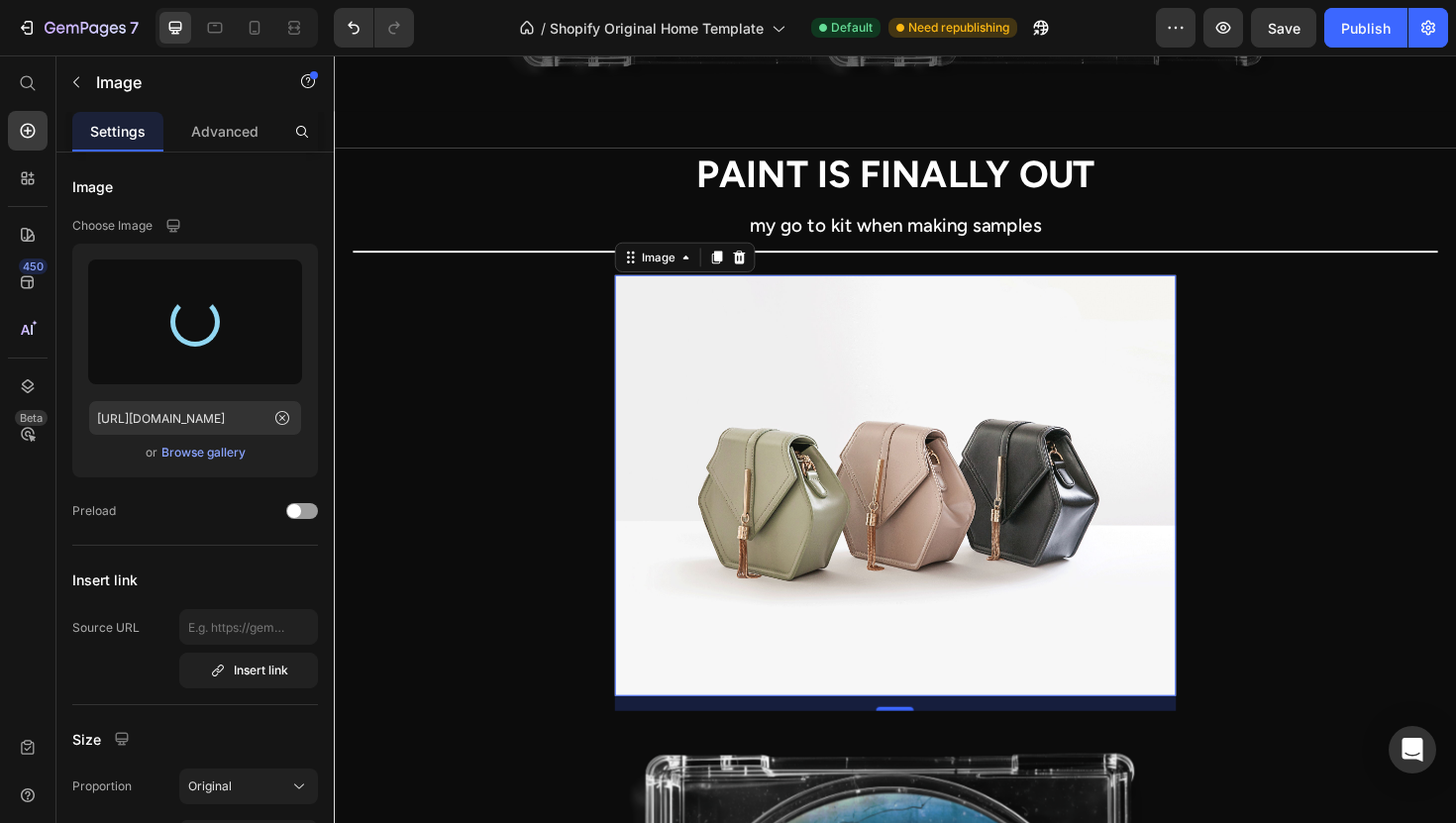 type on "[URL][DOMAIN_NAME]" 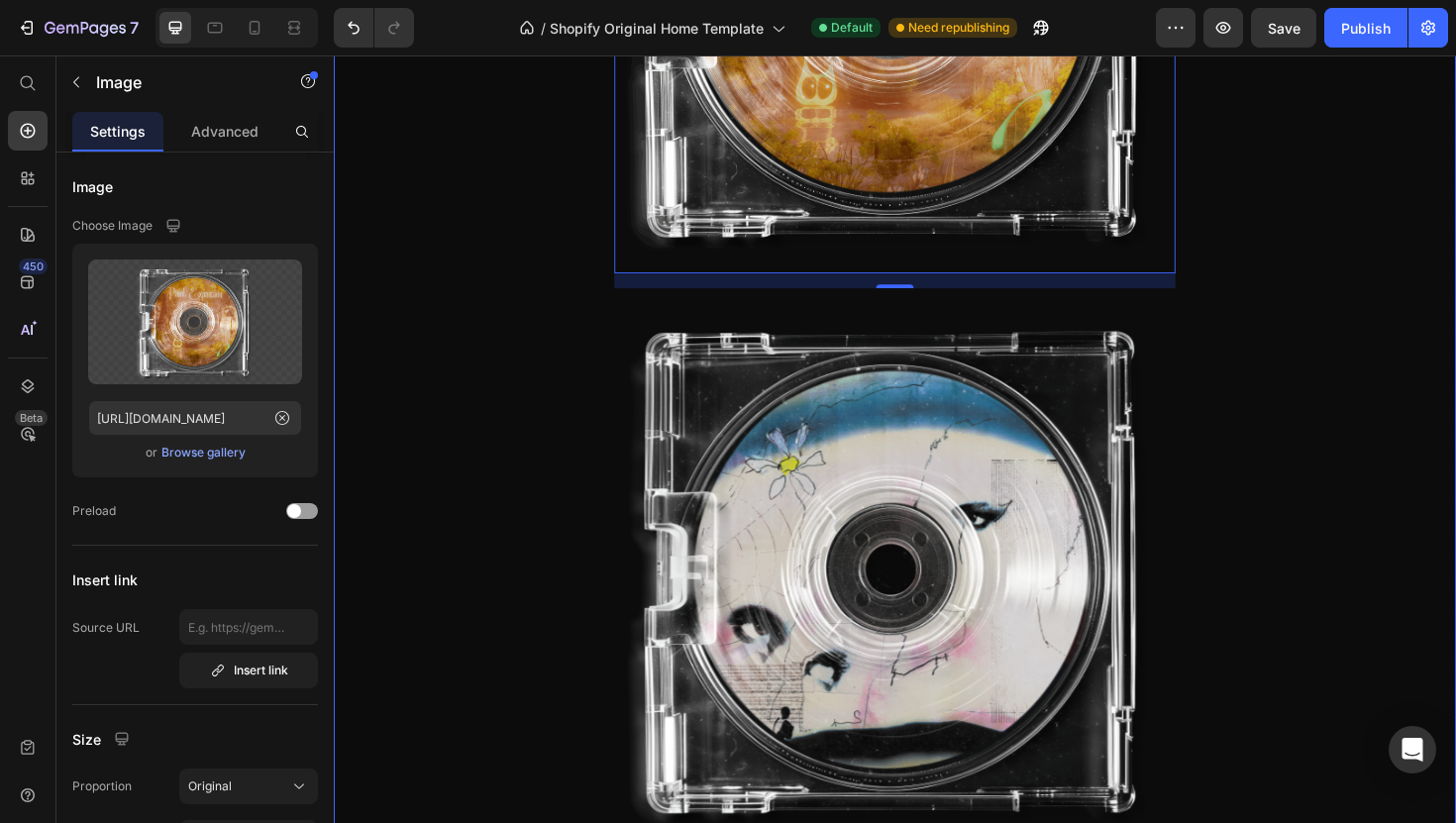 scroll, scrollTop: 1156, scrollLeft: 0, axis: vertical 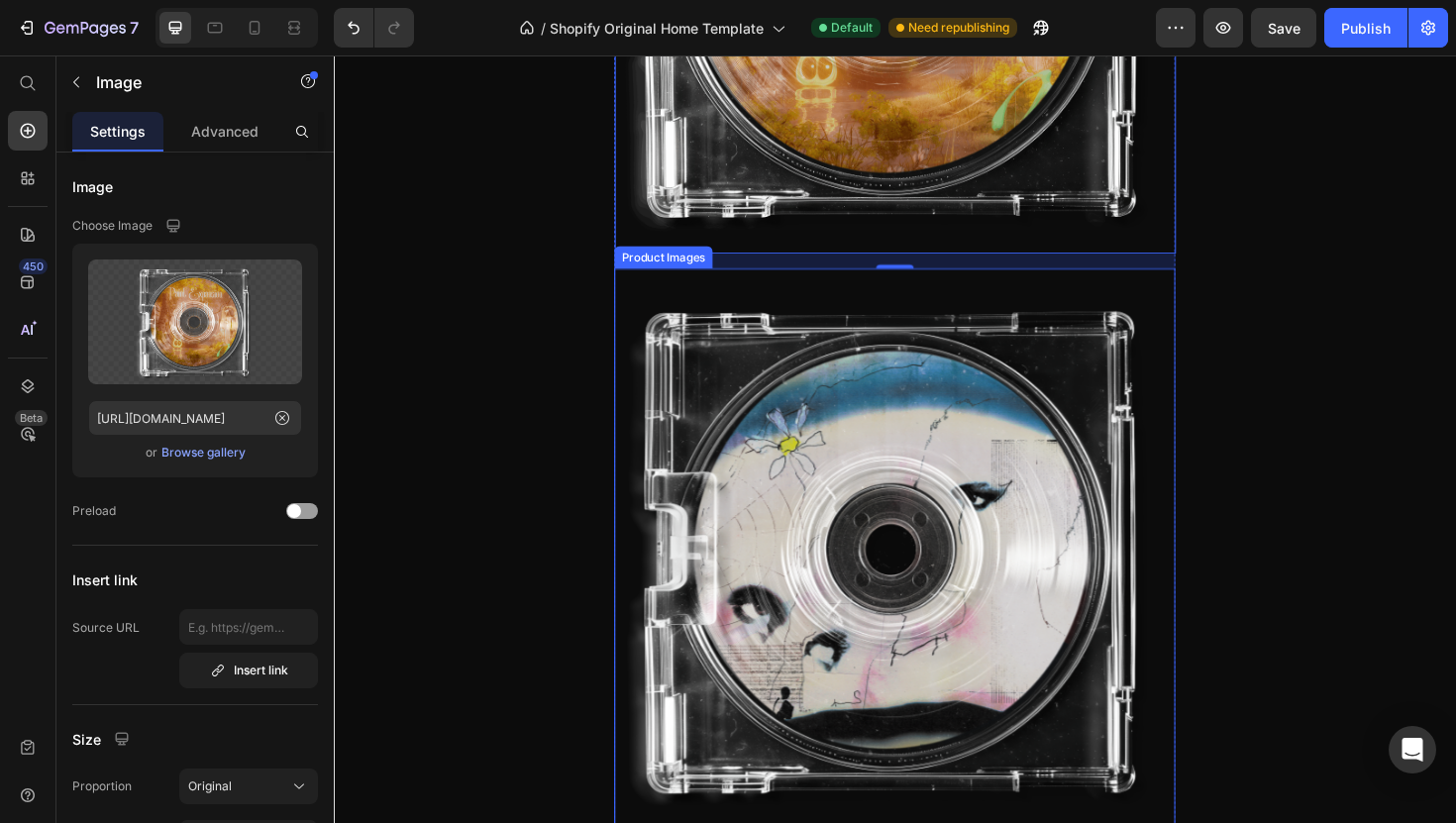 click at bounding box center (928, 578) 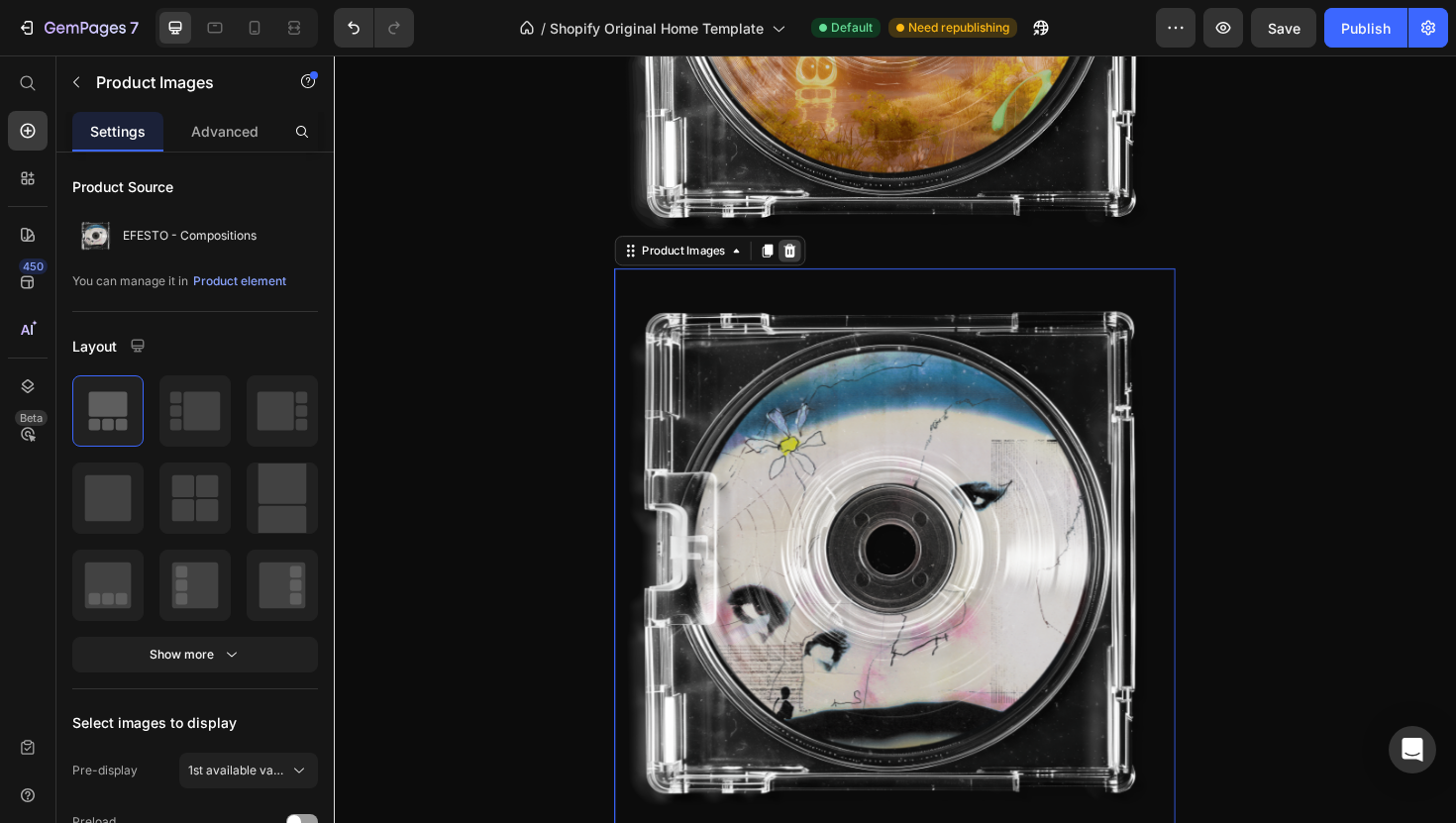 click 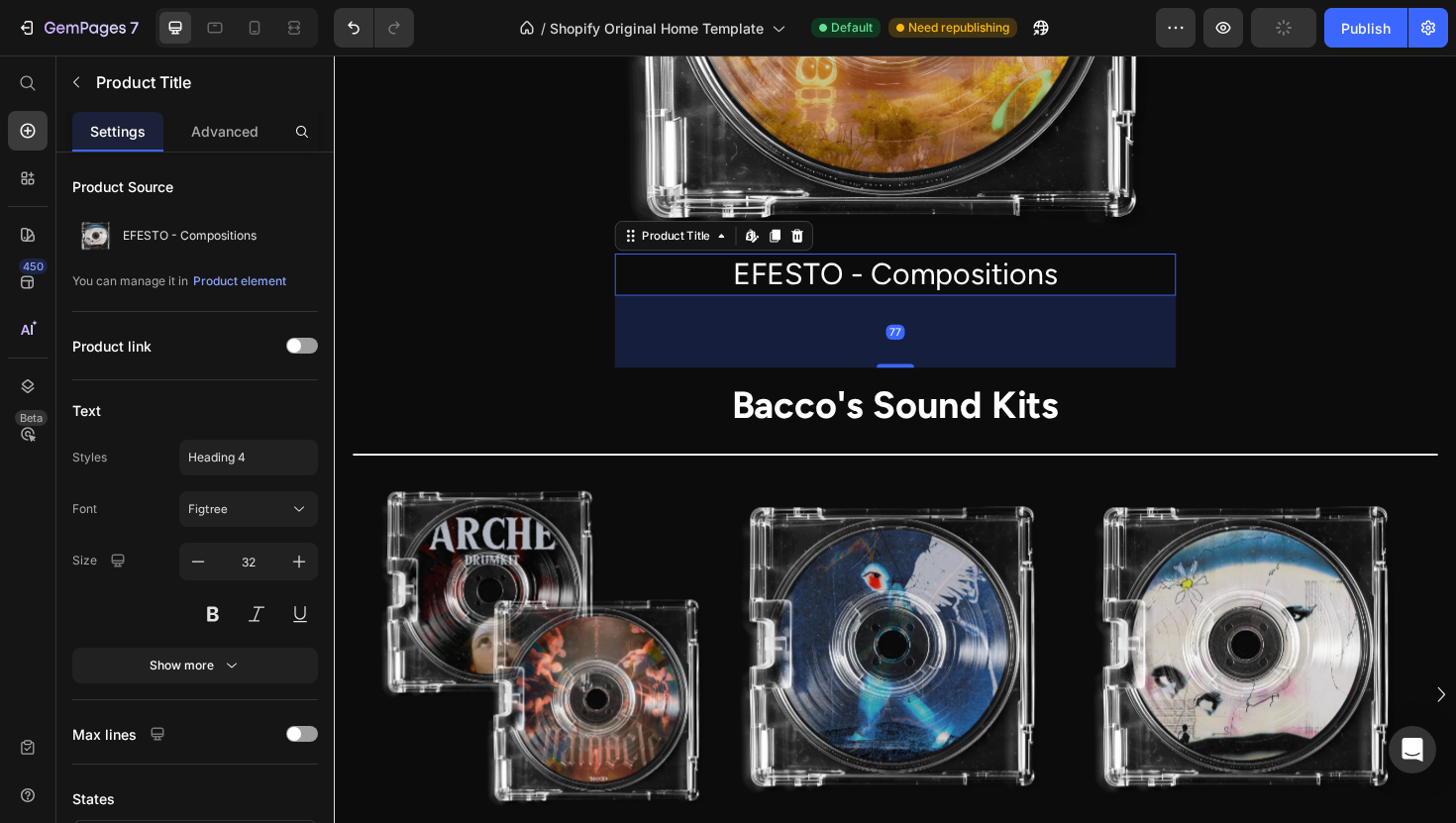 click on "EFESTO - Compositions" at bounding box center (928, 288) 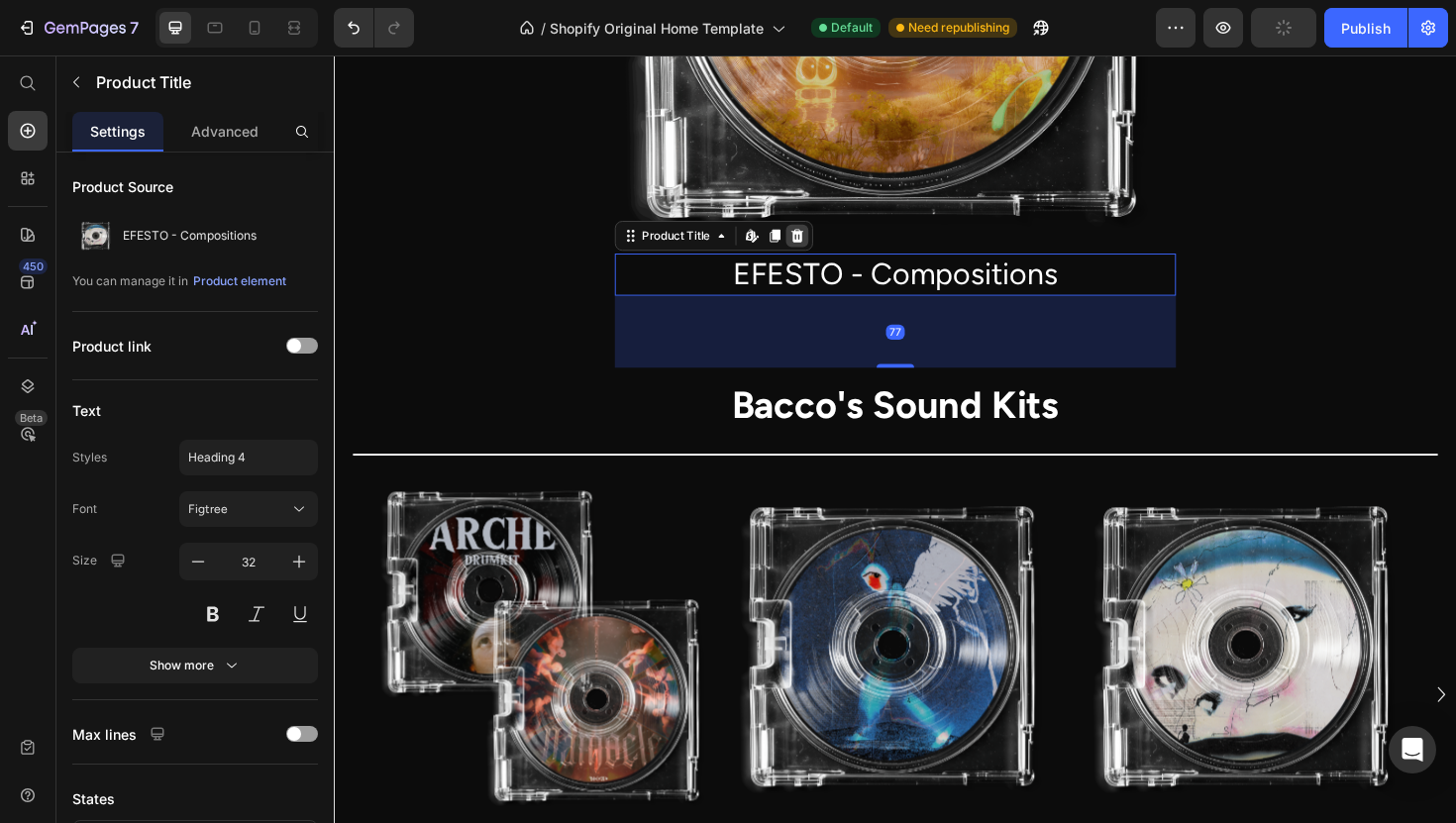 click 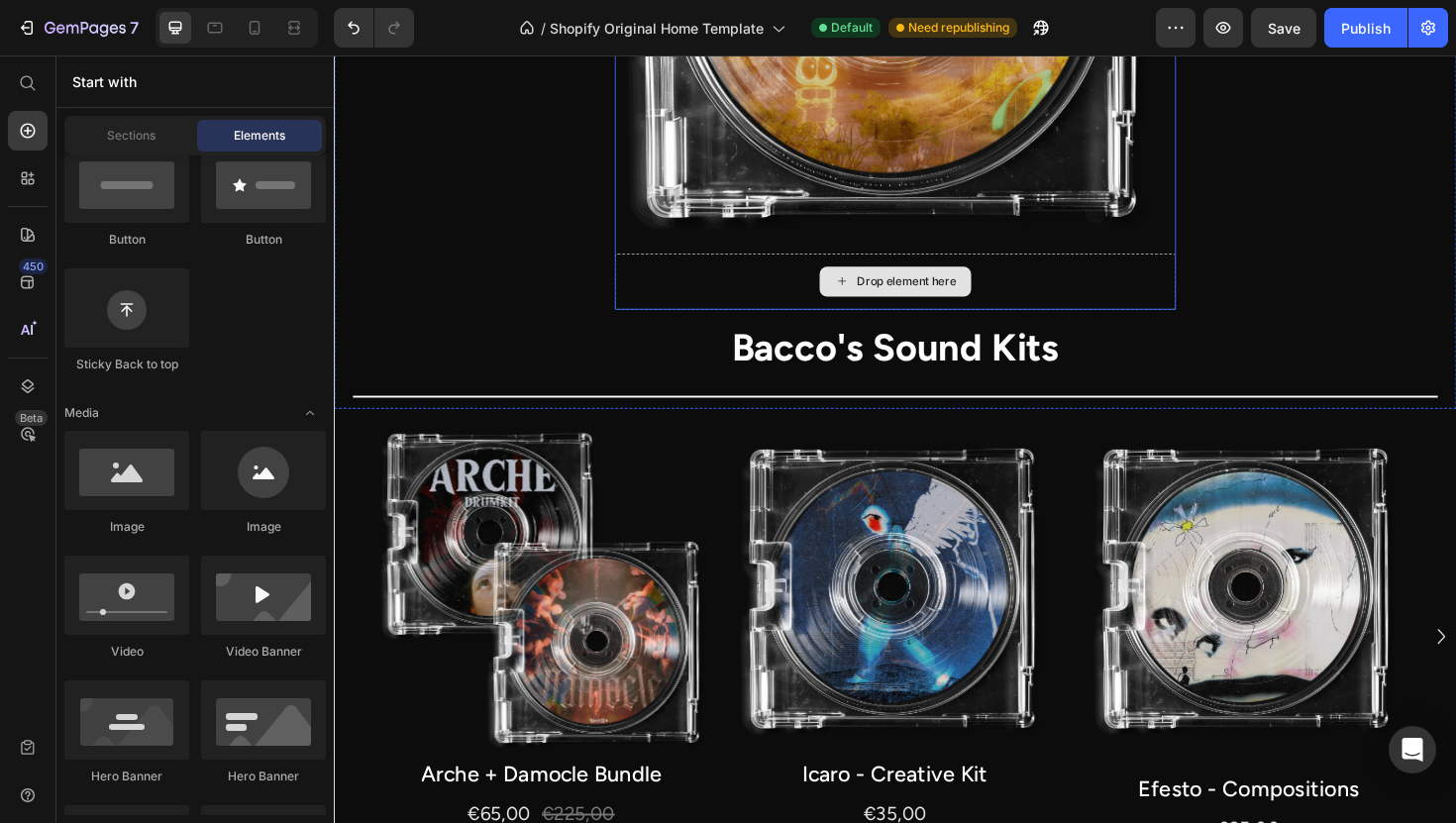 click on "Drop element here" at bounding box center (928, 295) 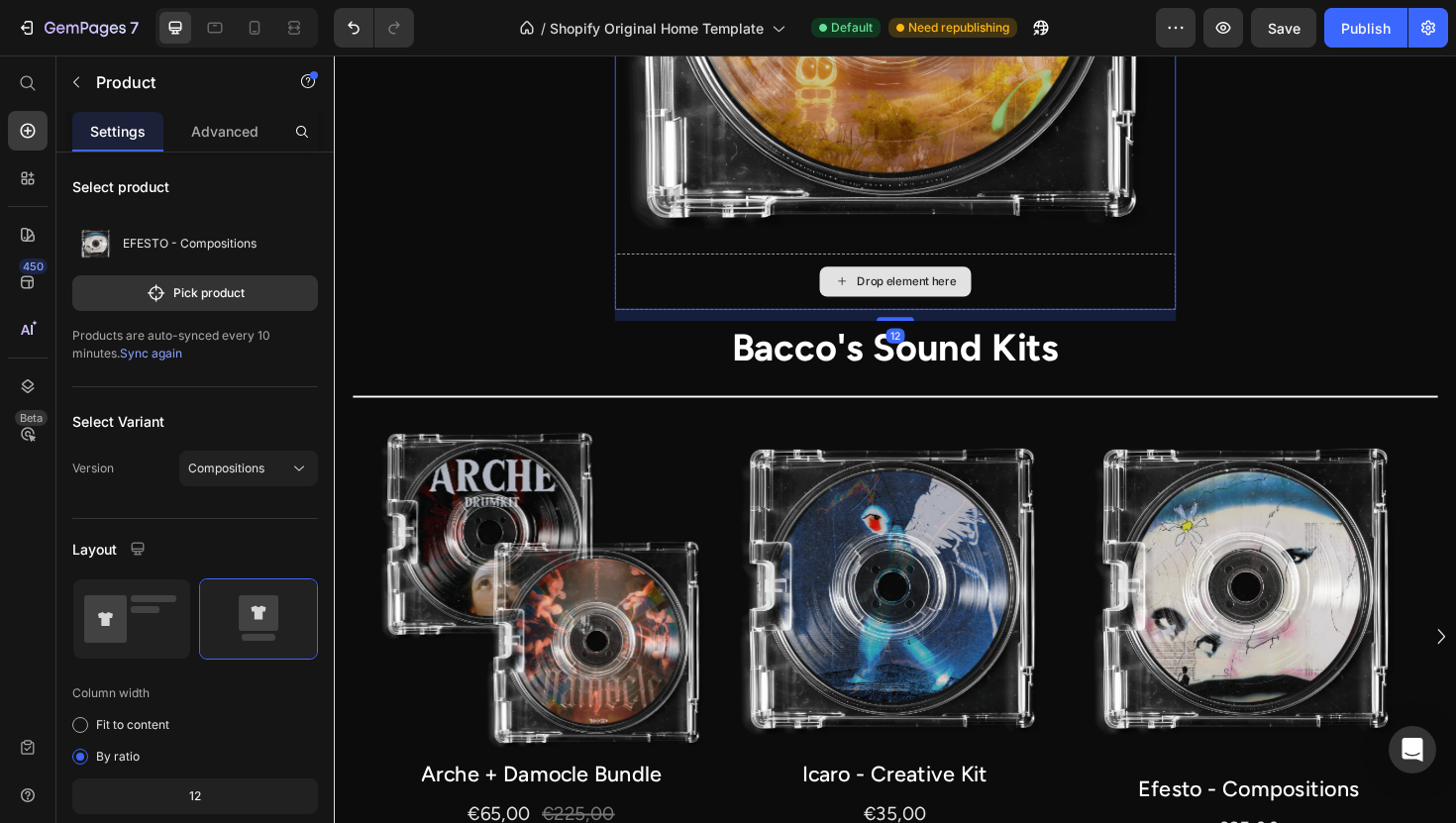click at bounding box center [928, -32] 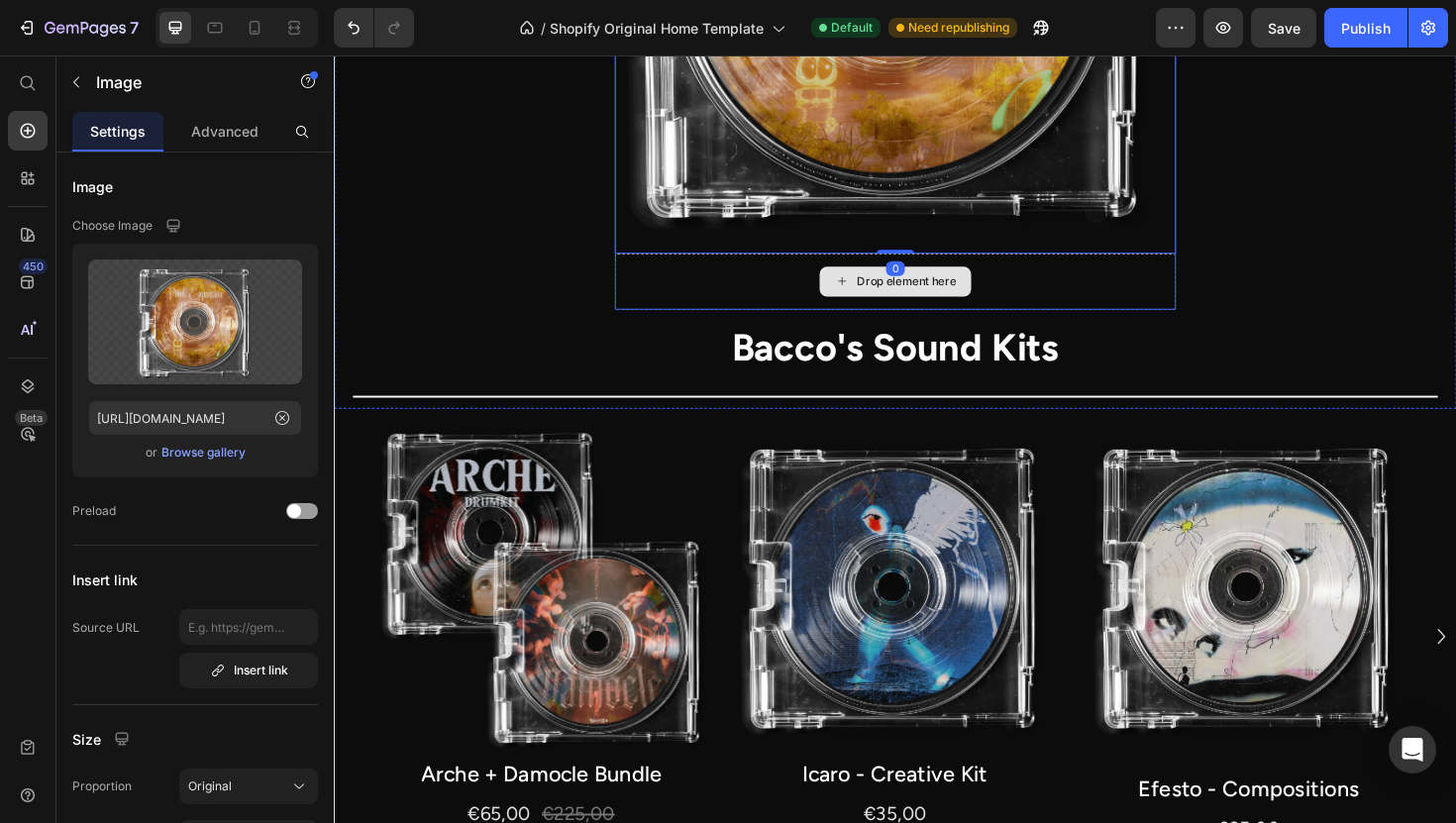 click on "Drop element here" at bounding box center [928, 295] 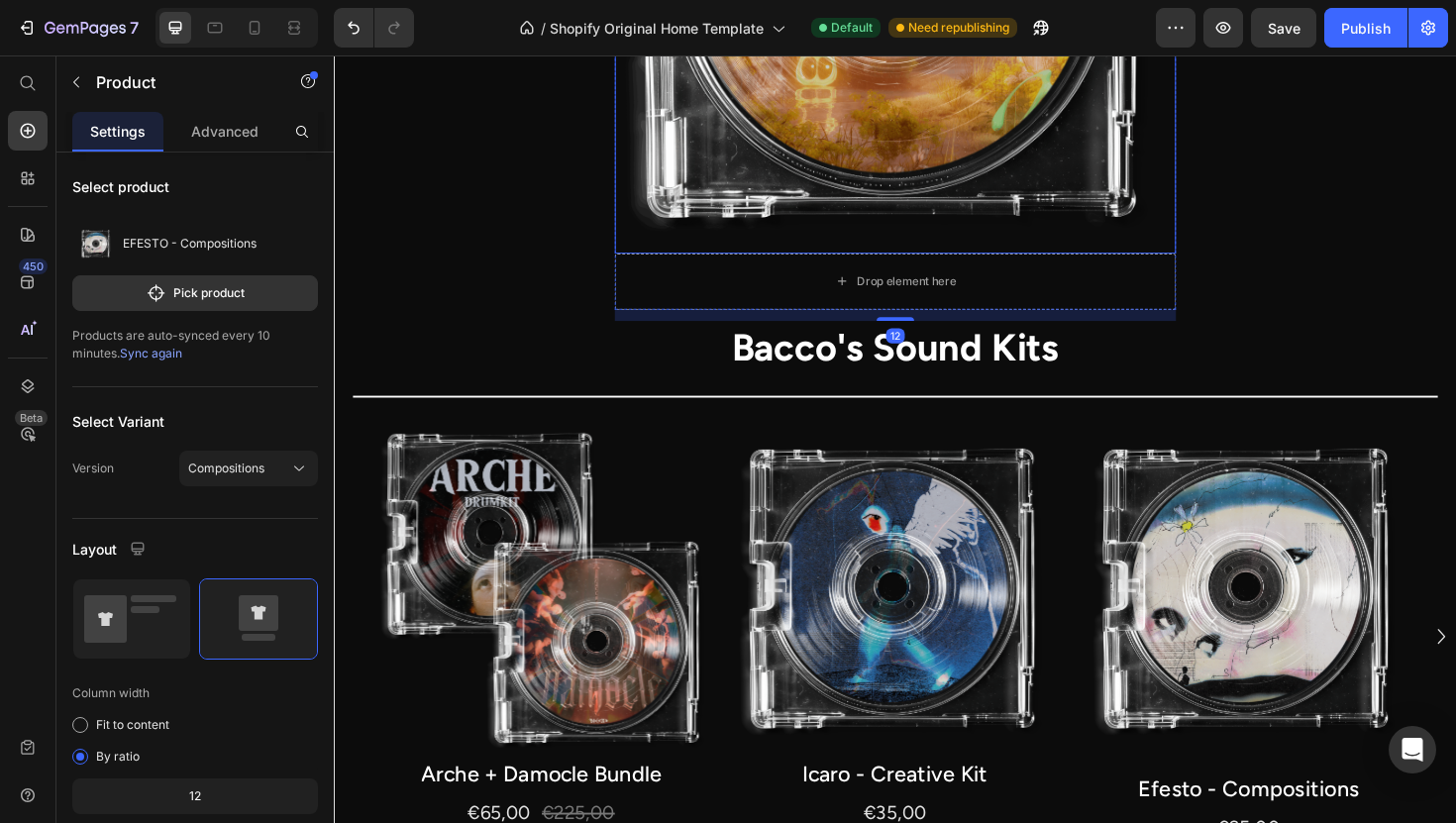 click at bounding box center (928, -32) 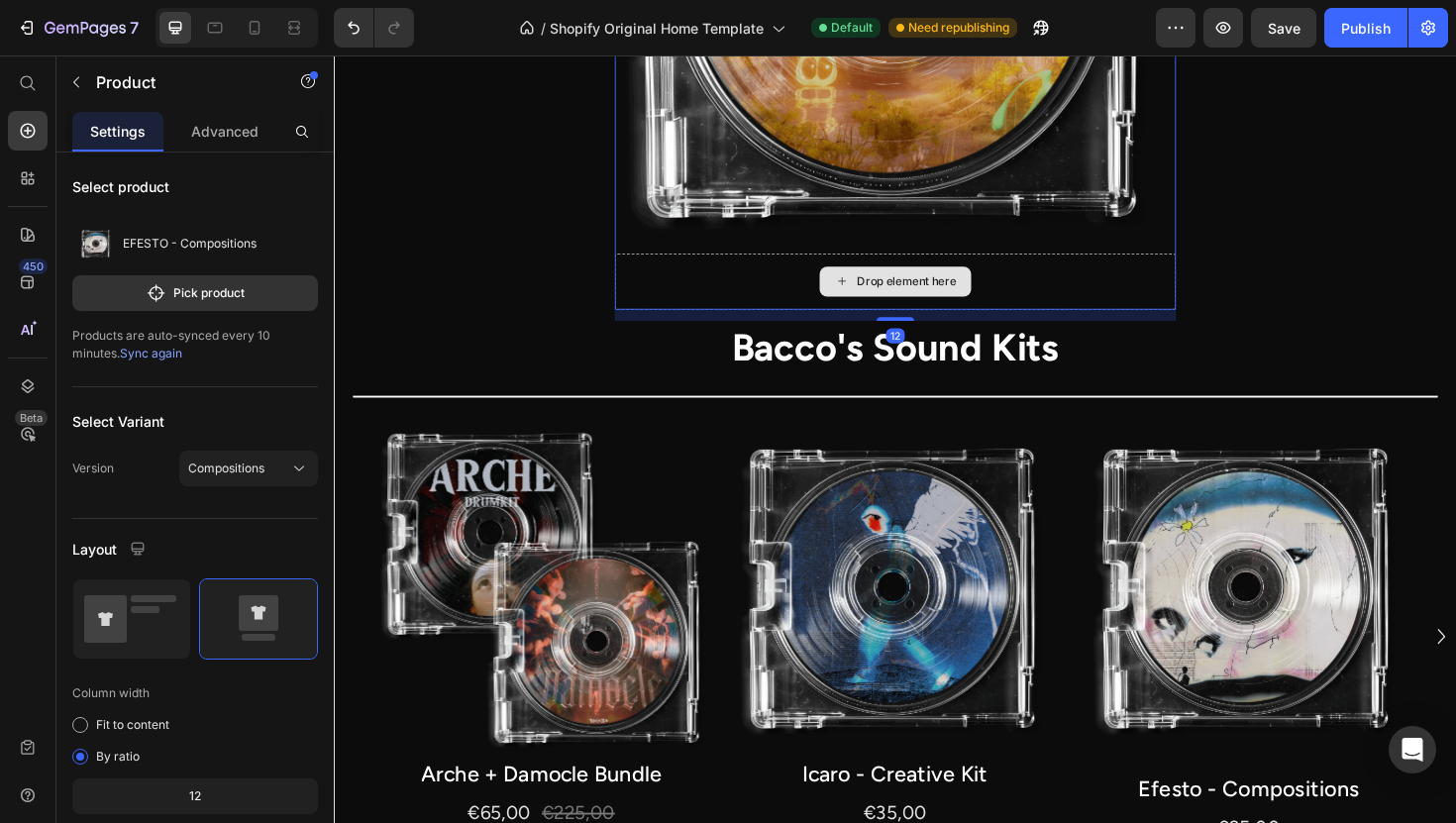 click on "Drop element here" at bounding box center (928, 295) 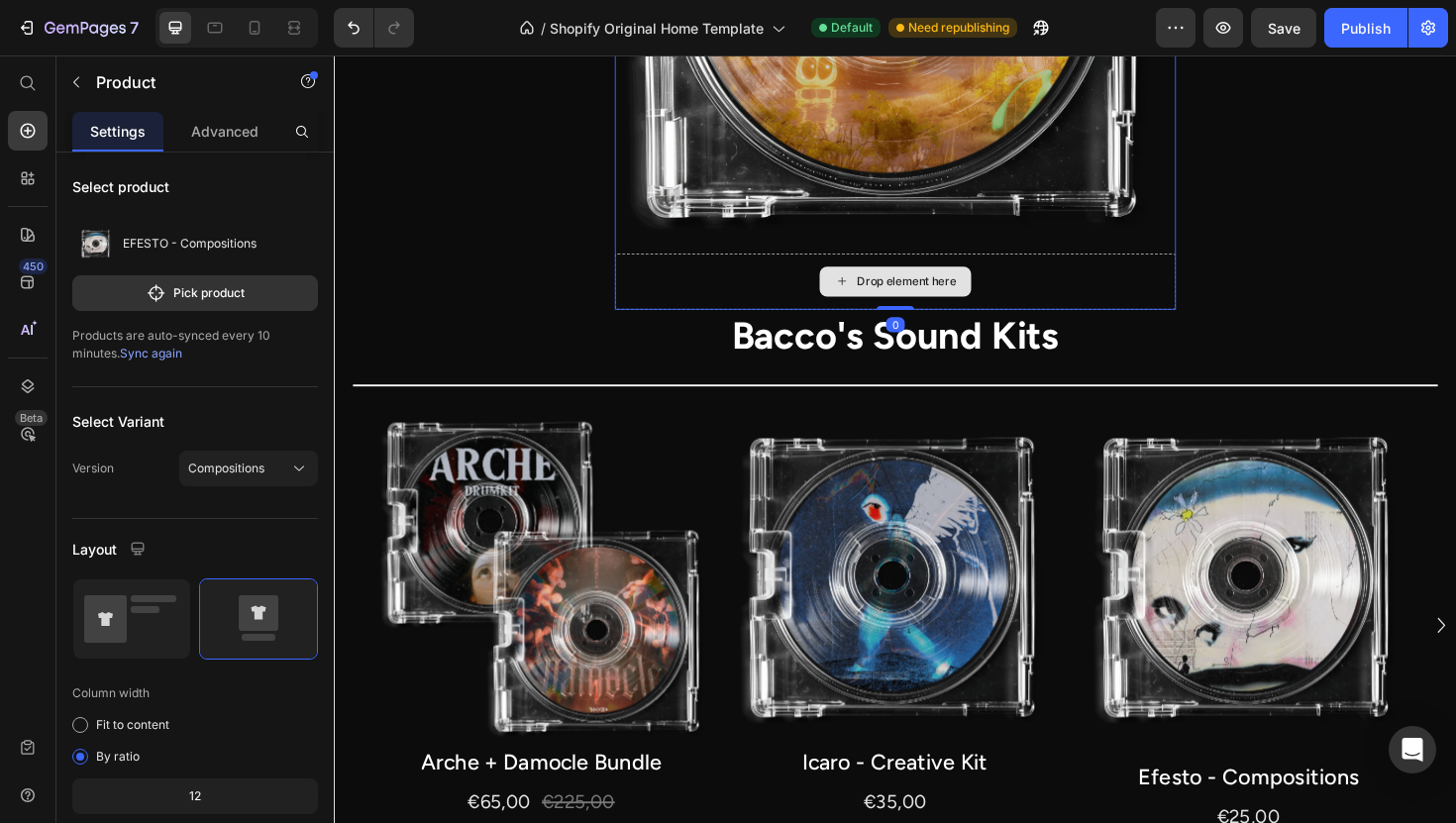 drag, startPoint x: 925, startPoint y: 333, endPoint x: 922, endPoint y: 293, distance: 40.112342 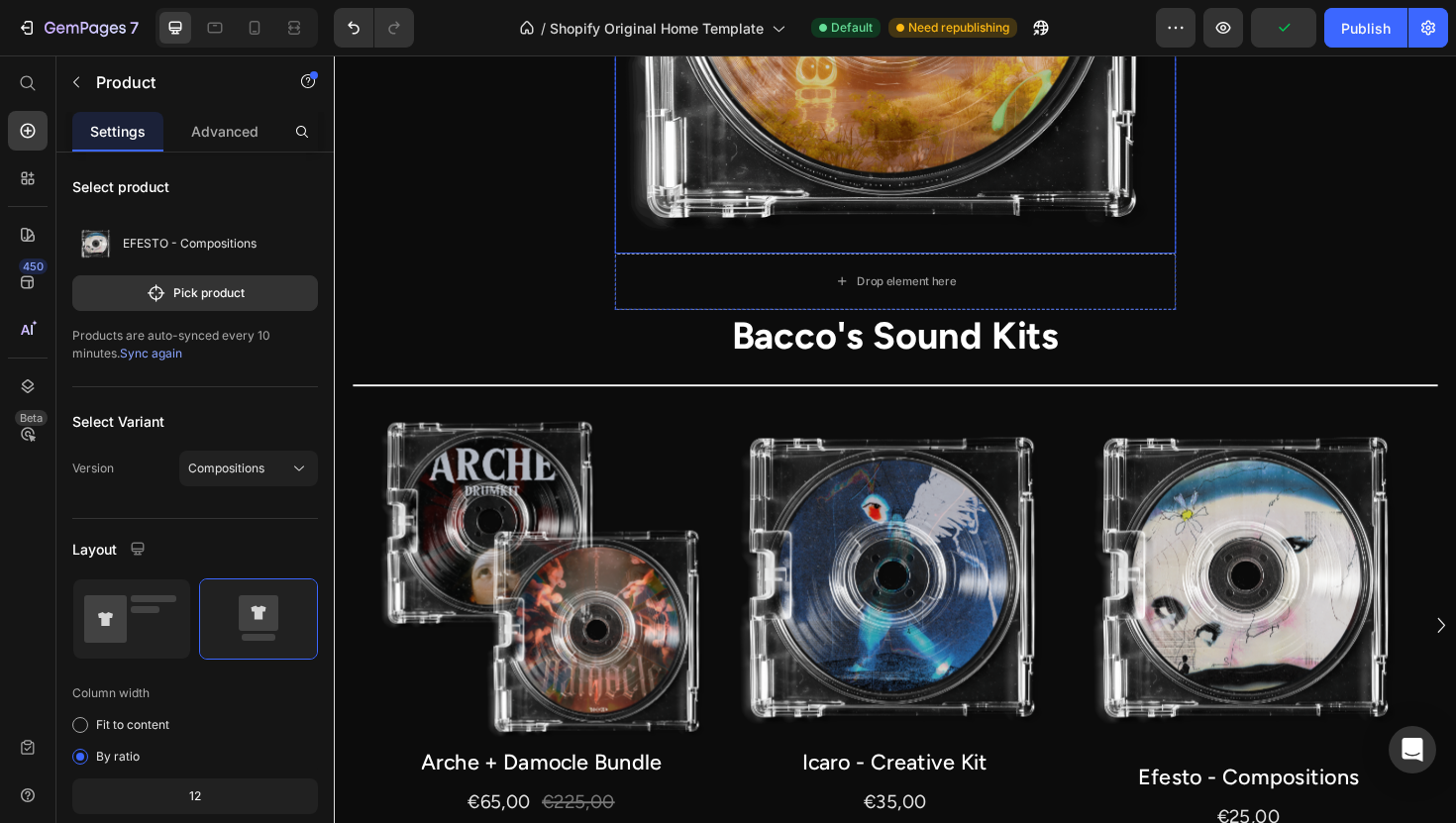 click on "PAINT IS FINALLY OUT Heading my go to kit when making samples Heading                Title Line Image
Drop element here Product Bacco's Sound Kits Heading                Title Line" at bounding box center [928, -23] 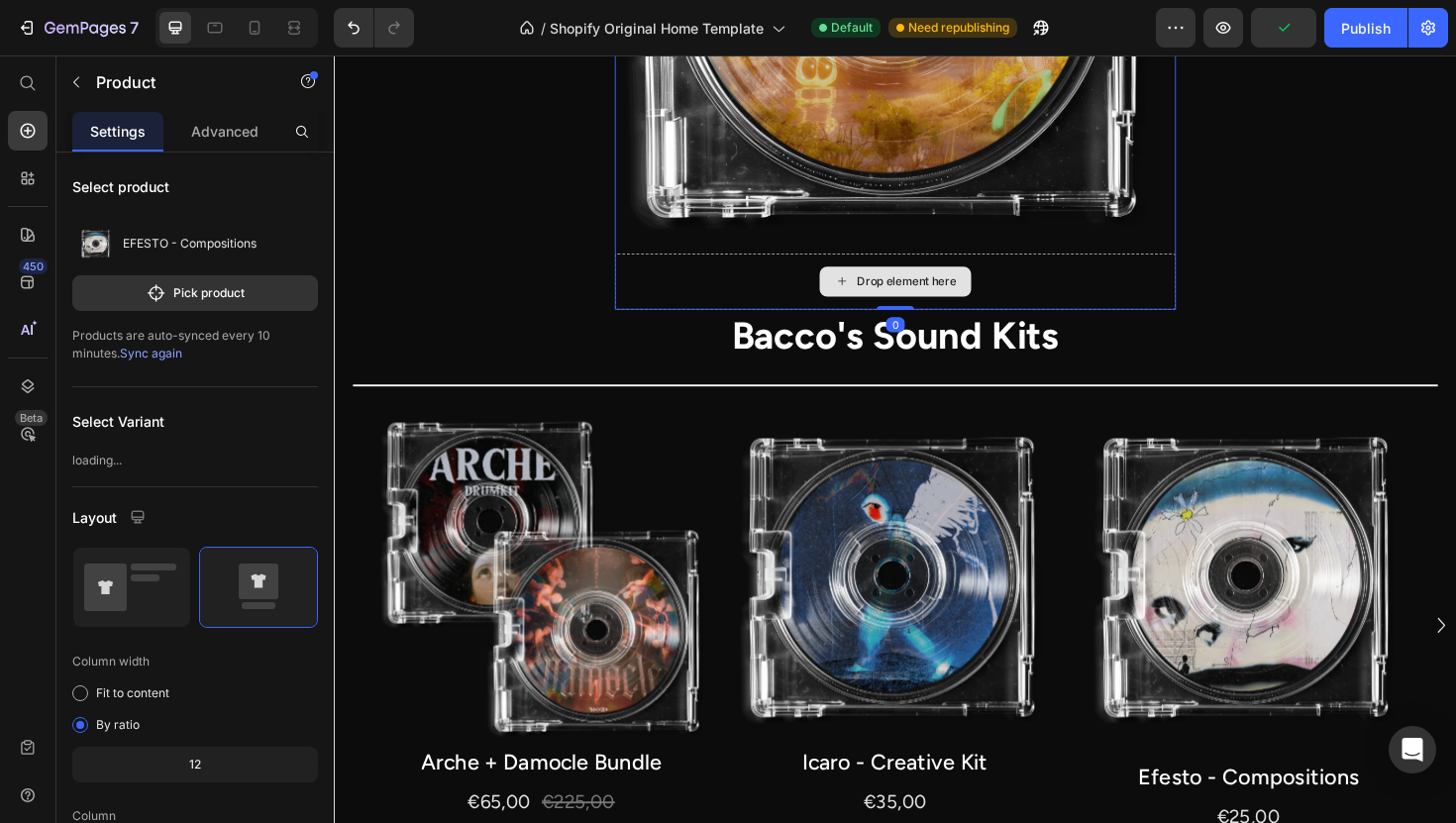click on "Drop element here" at bounding box center [928, 295] 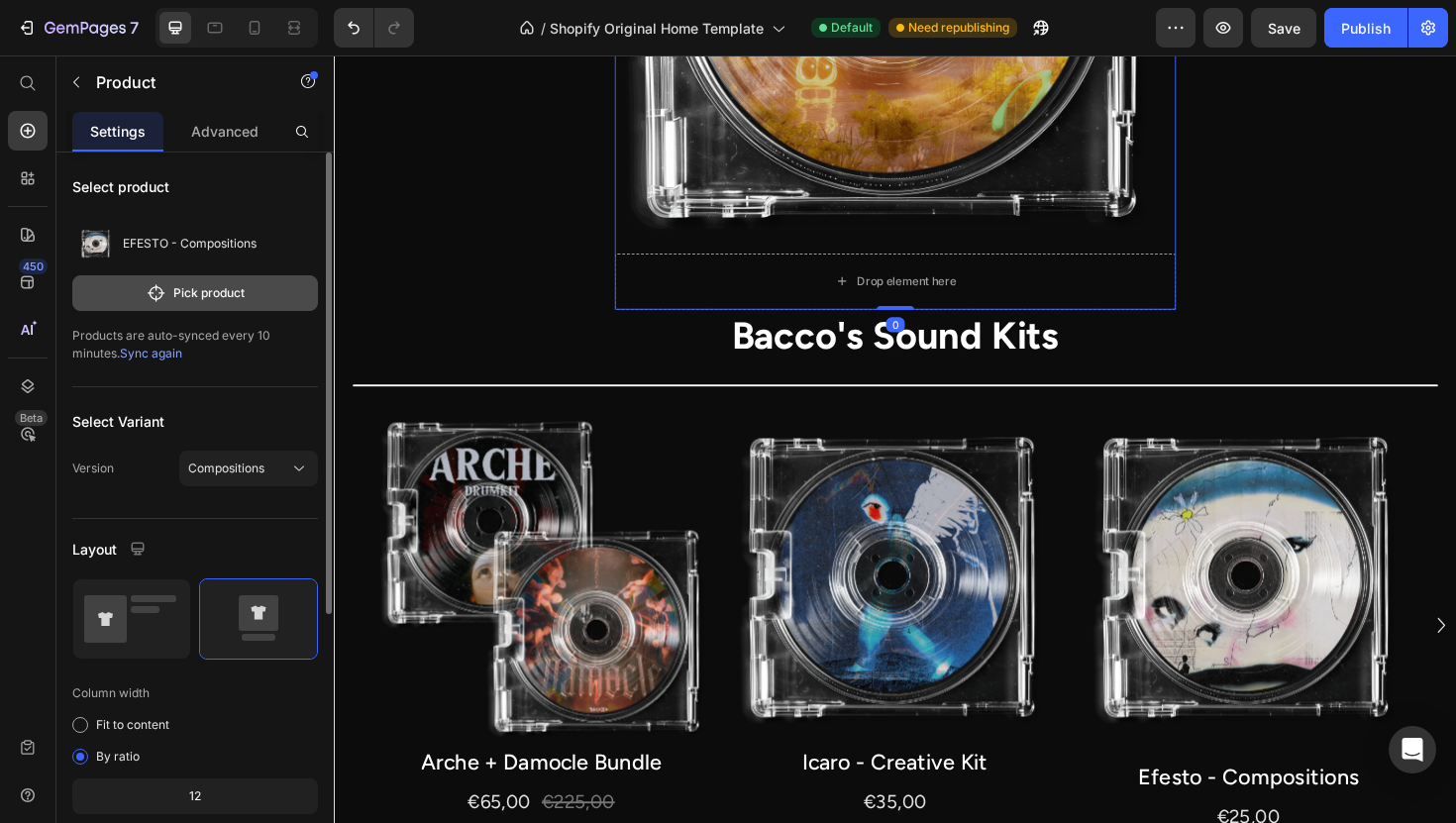 click on "Pick product" at bounding box center [195, 293] 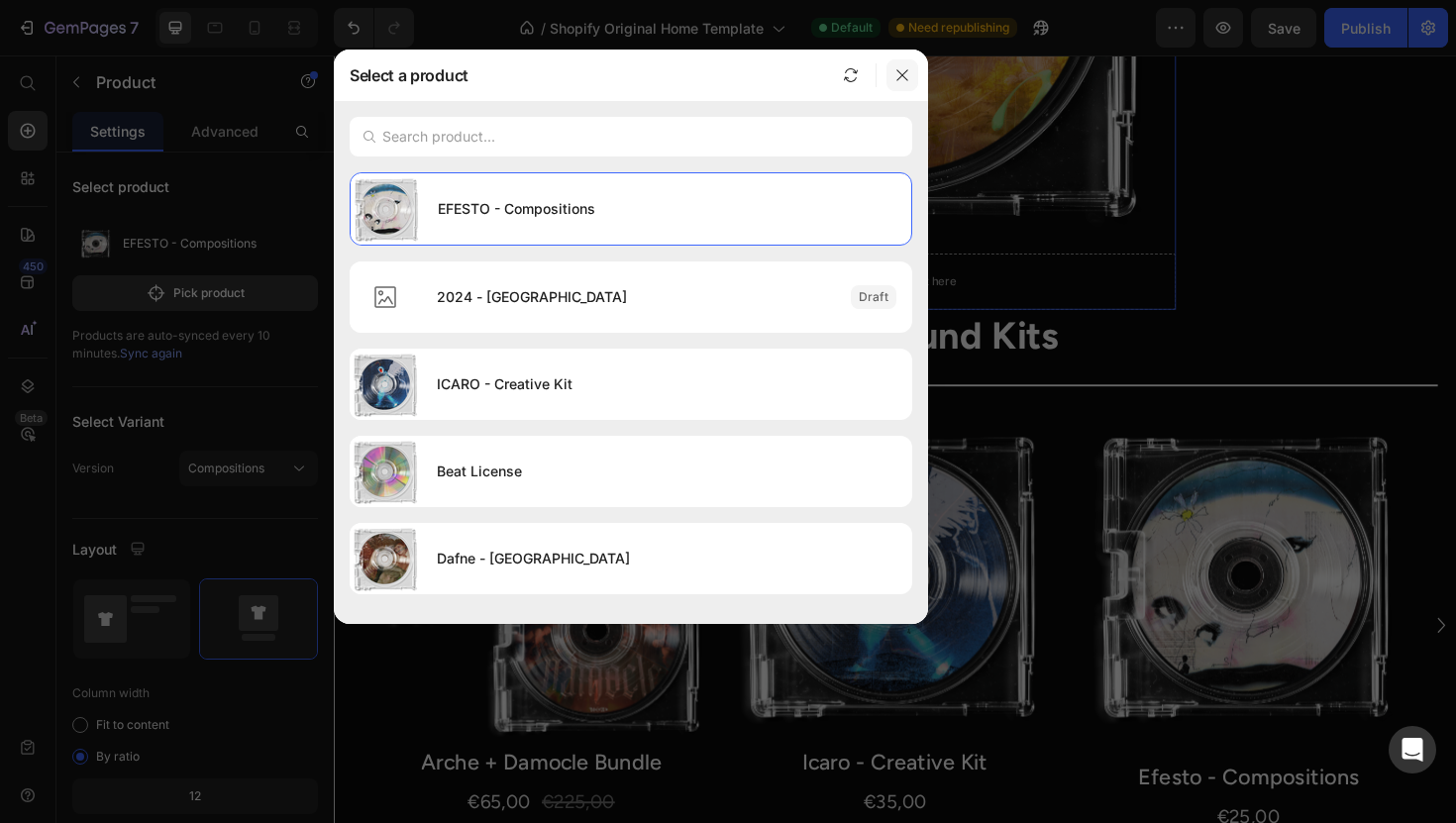 click 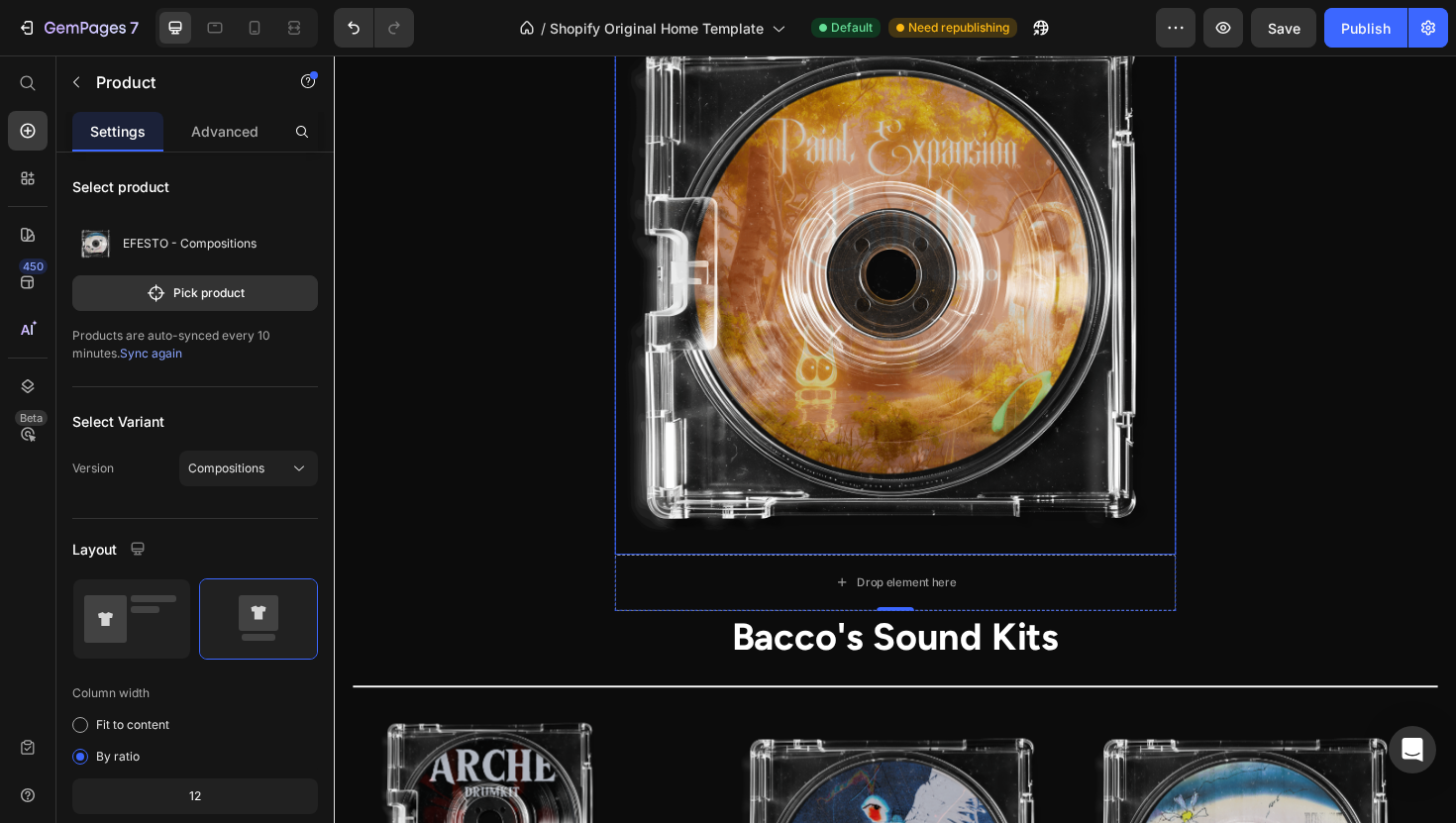 scroll, scrollTop: 879, scrollLeft: 0, axis: vertical 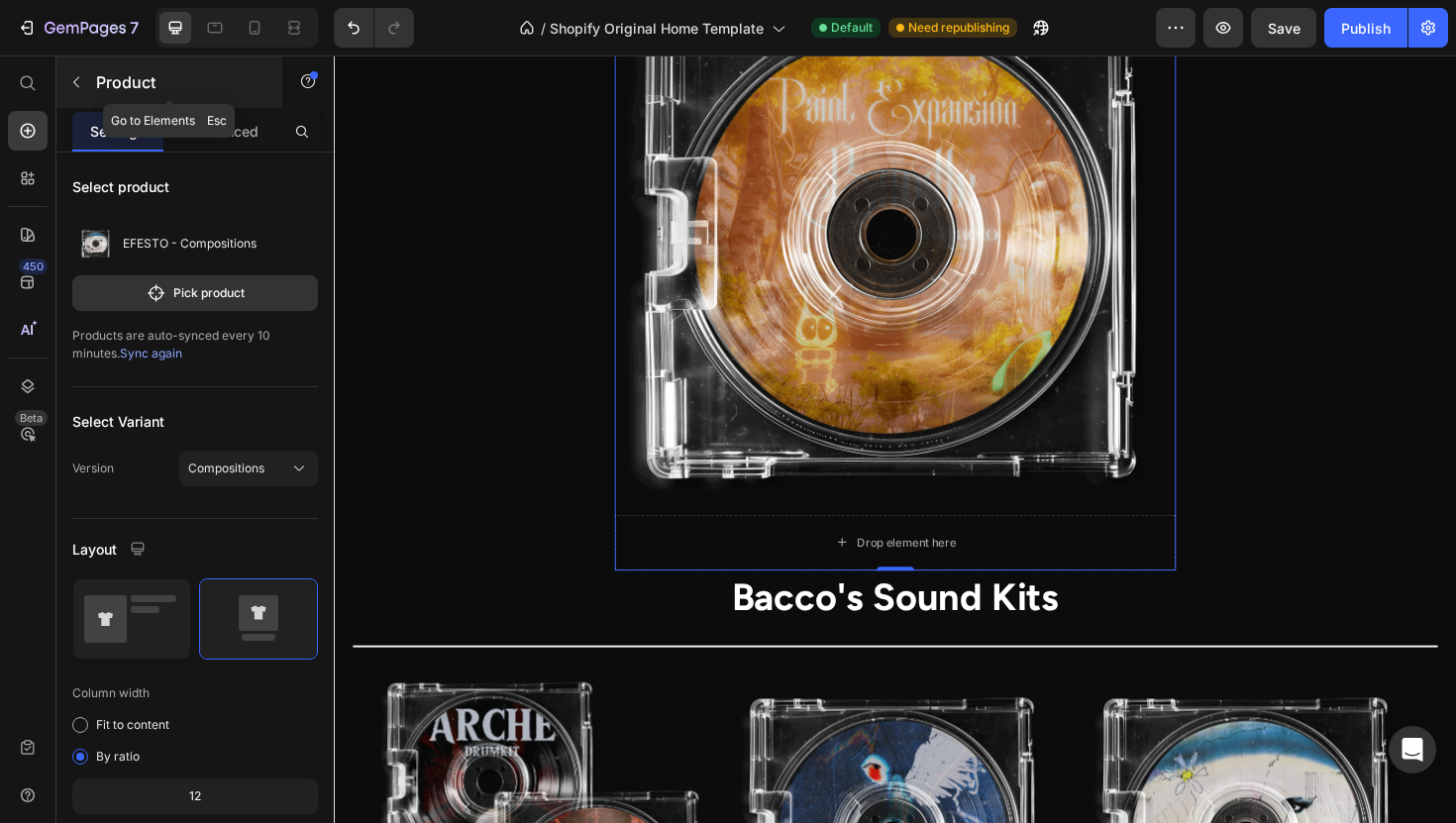 click 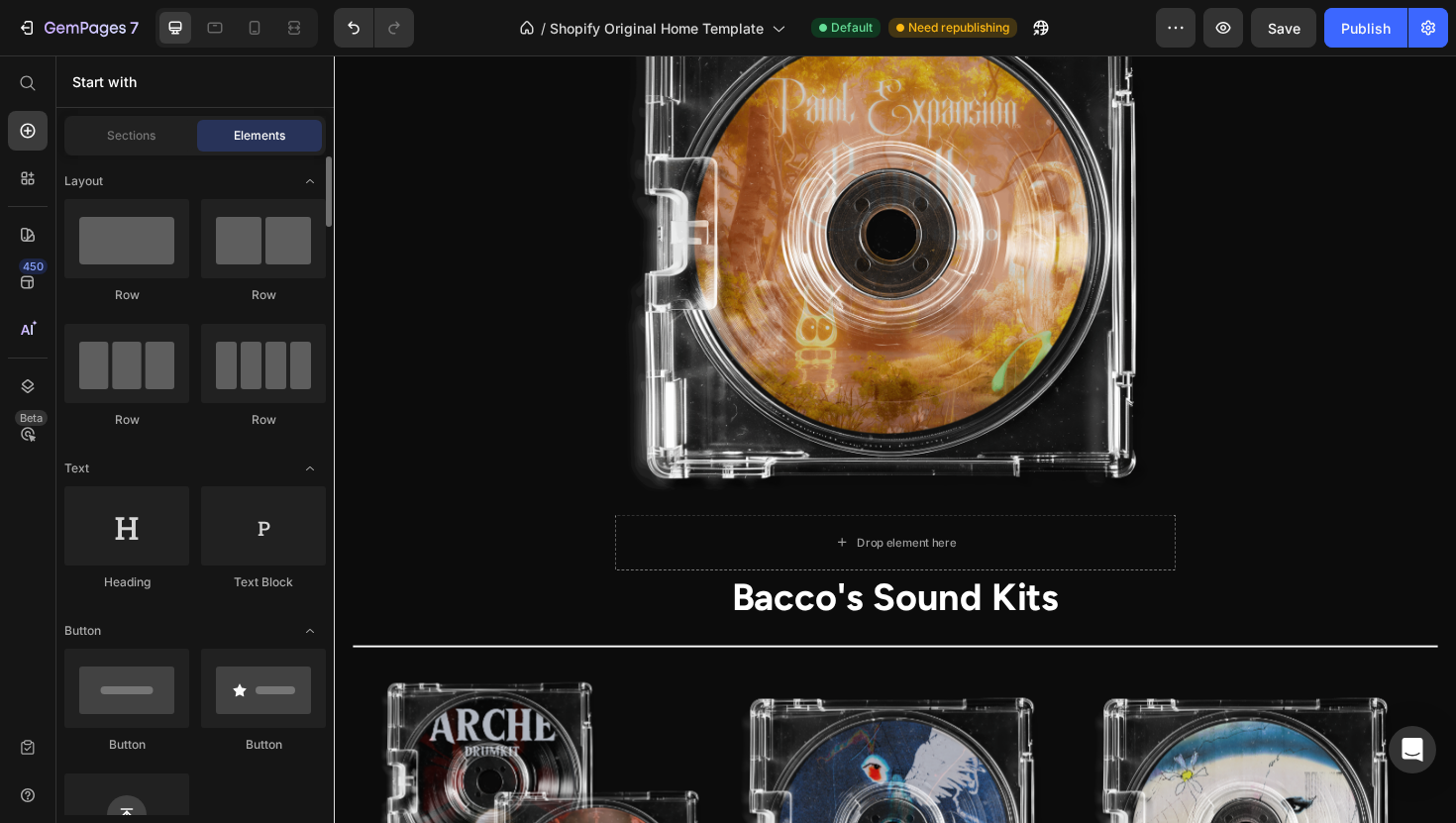 scroll, scrollTop: 1, scrollLeft: 0, axis: vertical 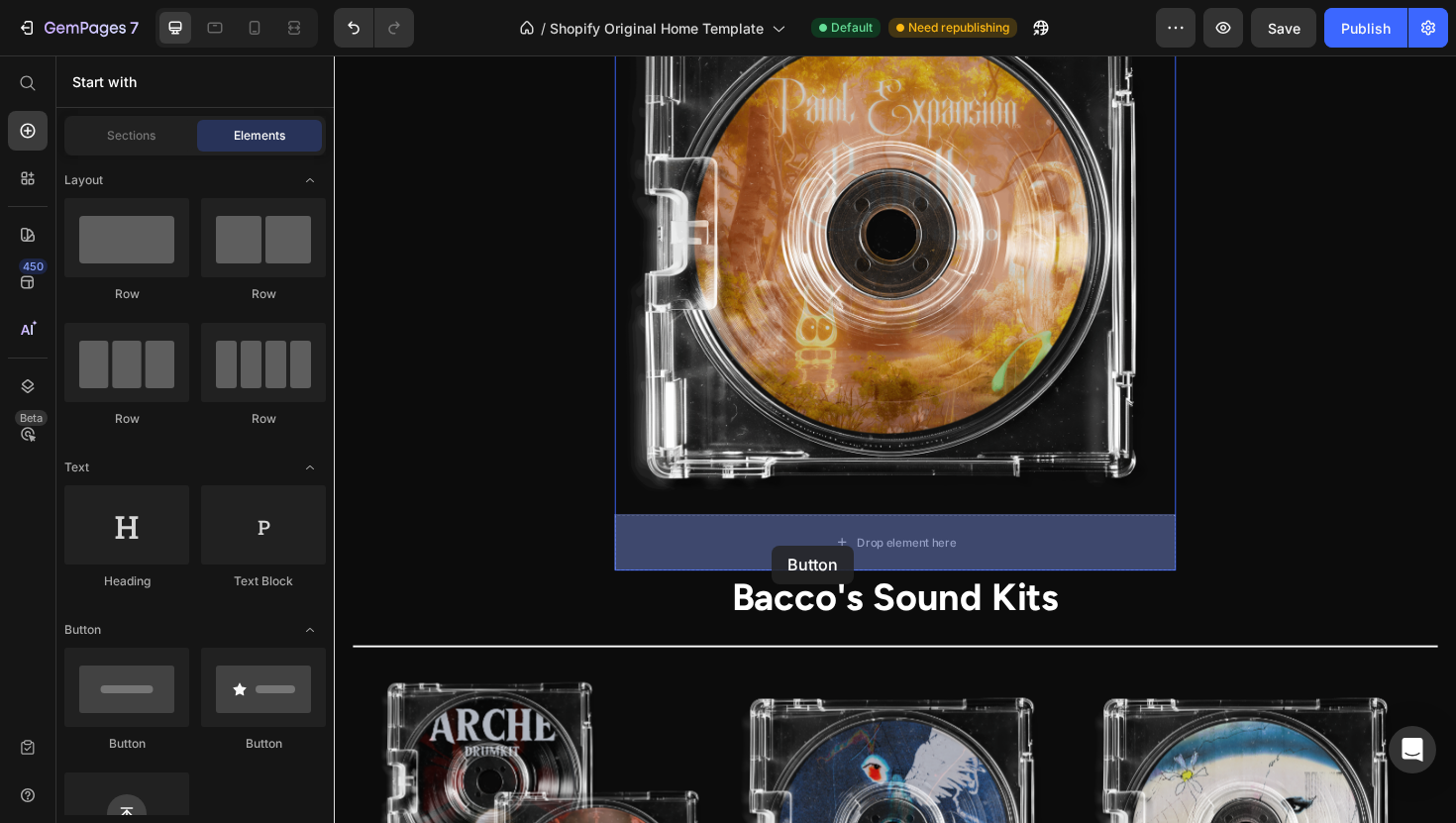 drag, startPoint x: 659, startPoint y: 623, endPoint x: 797, endPoint y: 575, distance: 146 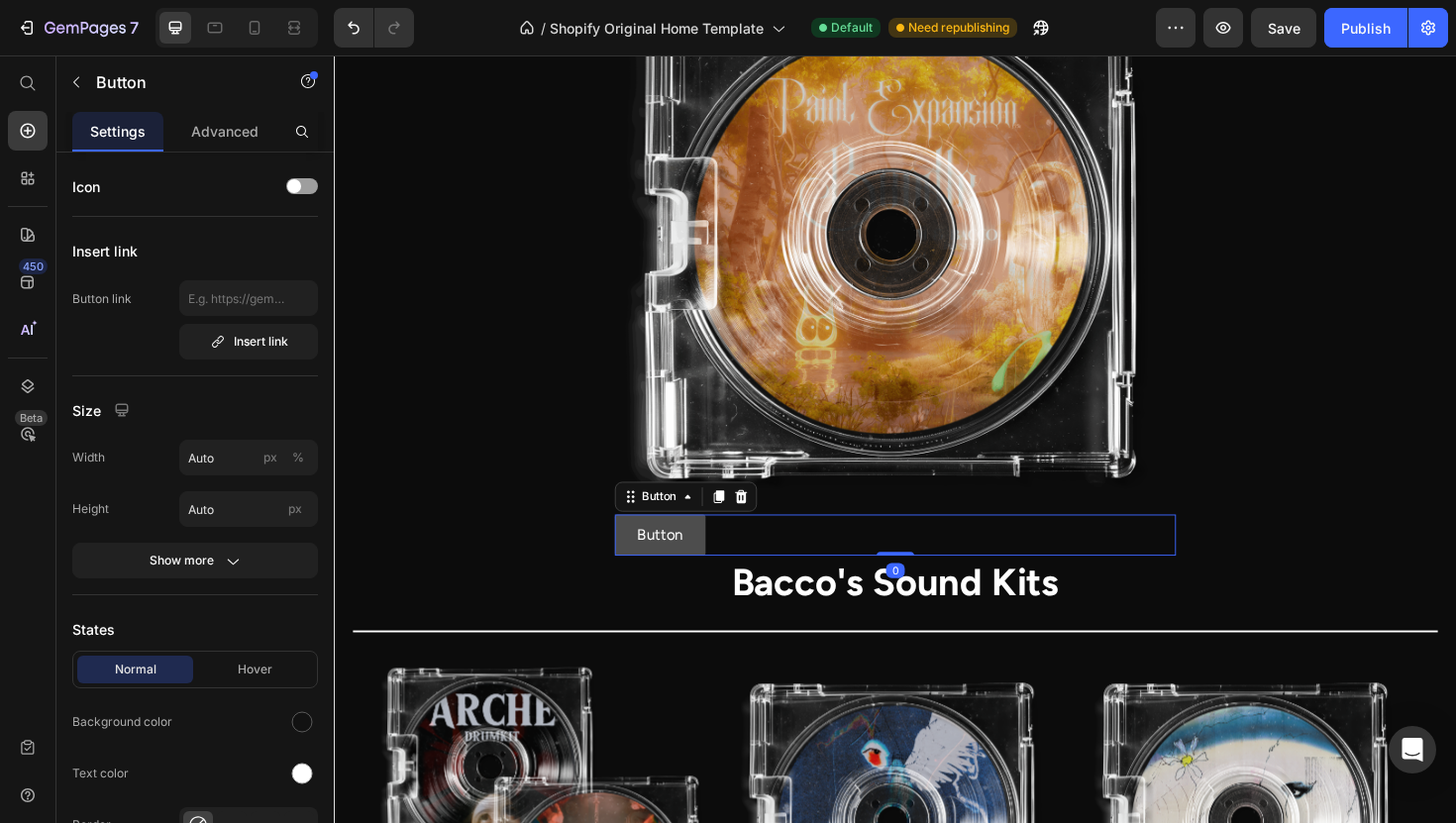 click on "Button" at bounding box center [678, 564] 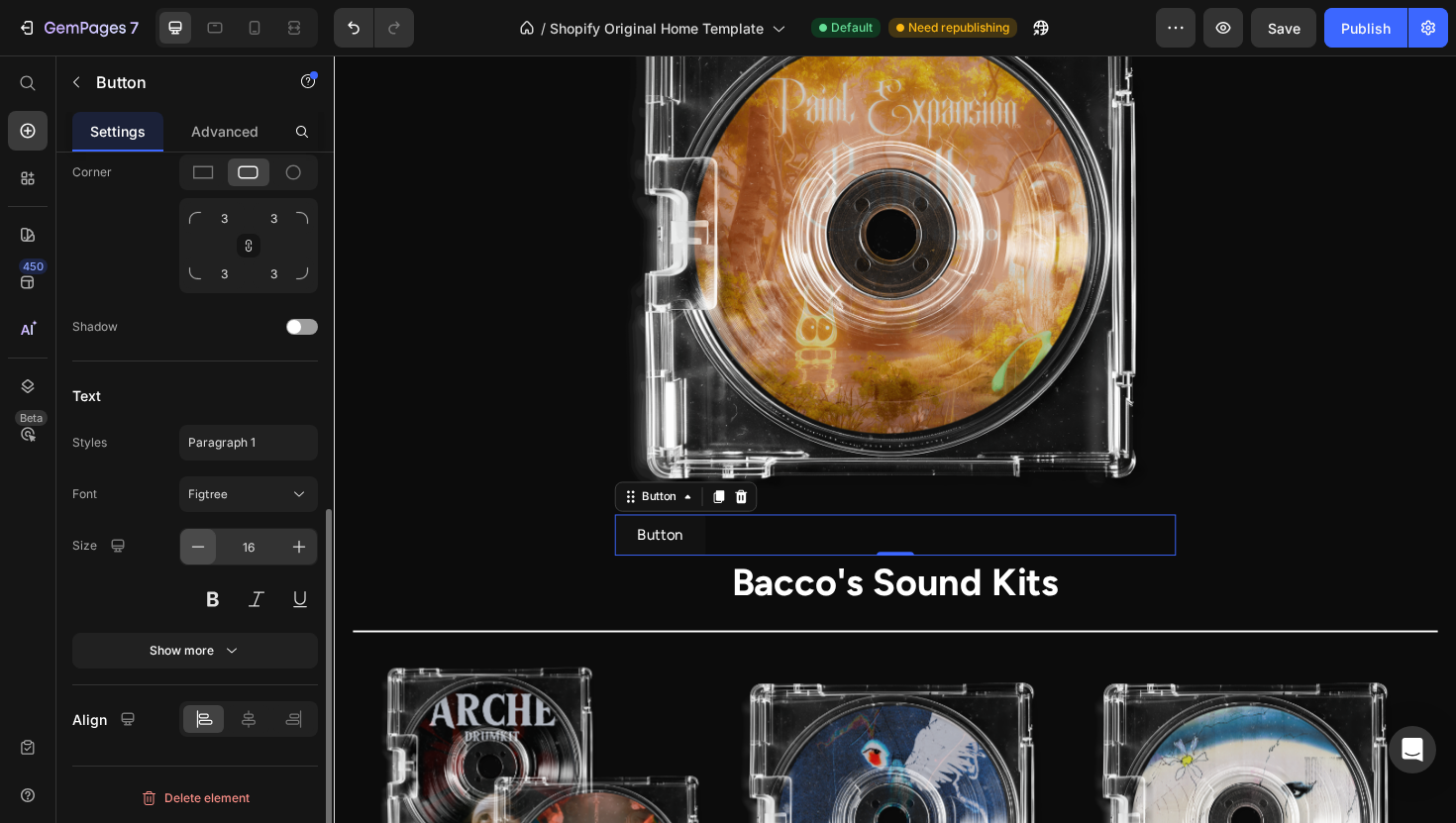 scroll, scrollTop: 701, scrollLeft: 0, axis: vertical 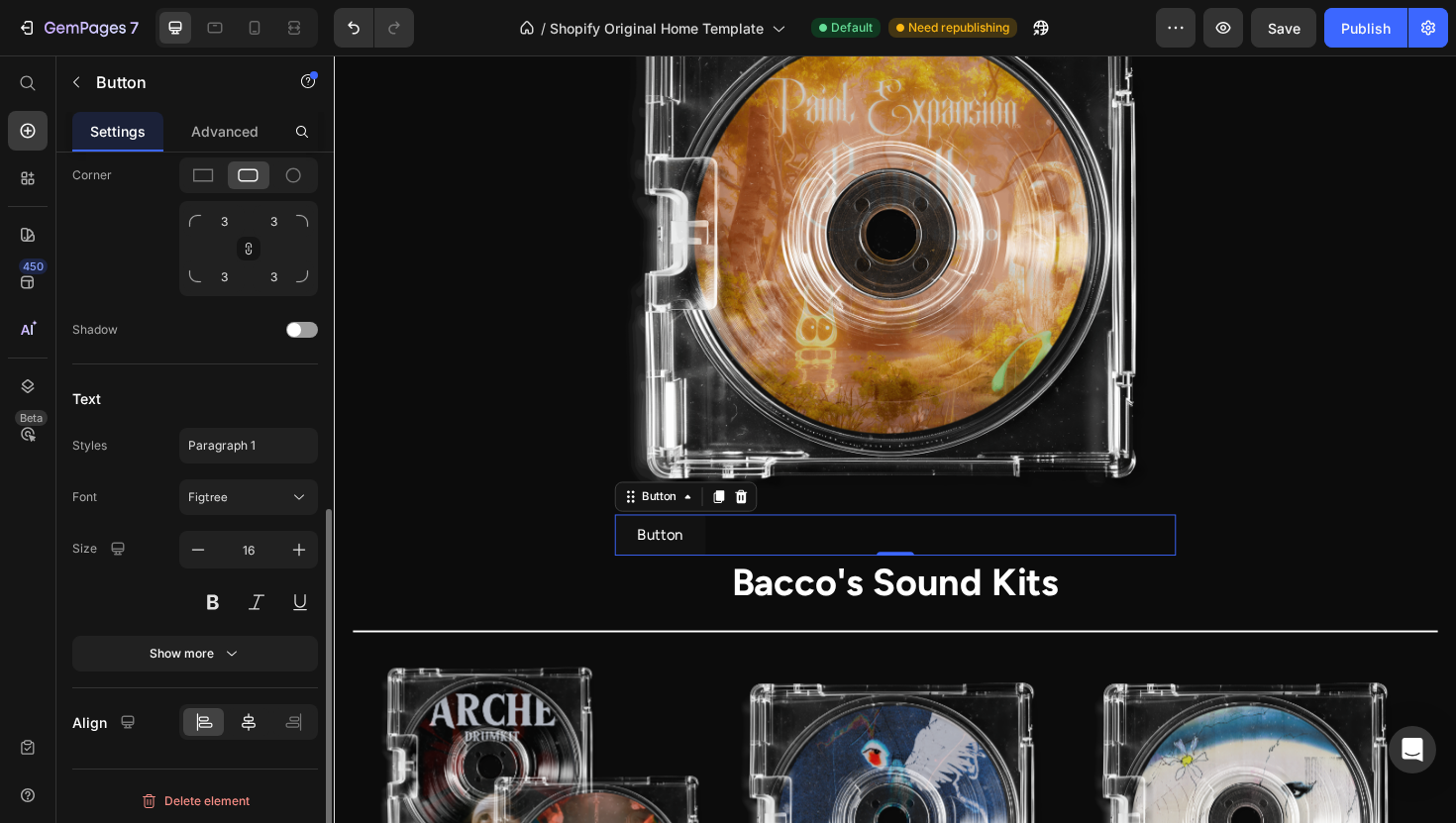 click 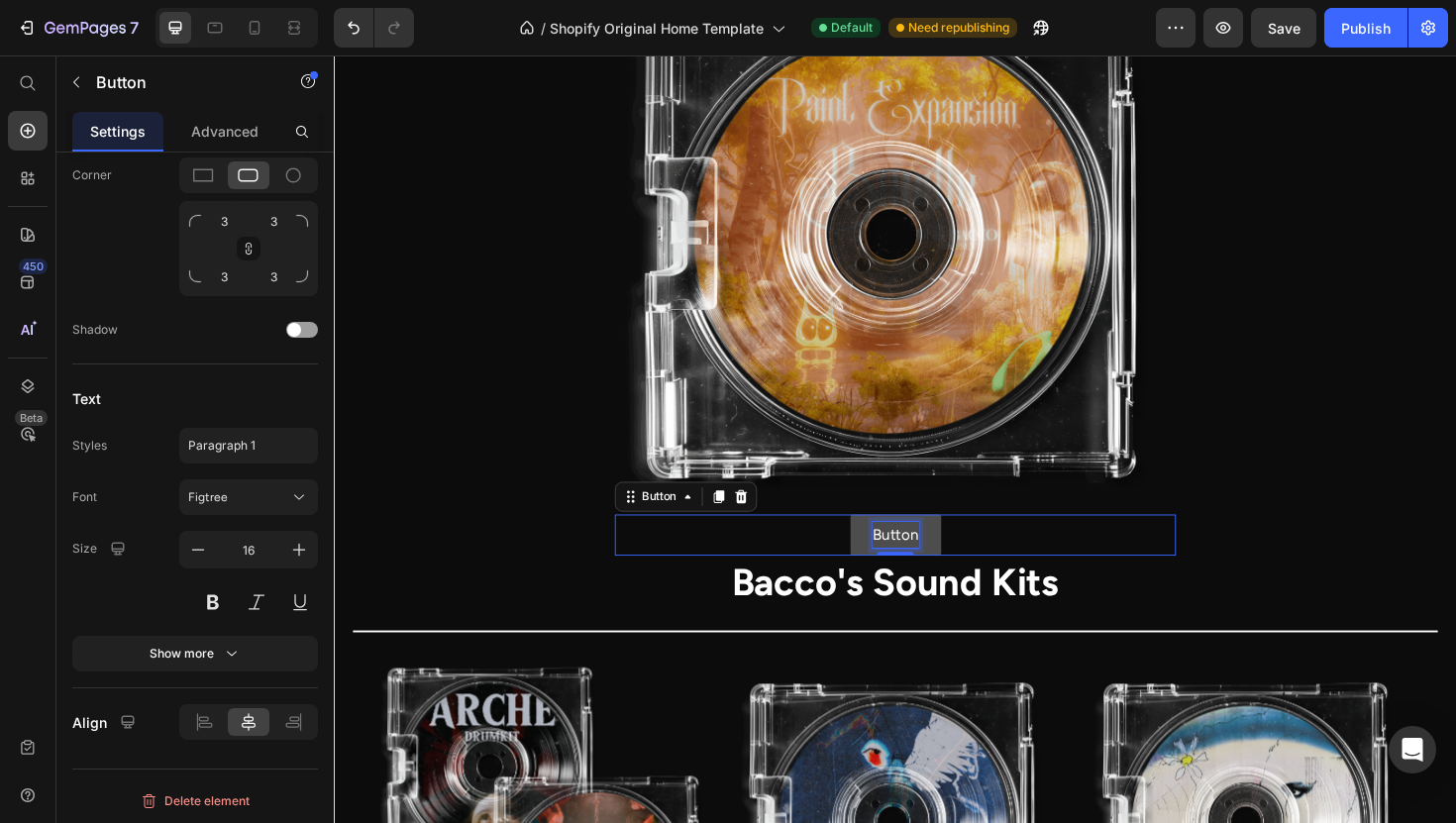 click on "Button" at bounding box center (928, 564) 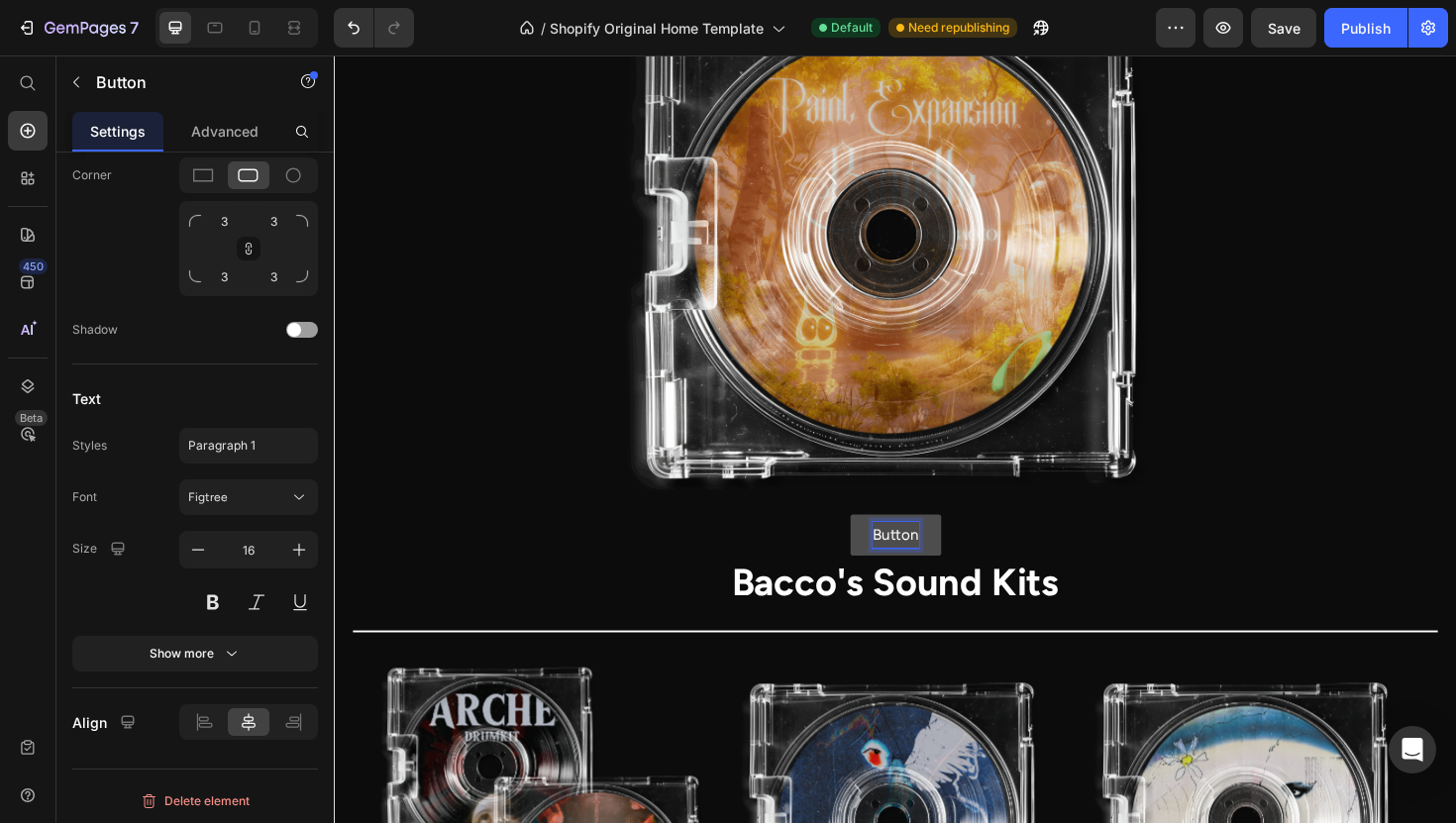 click on "Button" at bounding box center [928, 564] 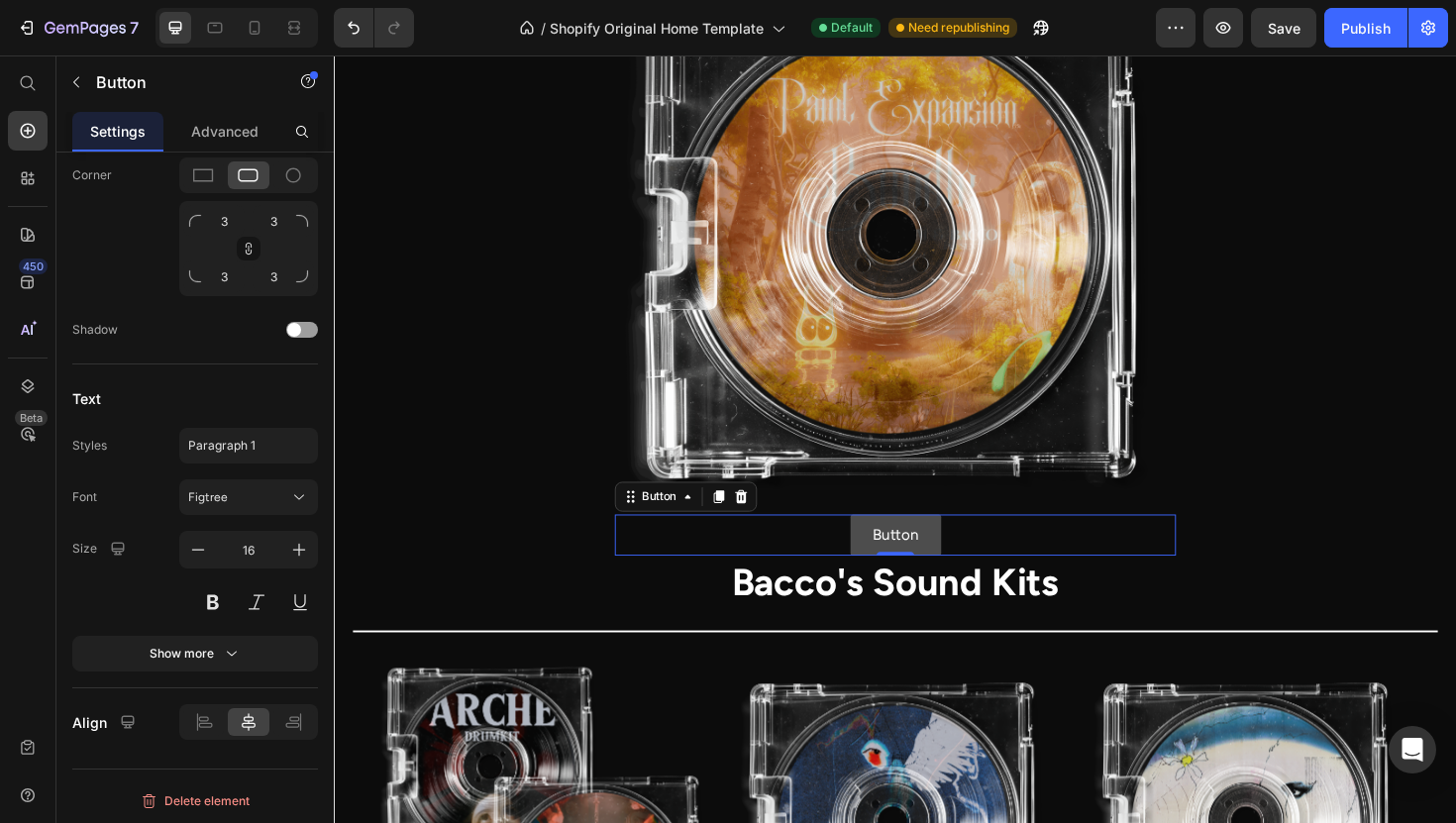 click on "Button" at bounding box center [928, 564] 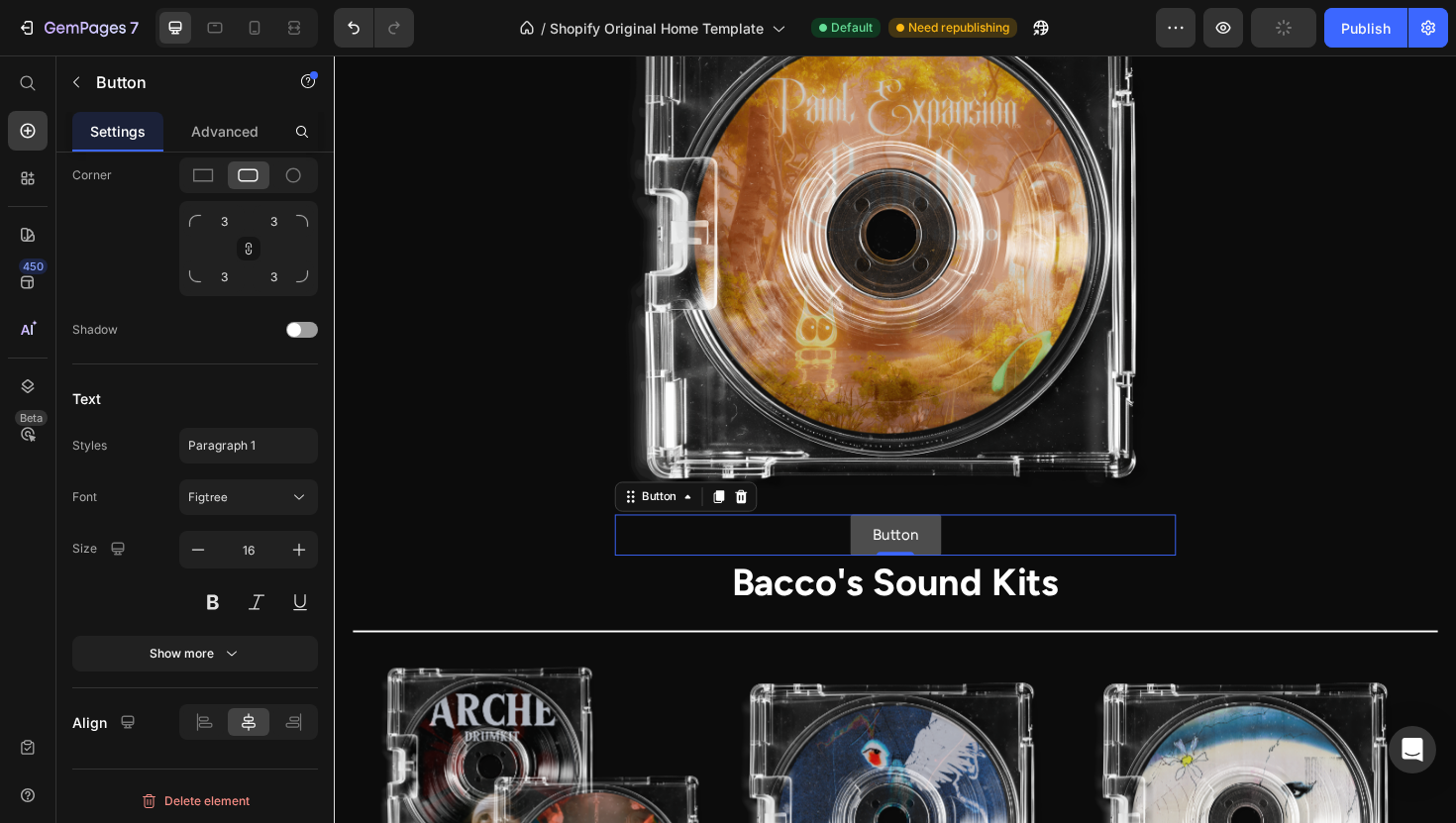 click on "Button" at bounding box center [928, 564] 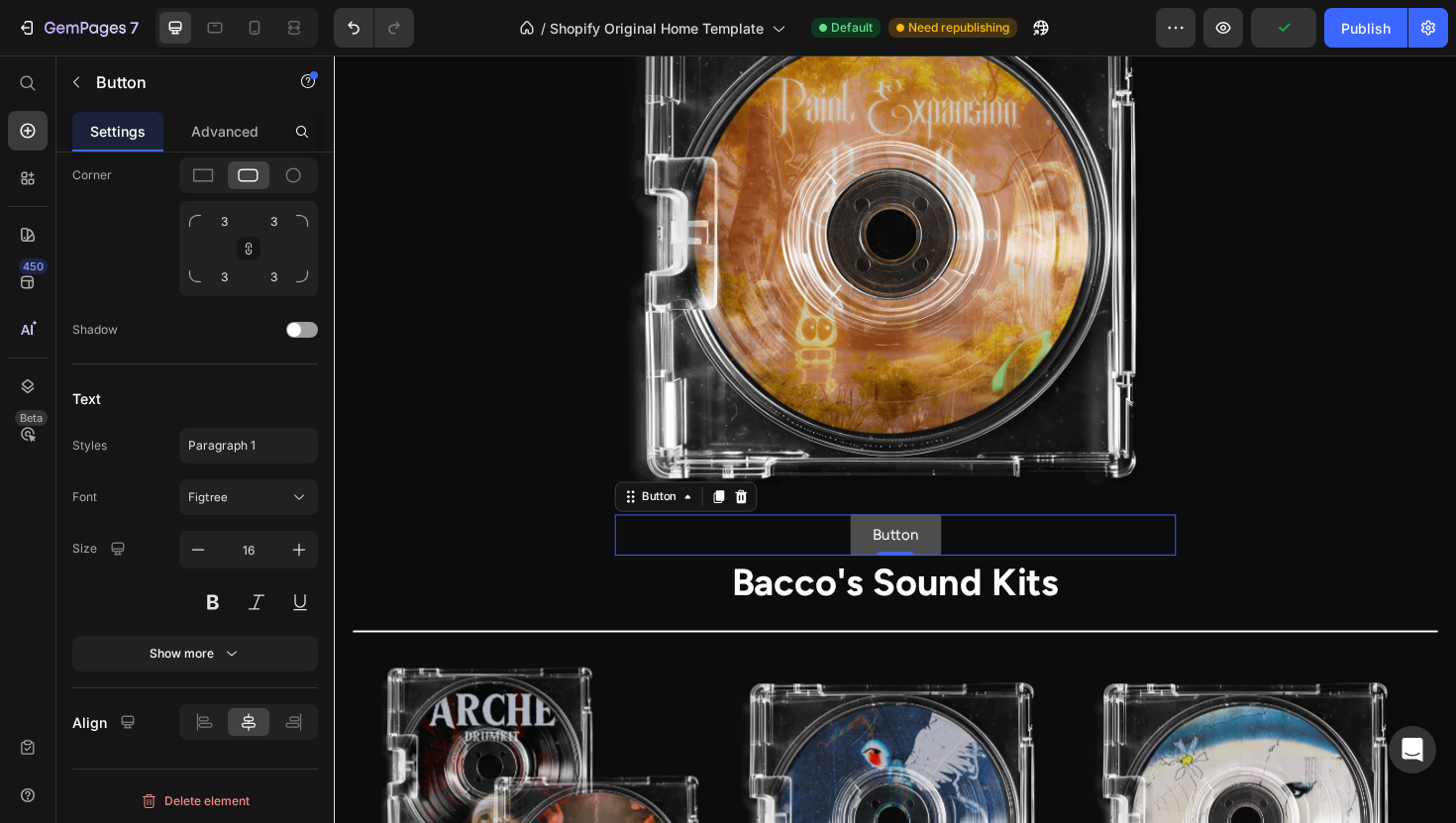 click on "Button" at bounding box center [928, 564] 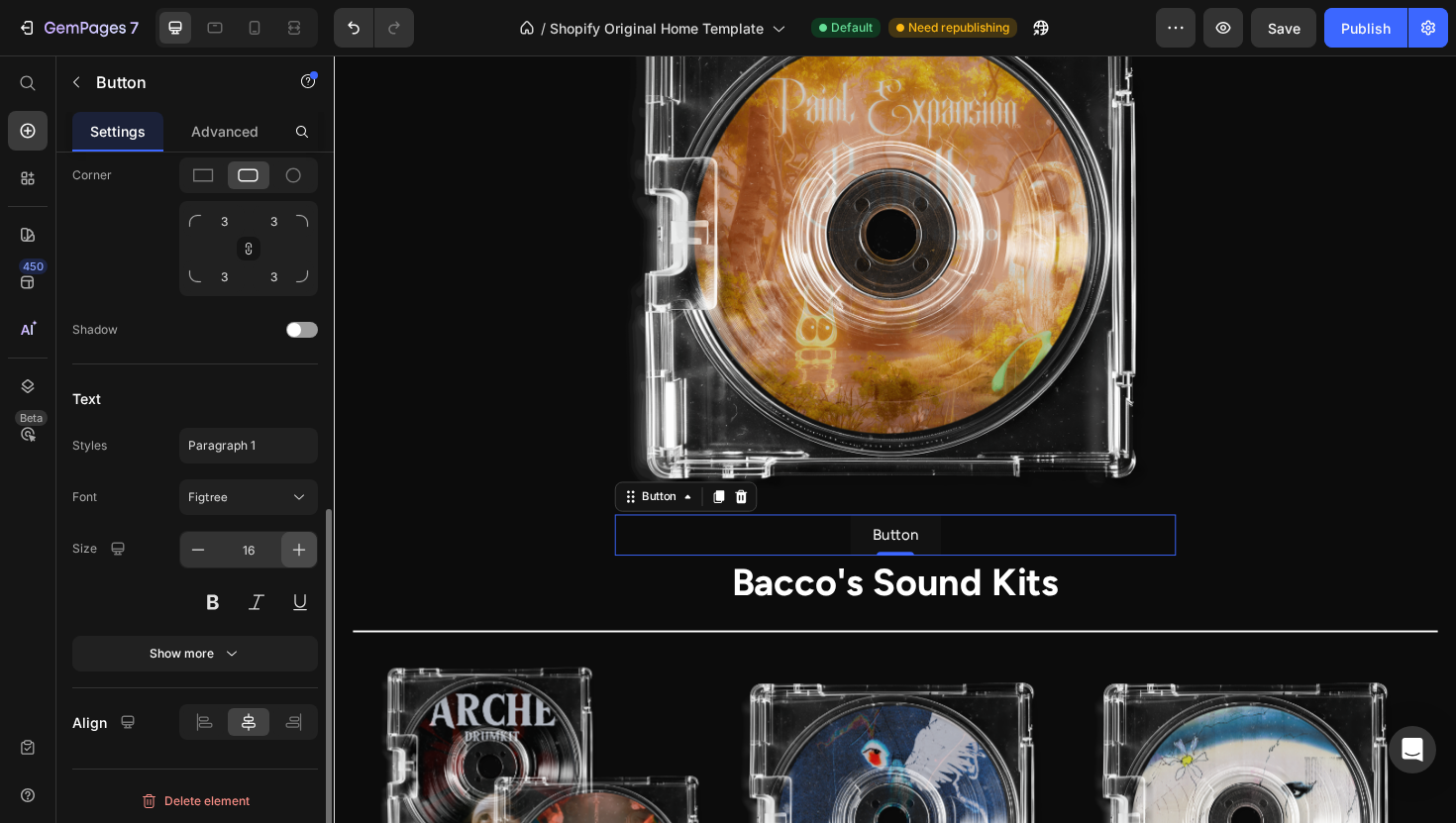 click 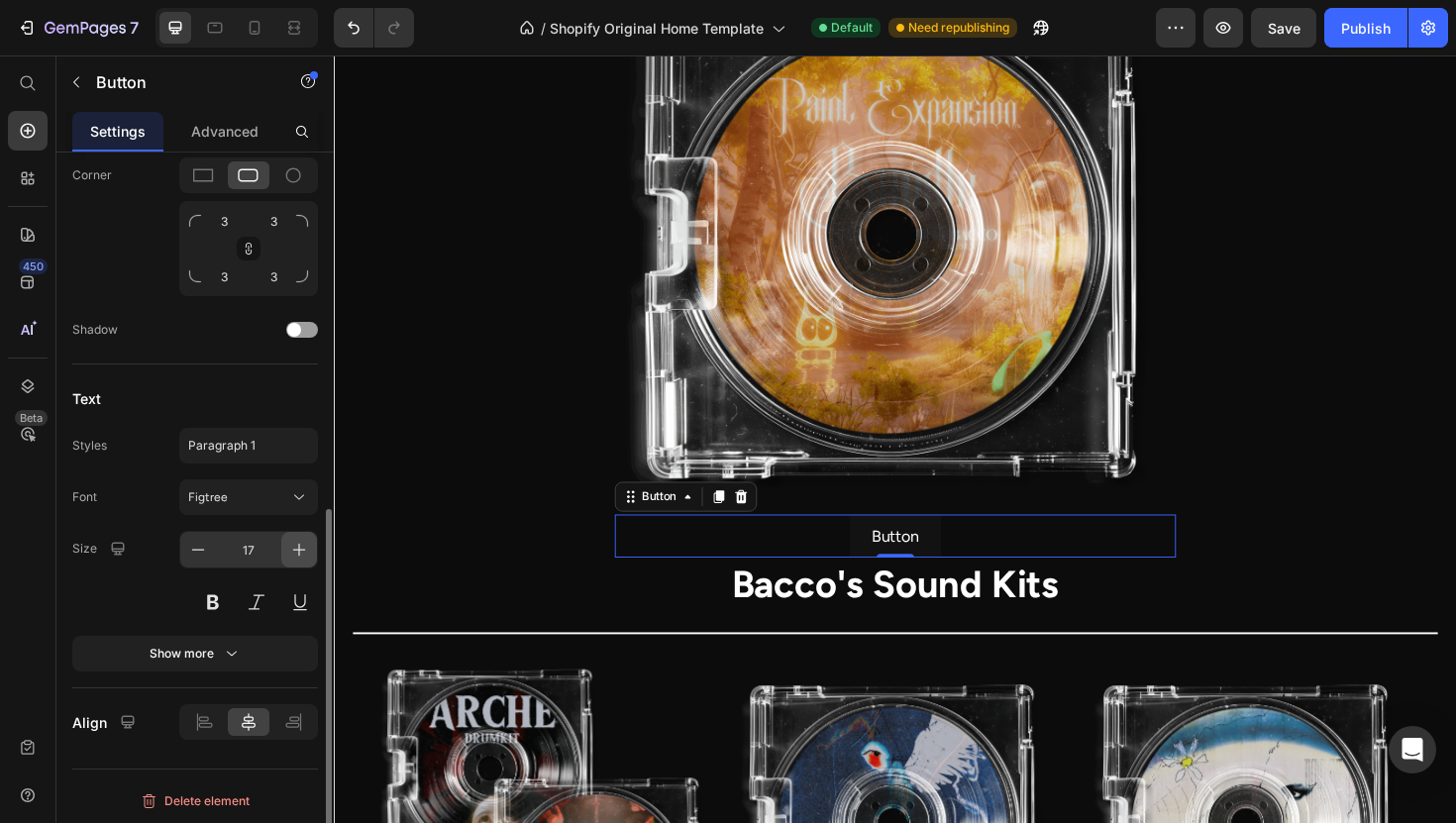 click 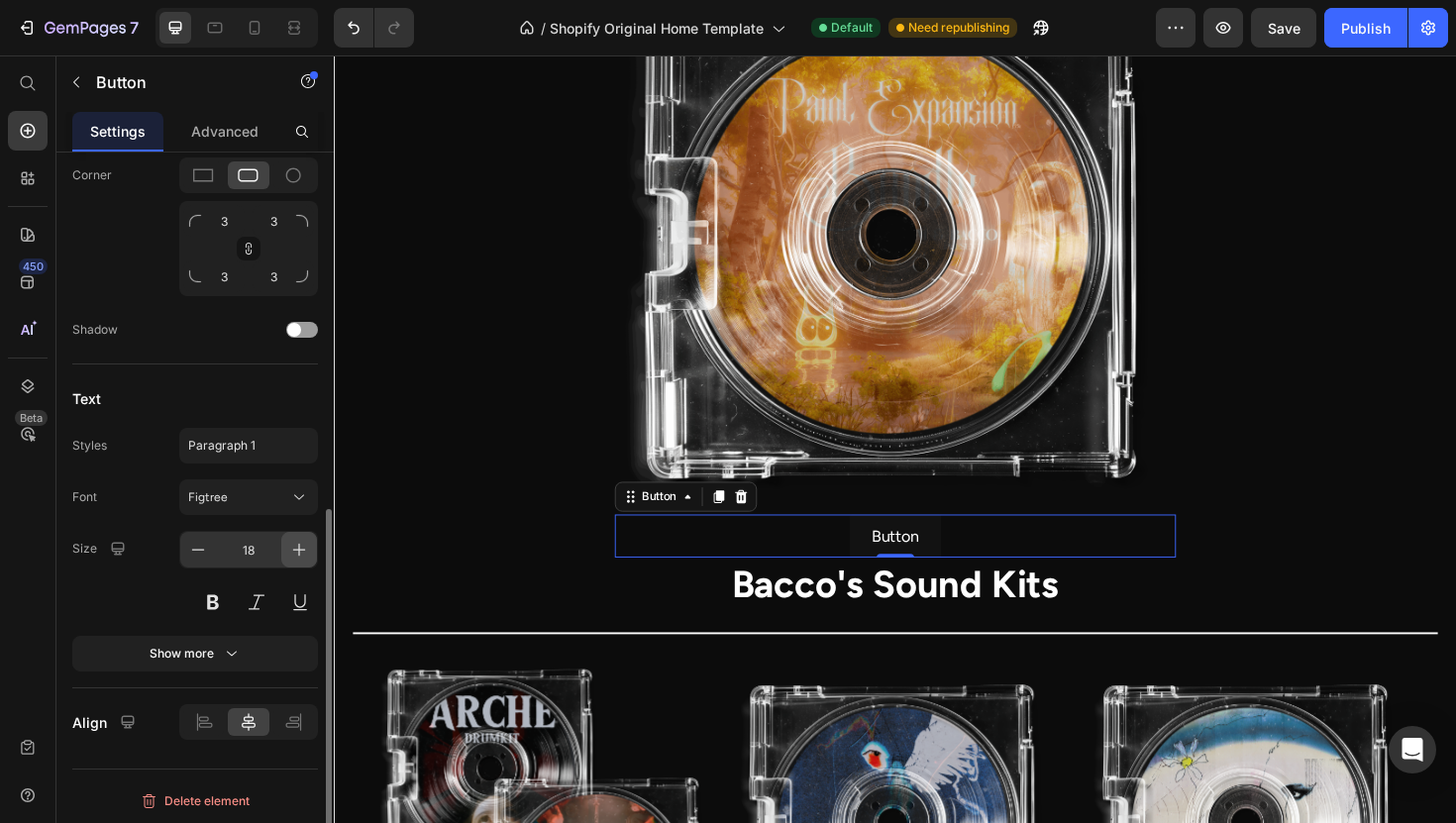 click 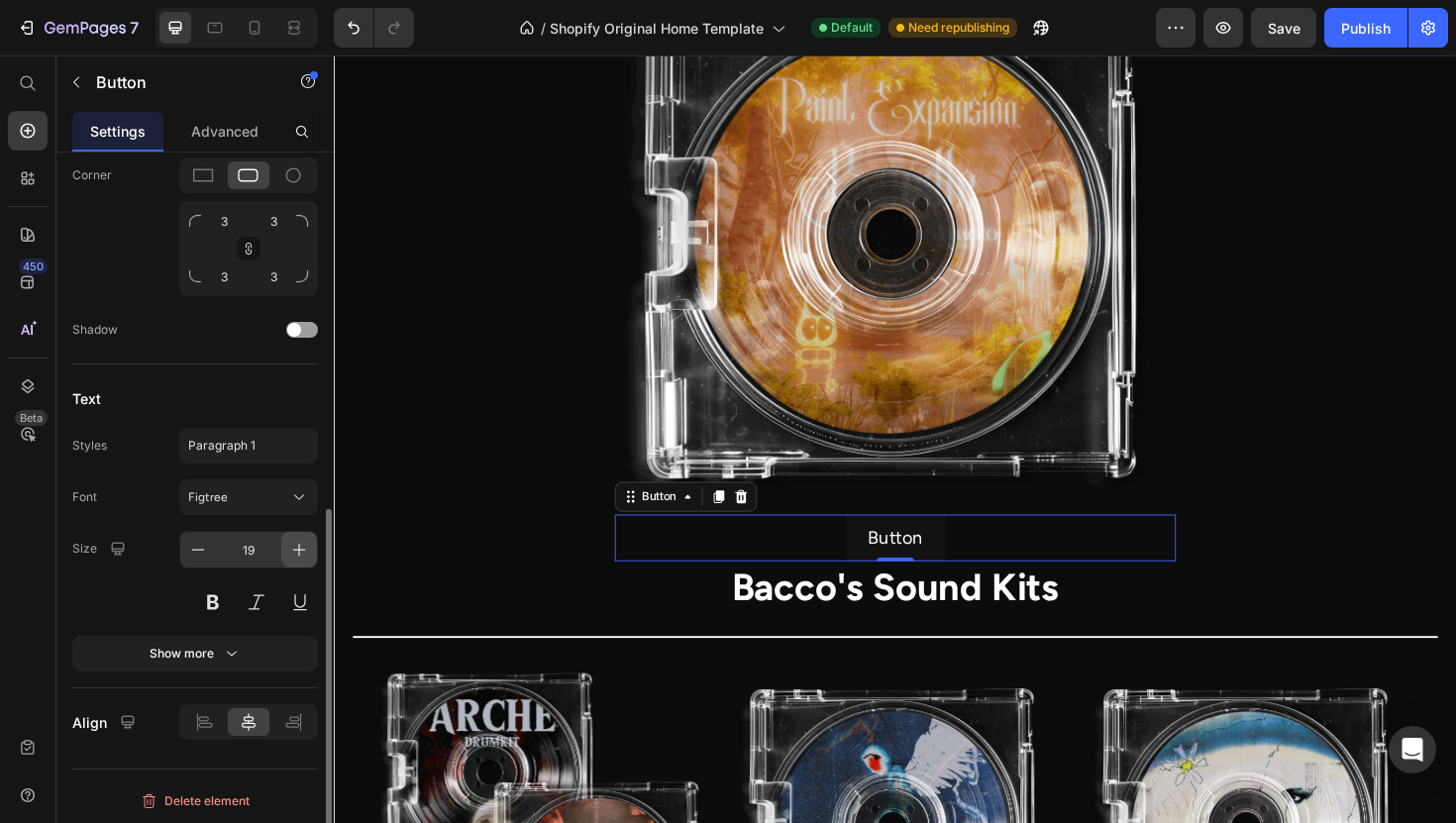 click 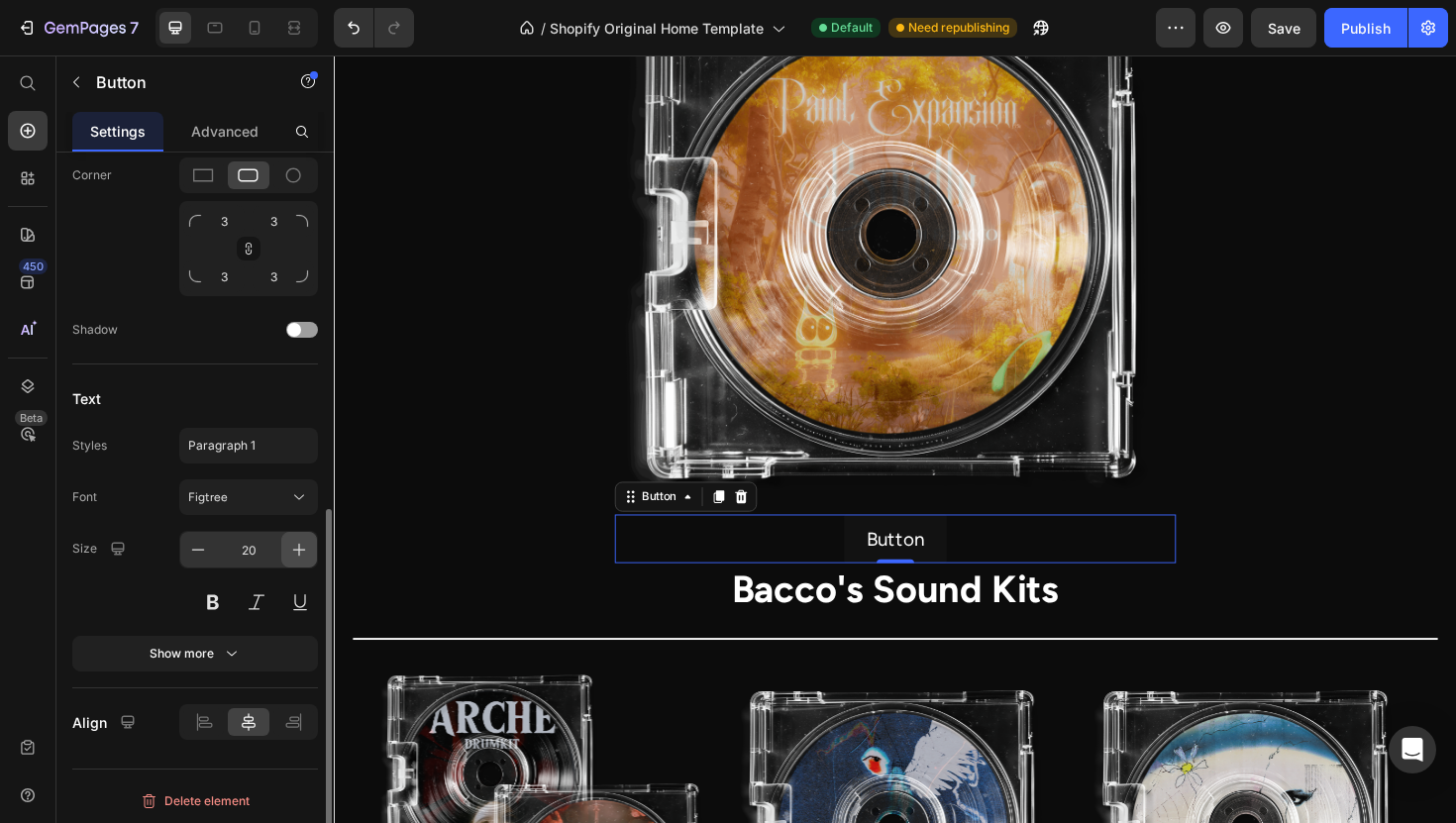 click 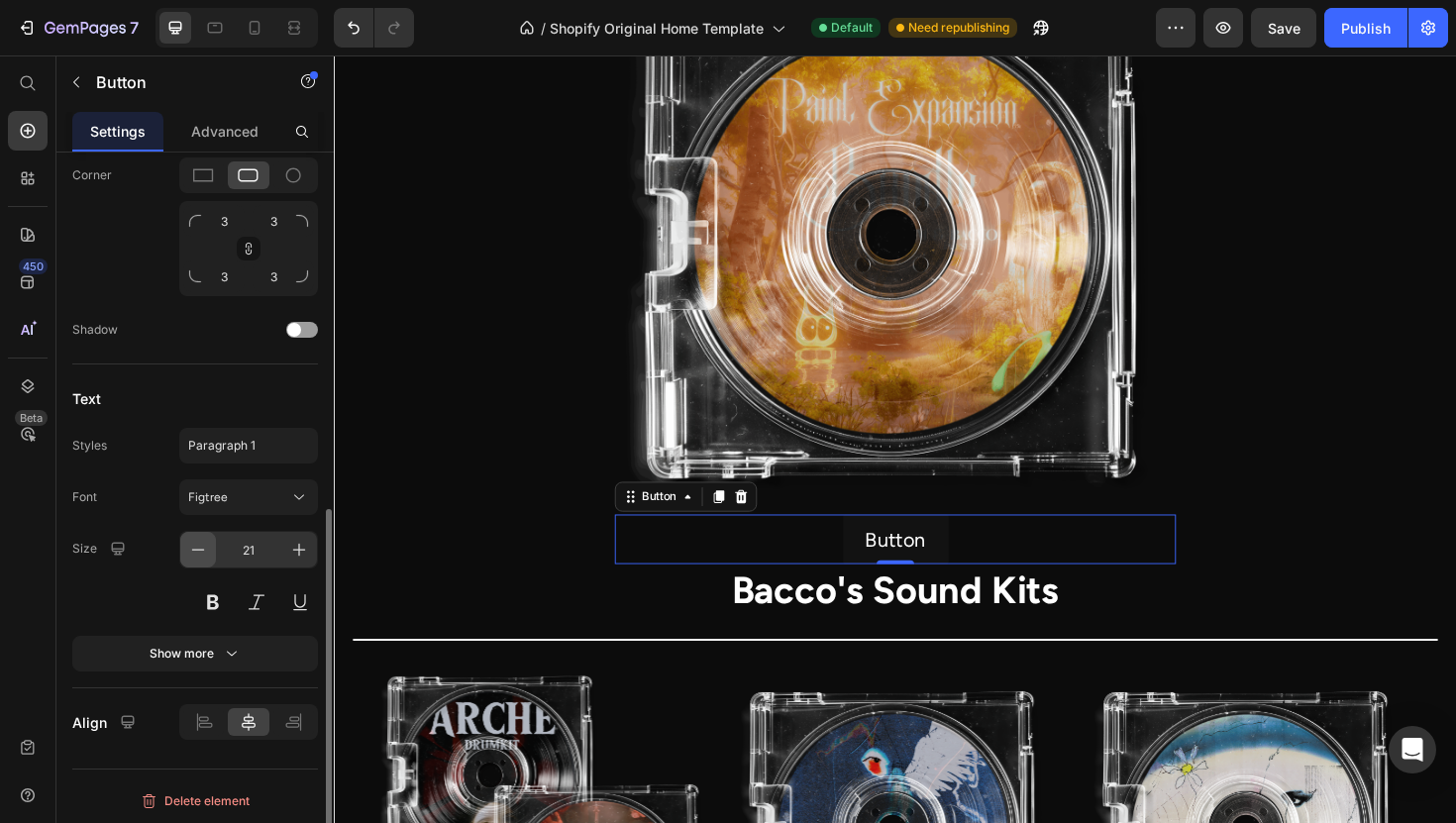click 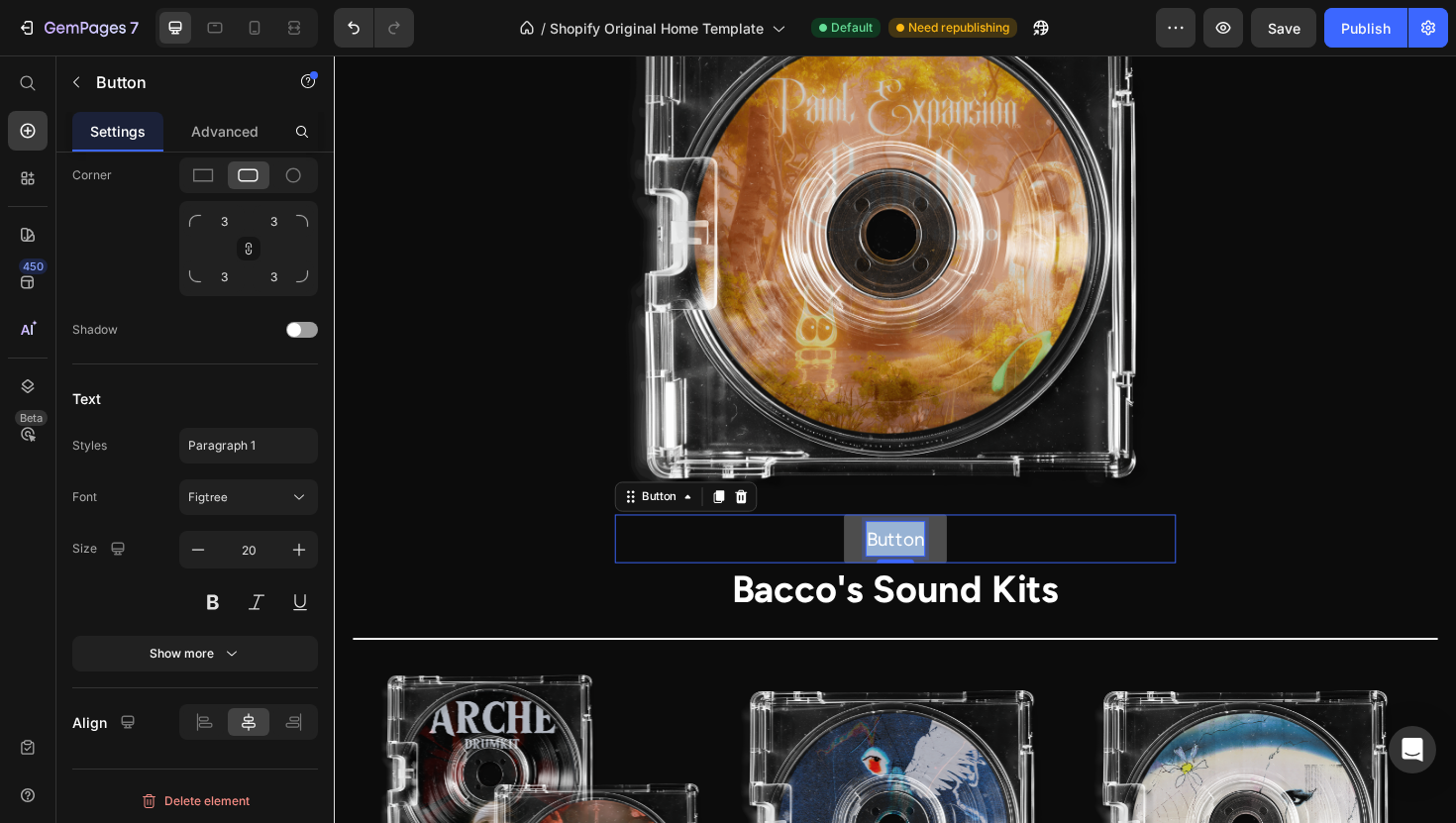 click on "Button" at bounding box center [928, 567] 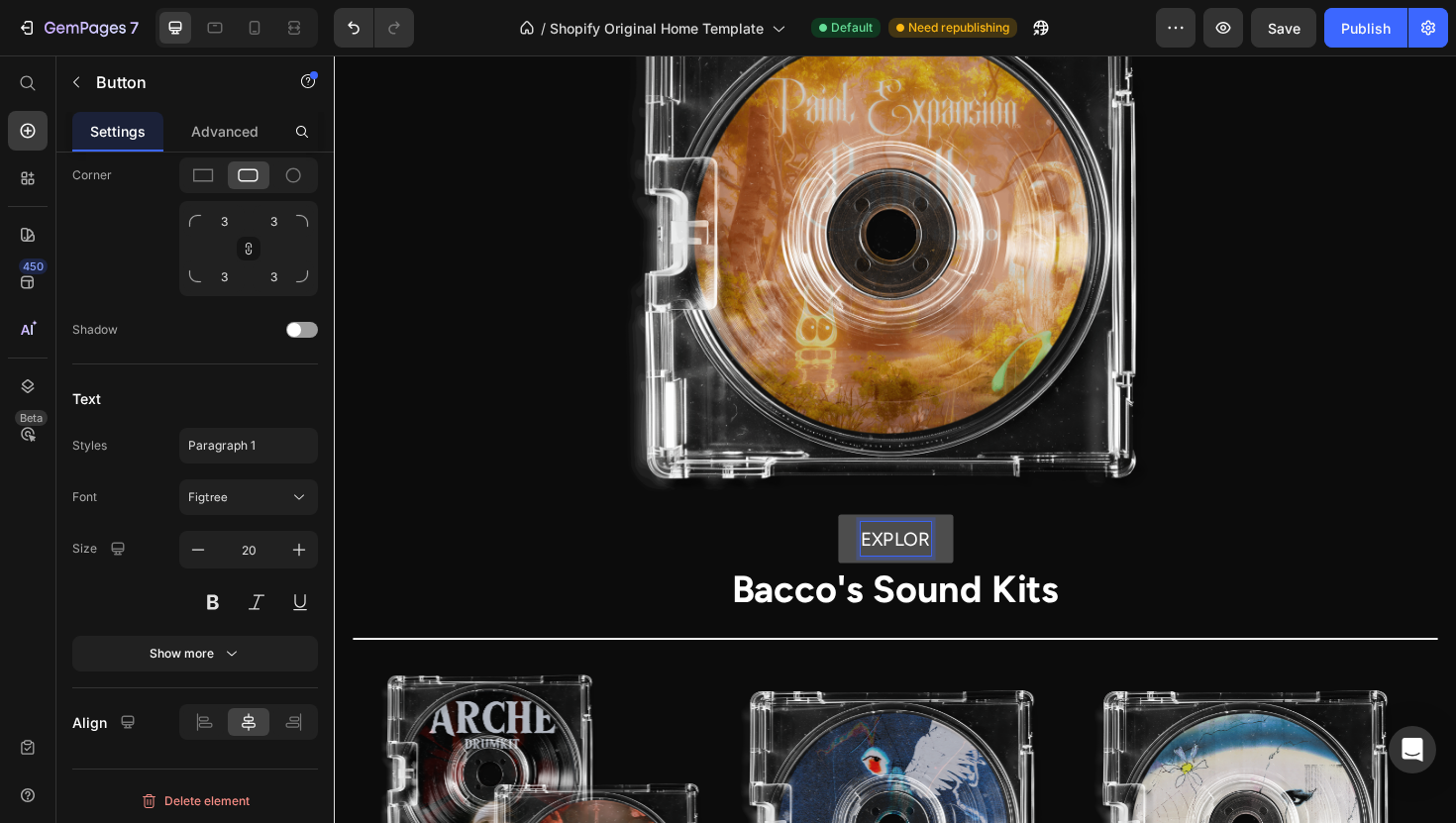 click on "EXPLOR" at bounding box center [928, 567] 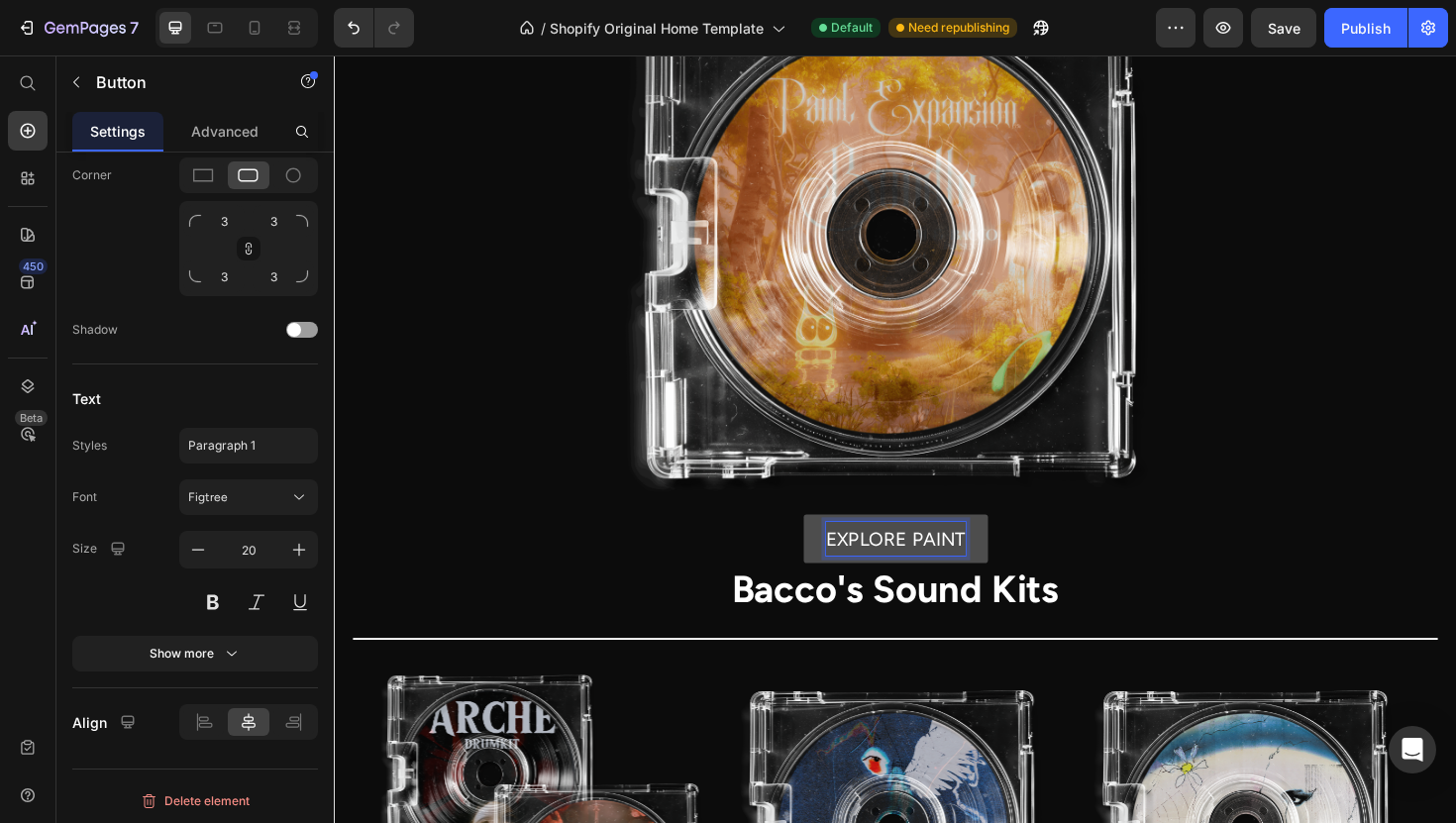 click on "EXPLORE PAINT Button   0" at bounding box center (928, 567) 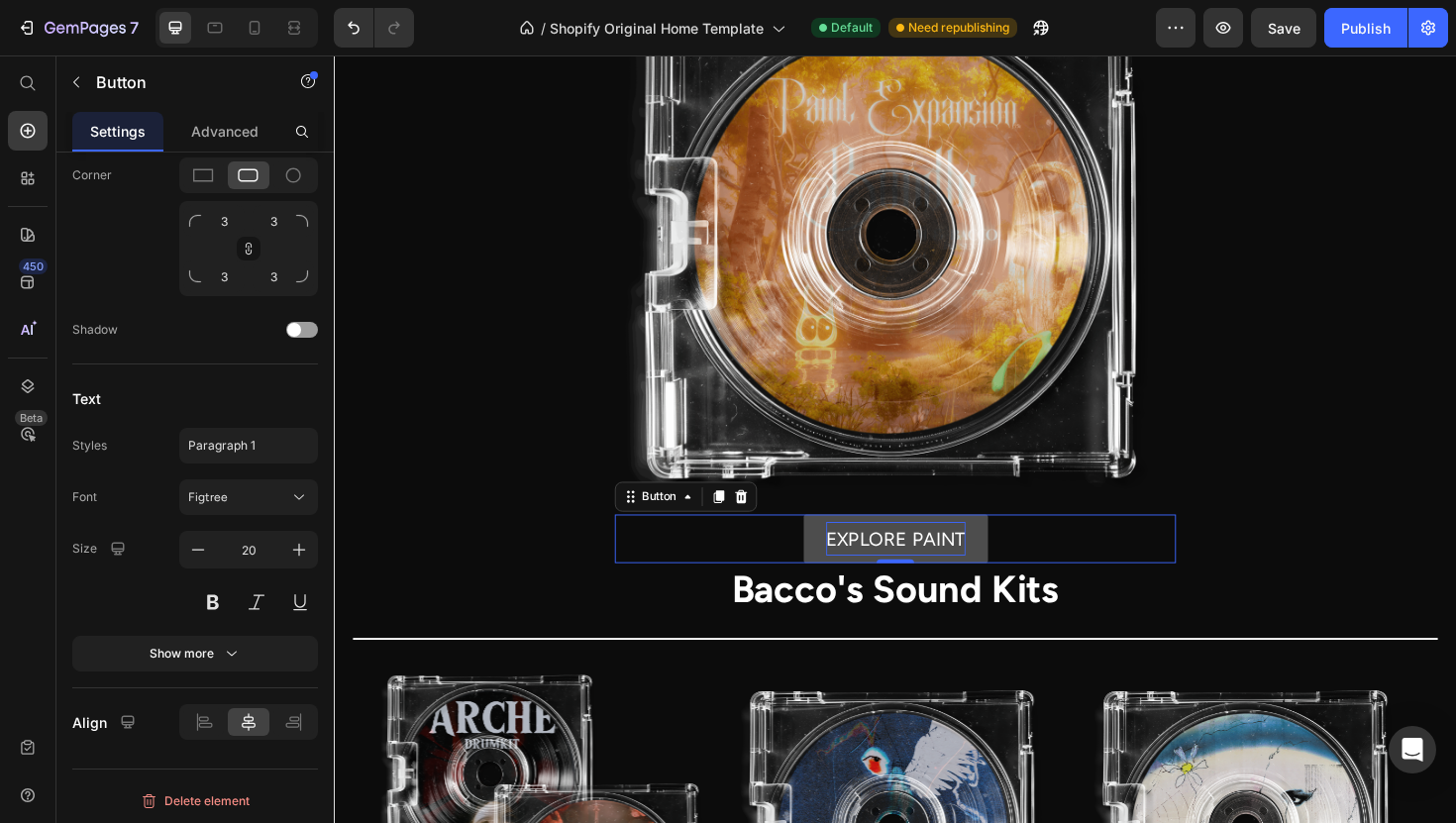 click on "EXPLORE PAINT" at bounding box center [928, 567] 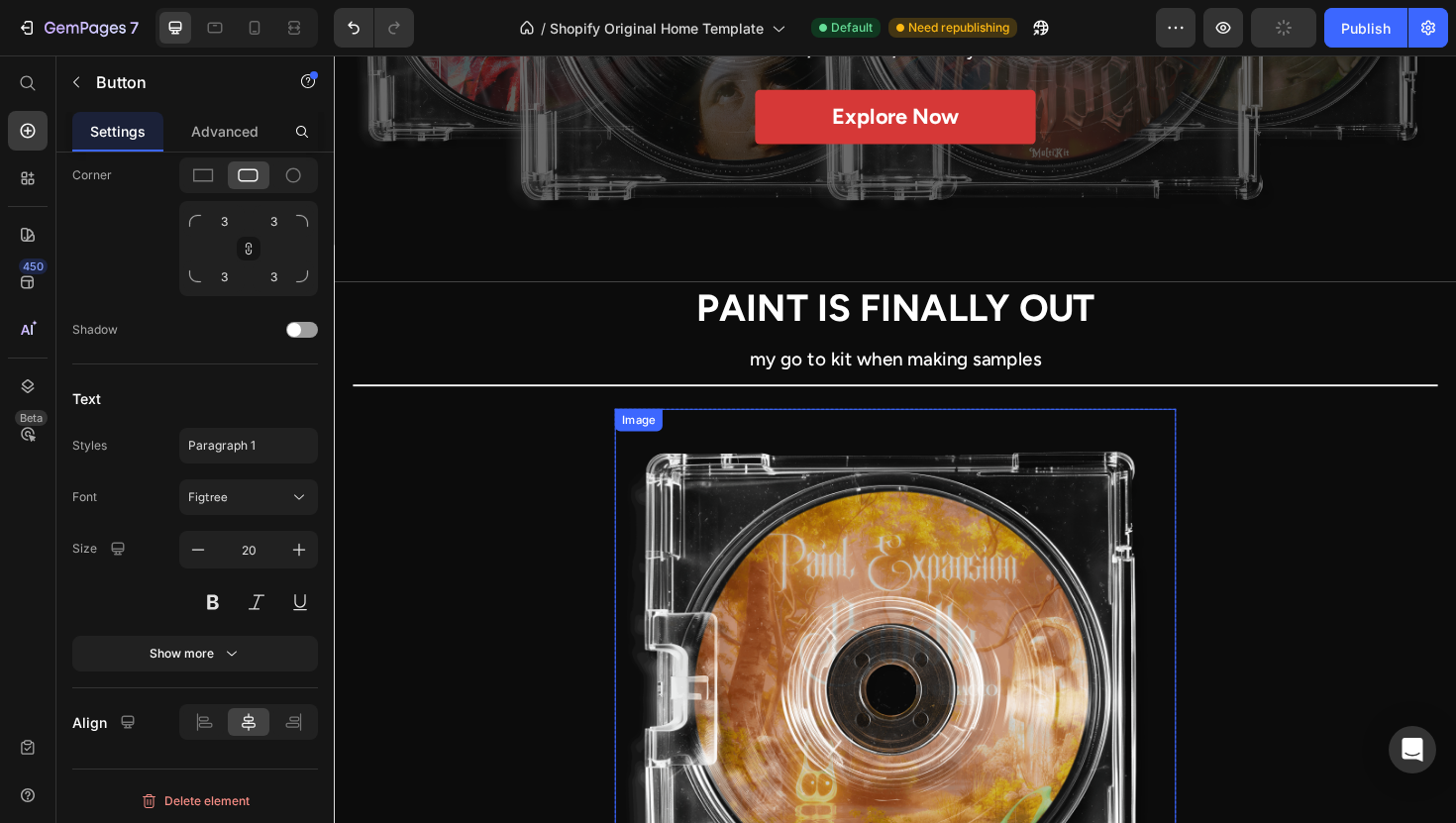scroll, scrollTop: 407, scrollLeft: 0, axis: vertical 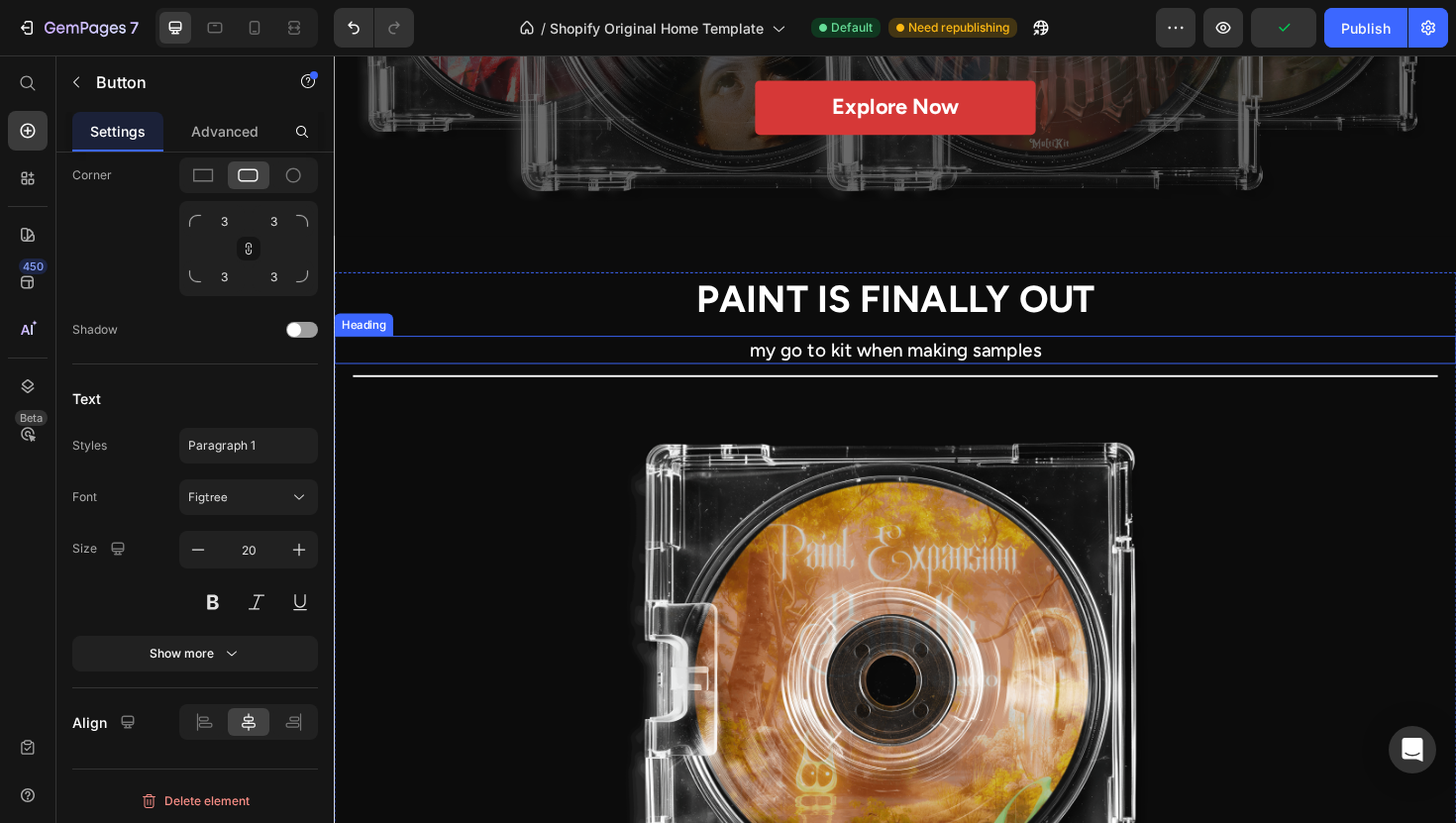 click on "my go to kit when making samples" at bounding box center [928, 367] 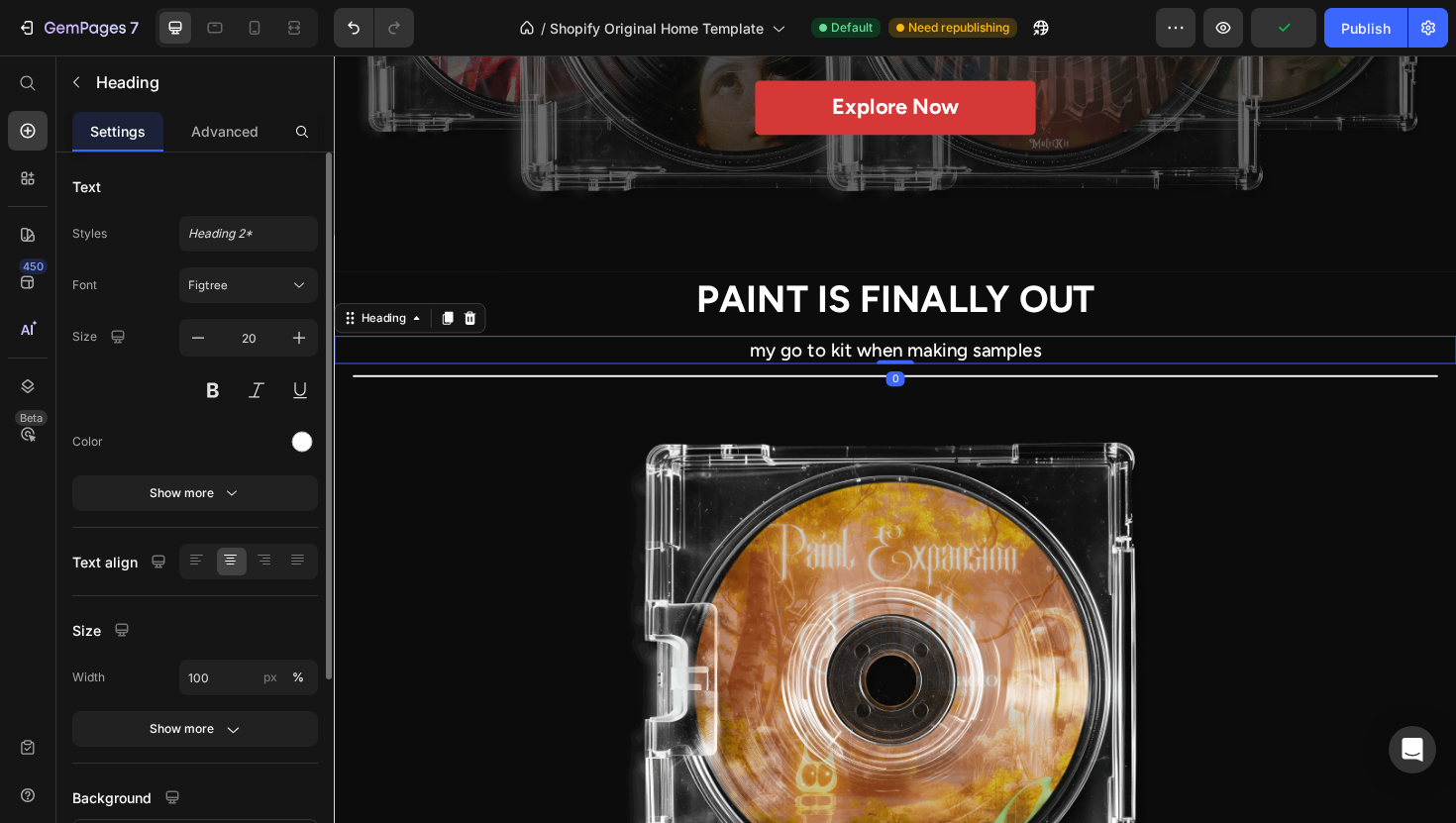 click on "my go to kit when making samples" at bounding box center [928, 367] 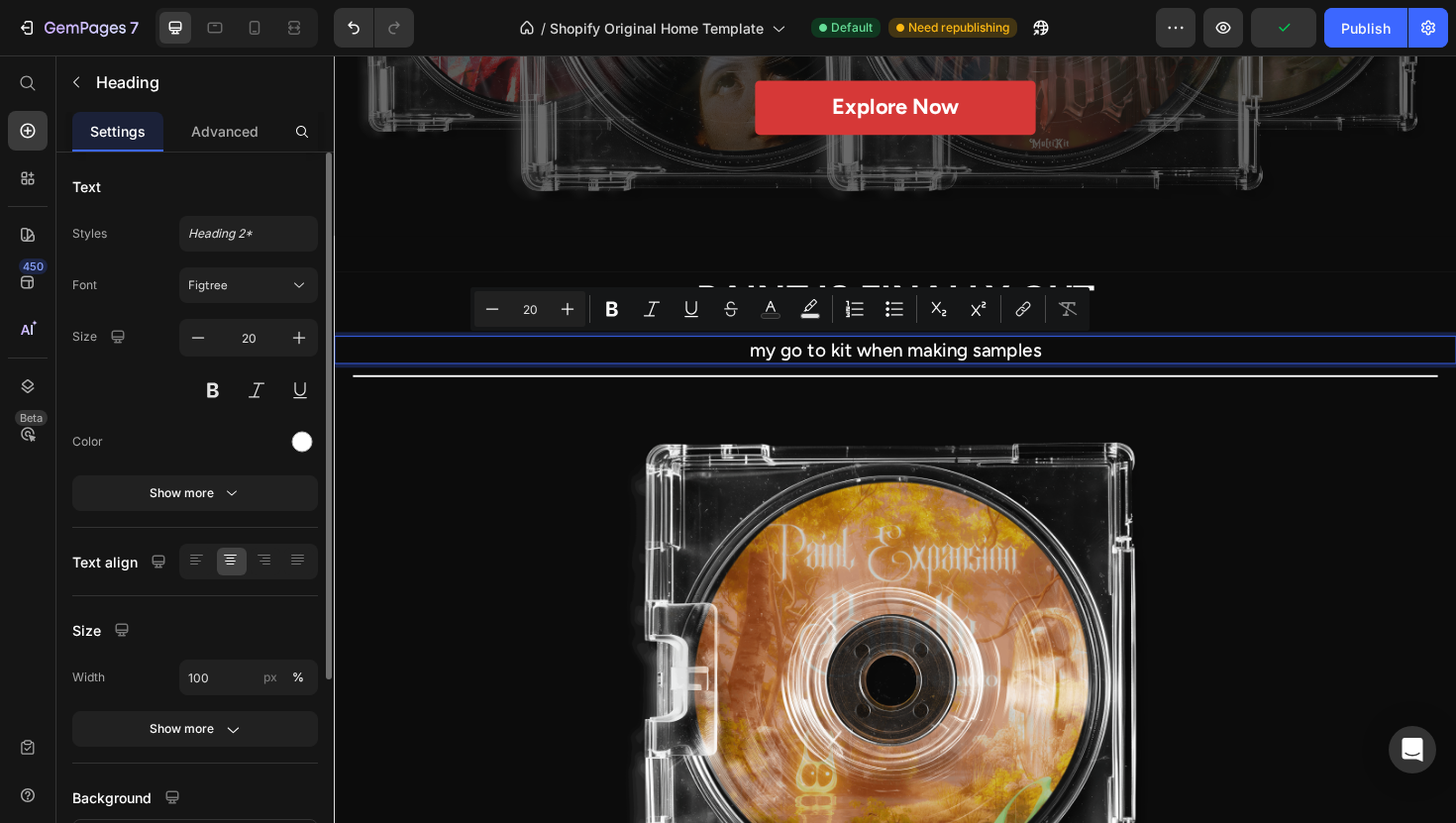 click on "my go to kit when making samples" at bounding box center [928, 367] 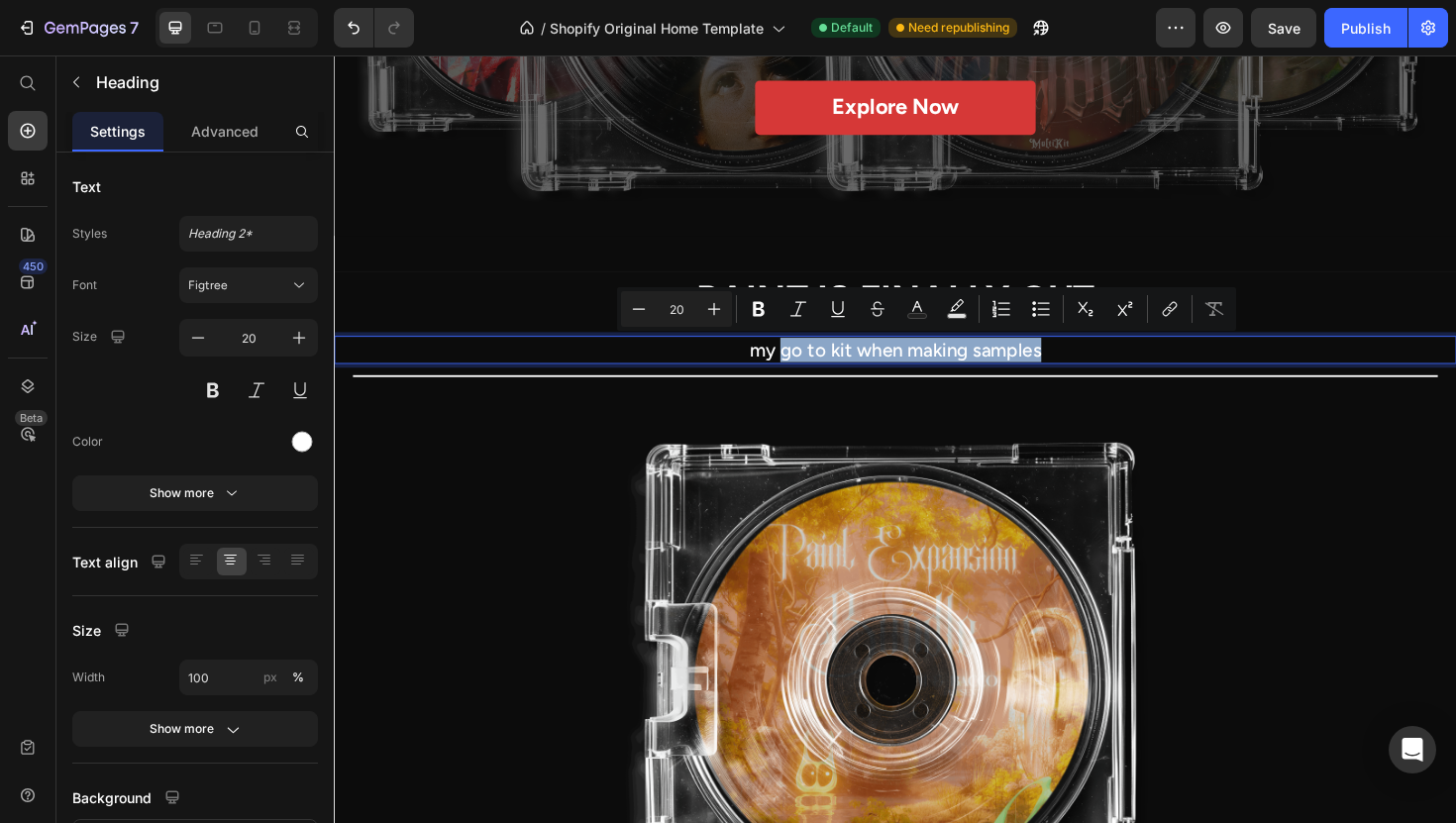 drag, startPoint x: 808, startPoint y: 368, endPoint x: 1094, endPoint y: 368, distance: 286 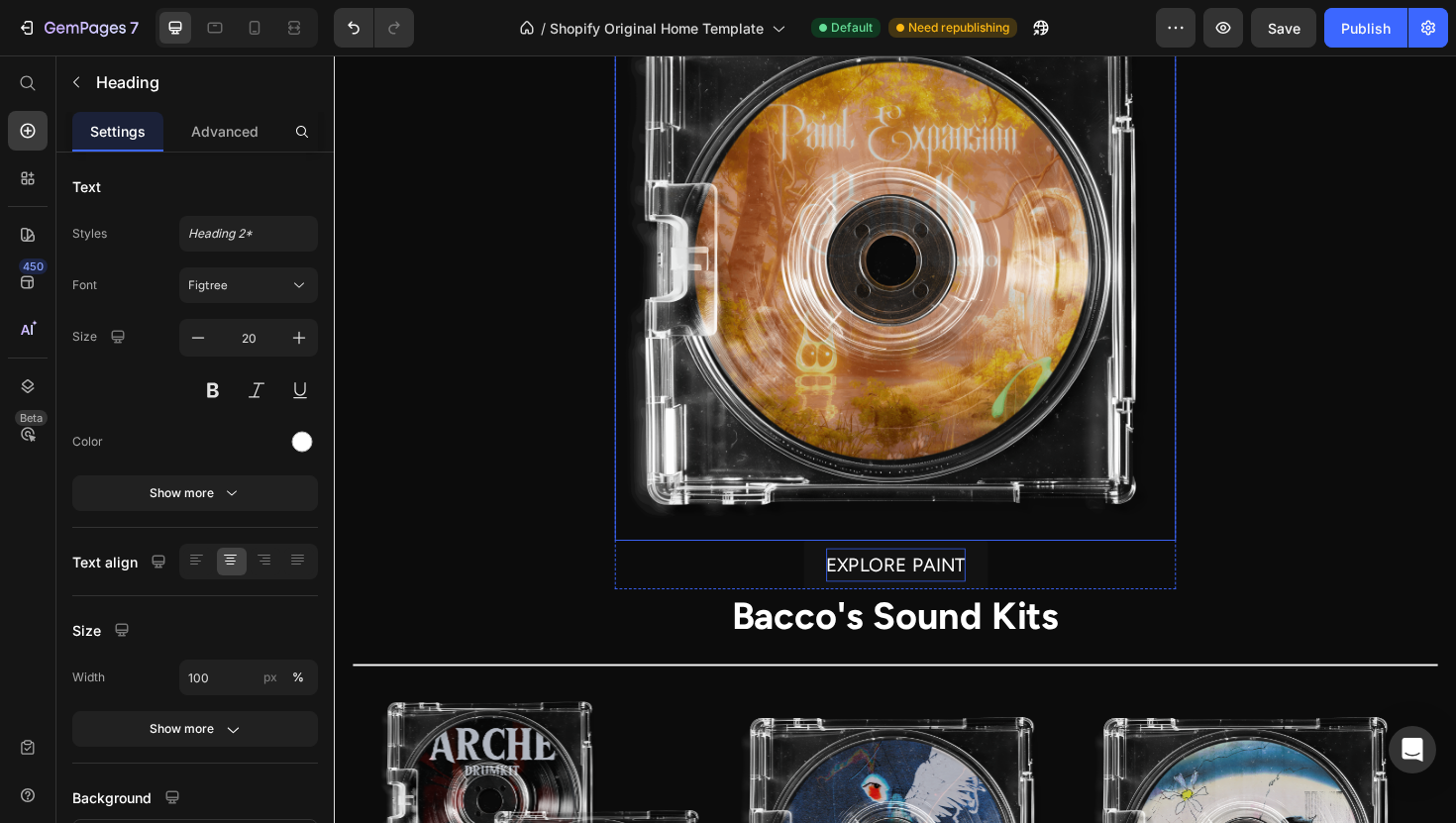 scroll, scrollTop: 916, scrollLeft: 0, axis: vertical 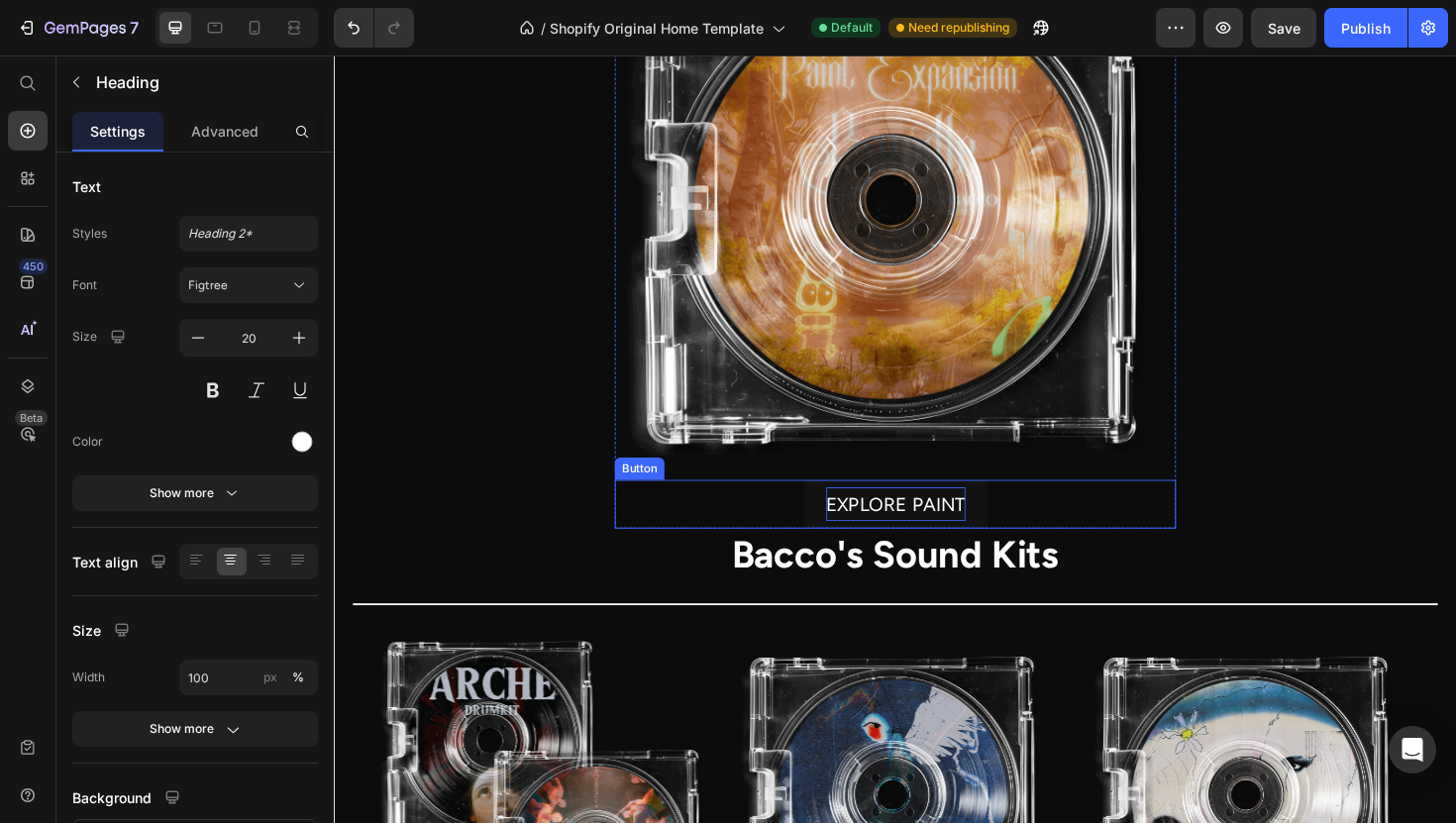 click on "EXPLORE PAINT" at bounding box center [928, 531] 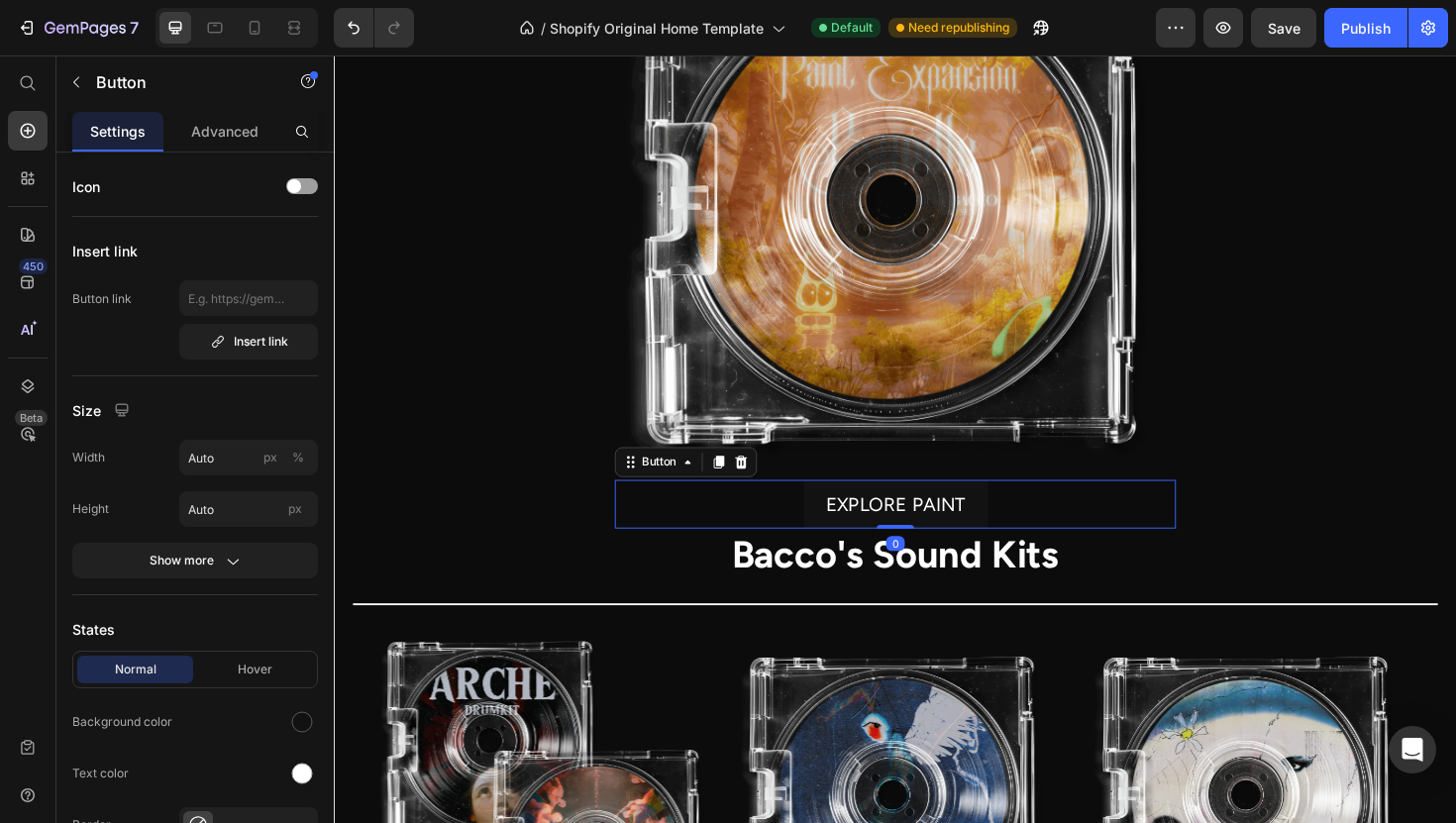click on "EXPLORE PAINT" at bounding box center (928, 531) 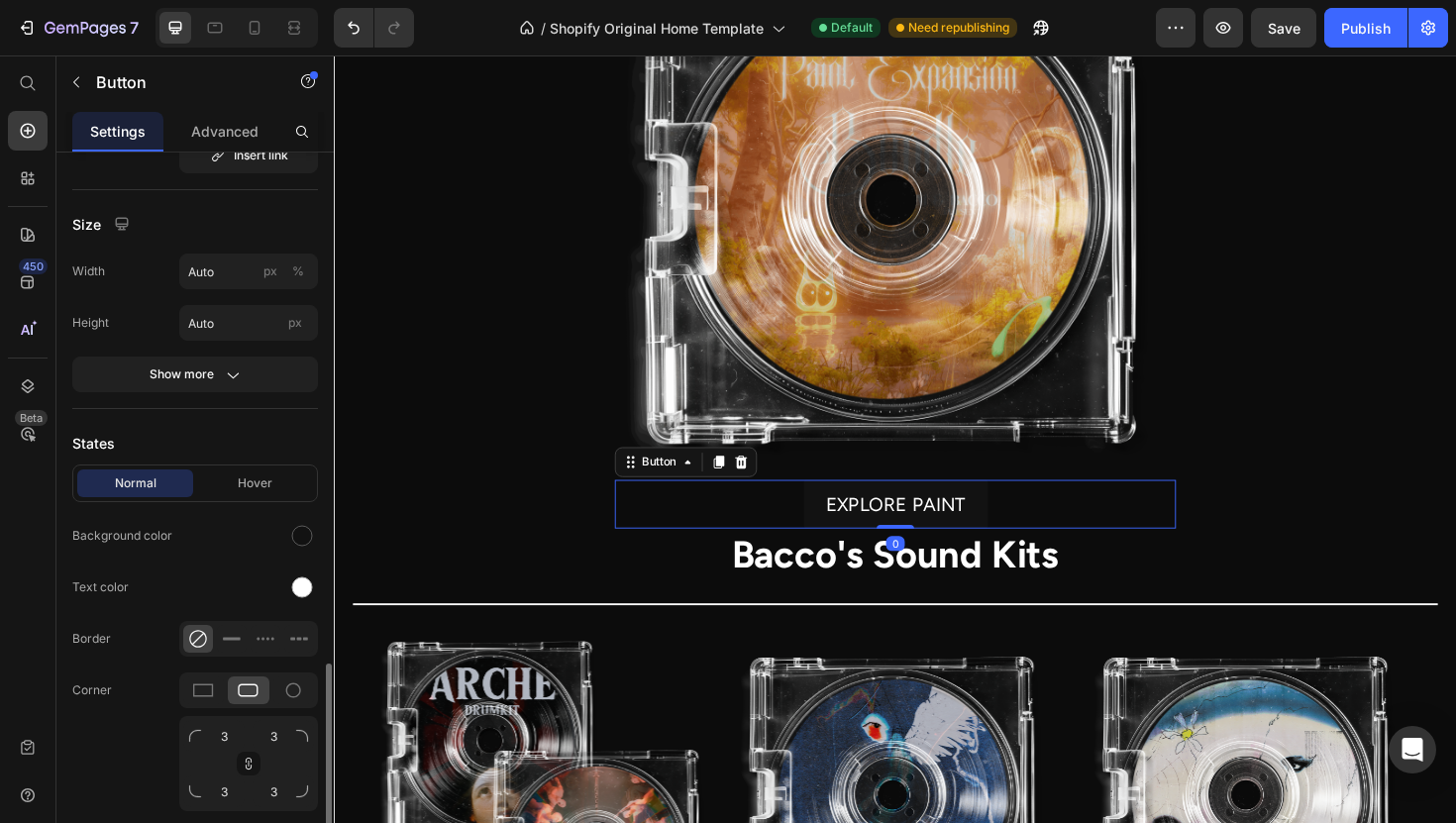 scroll, scrollTop: 463, scrollLeft: 0, axis: vertical 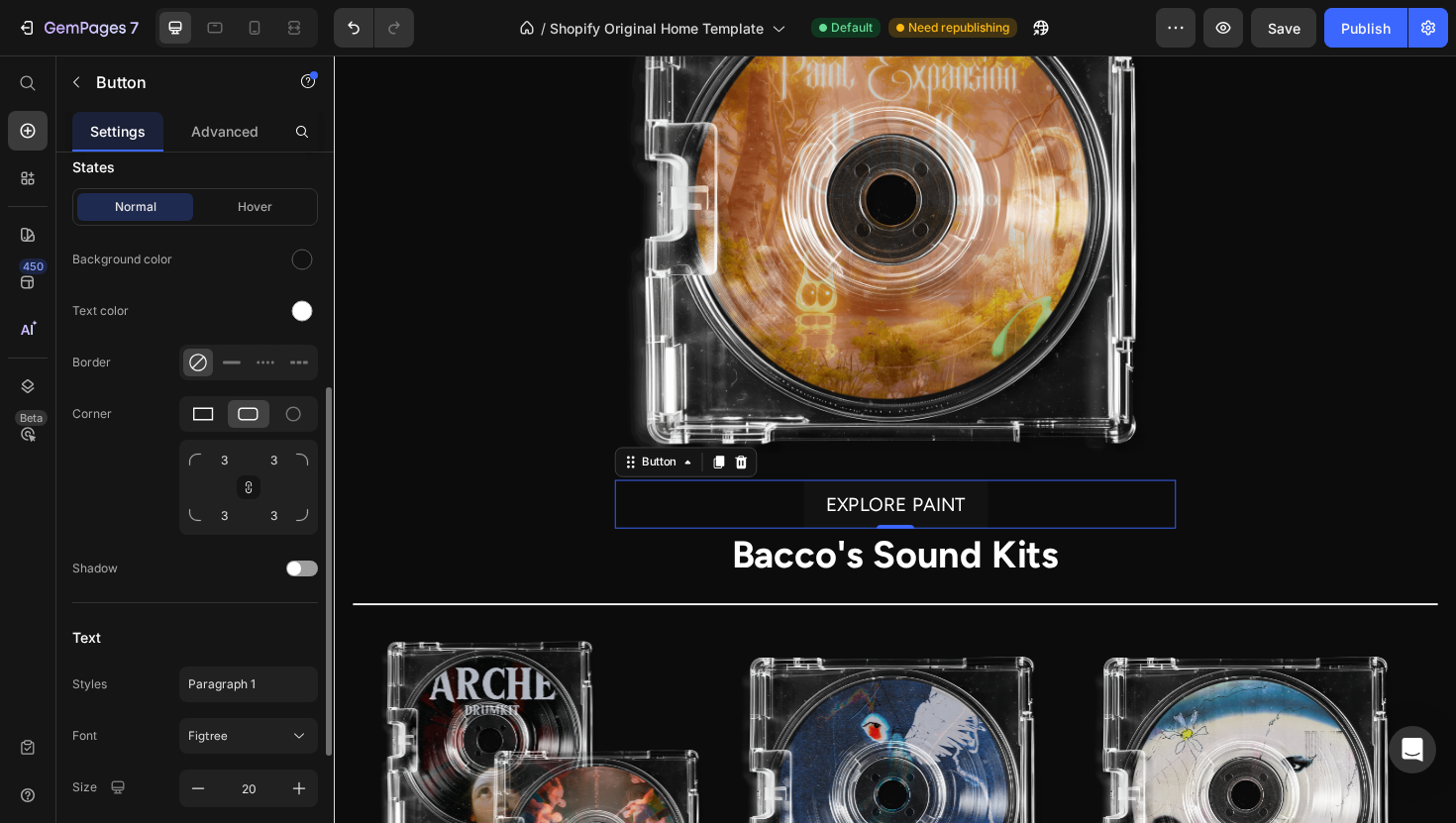 click 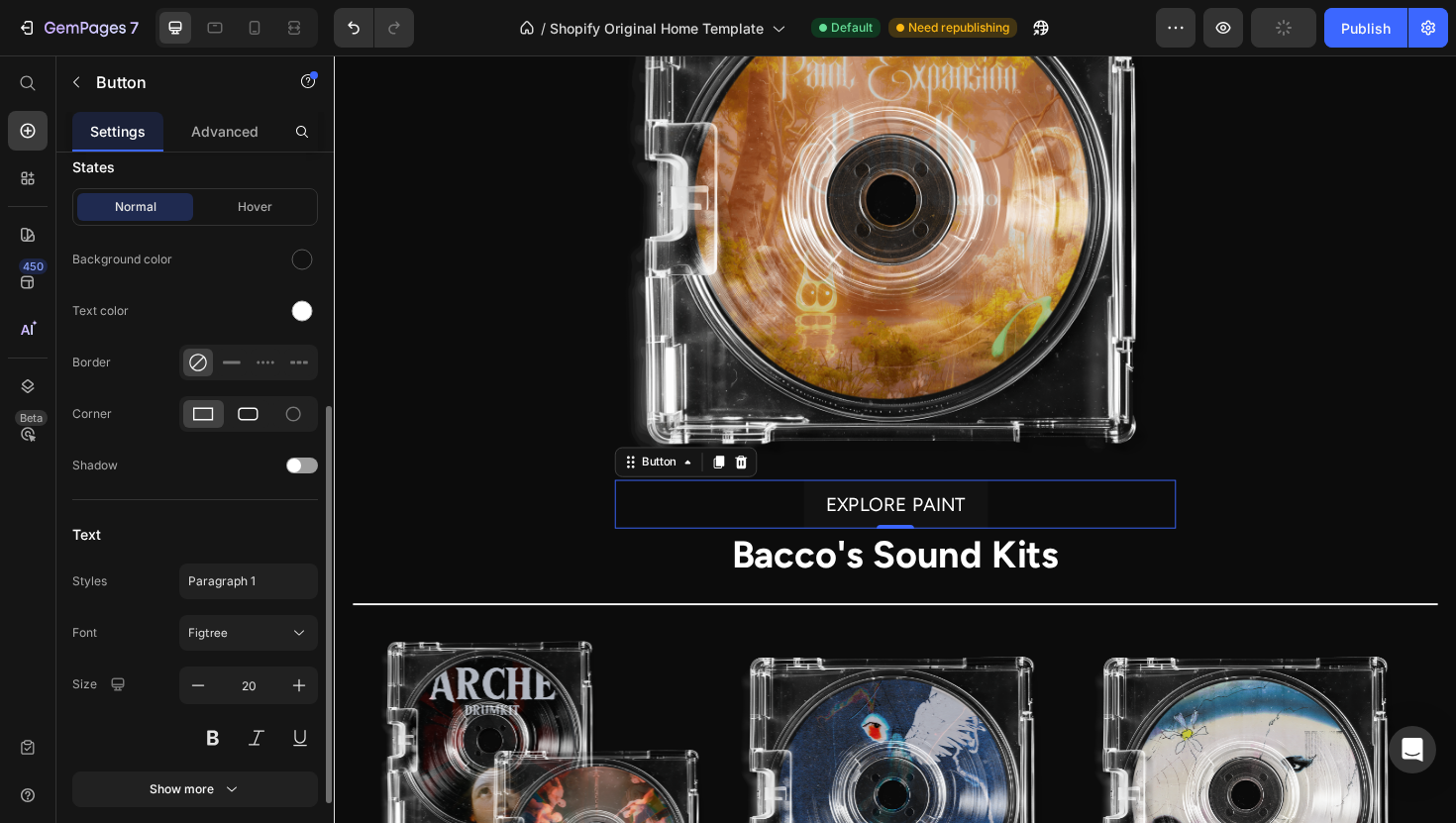 click 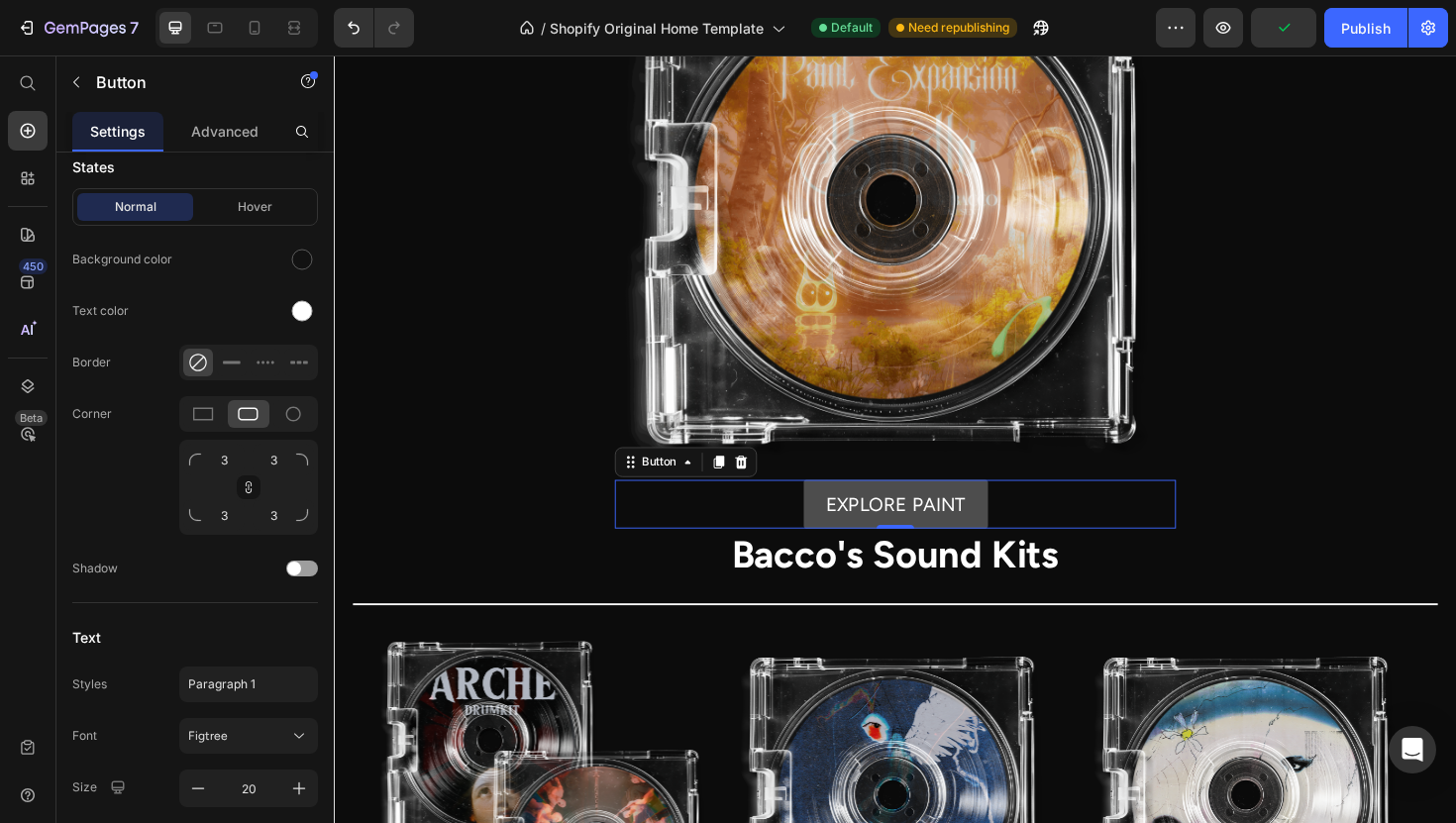 click on "EXPLORE PAINT" at bounding box center [928, 531] 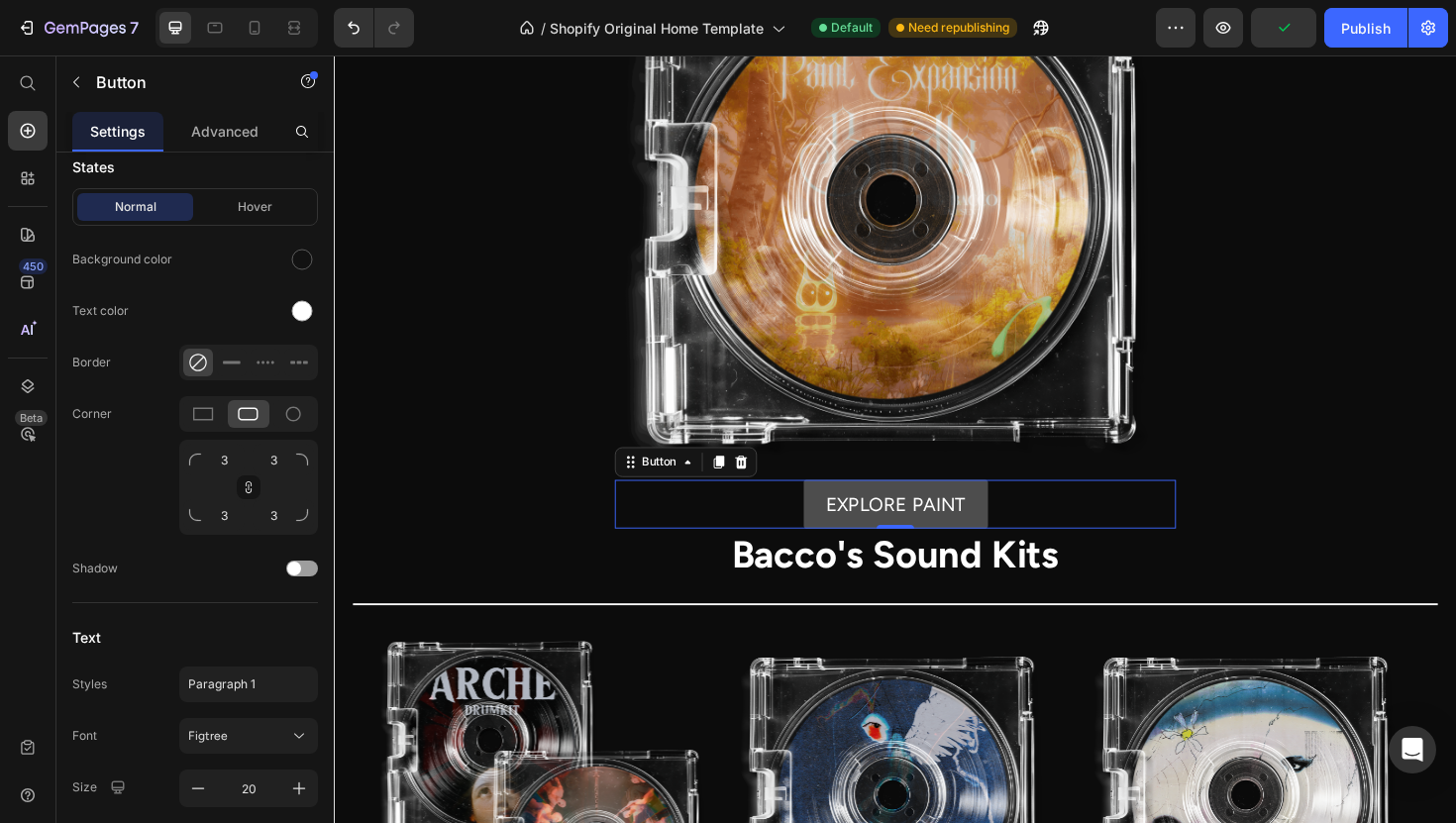 click on "EXPLORE PAINT" at bounding box center [928, 531] 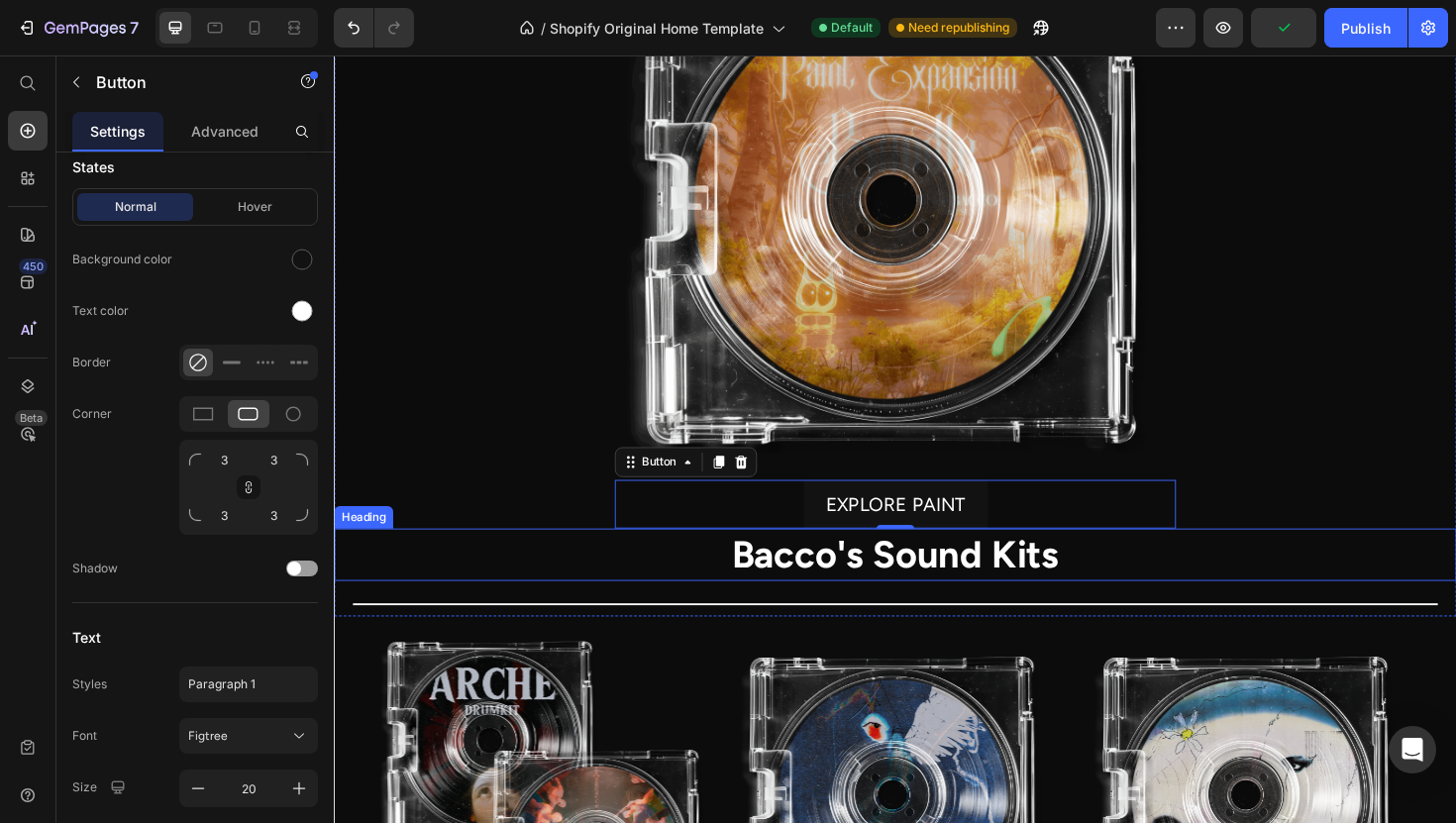 click on "Bacco's Sound Kits" at bounding box center (928, 584) 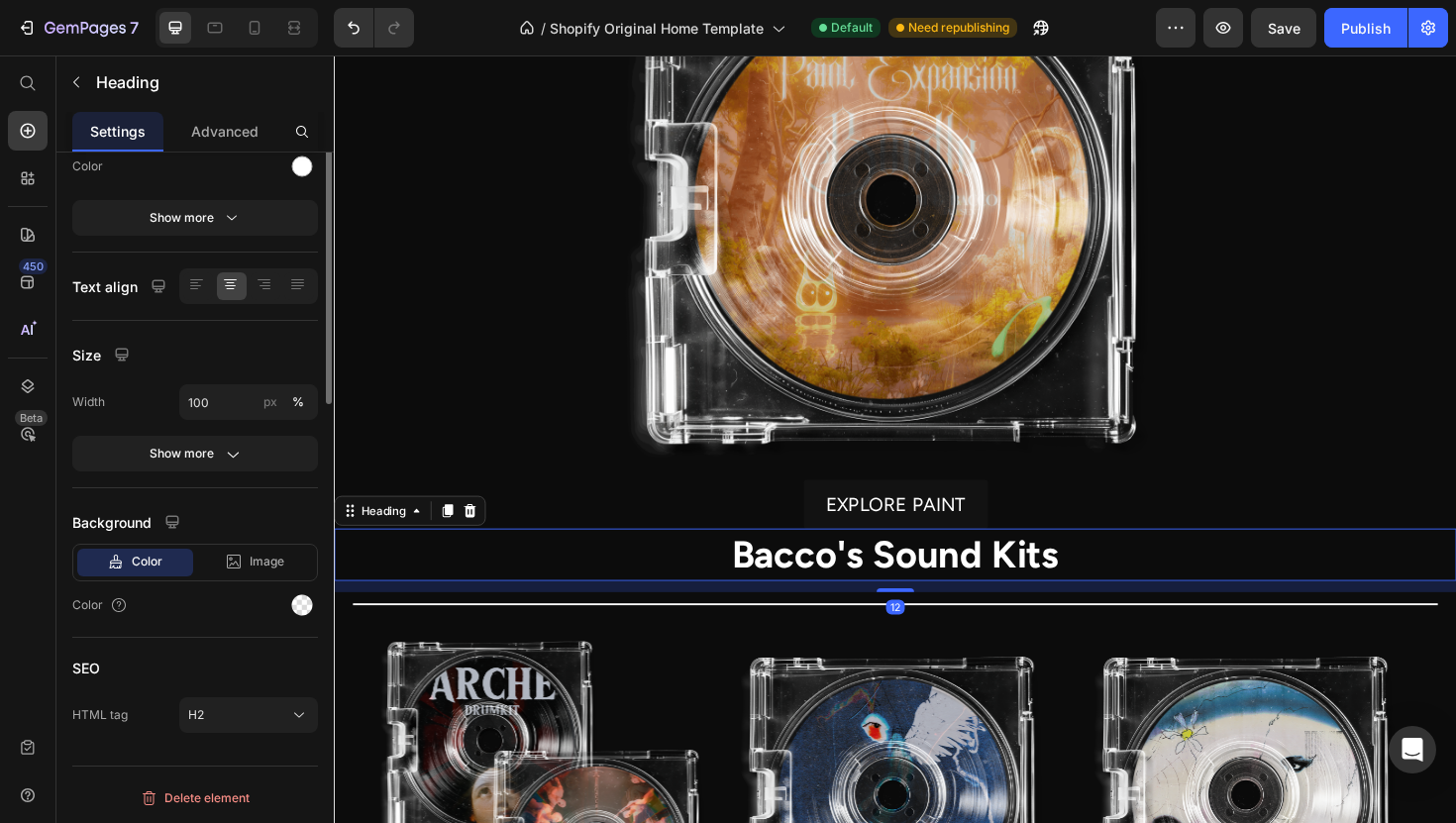 scroll, scrollTop: 0, scrollLeft: 0, axis: both 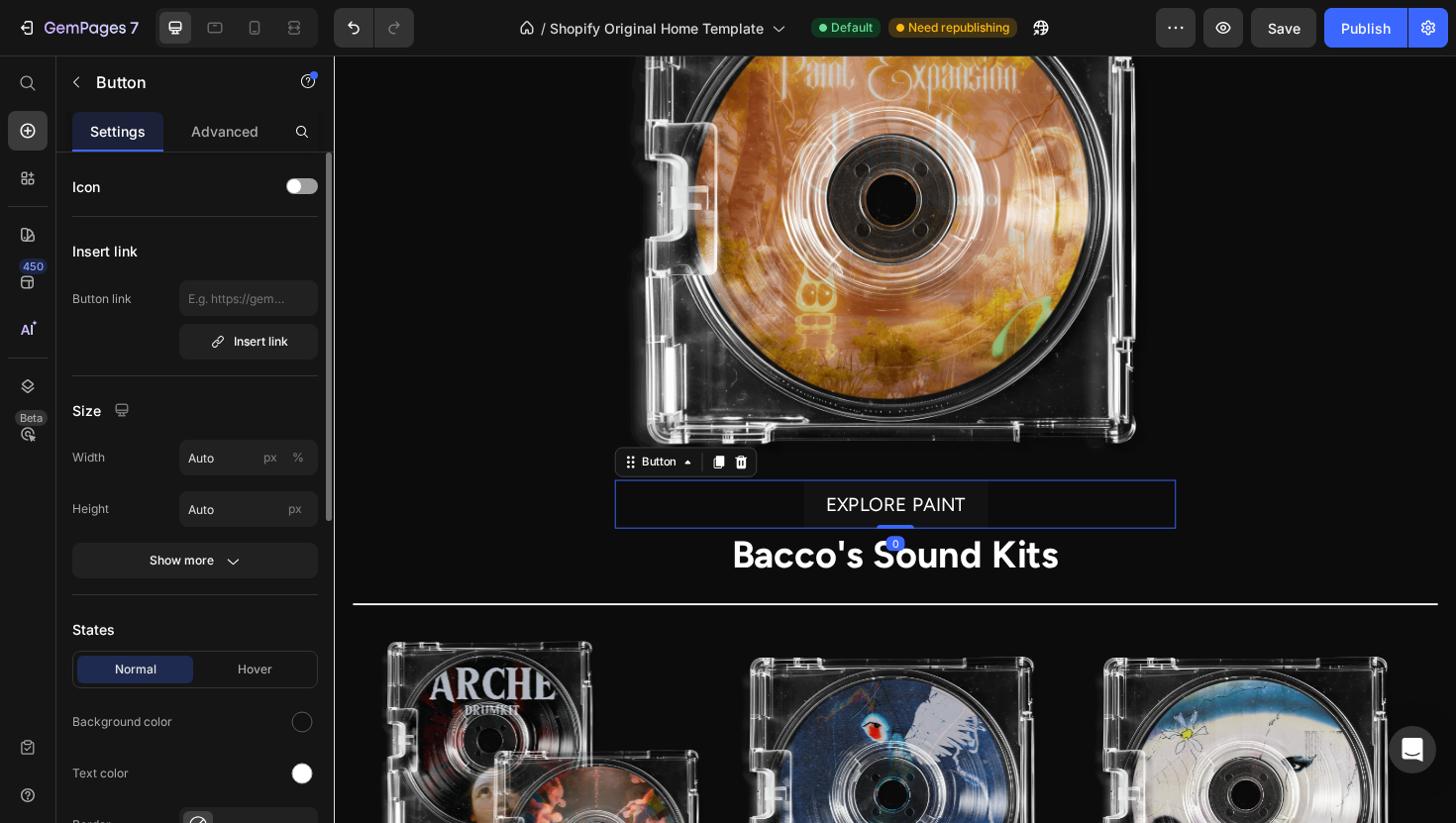 click on "EXPLORE PAINT Button   0" at bounding box center [928, 531] 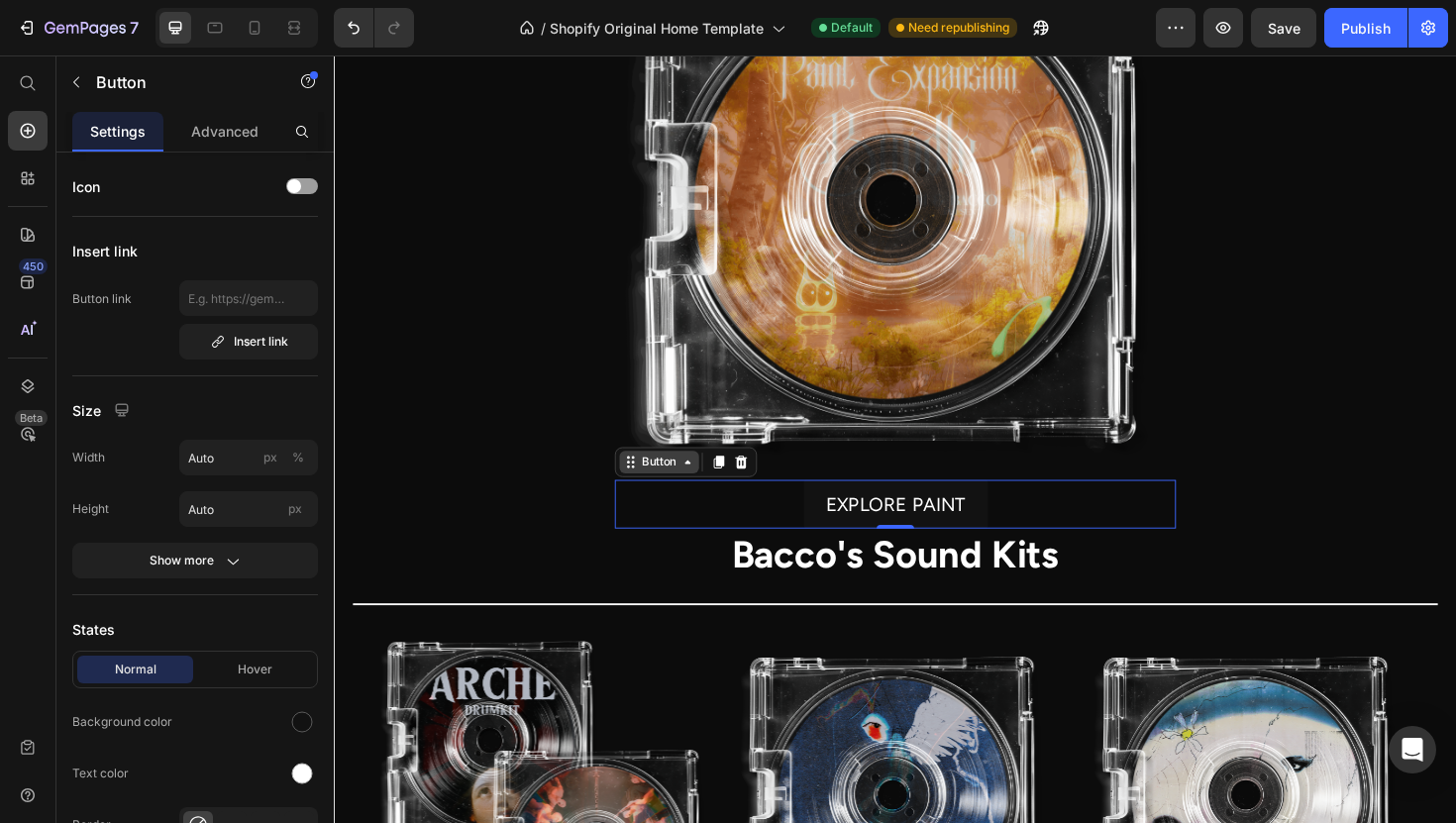 click on "Button" at bounding box center [677, 486] 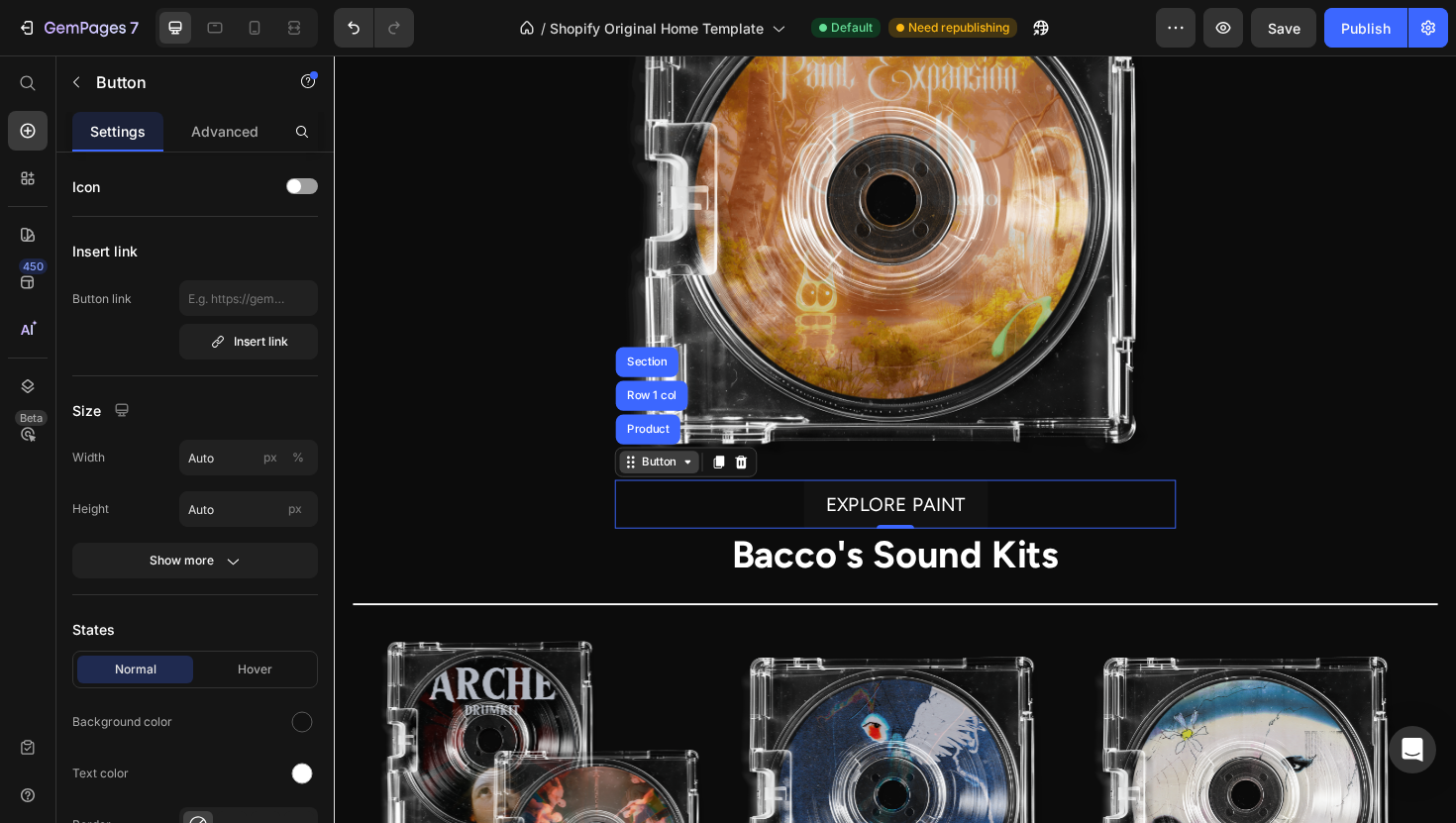 click on "Button" at bounding box center (677, 486) 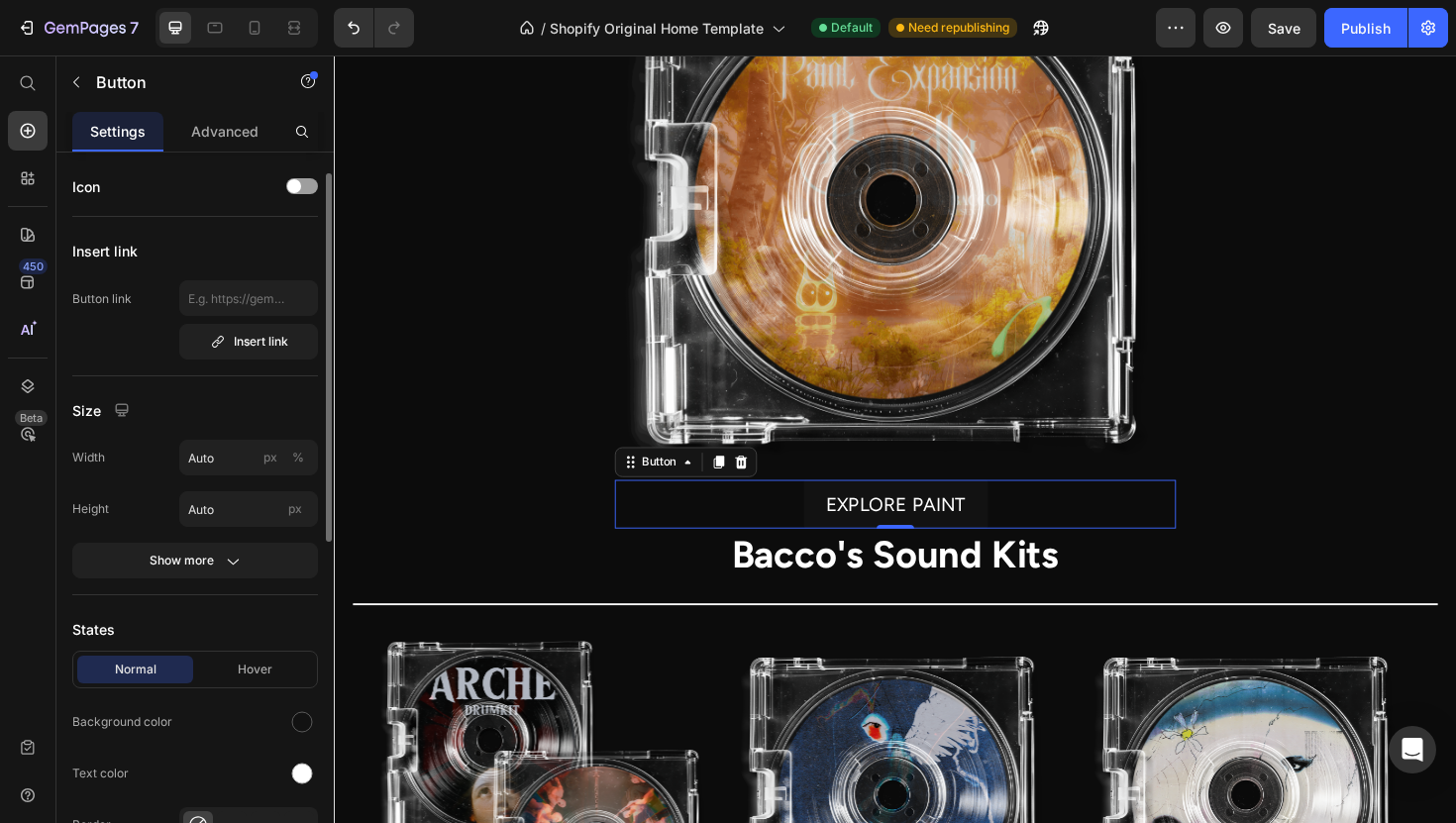 scroll, scrollTop: 477, scrollLeft: 0, axis: vertical 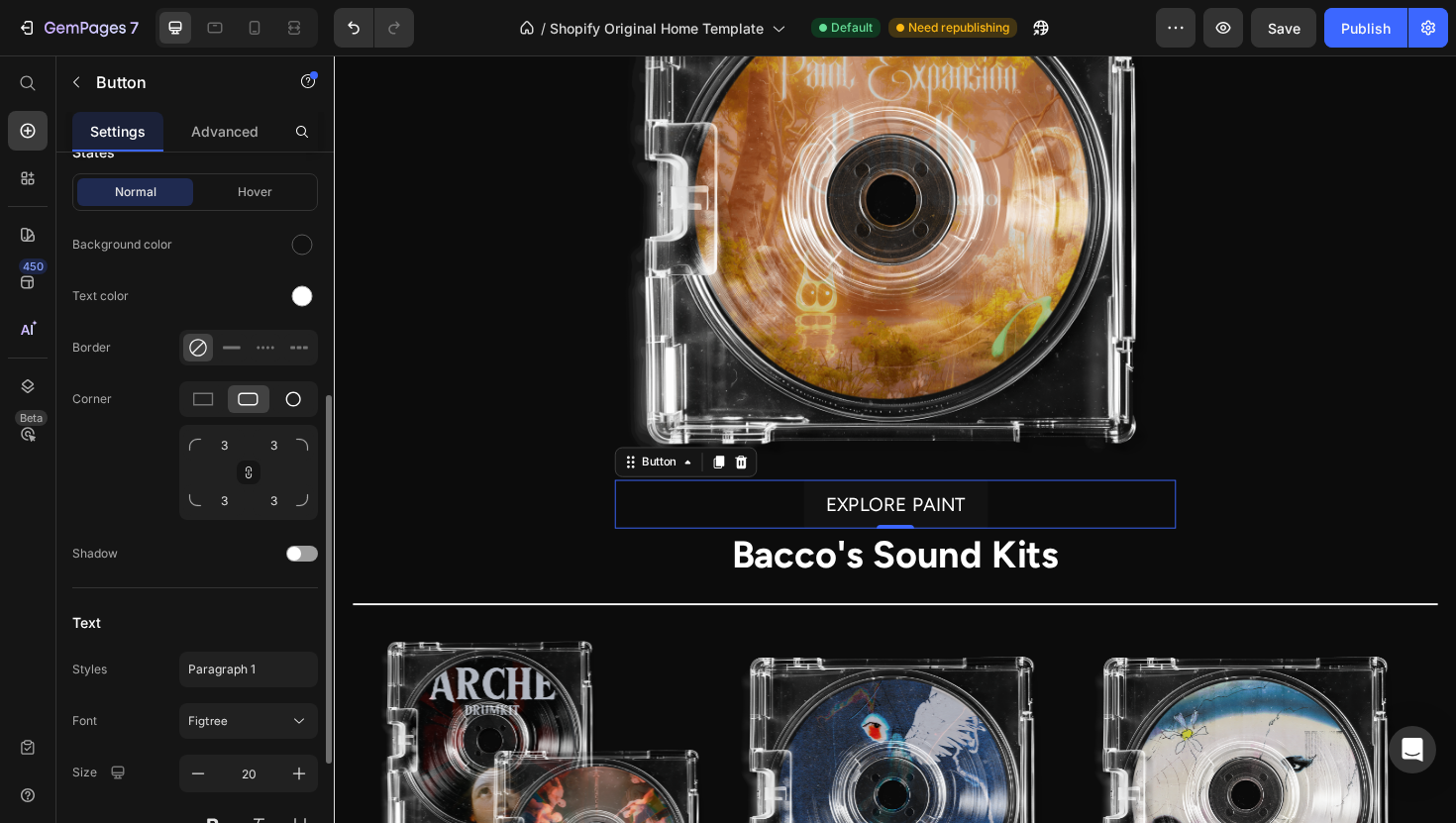 click 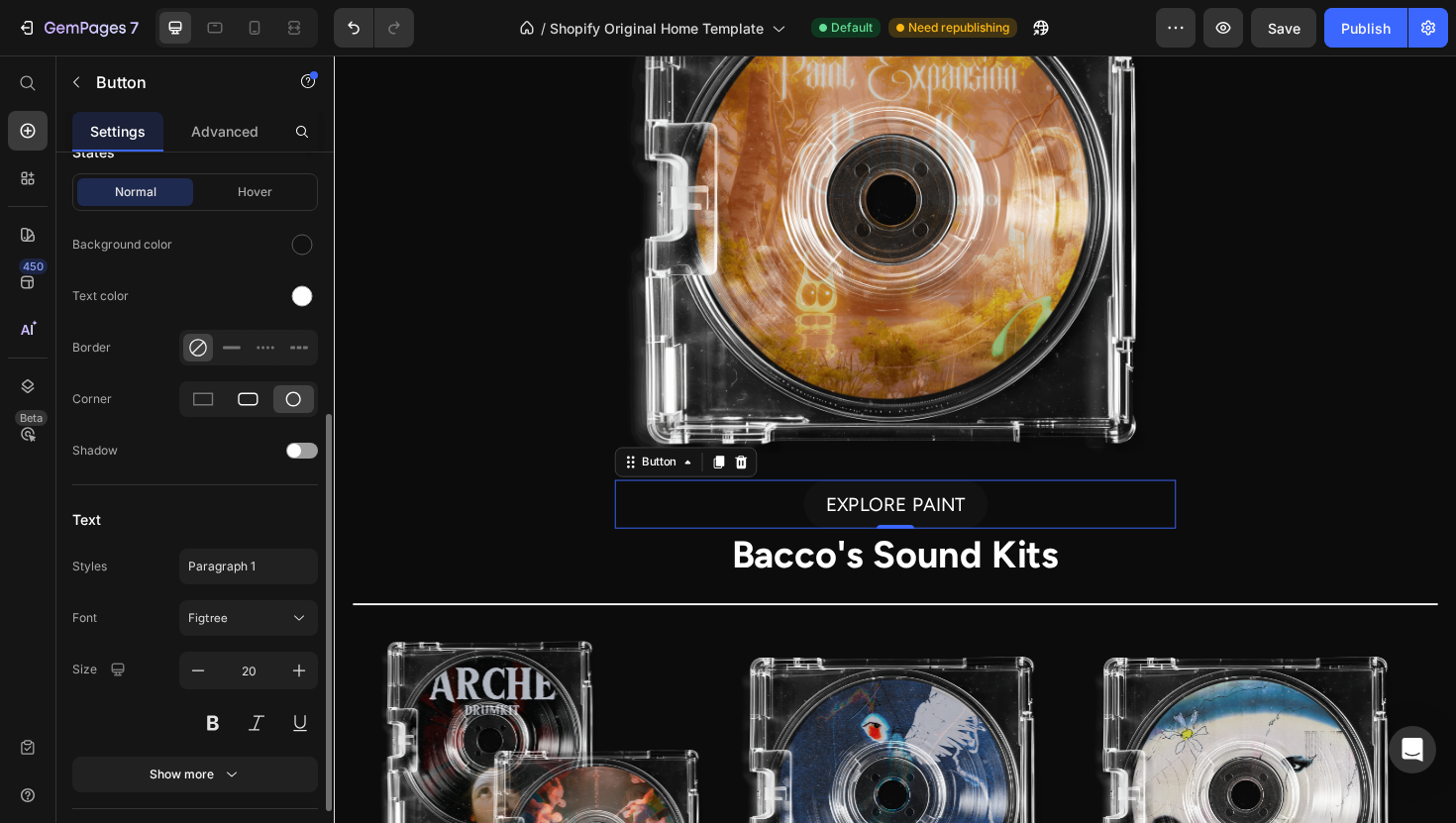 click 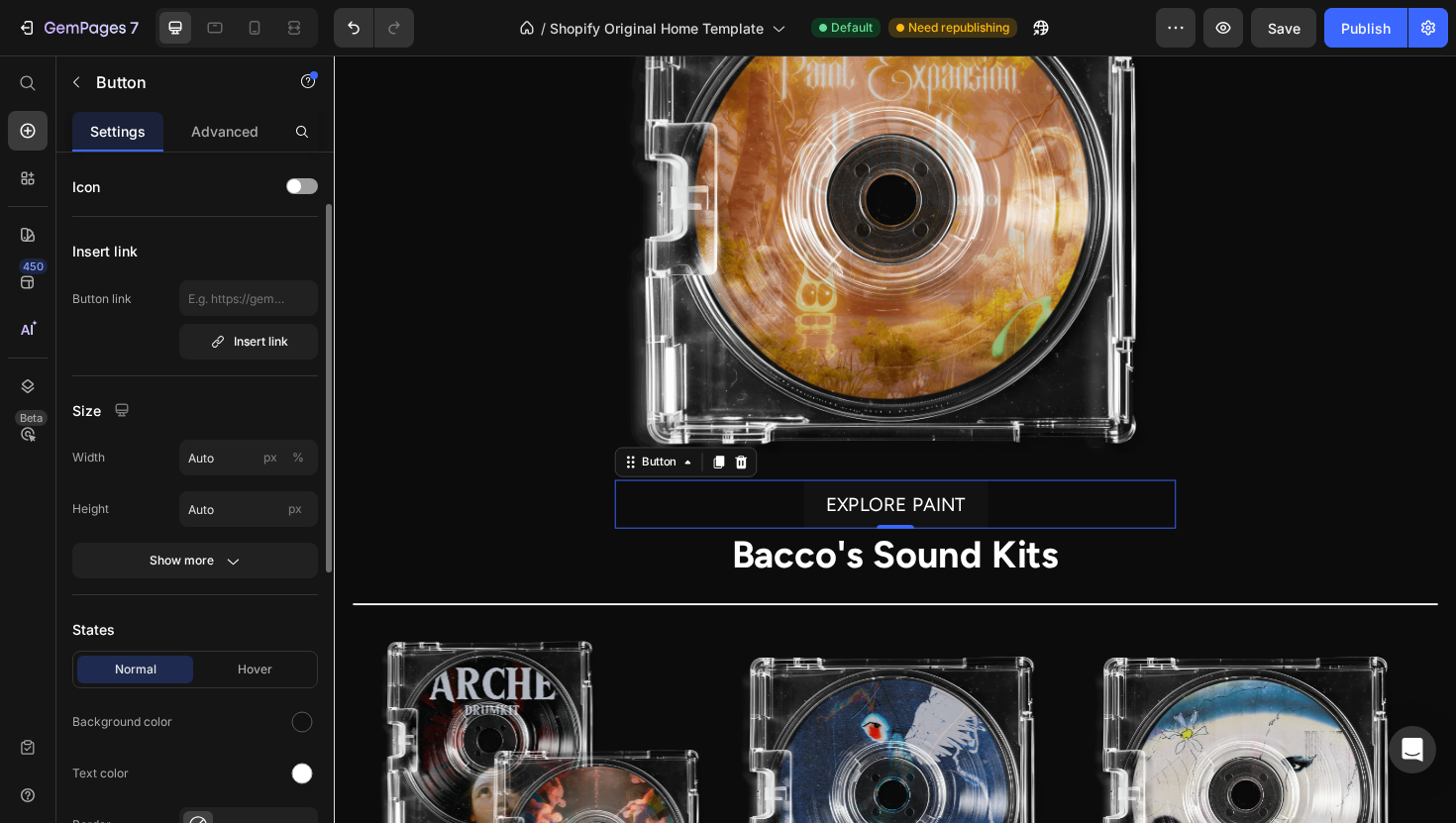 scroll, scrollTop: 306, scrollLeft: 0, axis: vertical 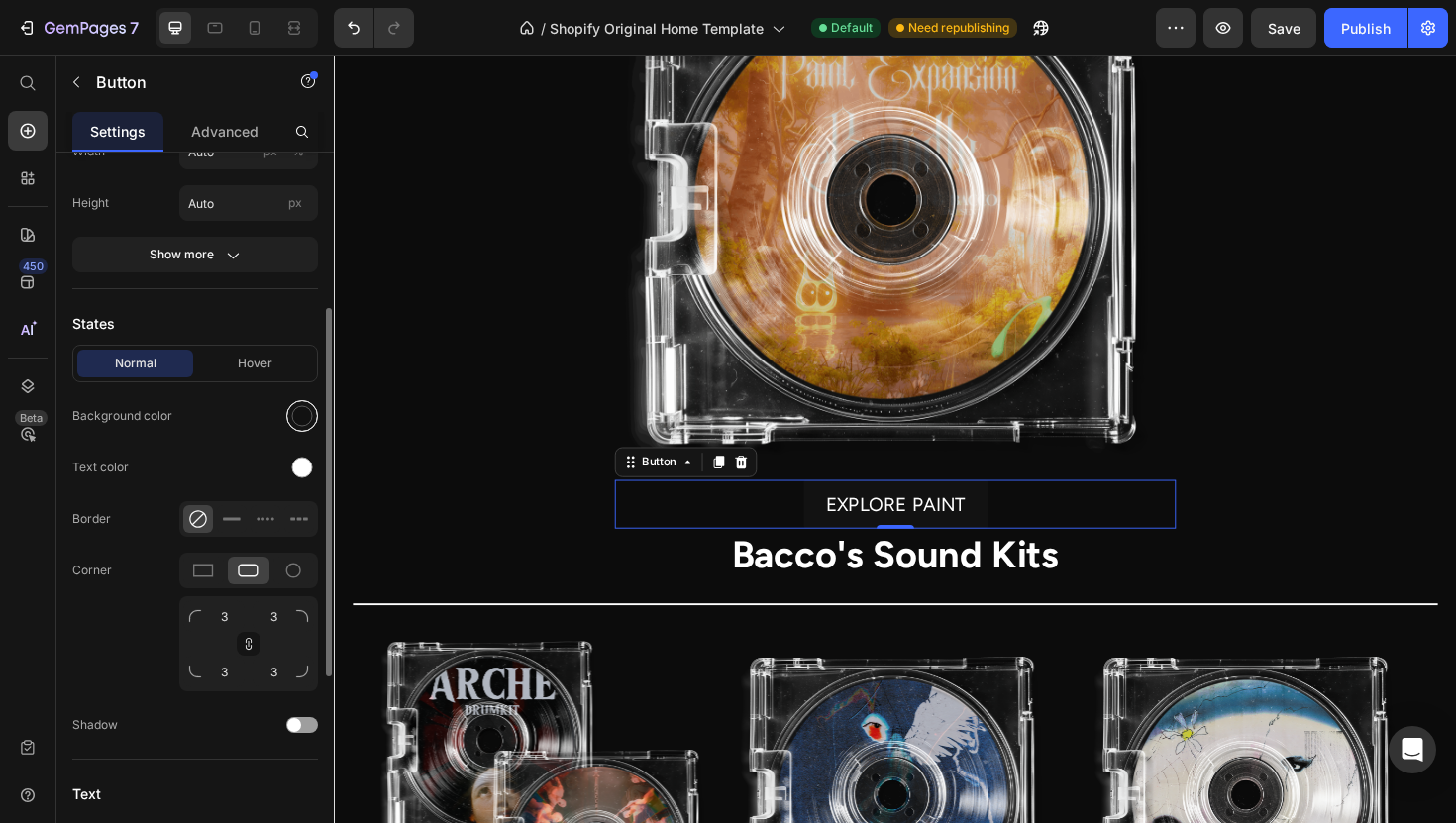 click at bounding box center (302, 416) 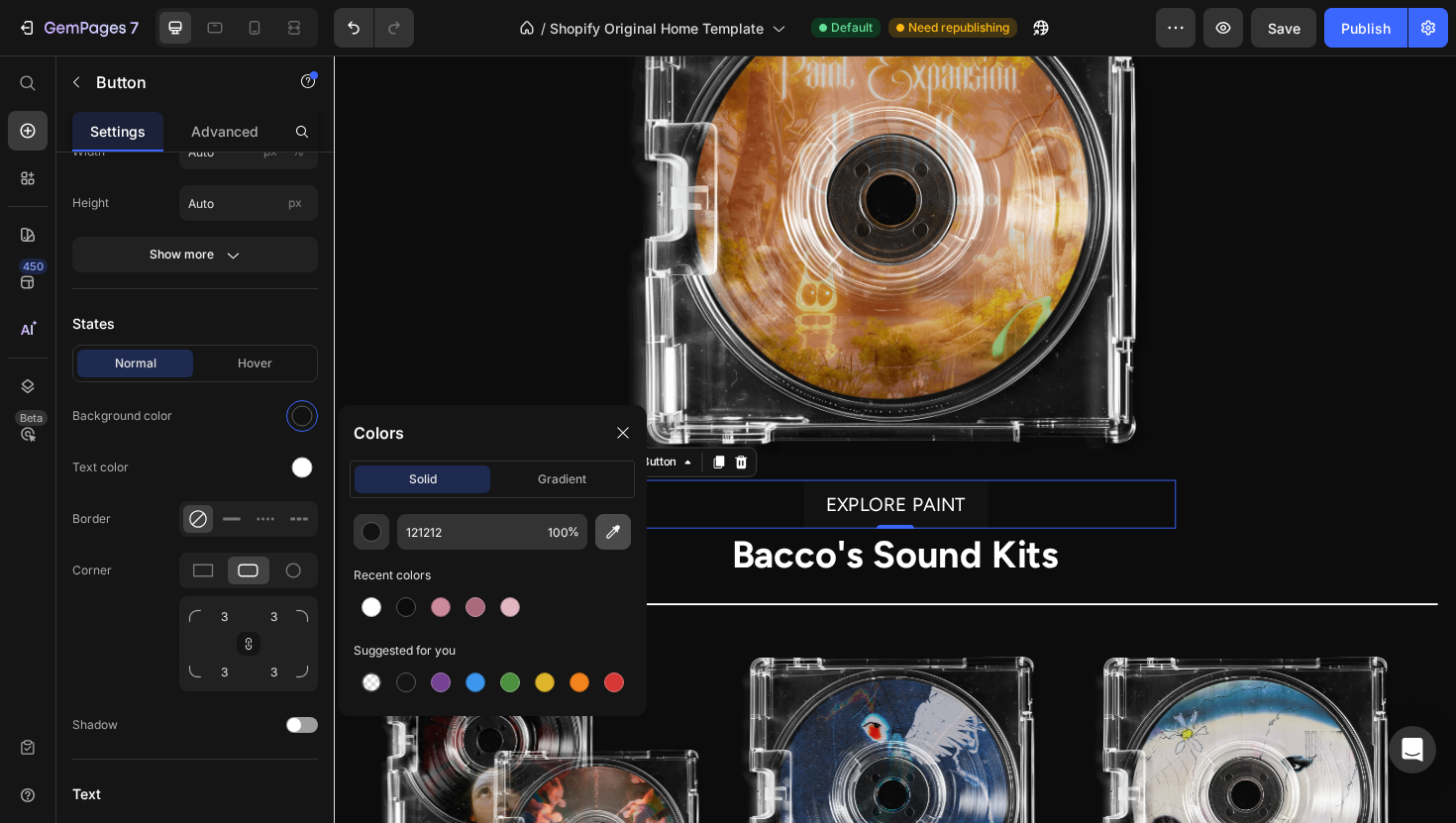 click 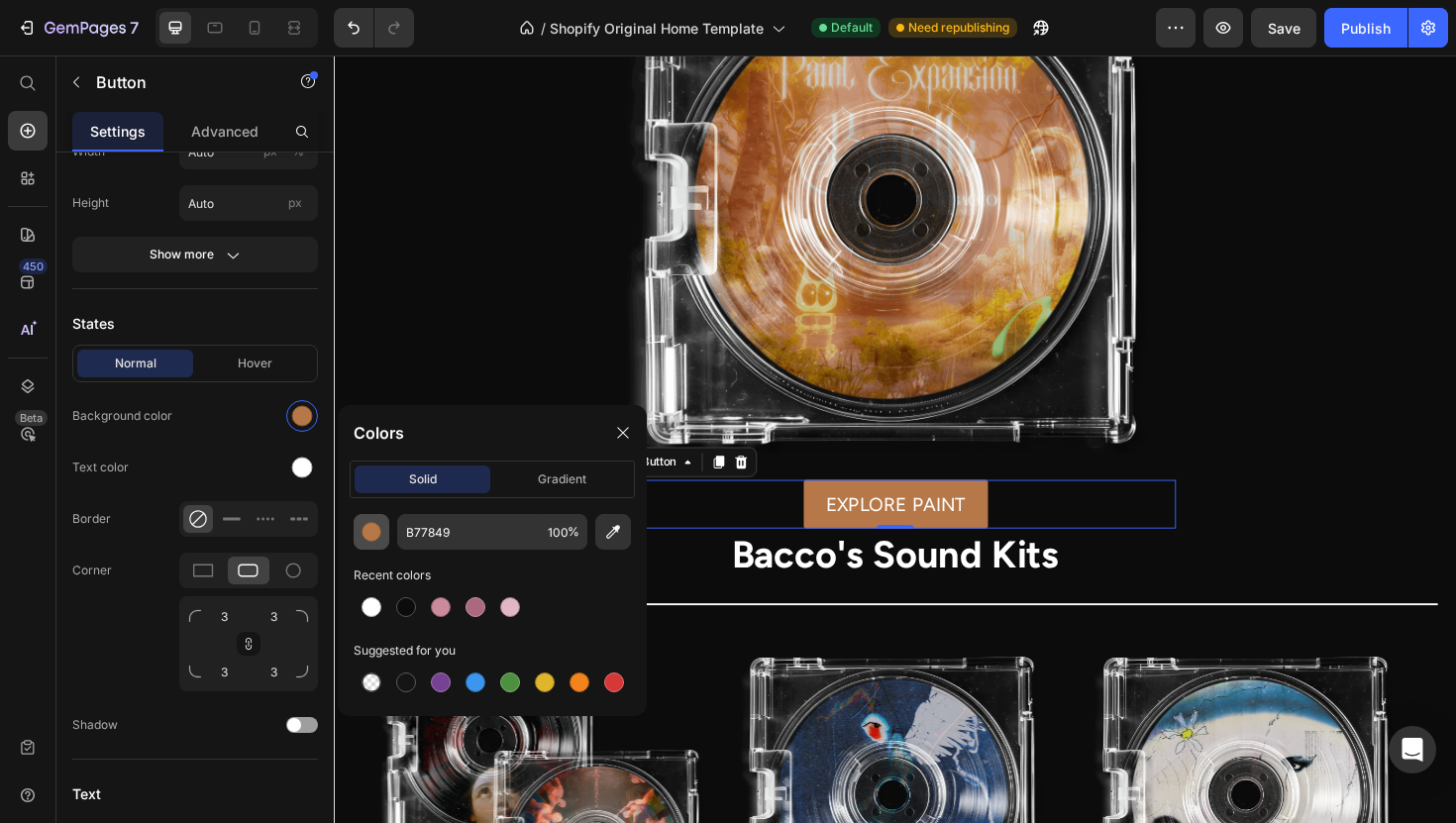 click at bounding box center [371, 532] 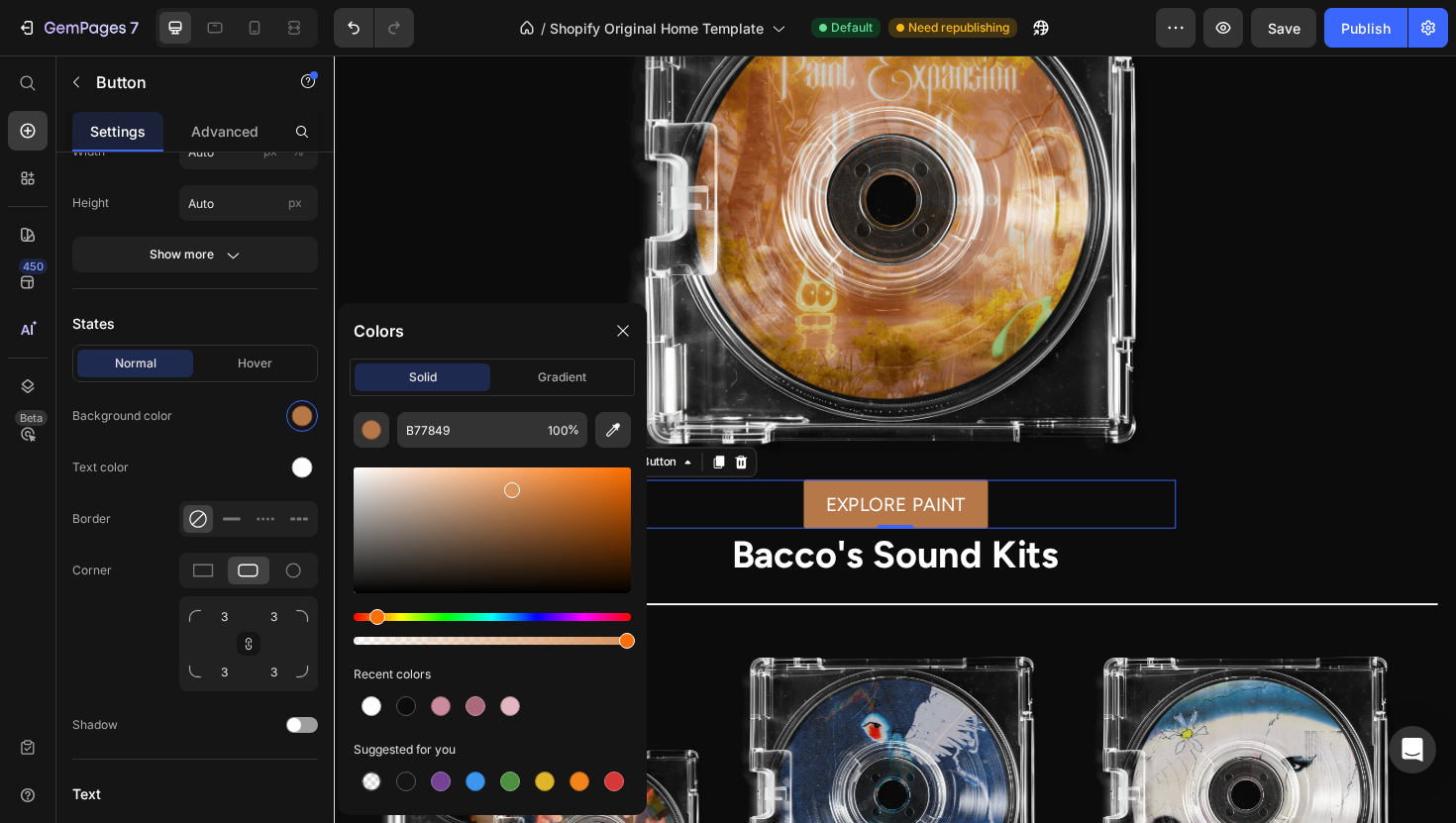 drag, startPoint x: 526, startPoint y: 515, endPoint x: 509, endPoint y: 493, distance: 27.802878 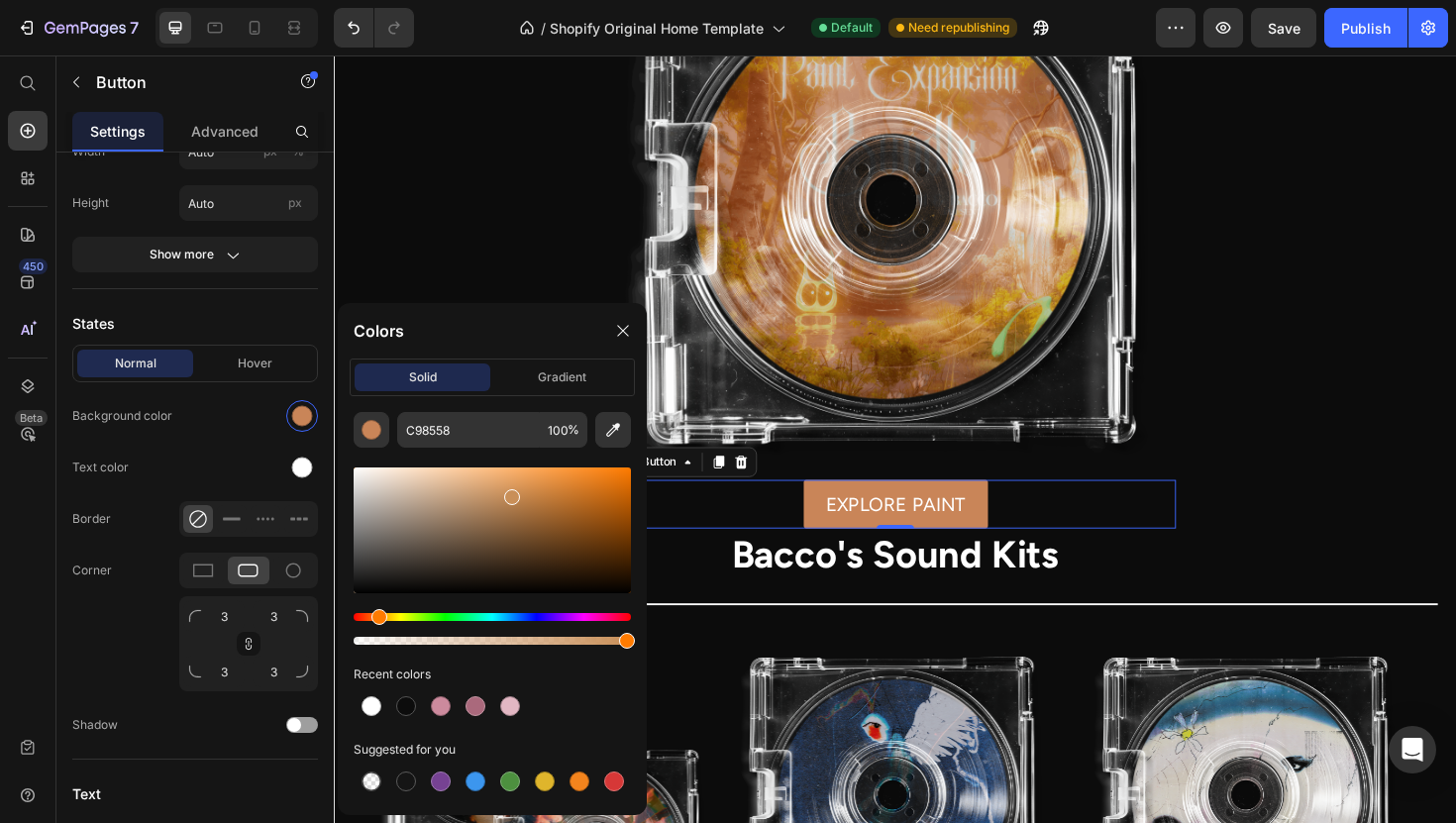 click at bounding box center (379, 617) 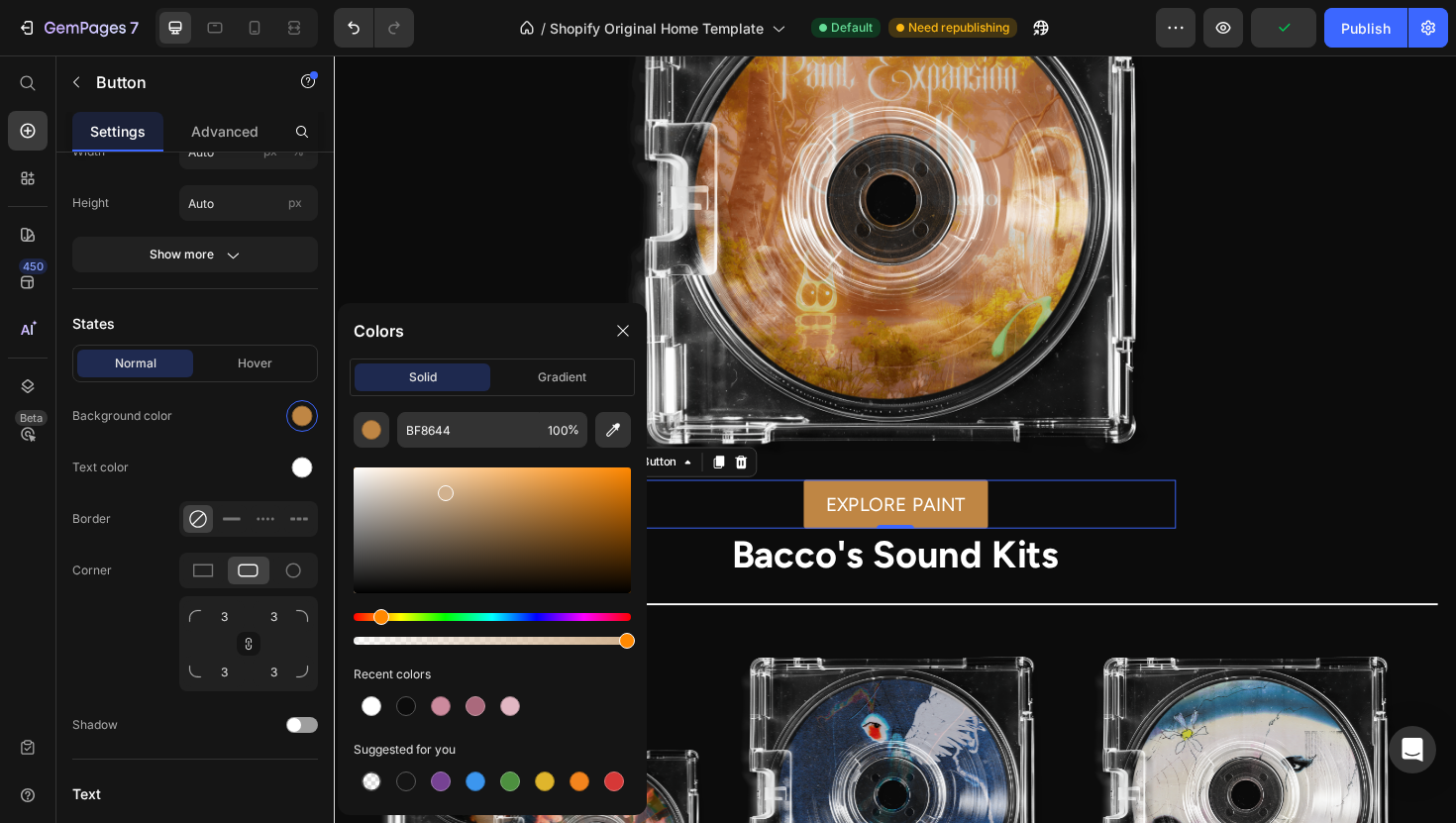 drag, startPoint x: 532, startPoint y: 498, endPoint x: 453, endPoint y: 489, distance: 79.51101 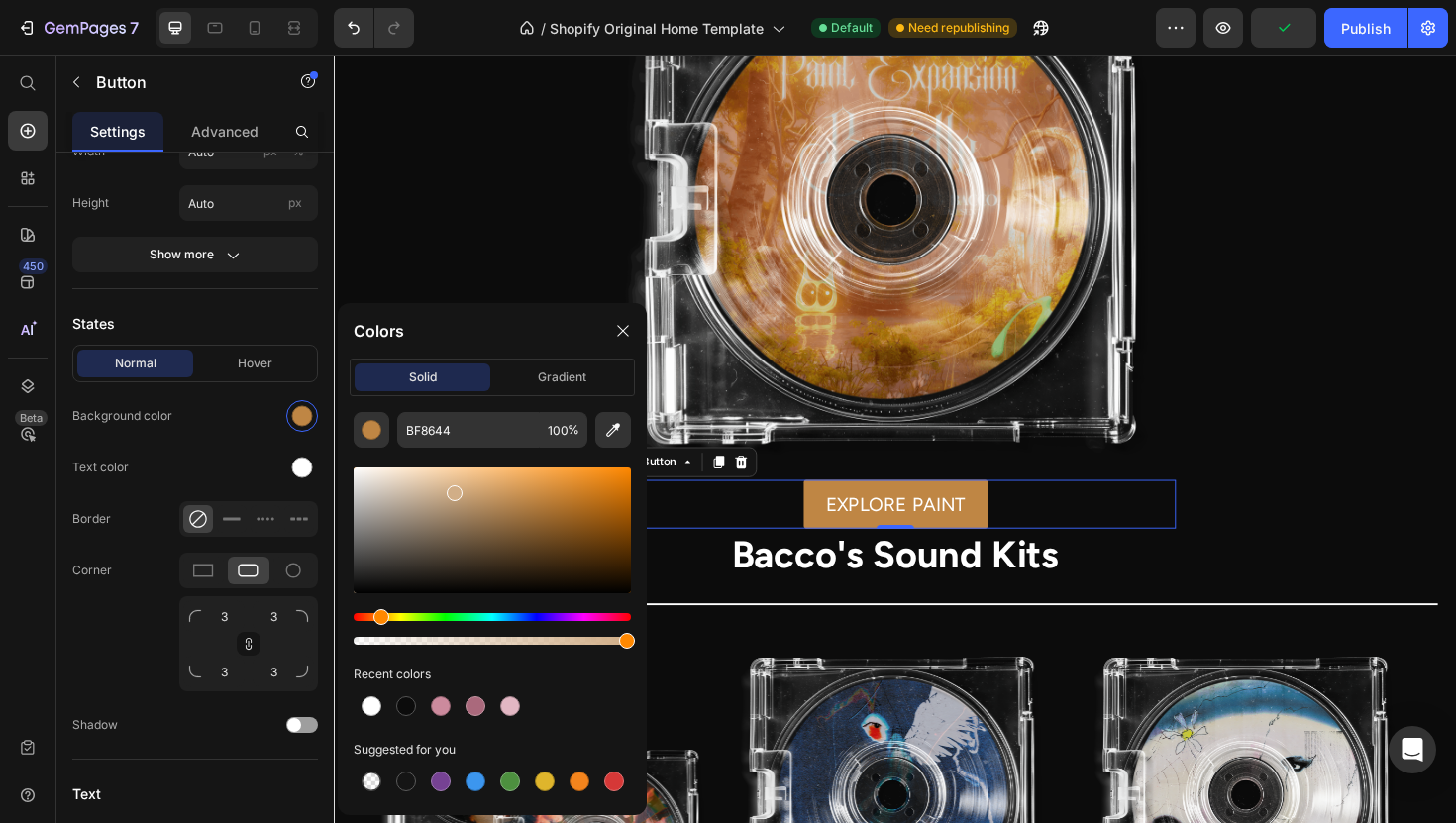 type on "D1AE87" 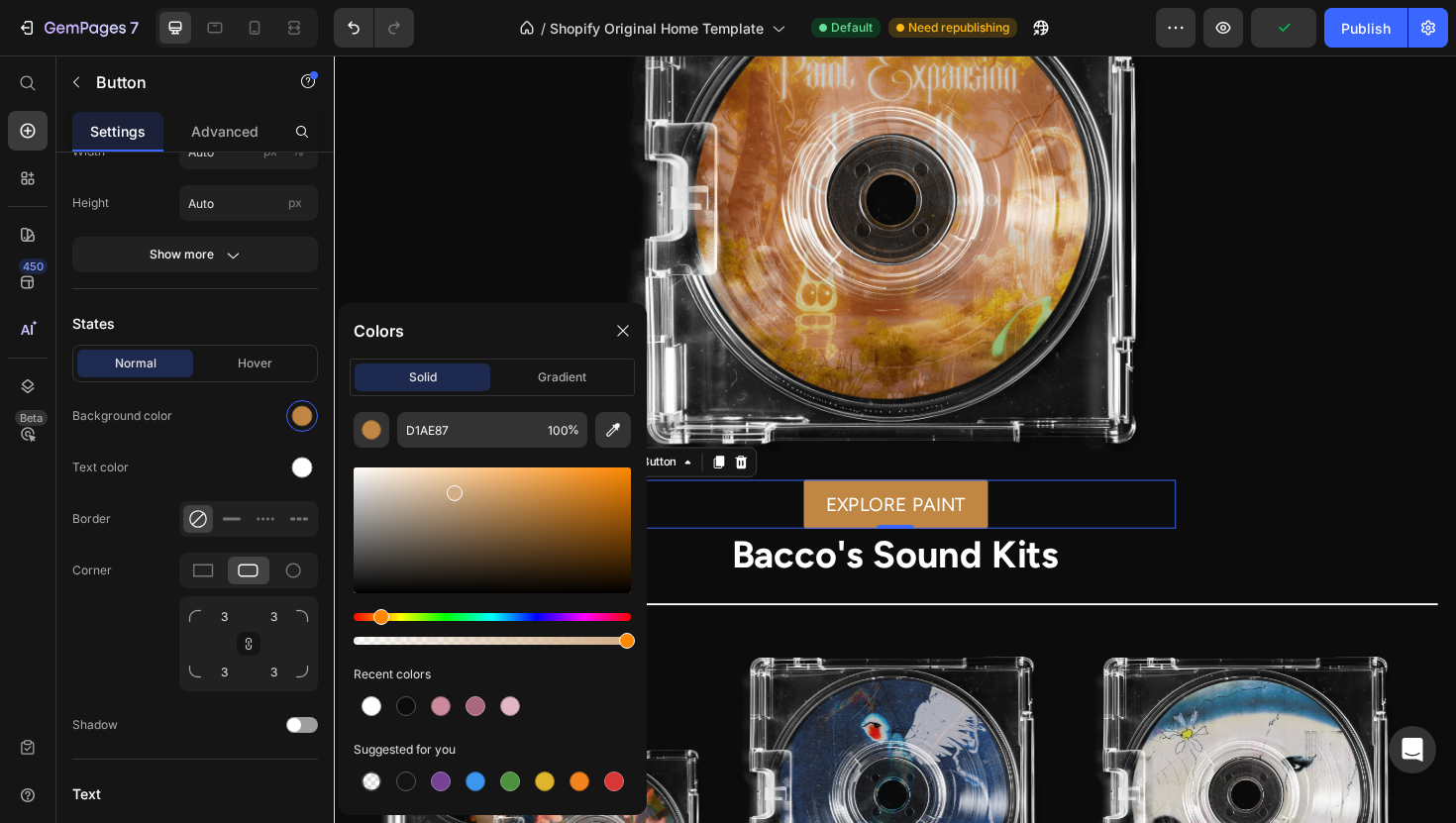 type 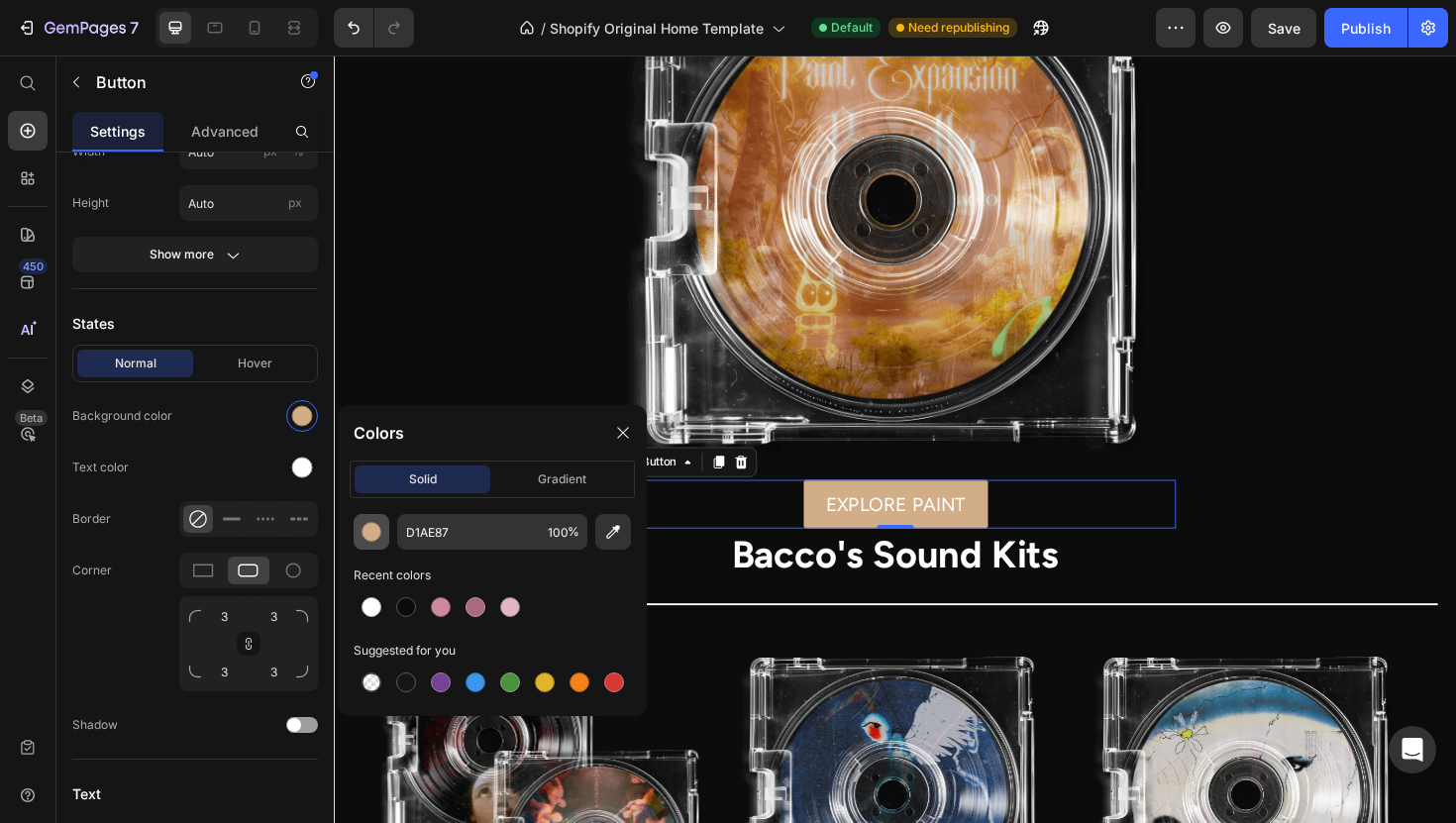 click at bounding box center (371, 532) 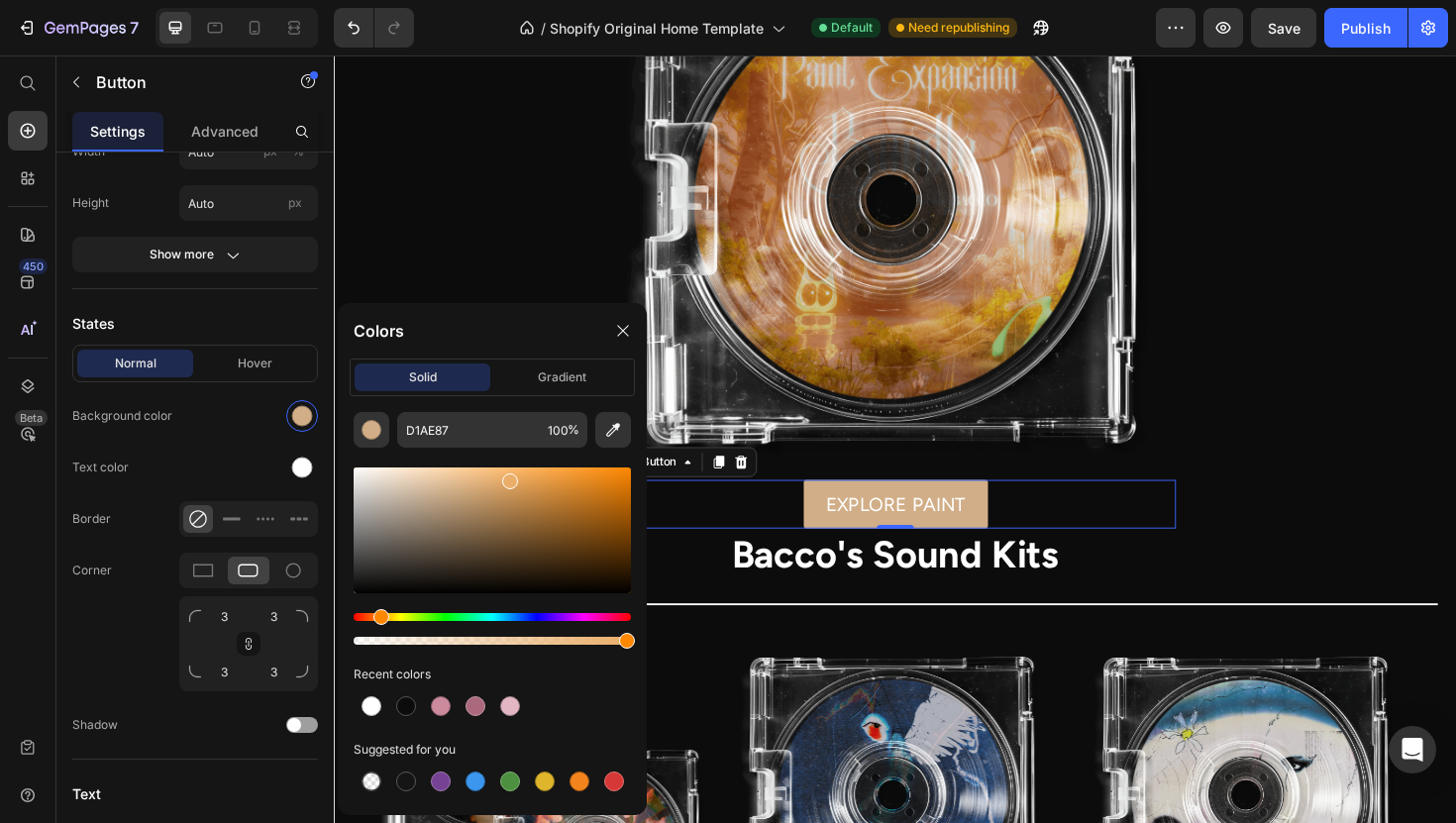 drag, startPoint x: 458, startPoint y: 499, endPoint x: 505, endPoint y: 478, distance: 51.478151 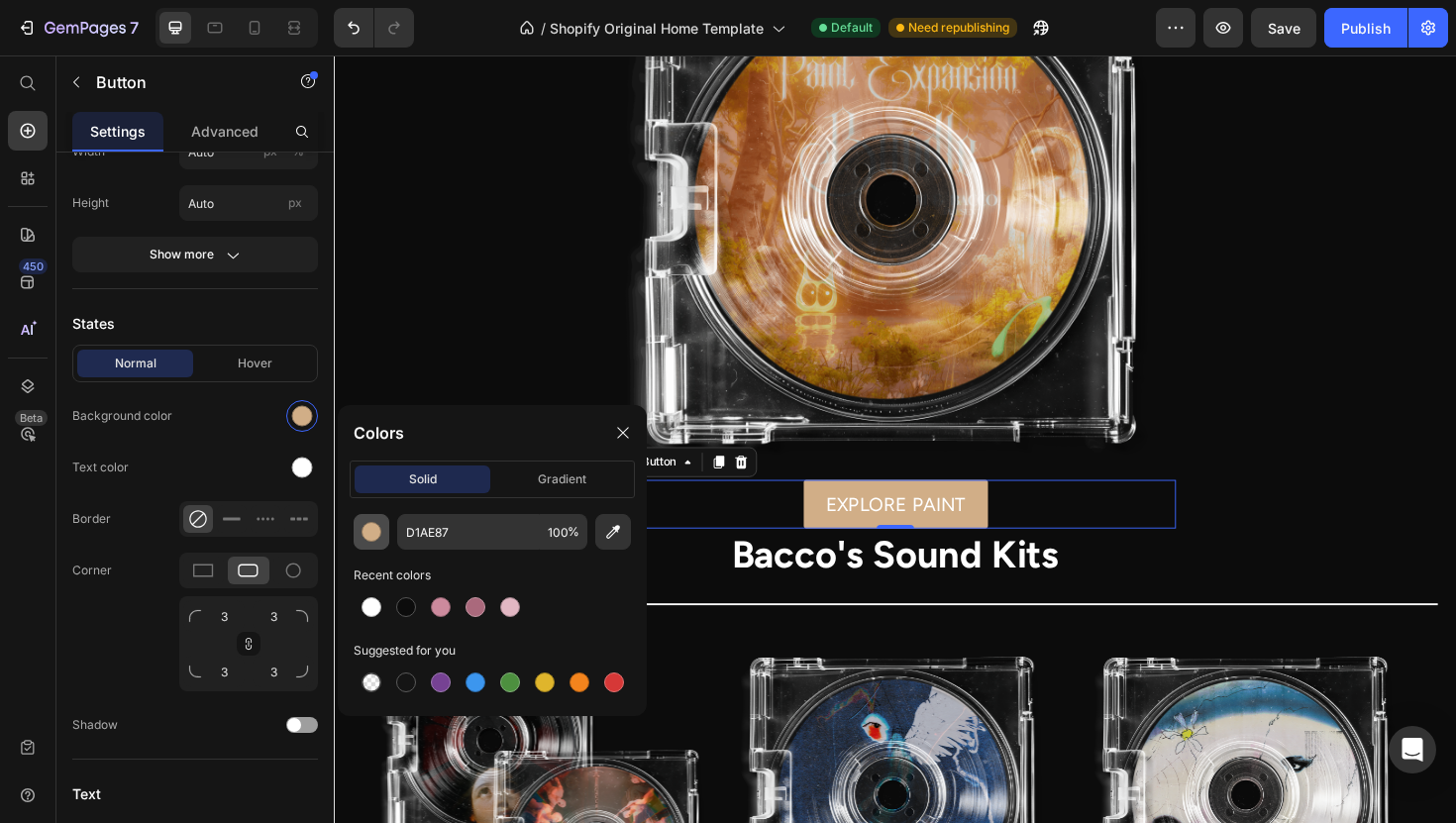 click at bounding box center [371, 532] 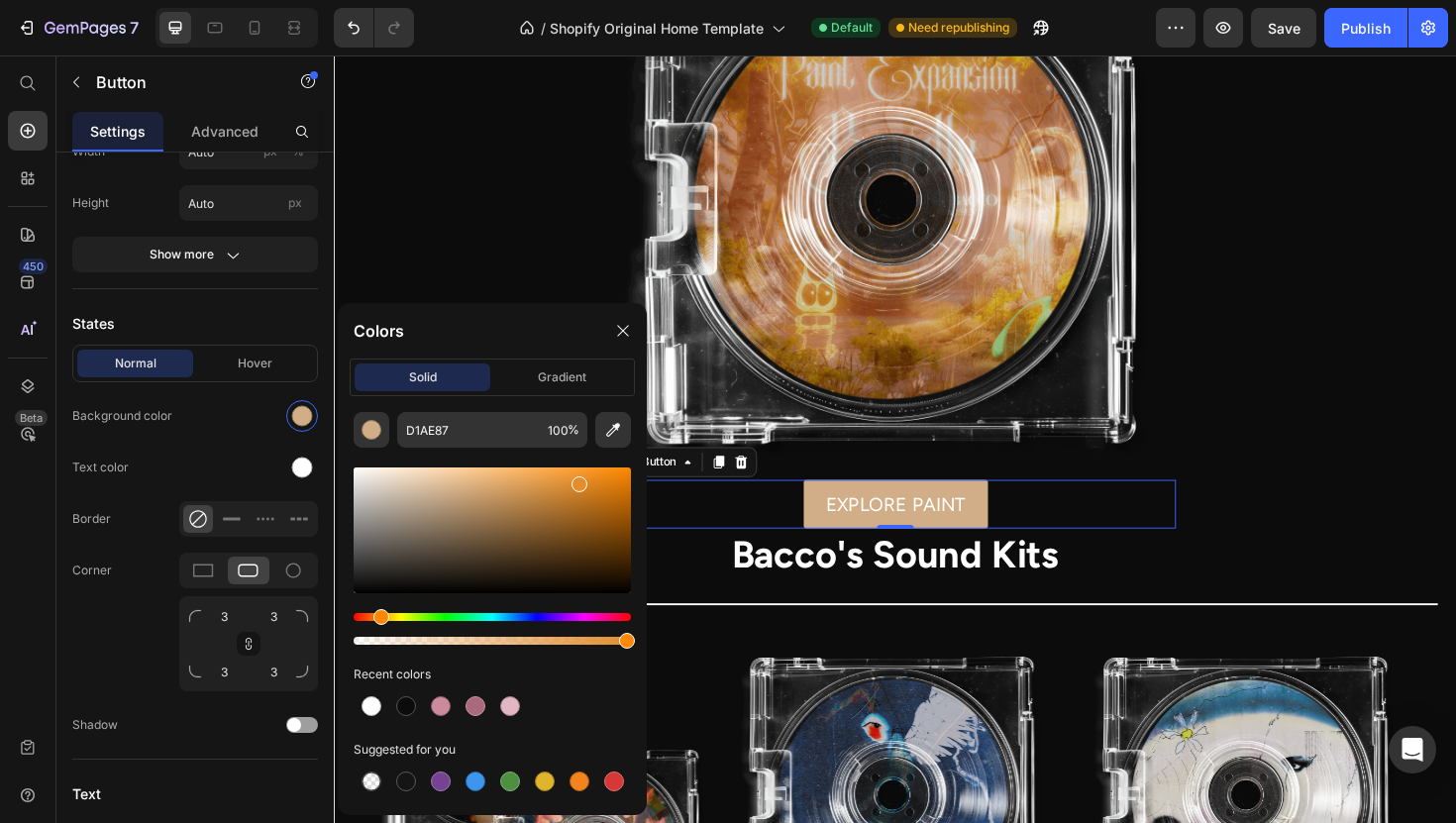 drag, startPoint x: 486, startPoint y: 520, endPoint x: 572, endPoint y: 478, distance: 95.70789 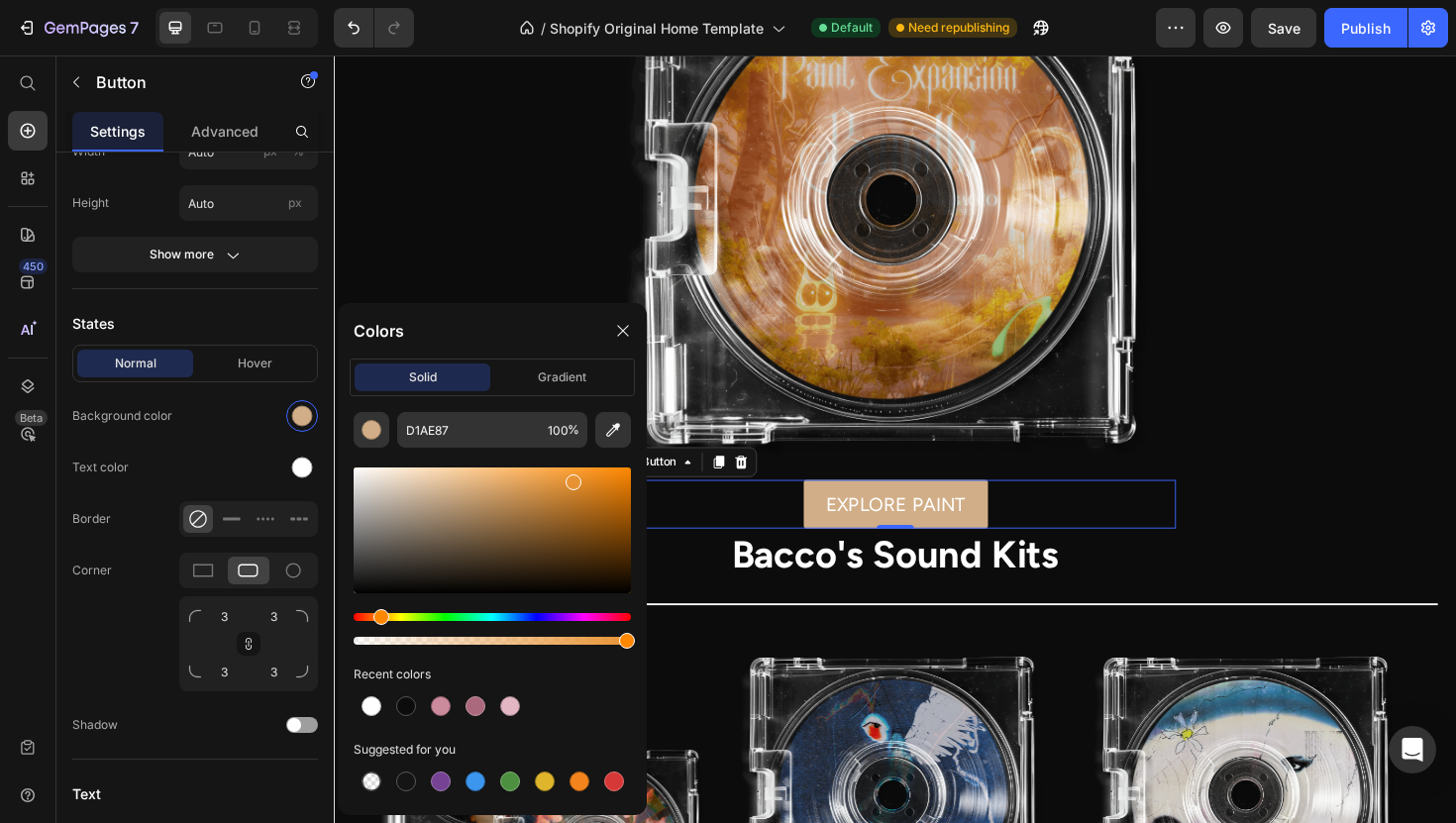 click at bounding box center (371, 430) 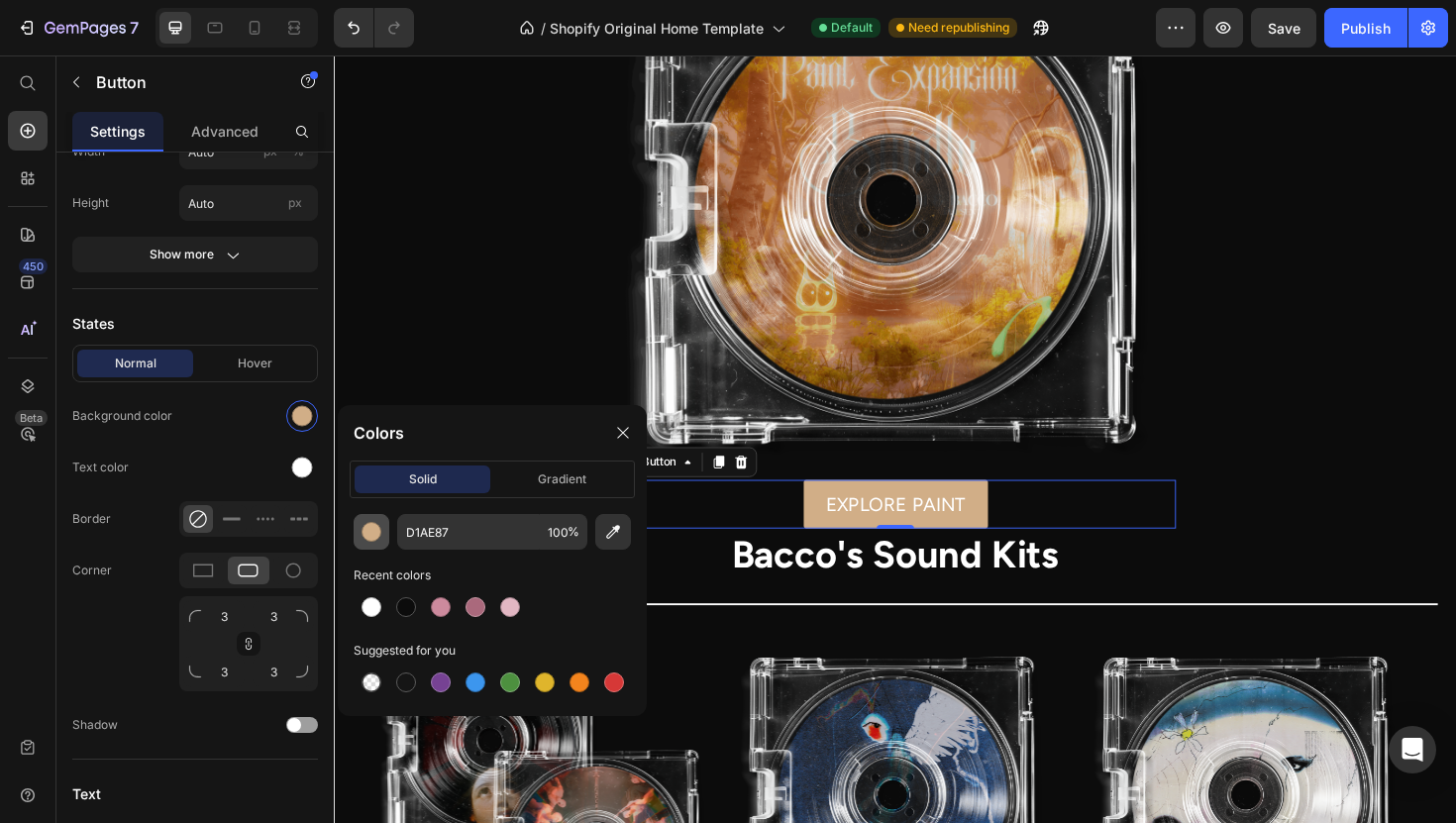 click at bounding box center [371, 532] 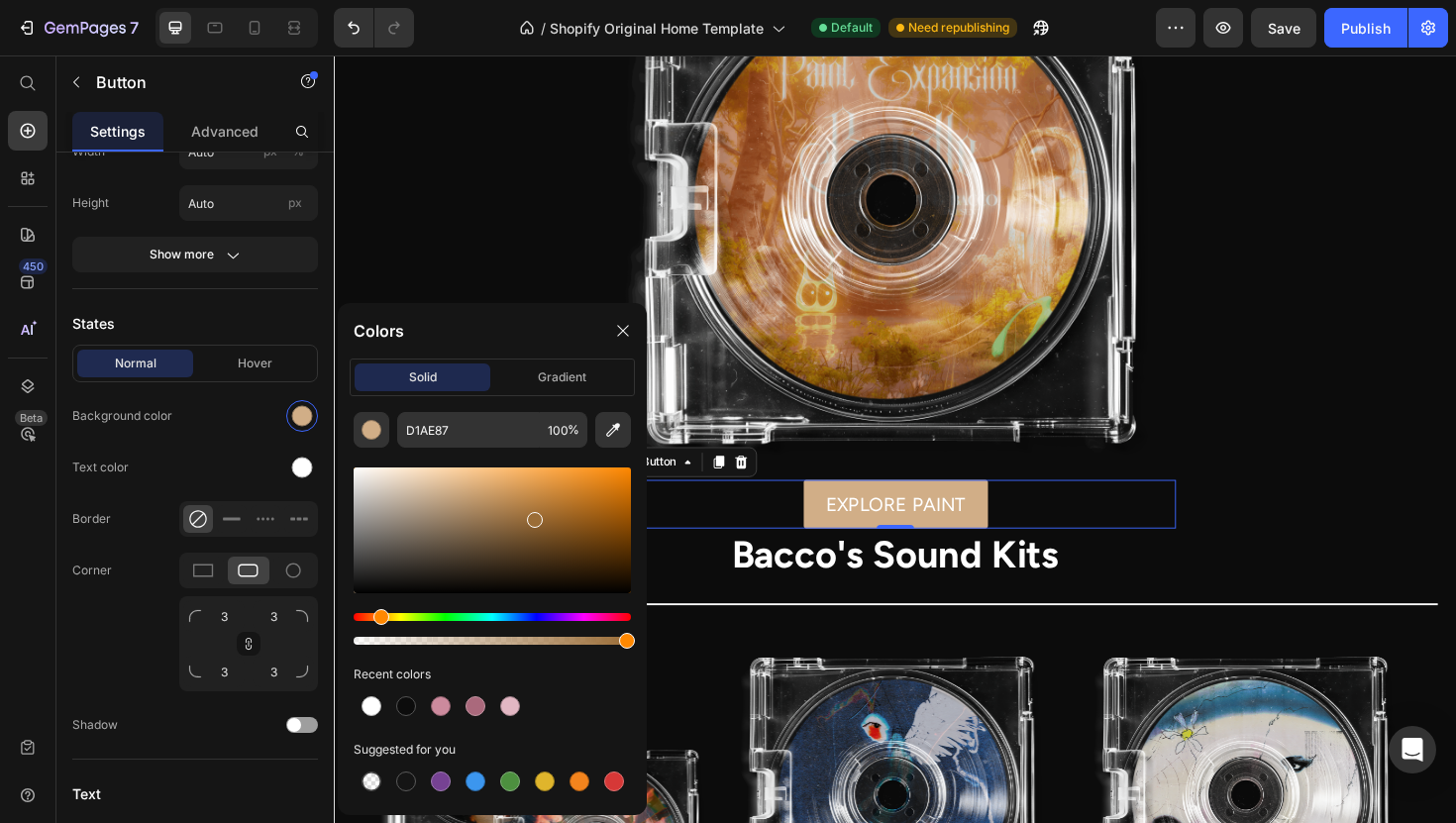 drag, startPoint x: 492, startPoint y: 521, endPoint x: 534, endPoint y: 512, distance: 42.953463 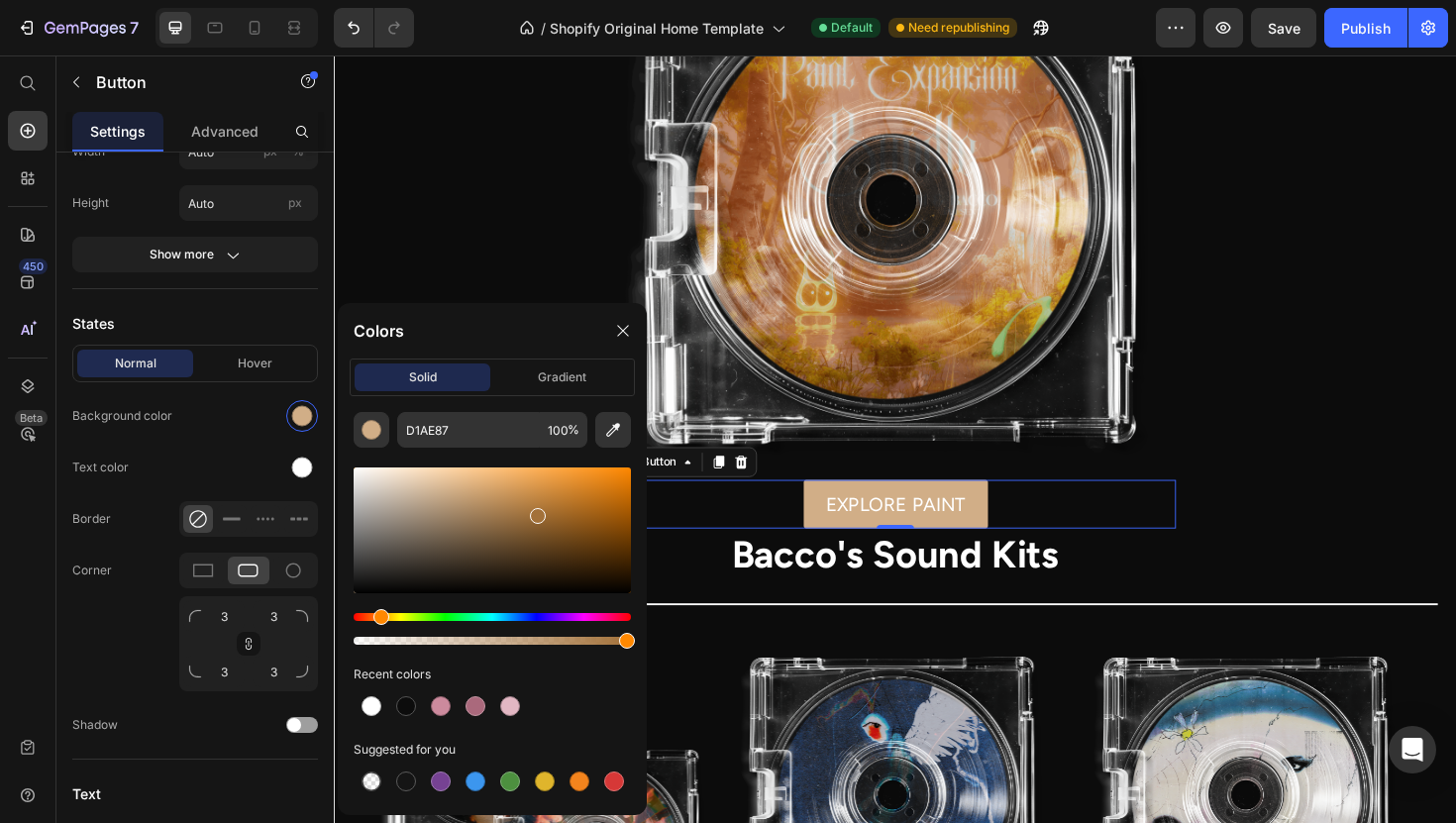 type on "A37139" 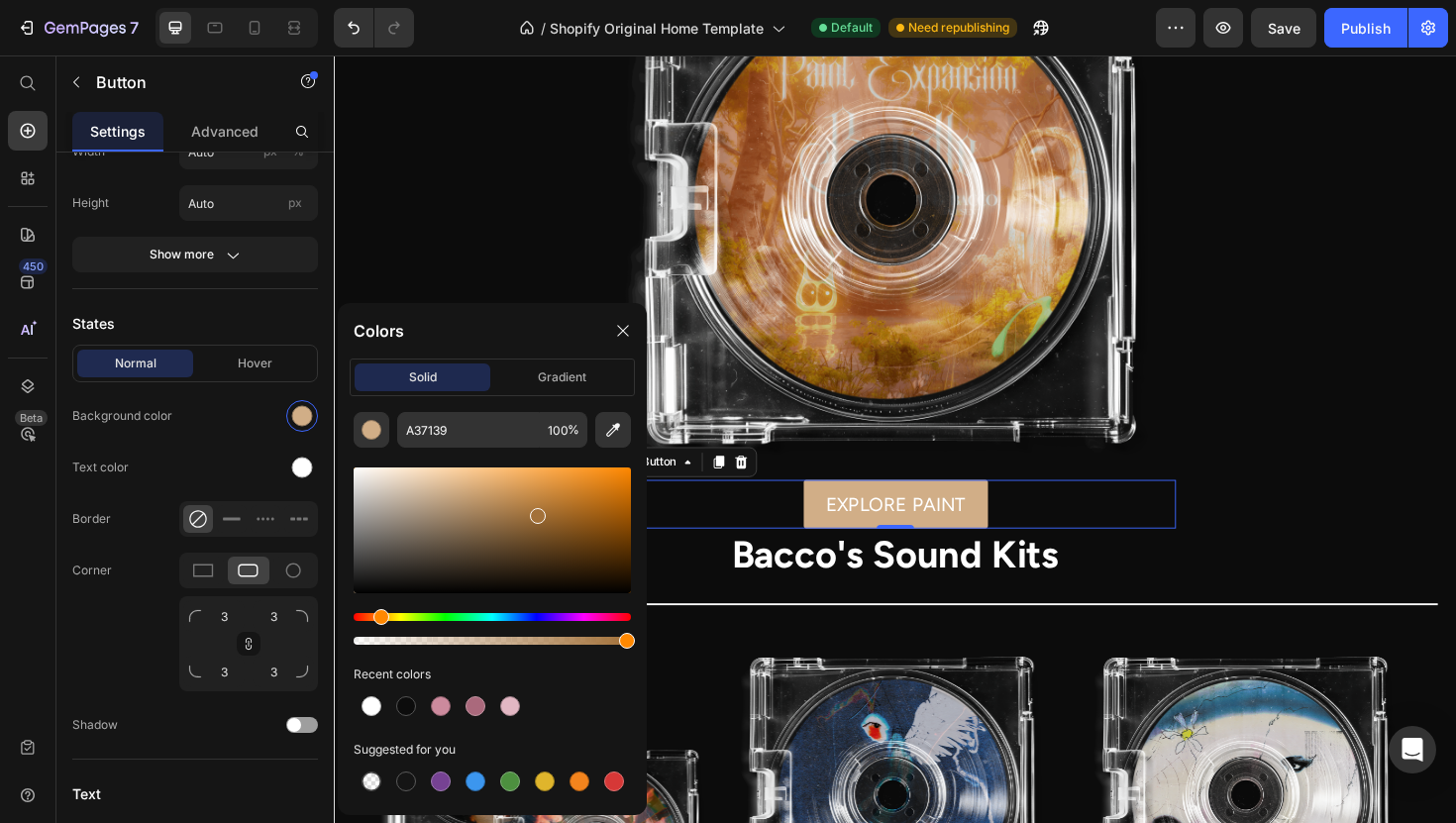 click at bounding box center (371, 430) 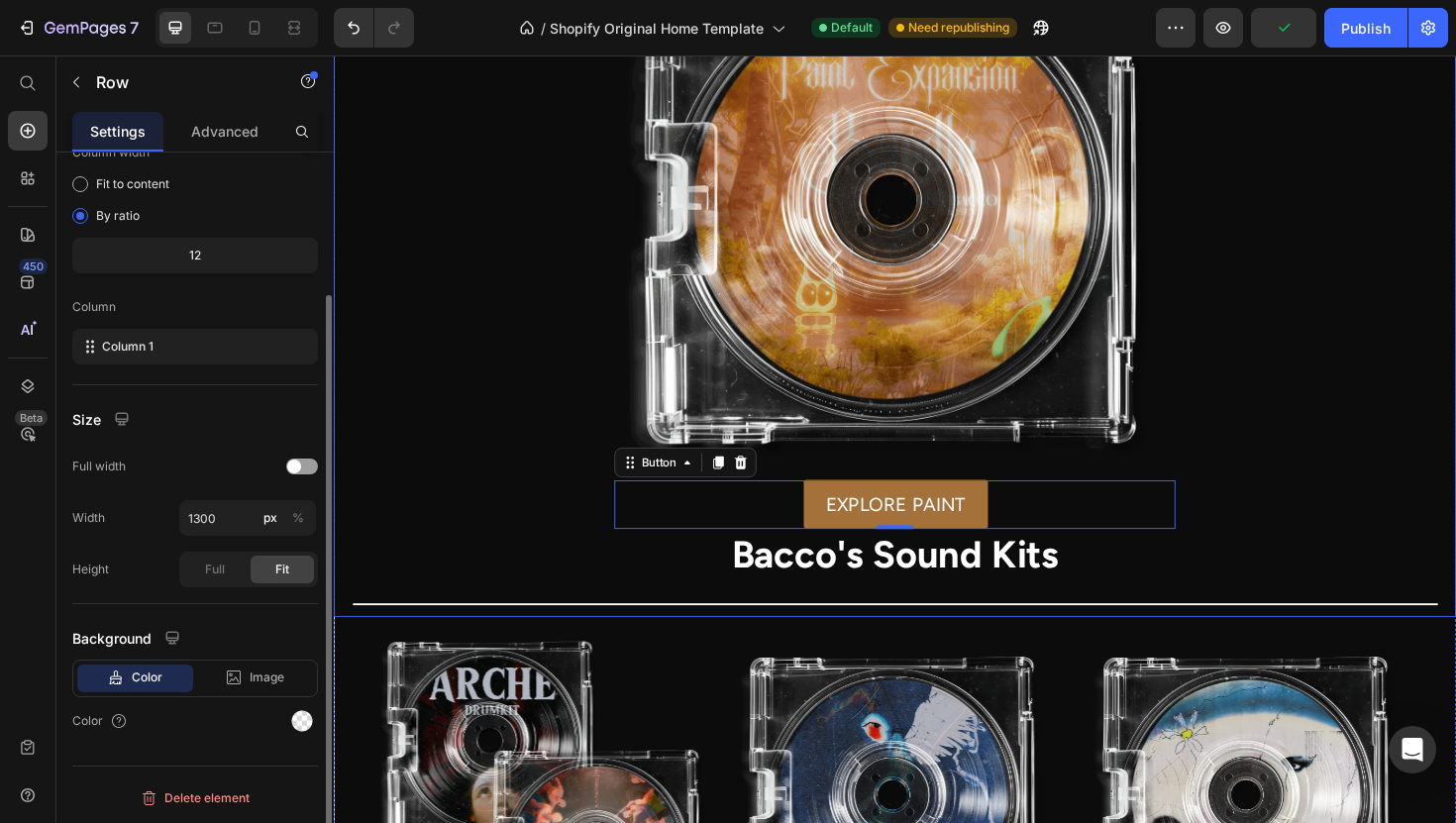 click on "PAINT IS FINALLY OUT Heading my best work so far Heading                Title Line Image EXPLORE PAINT Button   0 Product Bacco's Sound Kits Heading                Title Line" at bounding box center [928, 213] 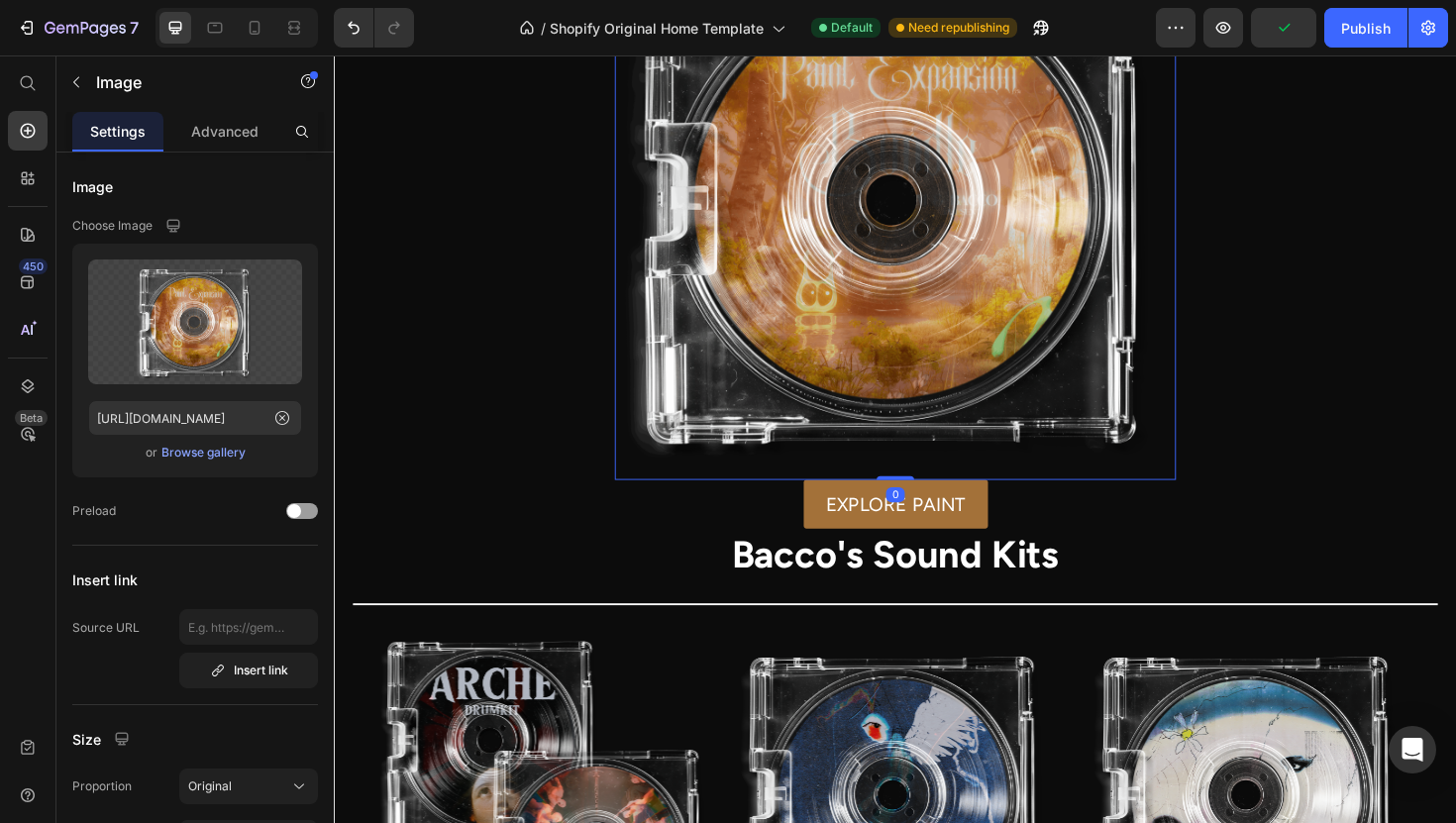 click at bounding box center (928, 208) 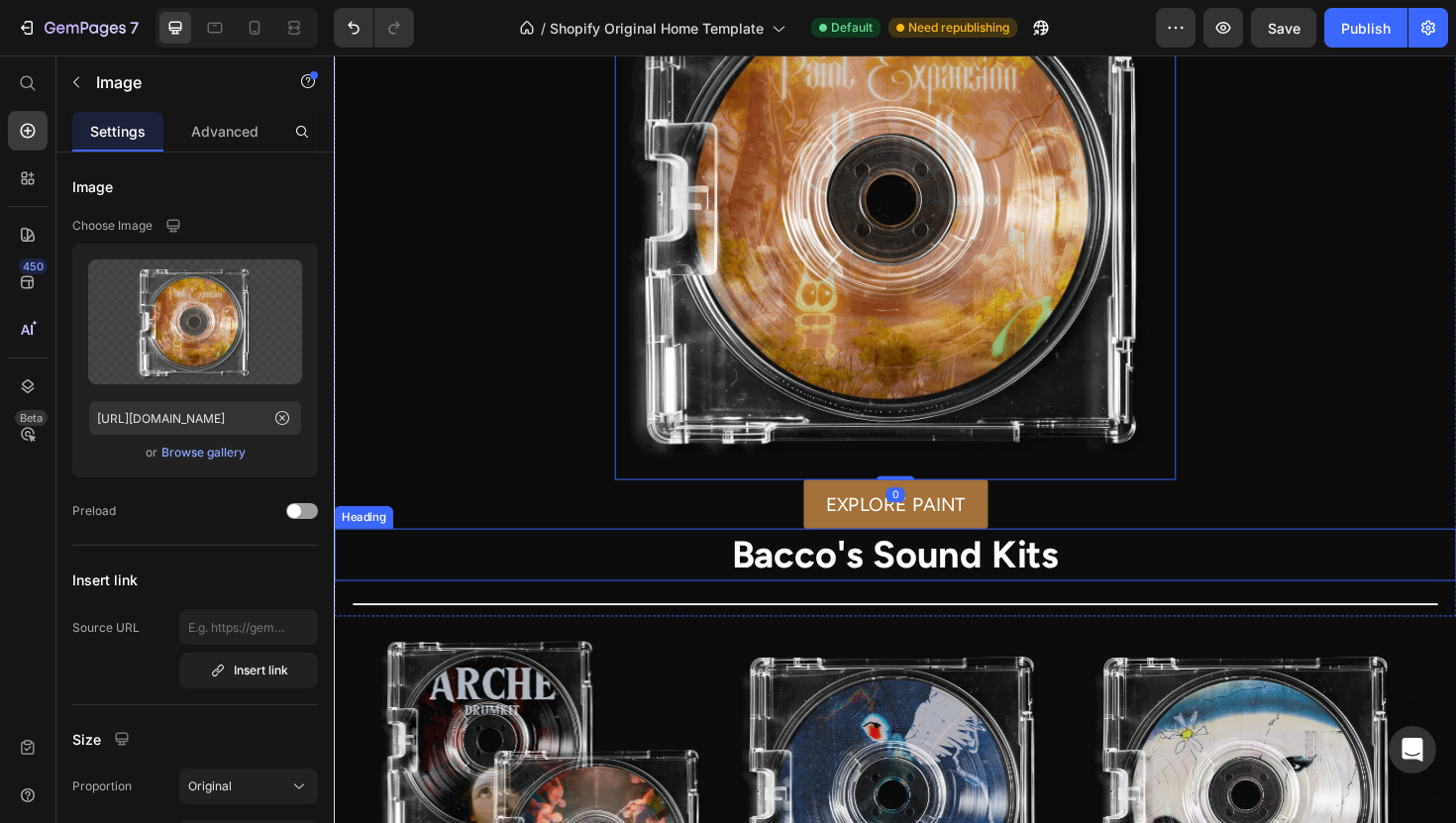click on "Bacco's Sound Kits" at bounding box center (928, 584) 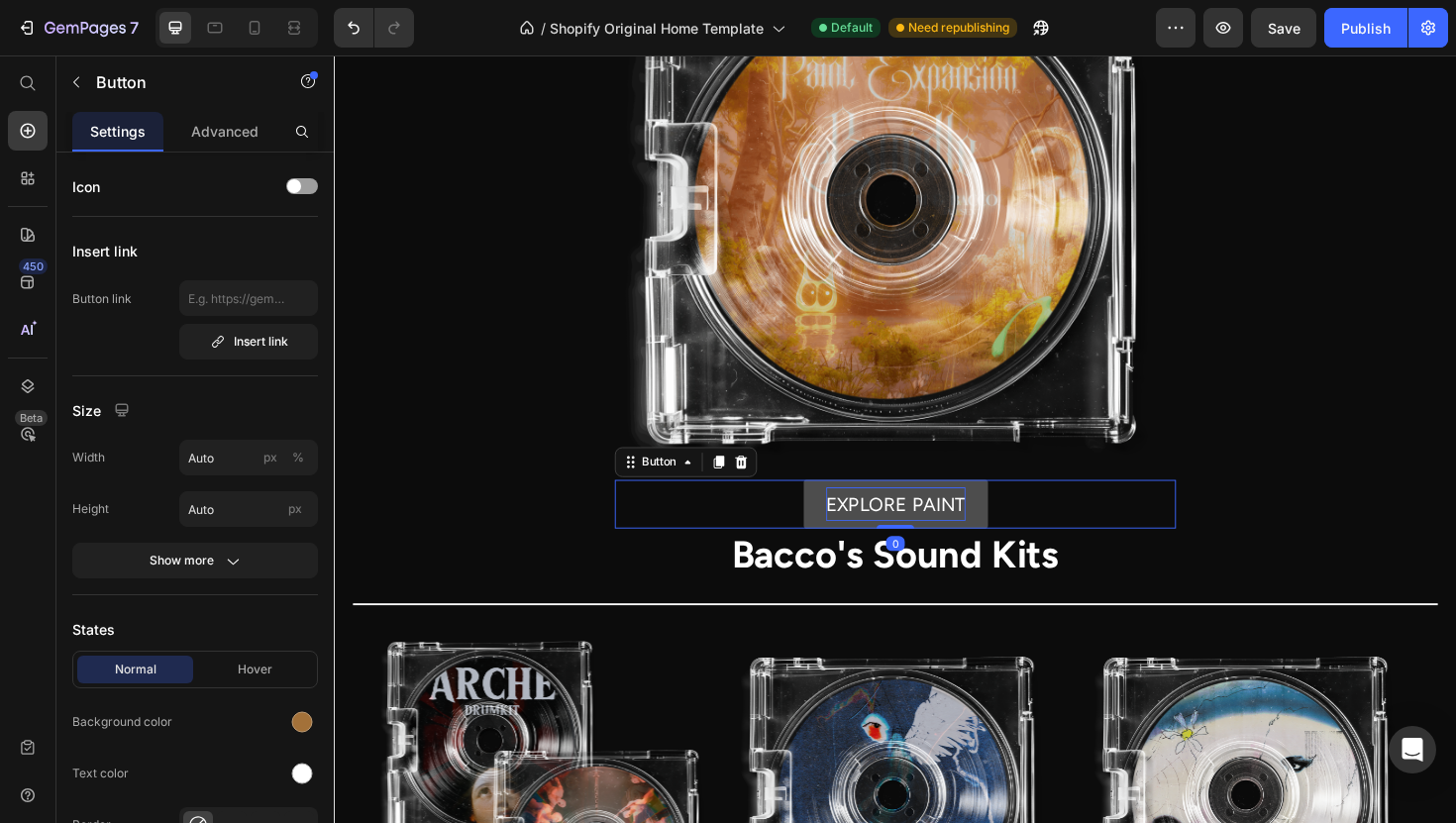 click on "EXPLORE PAINT" at bounding box center [928, 531] 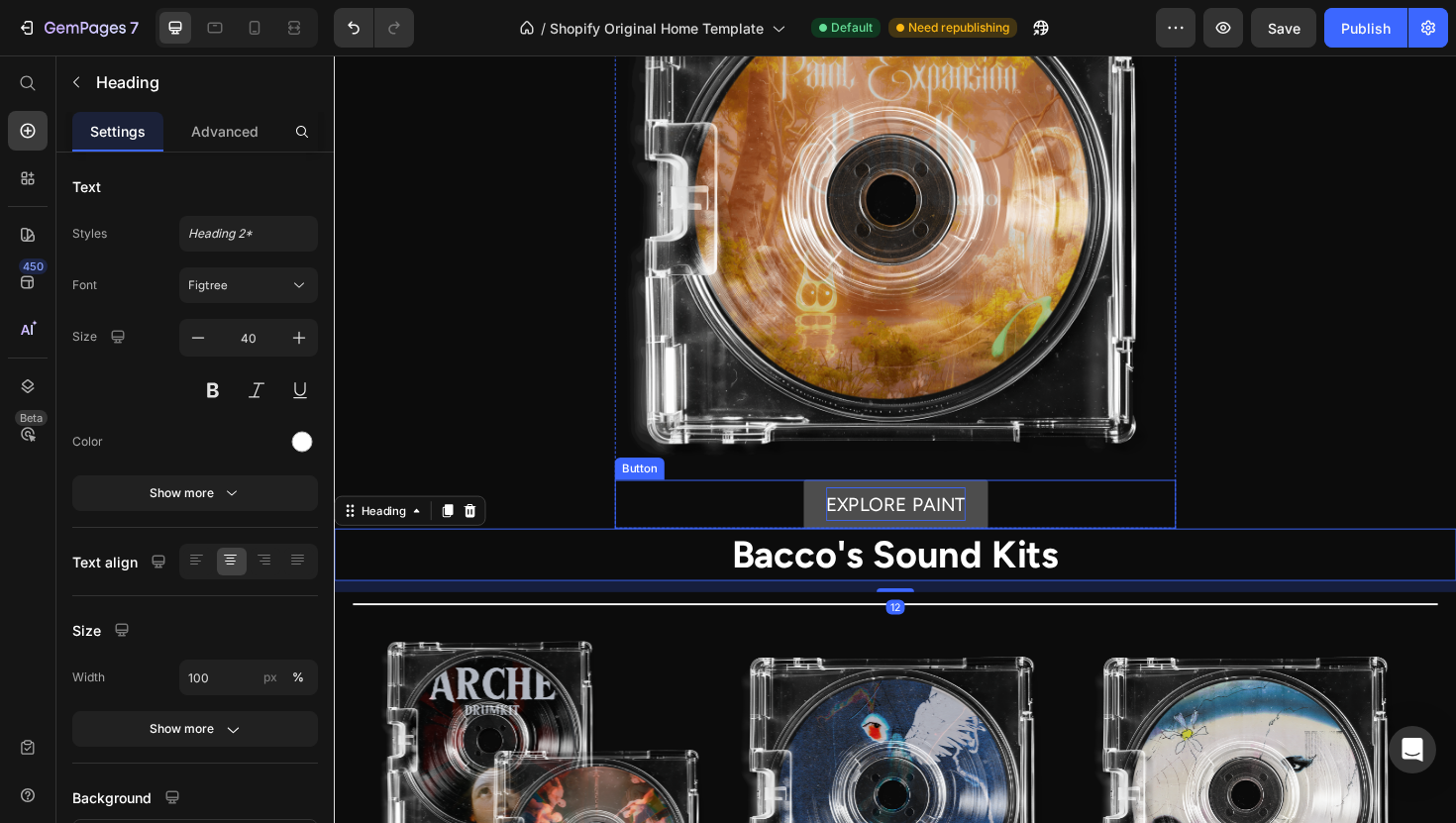 click on "EXPLORE PAINT" at bounding box center [928, 531] 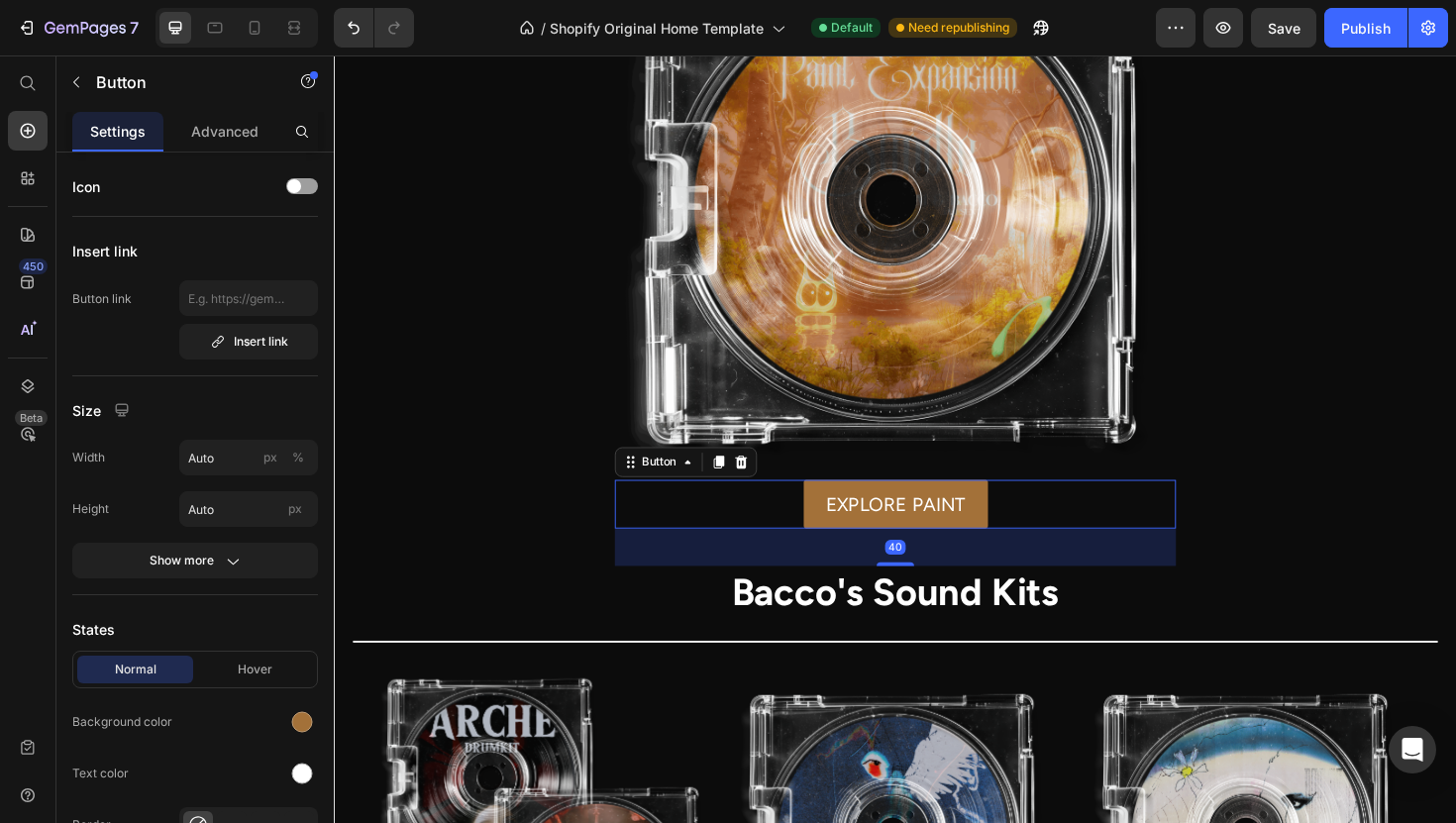 drag, startPoint x: 920, startPoint y: 554, endPoint x: 892, endPoint y: 593, distance: 48.01042 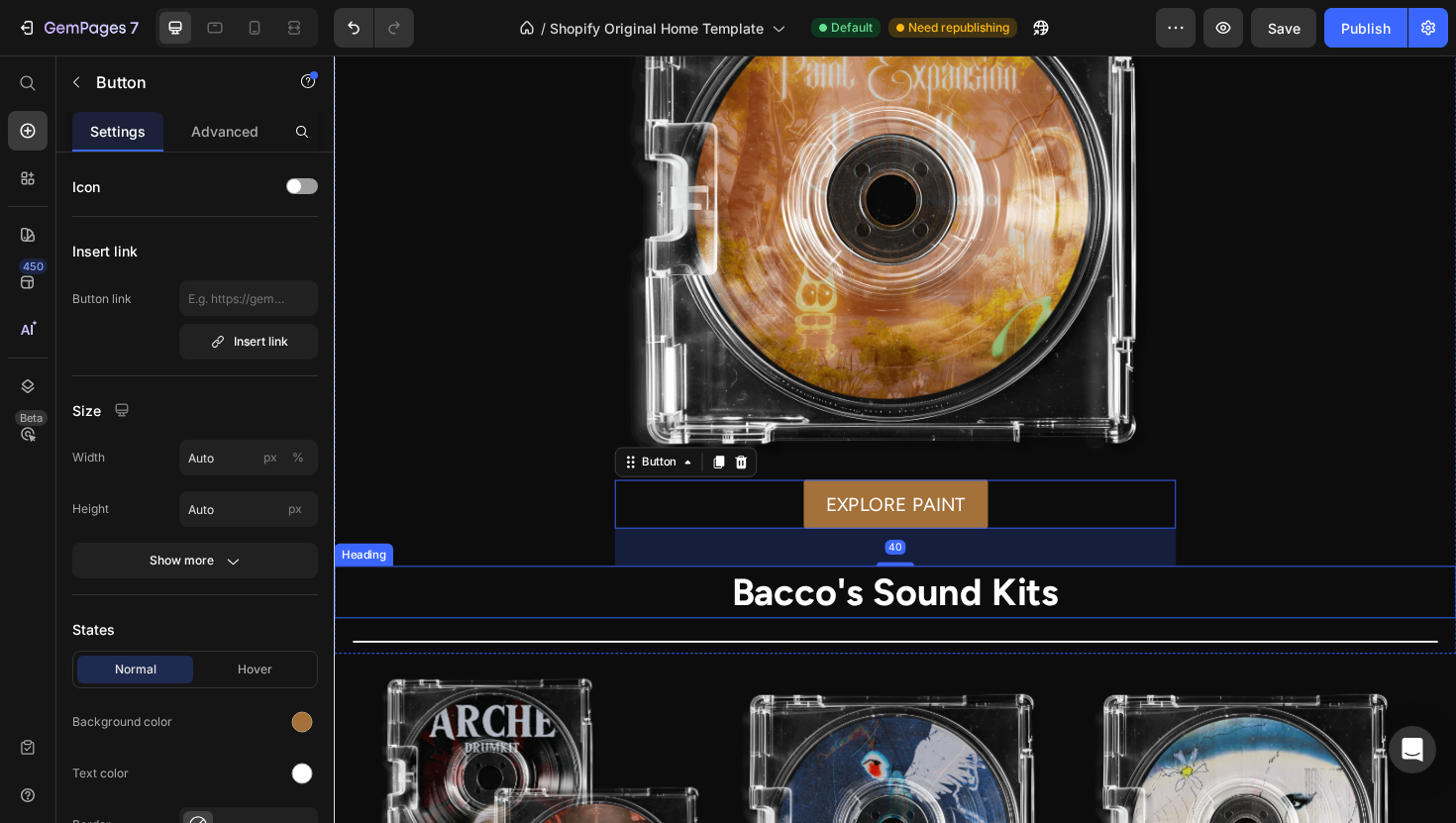 click on "Title Line" at bounding box center (928, 676) 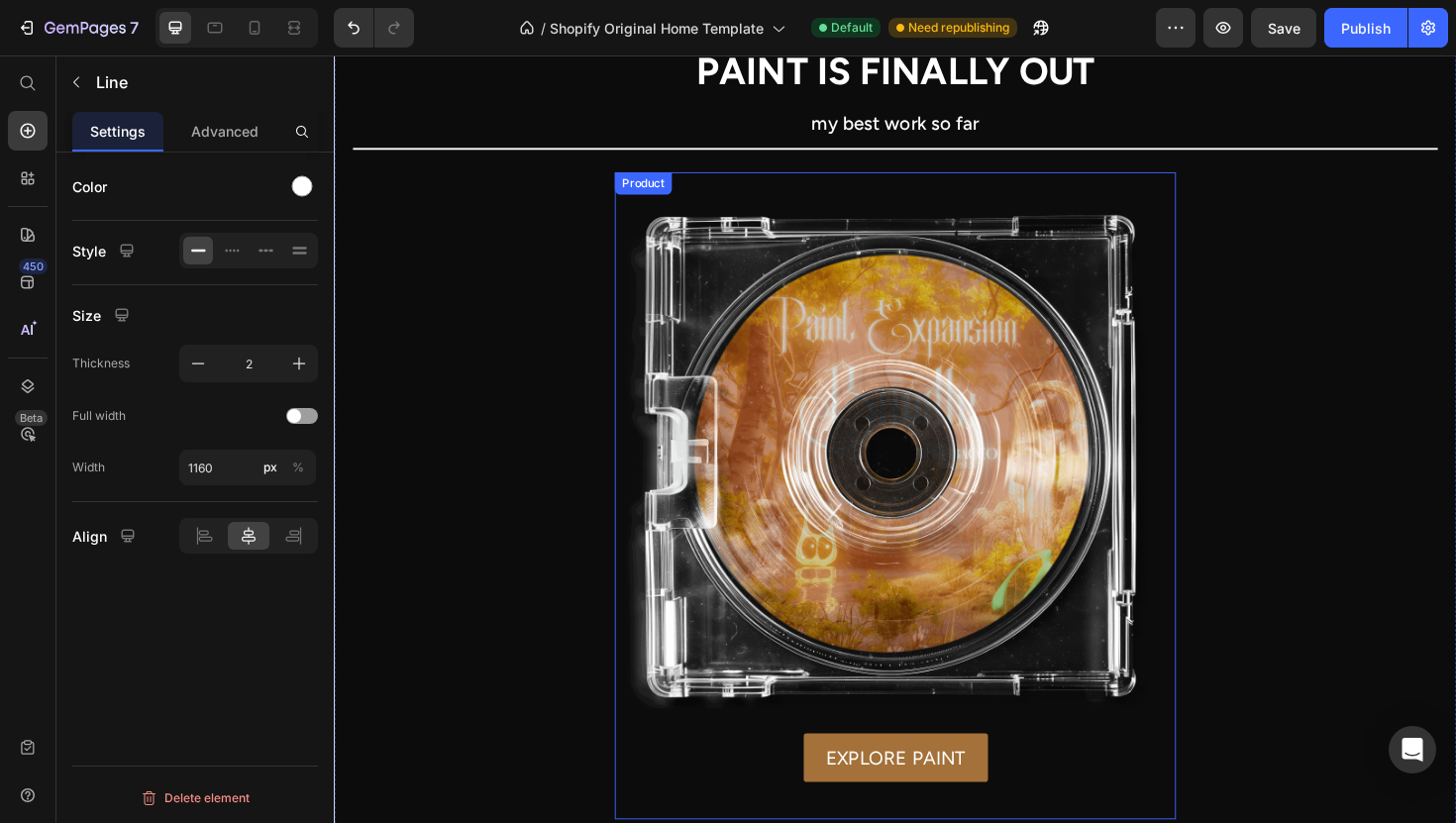 scroll, scrollTop: 622, scrollLeft: 0, axis: vertical 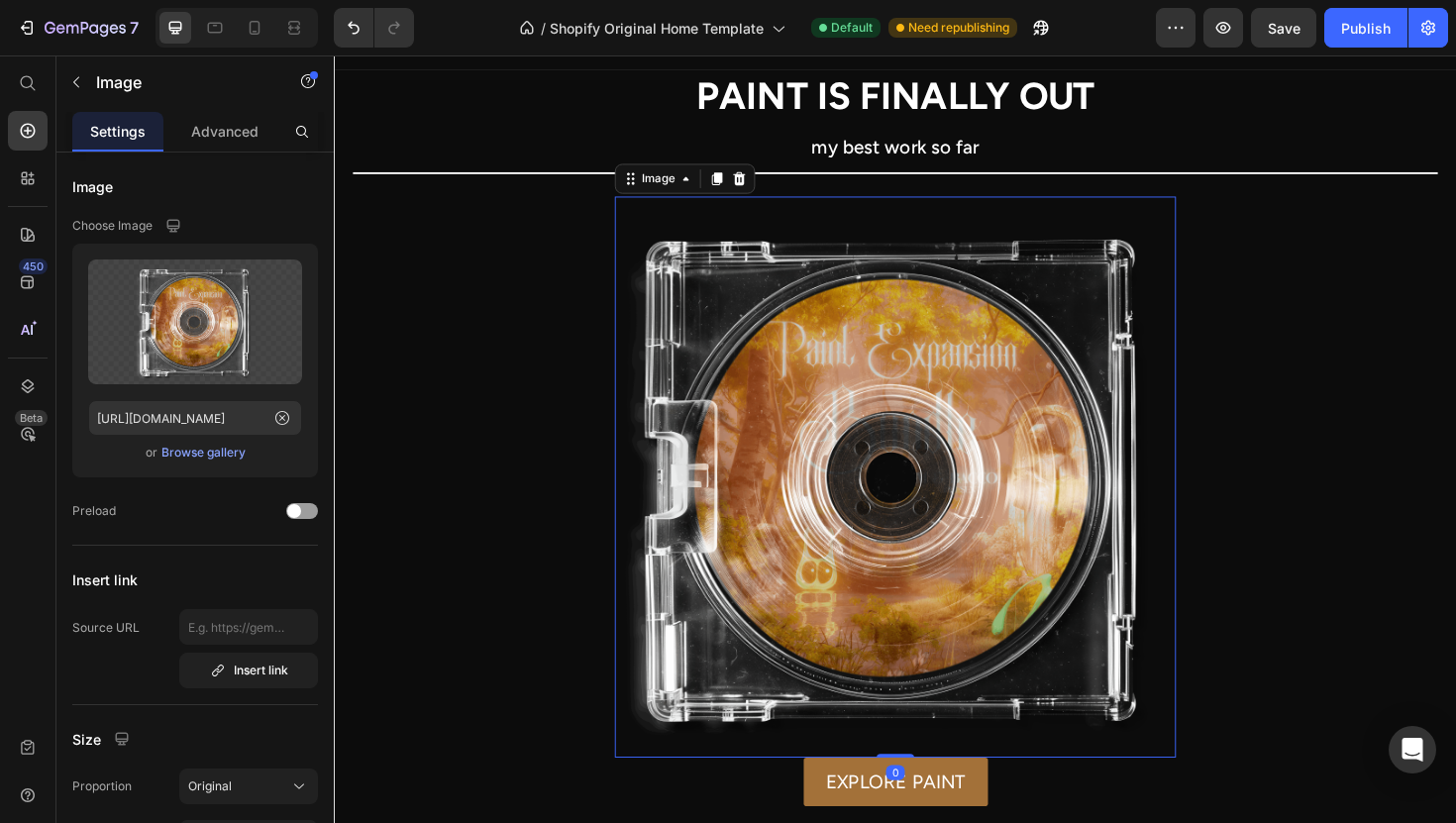 click at bounding box center [928, 502] 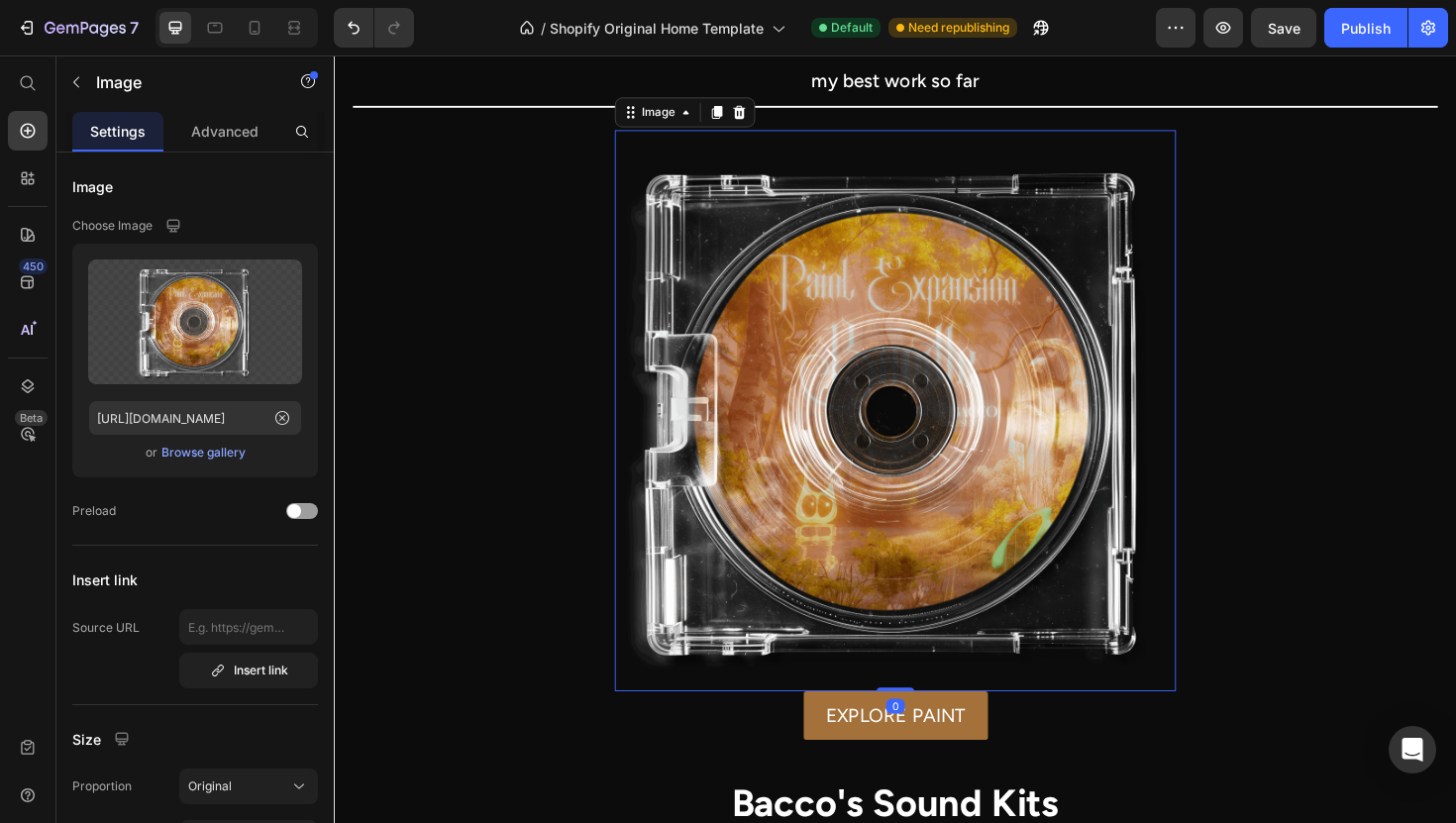 scroll, scrollTop: 710, scrollLeft: 0, axis: vertical 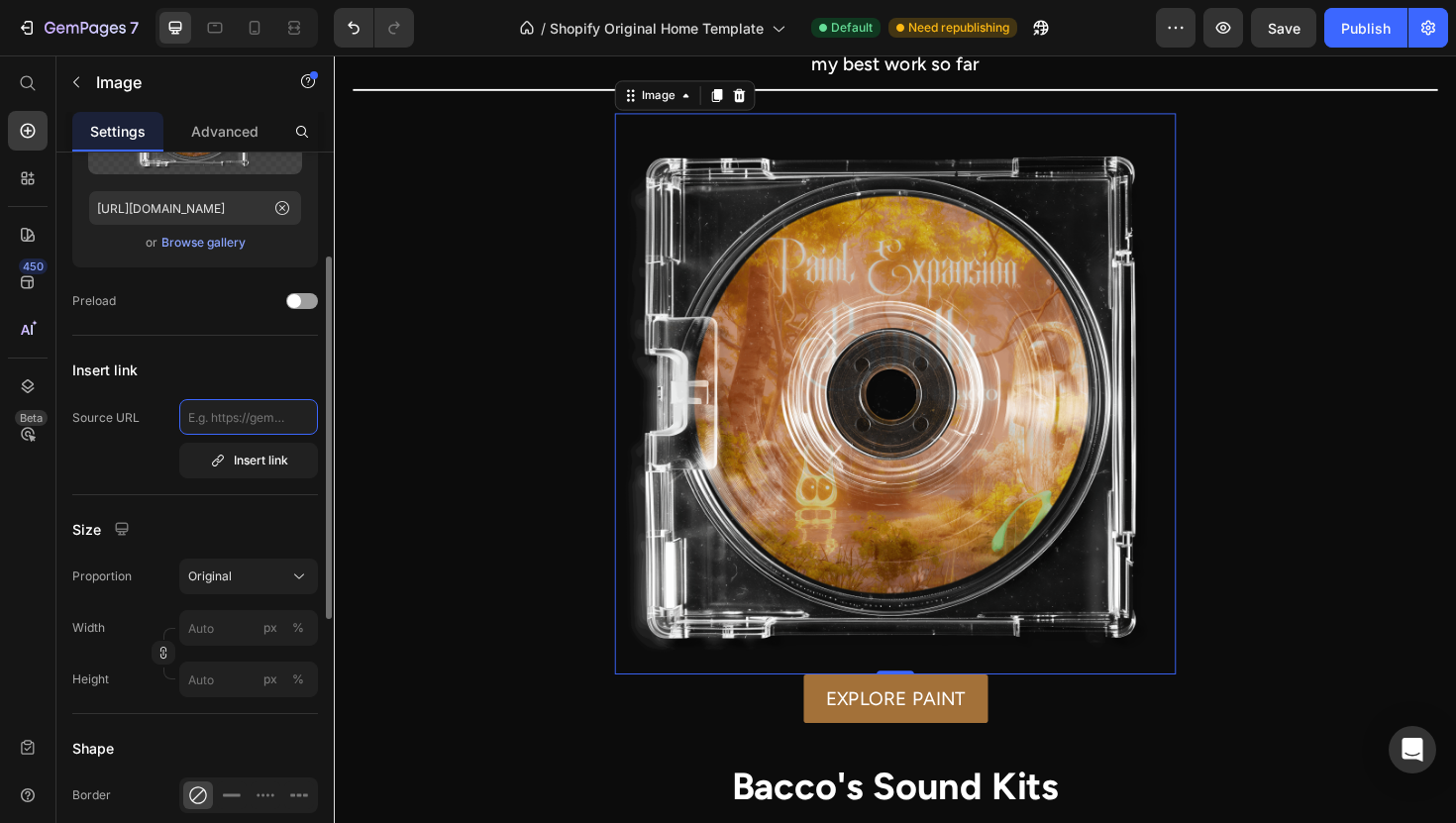 click 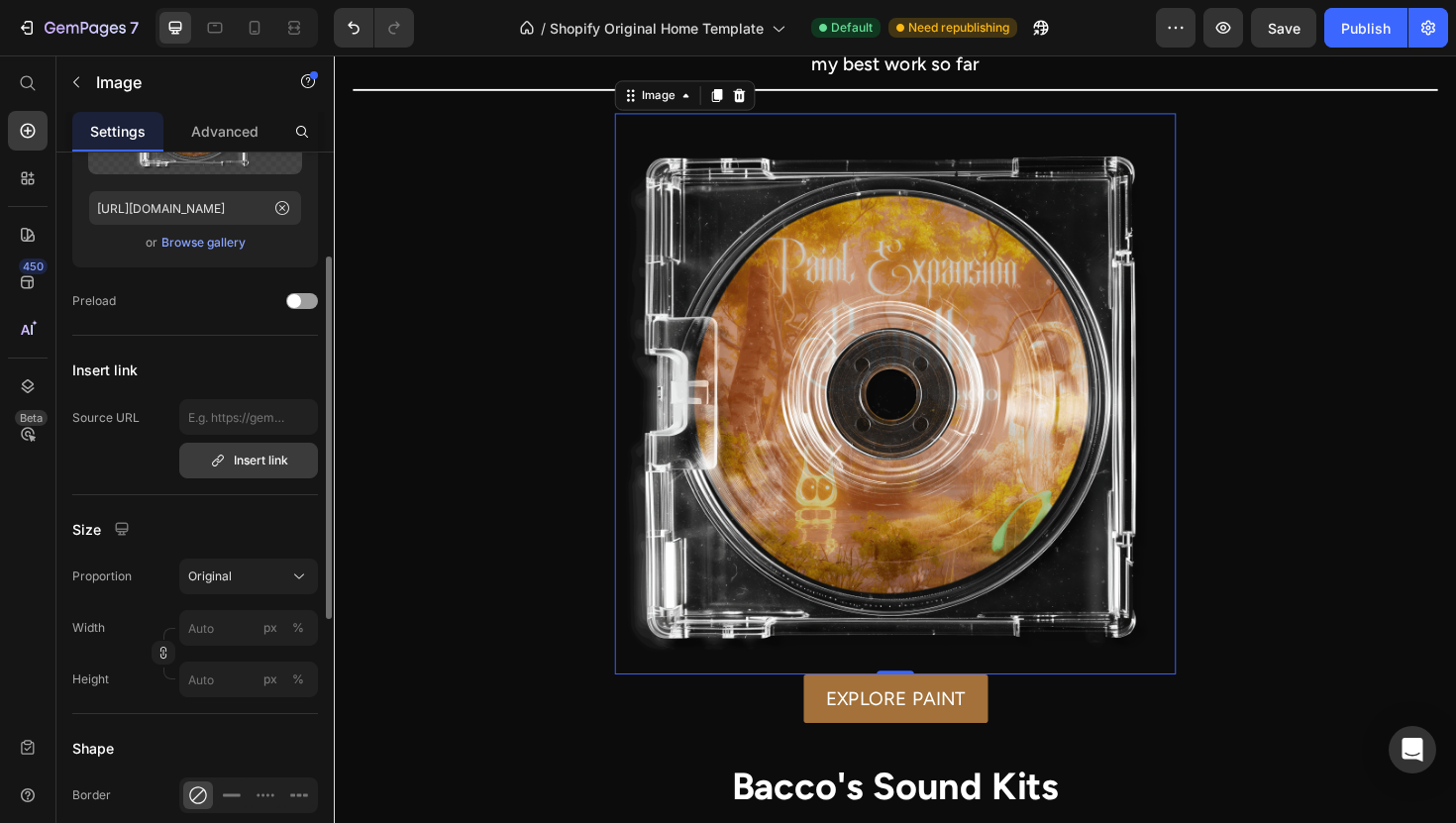click on "Insert link" at bounding box center (249, 461) 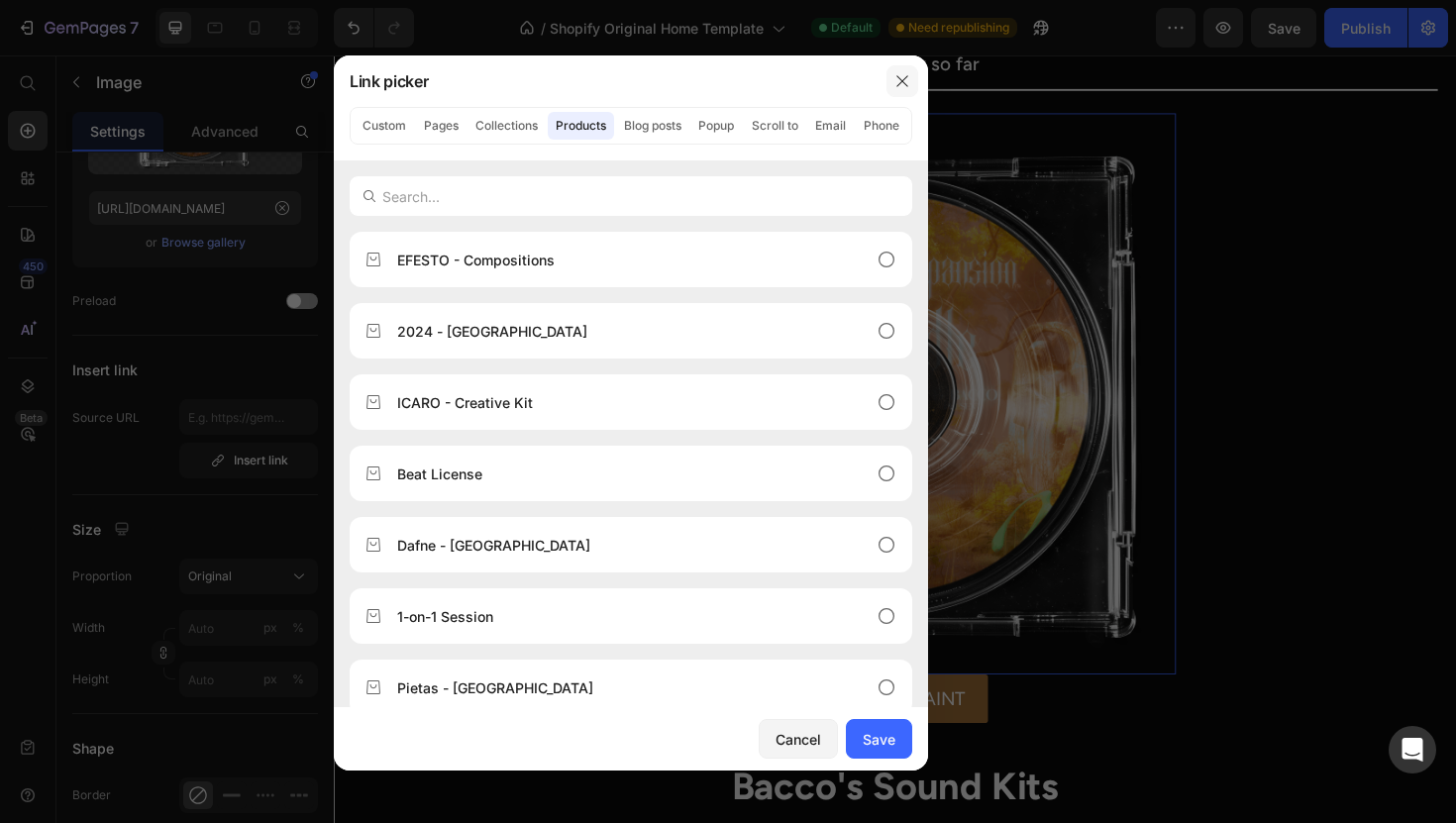 click 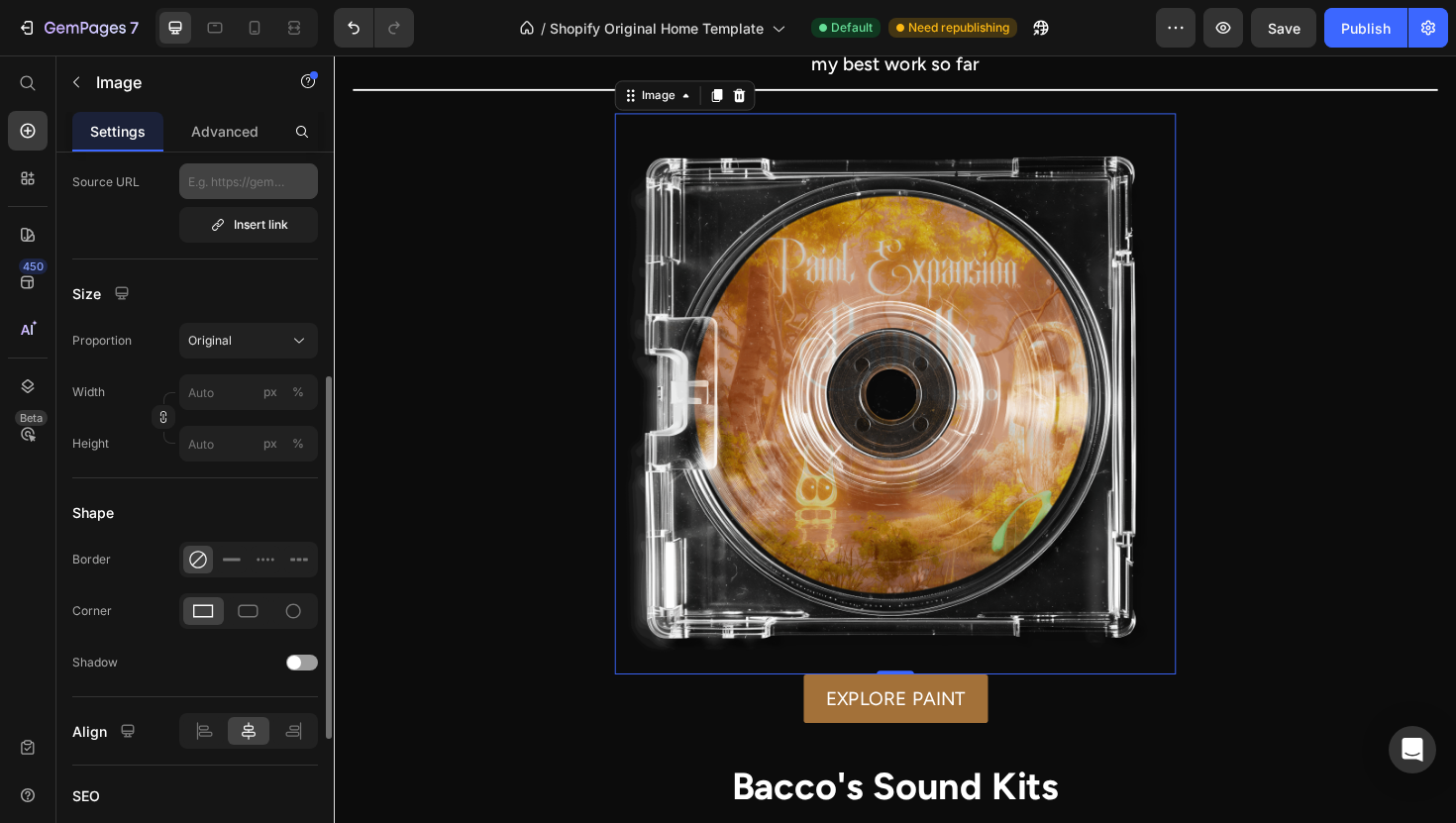 scroll, scrollTop: 447, scrollLeft: 0, axis: vertical 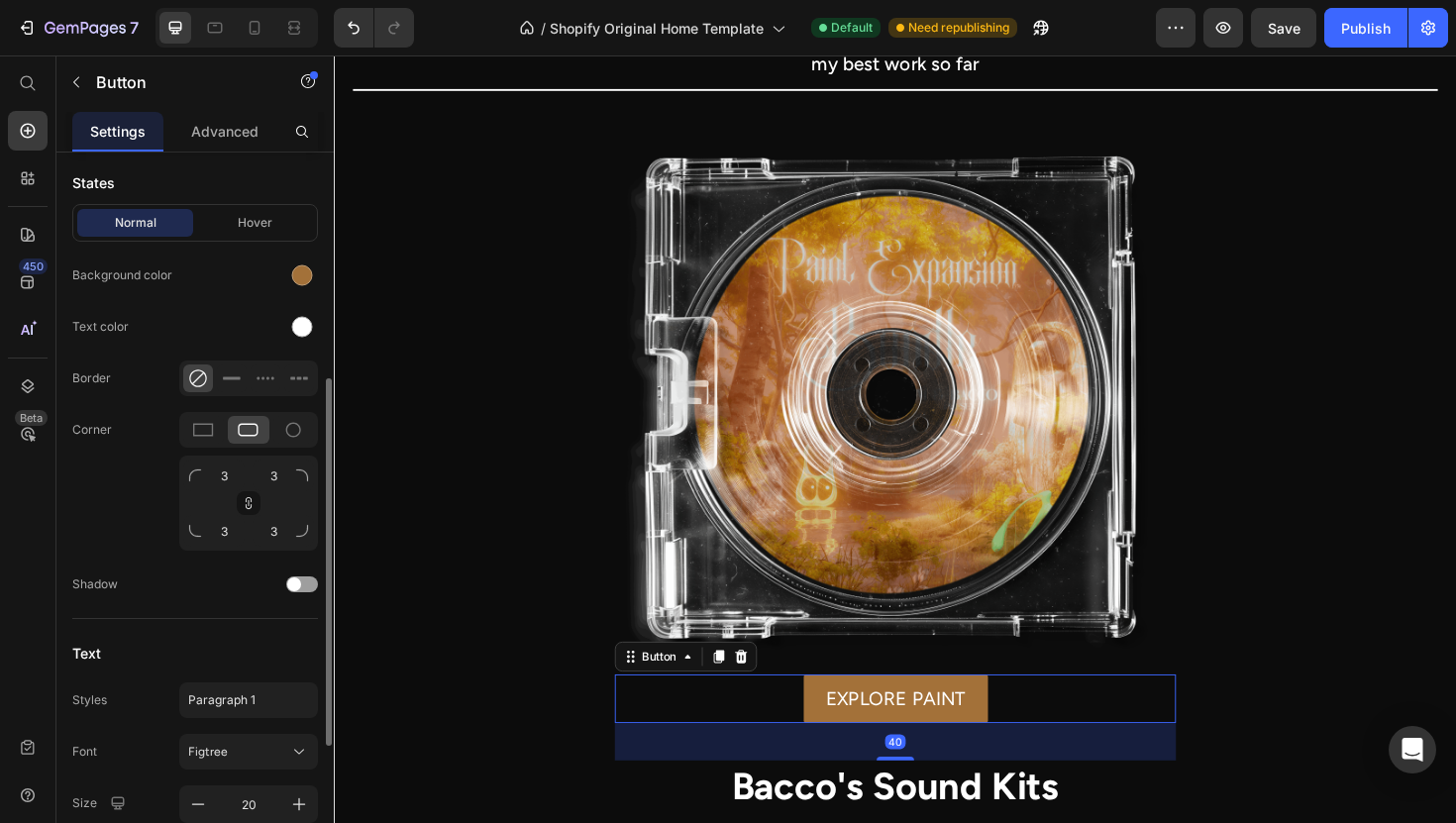 click on "EXPLORE PAINT Button   40" at bounding box center (928, 737) 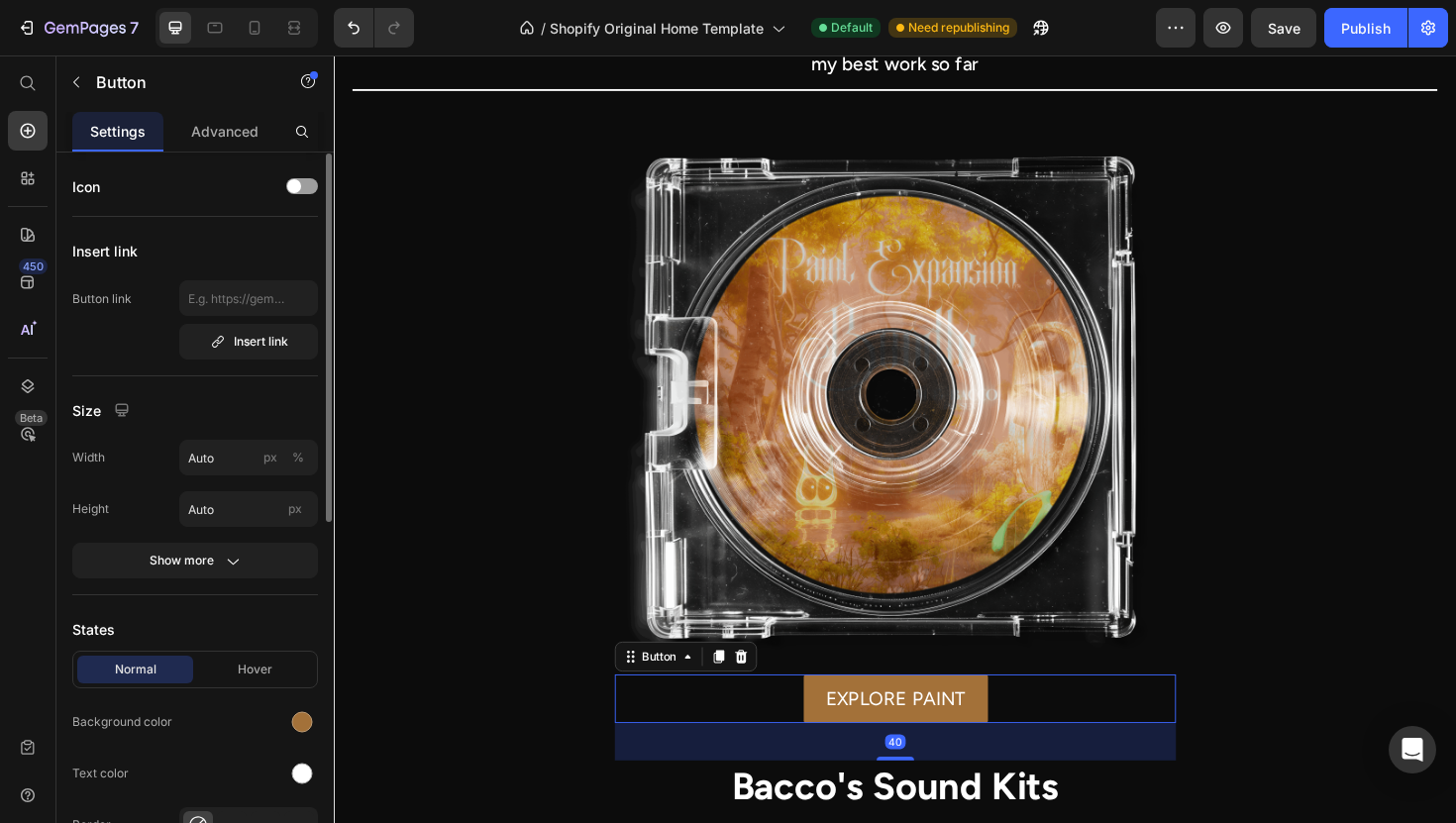 scroll, scrollTop: 22, scrollLeft: 0, axis: vertical 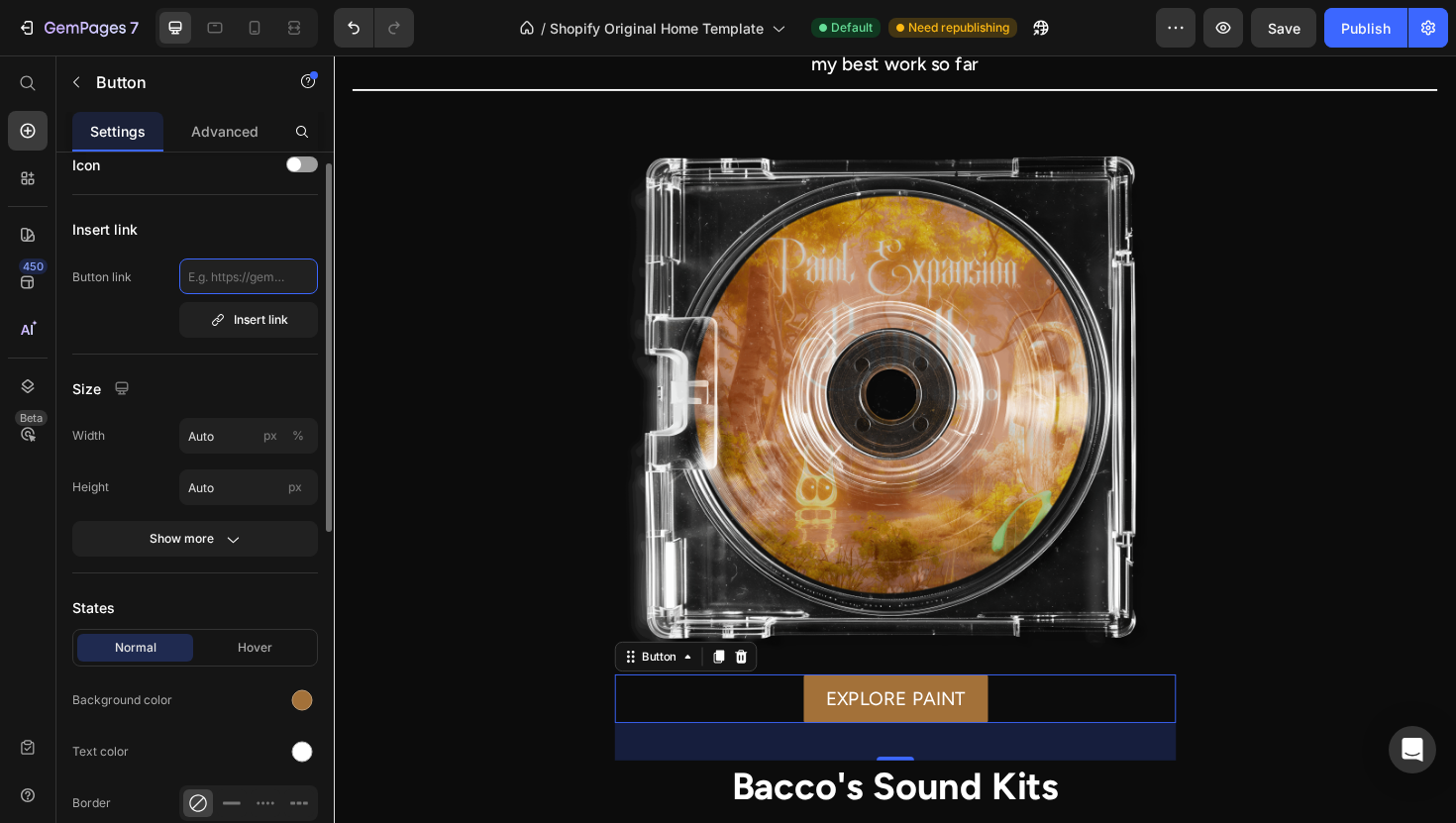 click 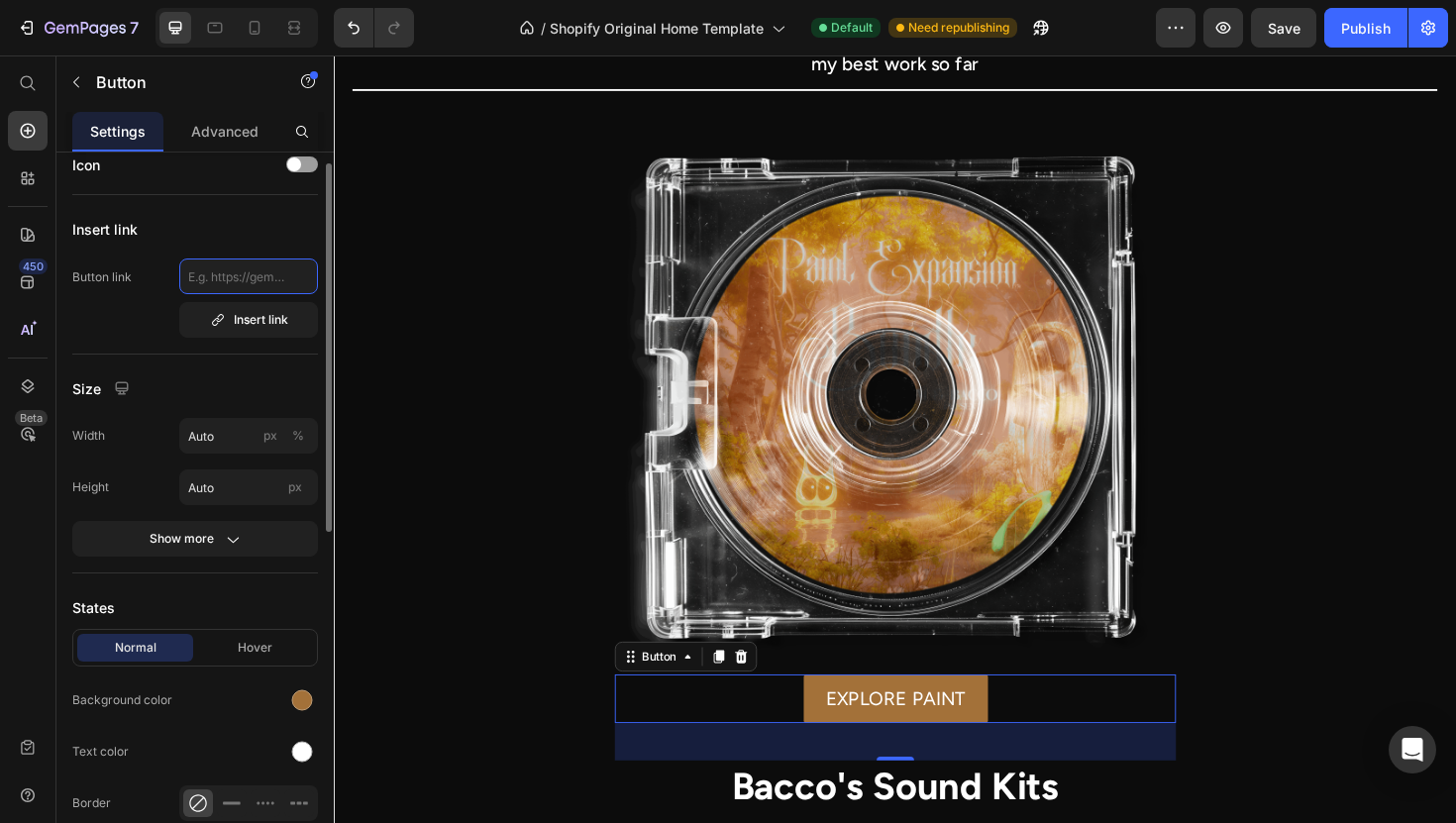 click 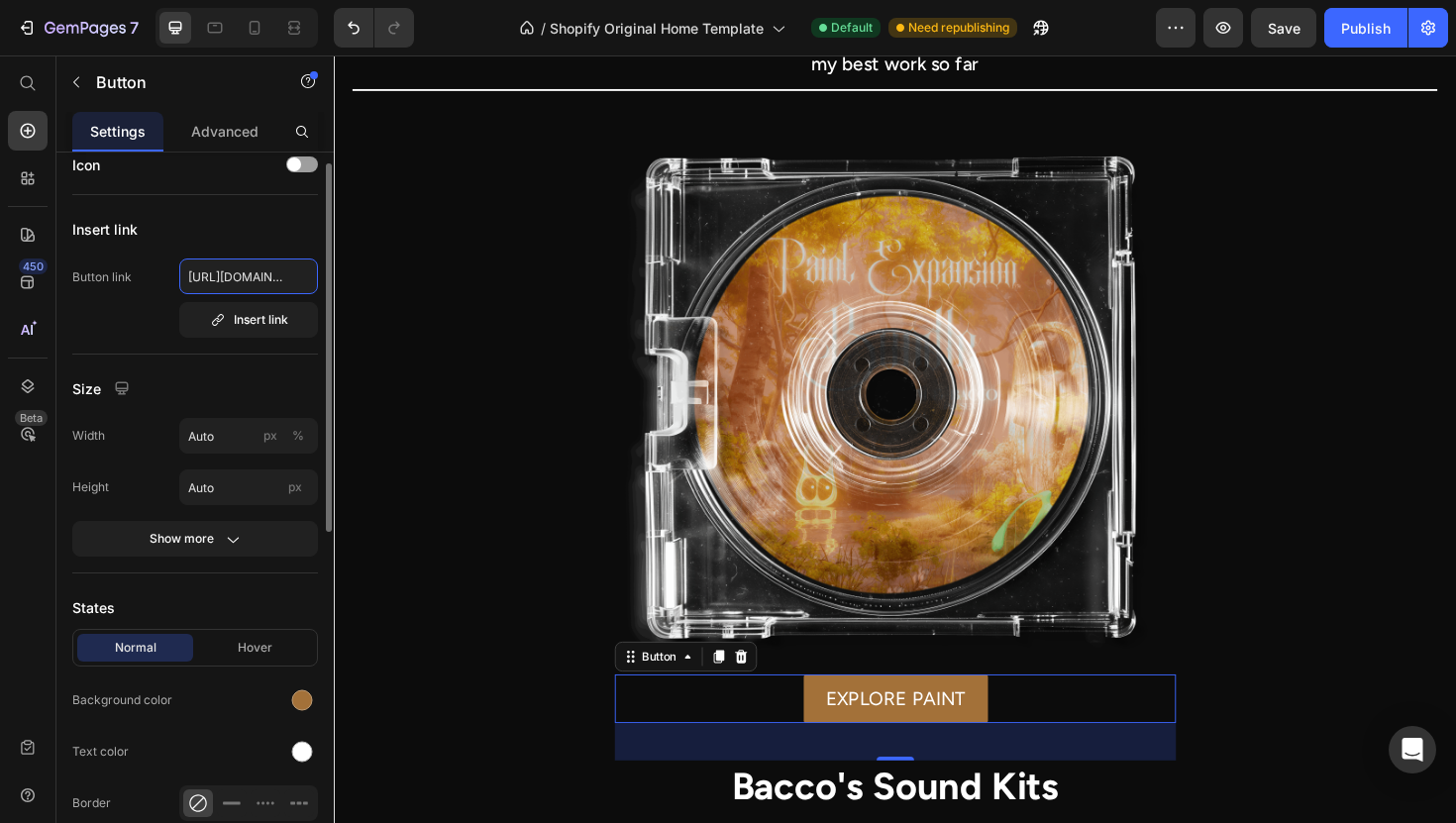 scroll, scrollTop: 0, scrollLeft: 217, axis: horizontal 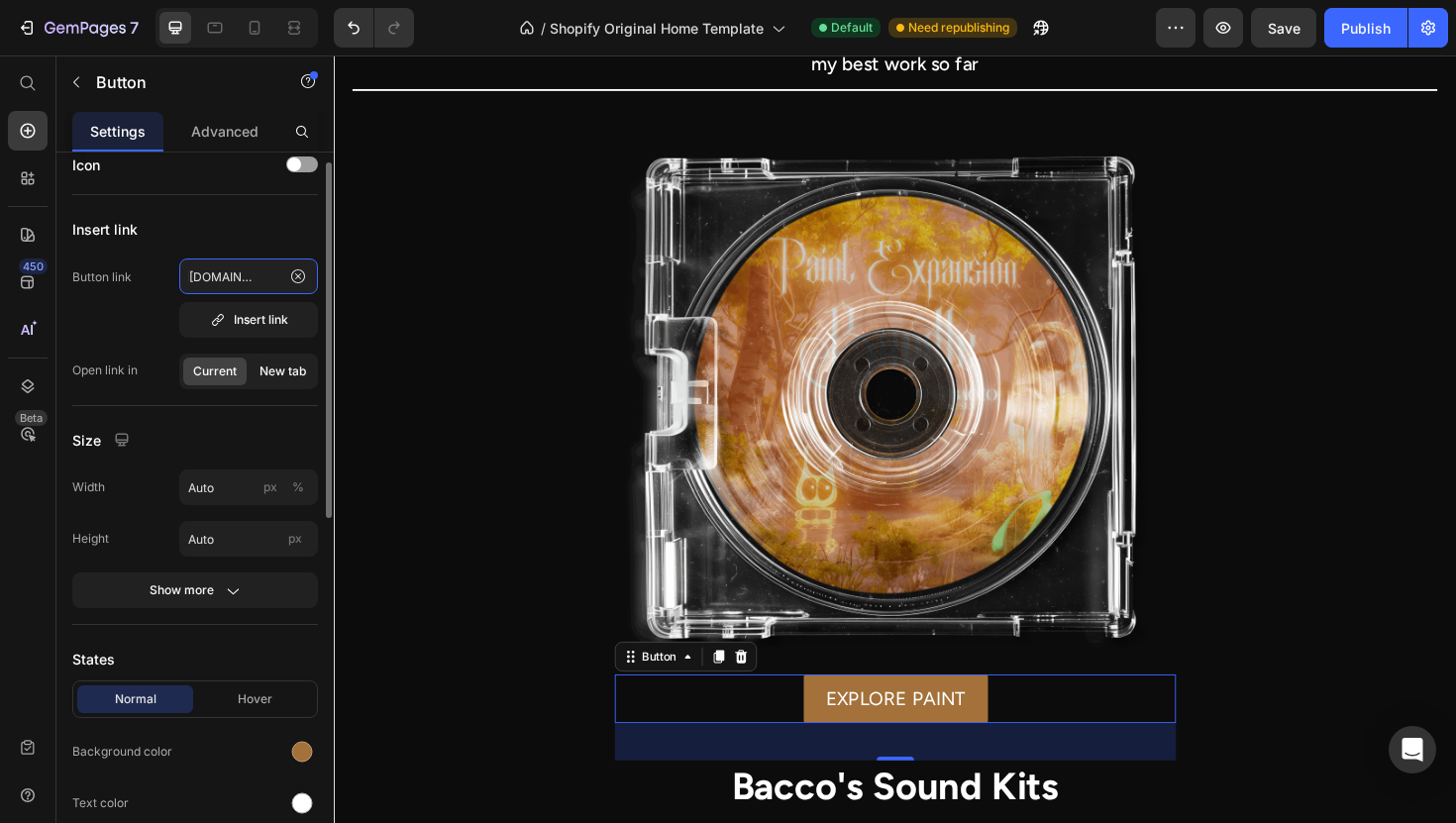 type on "[URL][DOMAIN_NAME]" 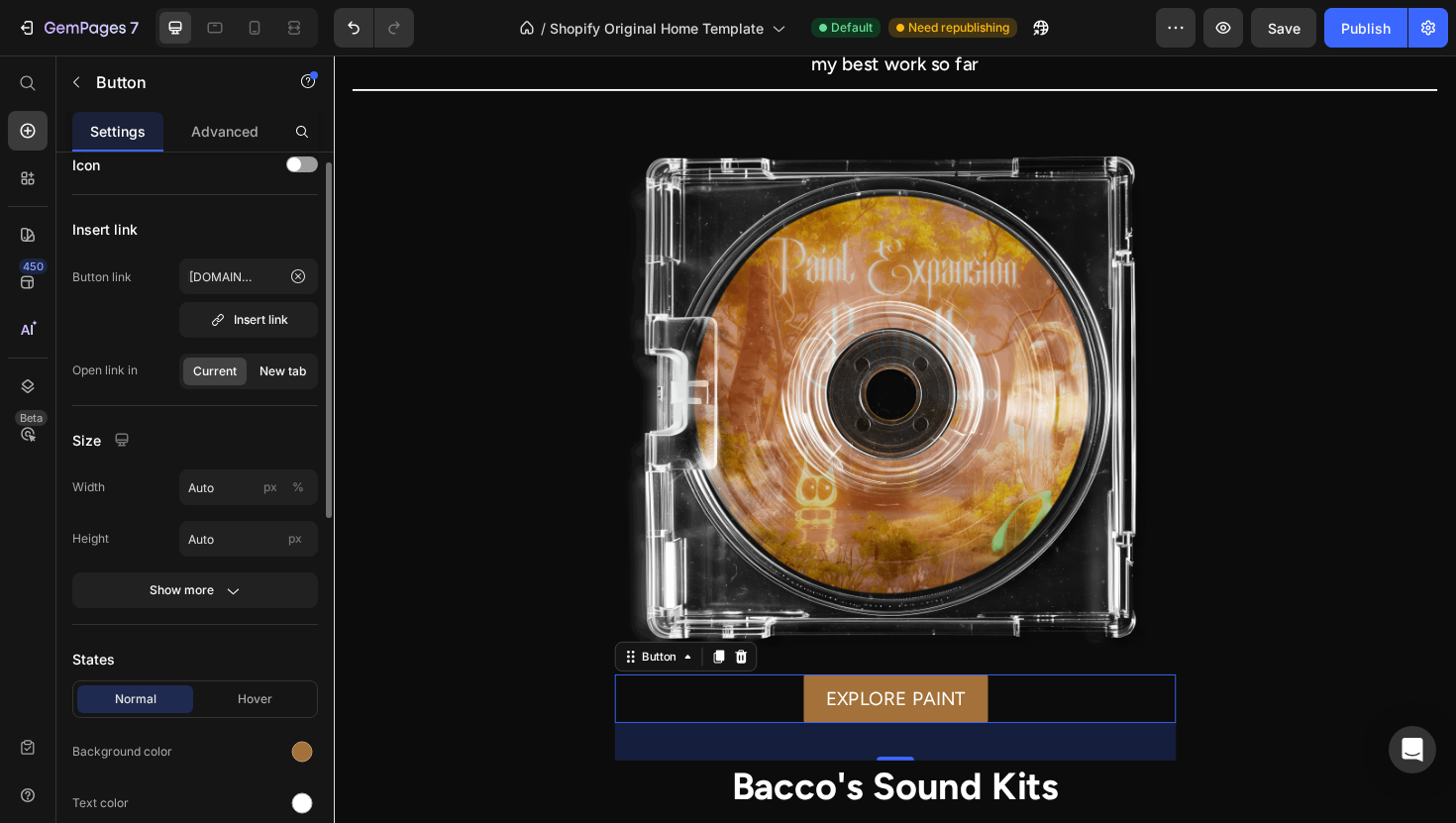scroll, scrollTop: 0, scrollLeft: 0, axis: both 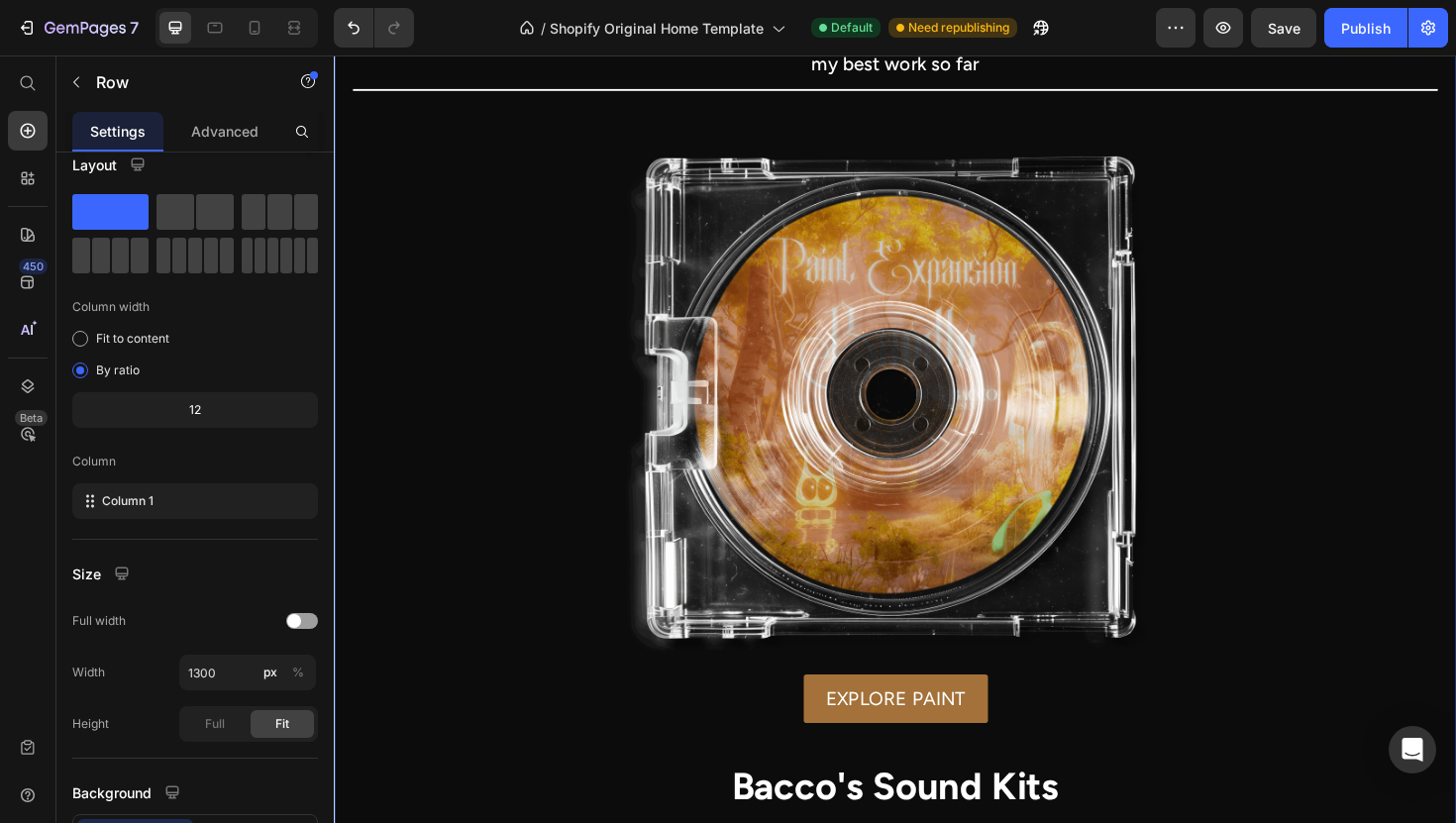 click on "PAINT IS FINALLY OUT Heading my best work so far Heading                Title Line Image EXPLORE PAINT Button Product Bacco's Sound Kits Heading                Title Line" at bounding box center (928, 439) 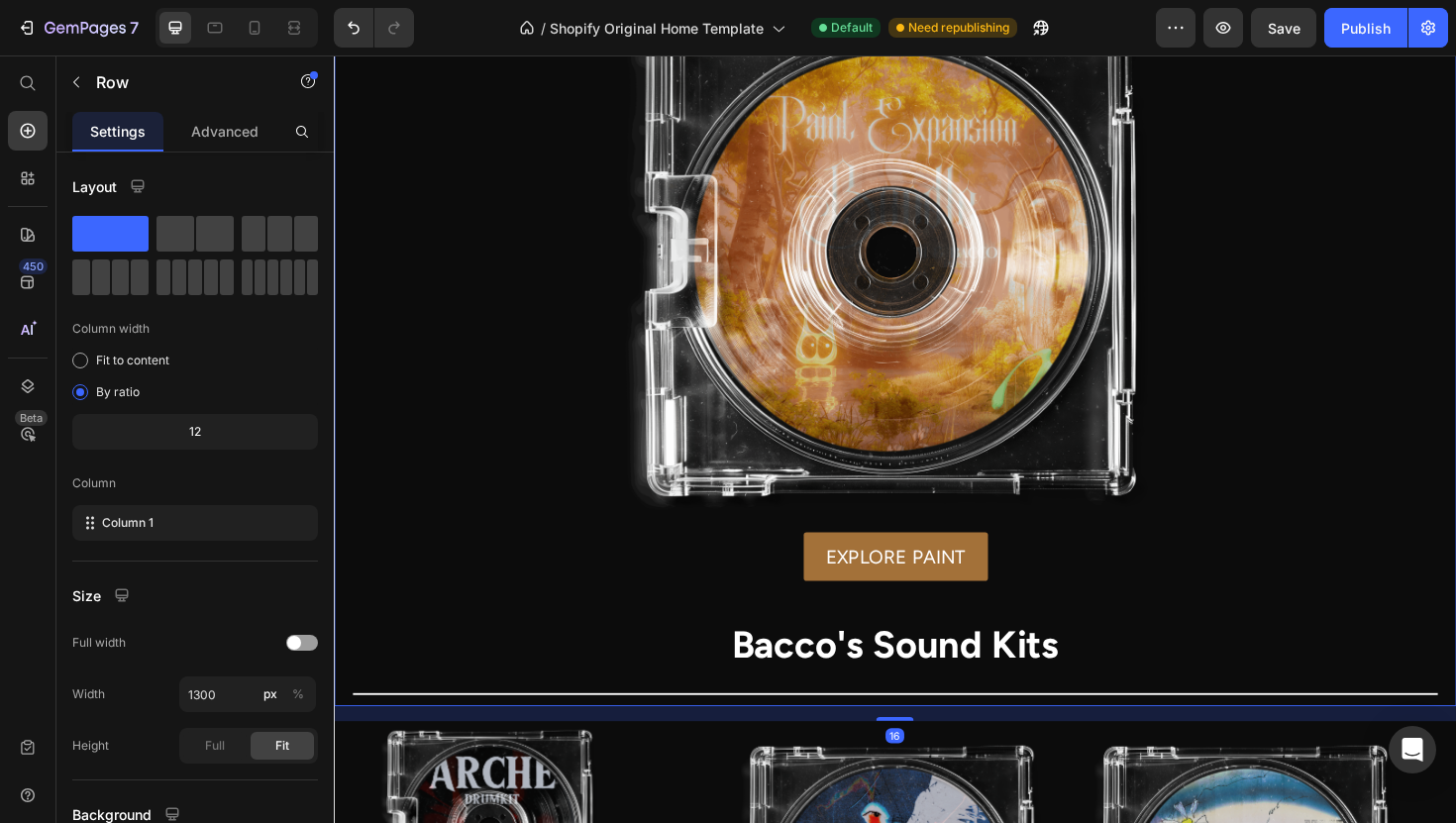 scroll, scrollTop: 856, scrollLeft: 0, axis: vertical 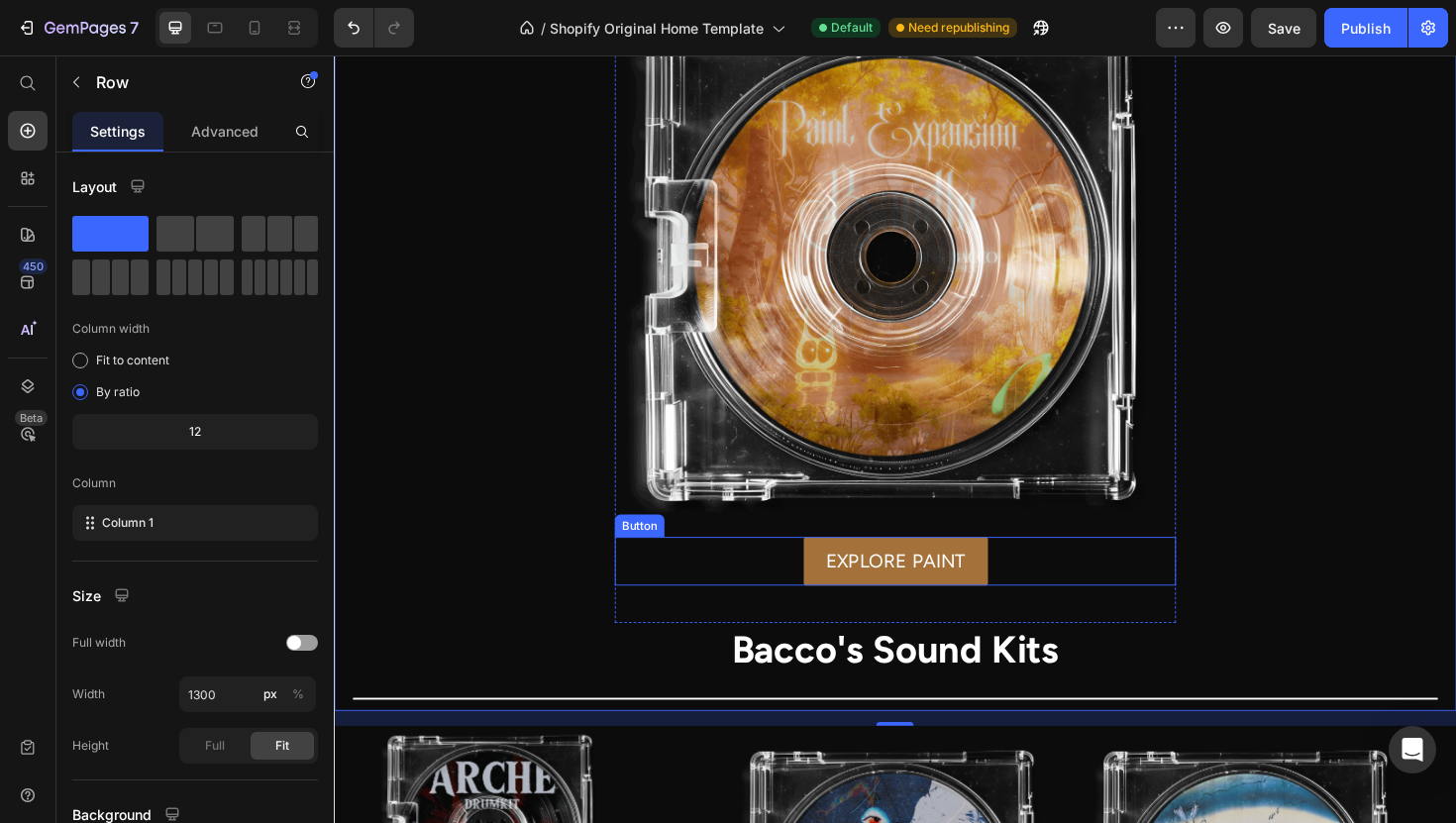 click on "EXPLORE PAINT Button" at bounding box center [928, 591] 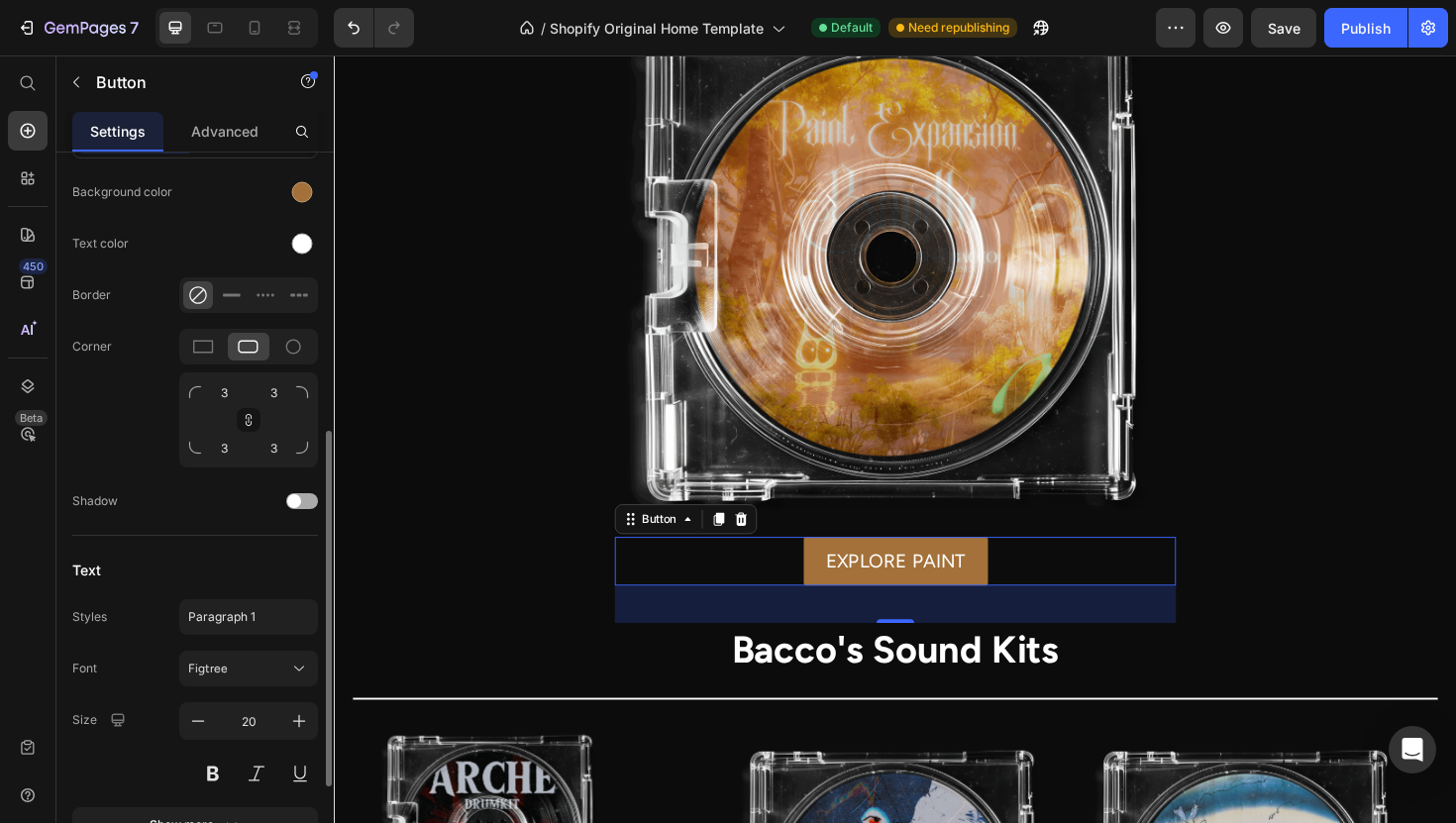 scroll, scrollTop: 589, scrollLeft: 0, axis: vertical 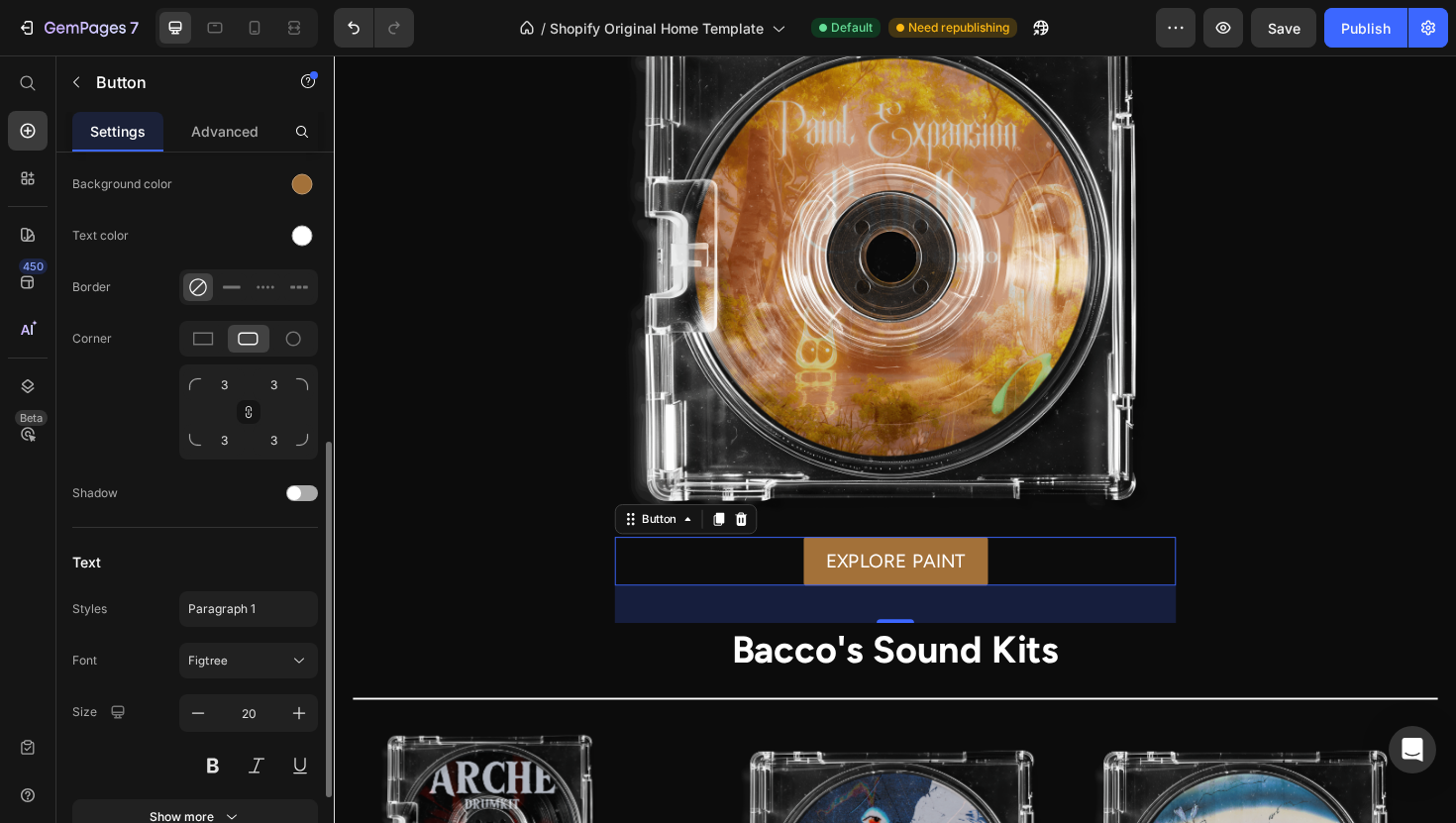 click on "Shadow" 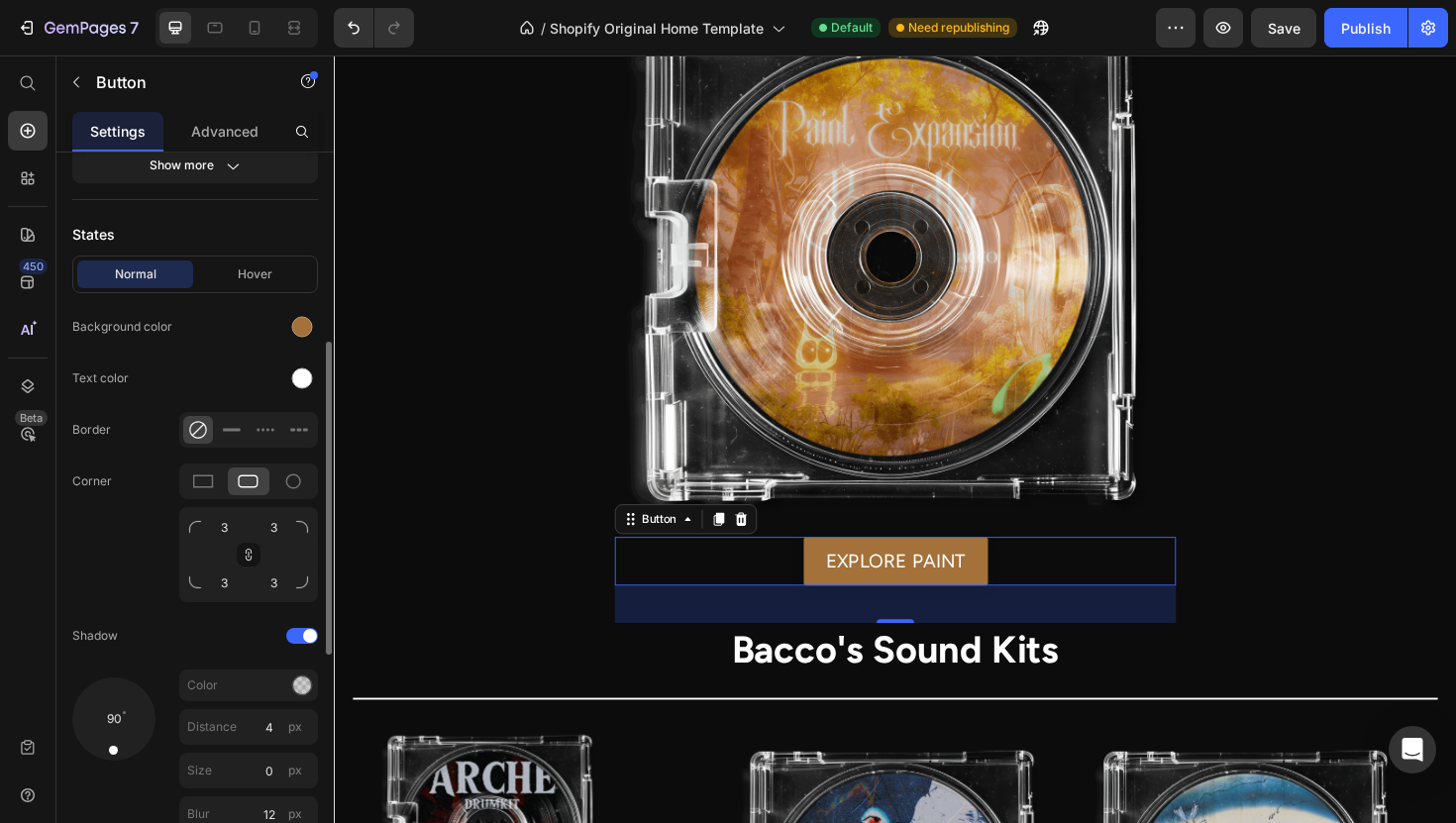 scroll, scrollTop: 444, scrollLeft: 0, axis: vertical 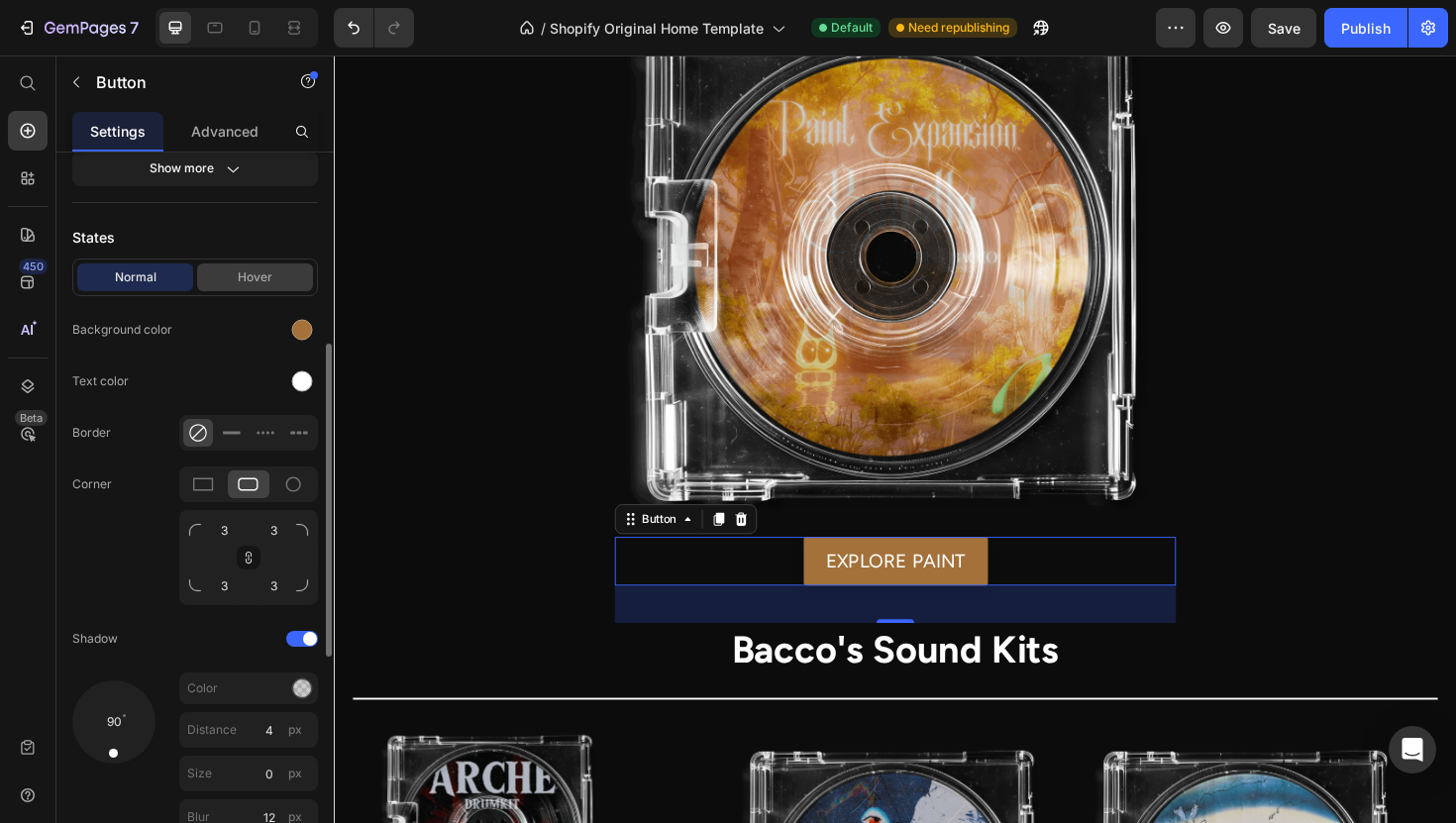 click on "Hover" at bounding box center [255, 277] 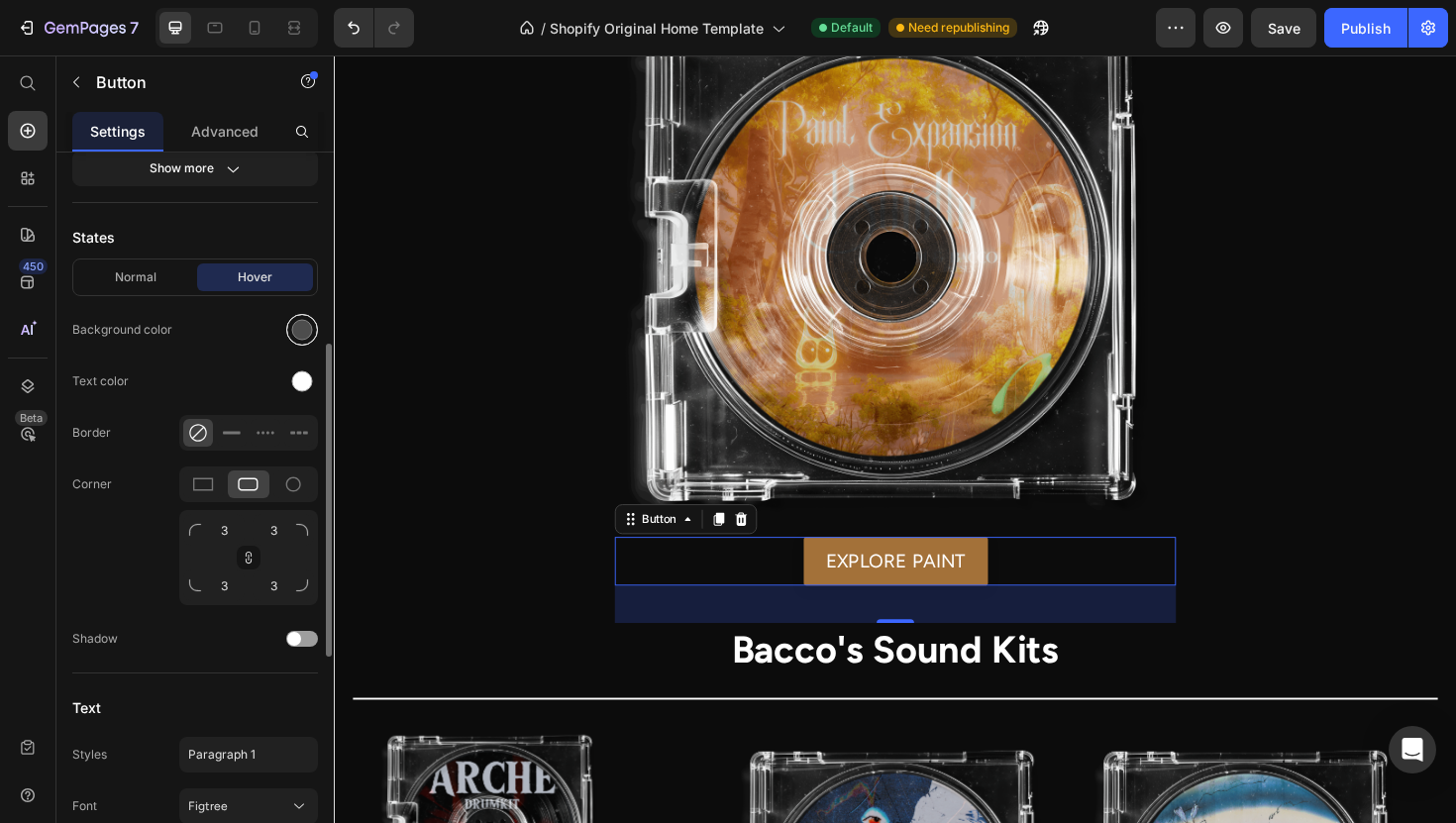 click at bounding box center (302, 330) 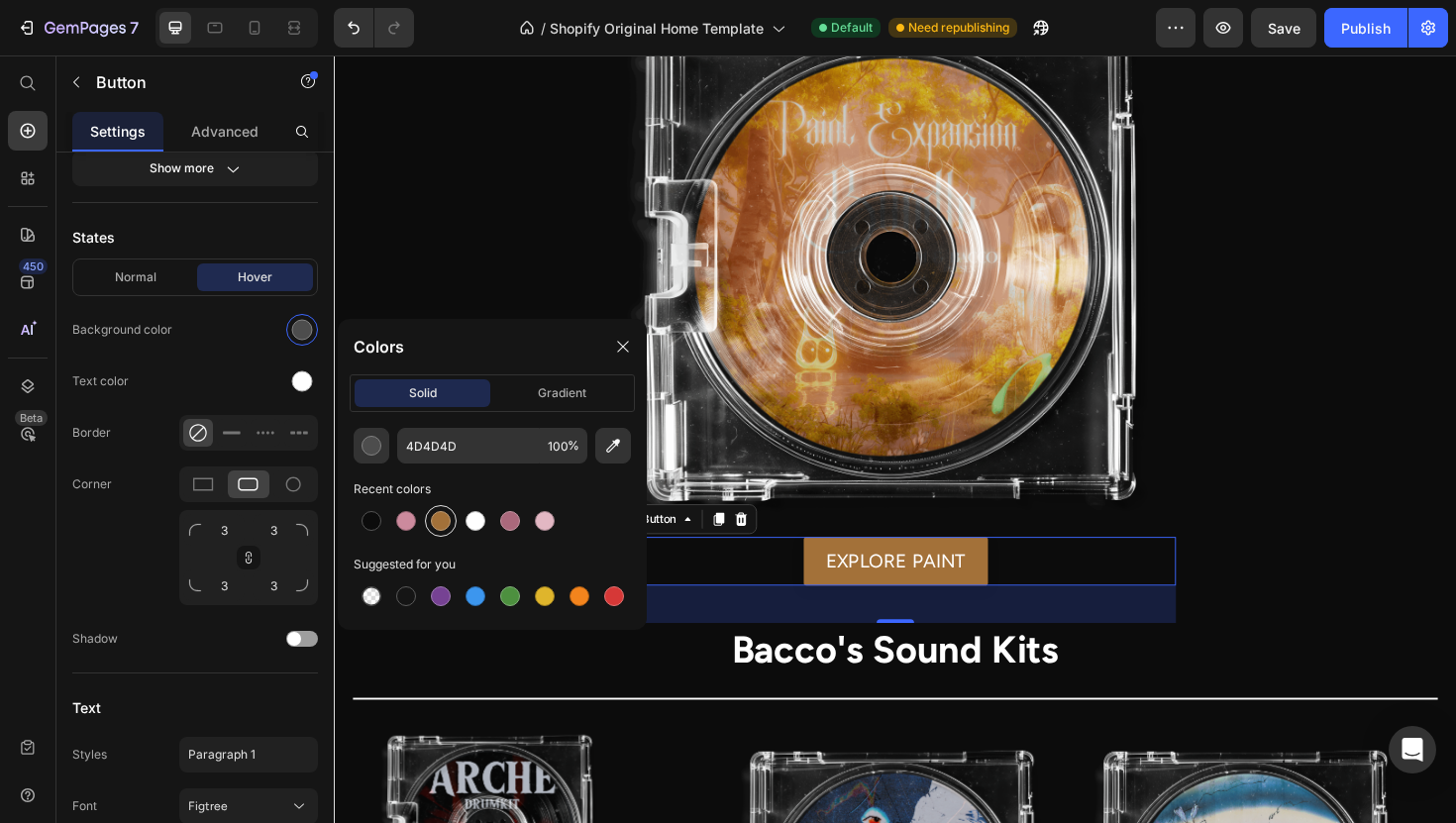 click at bounding box center (441, 521) 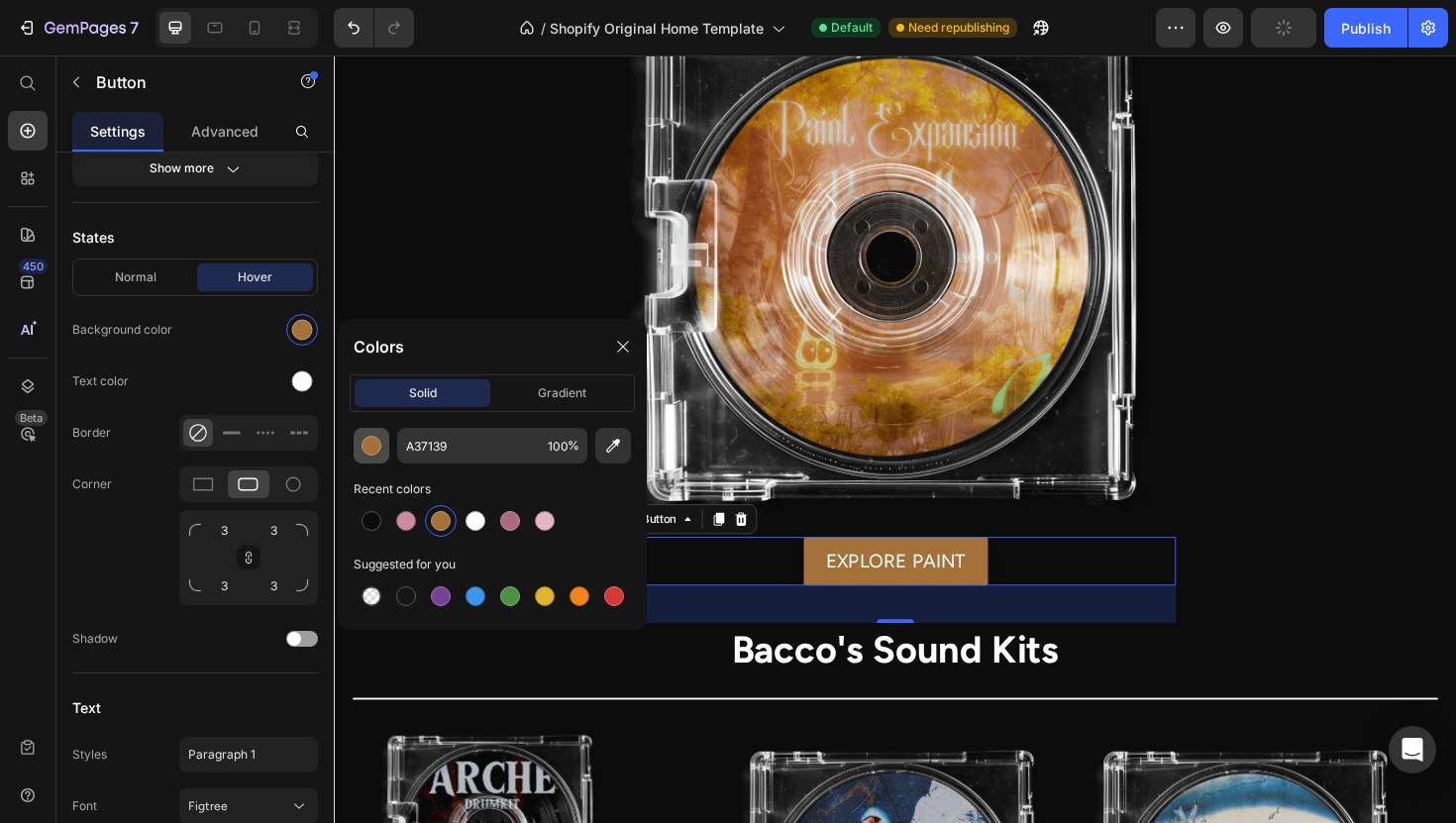 click at bounding box center (371, 446) 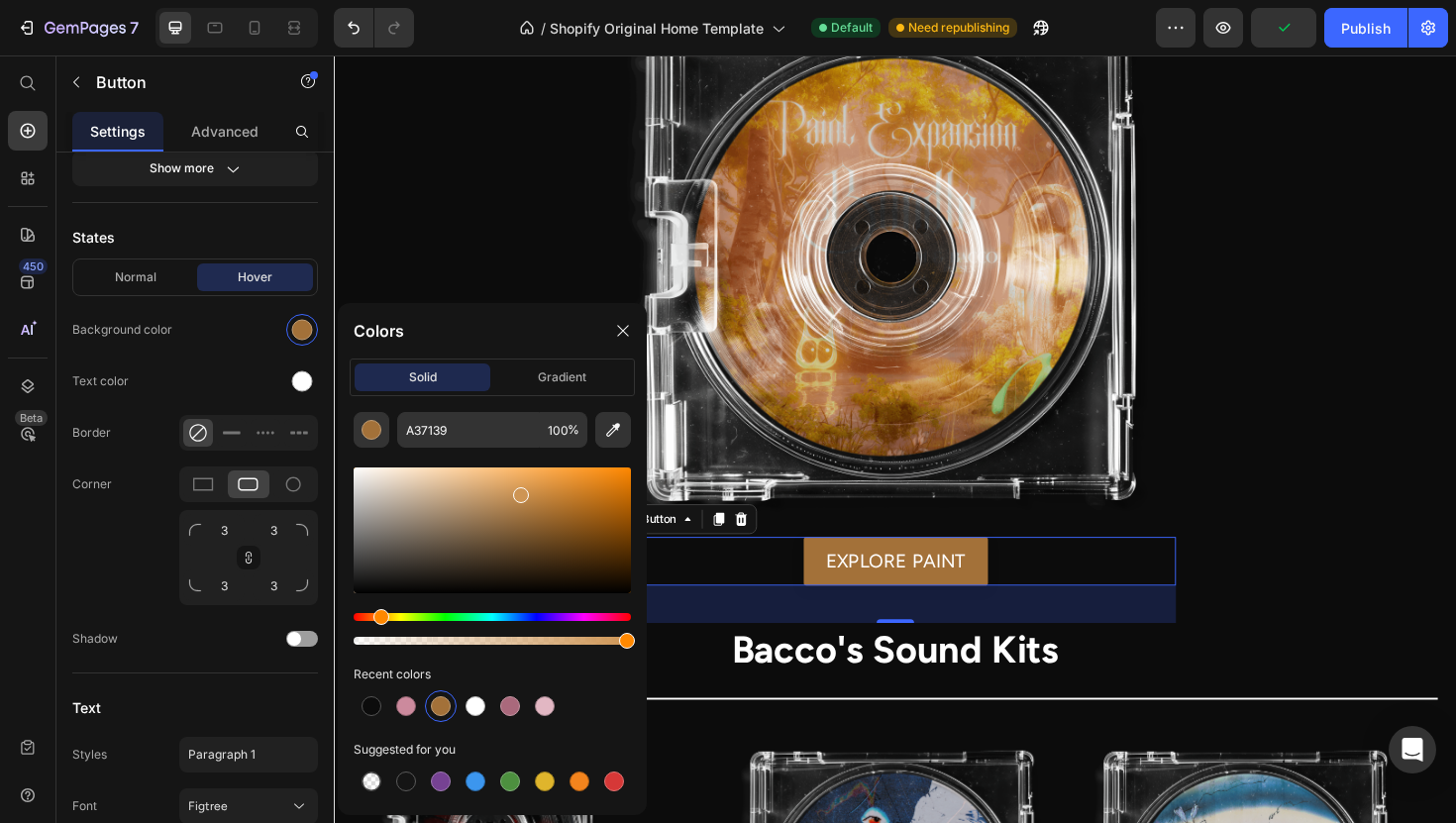 drag, startPoint x: 523, startPoint y: 499, endPoint x: 512, endPoint y: 486, distance: 17.029386 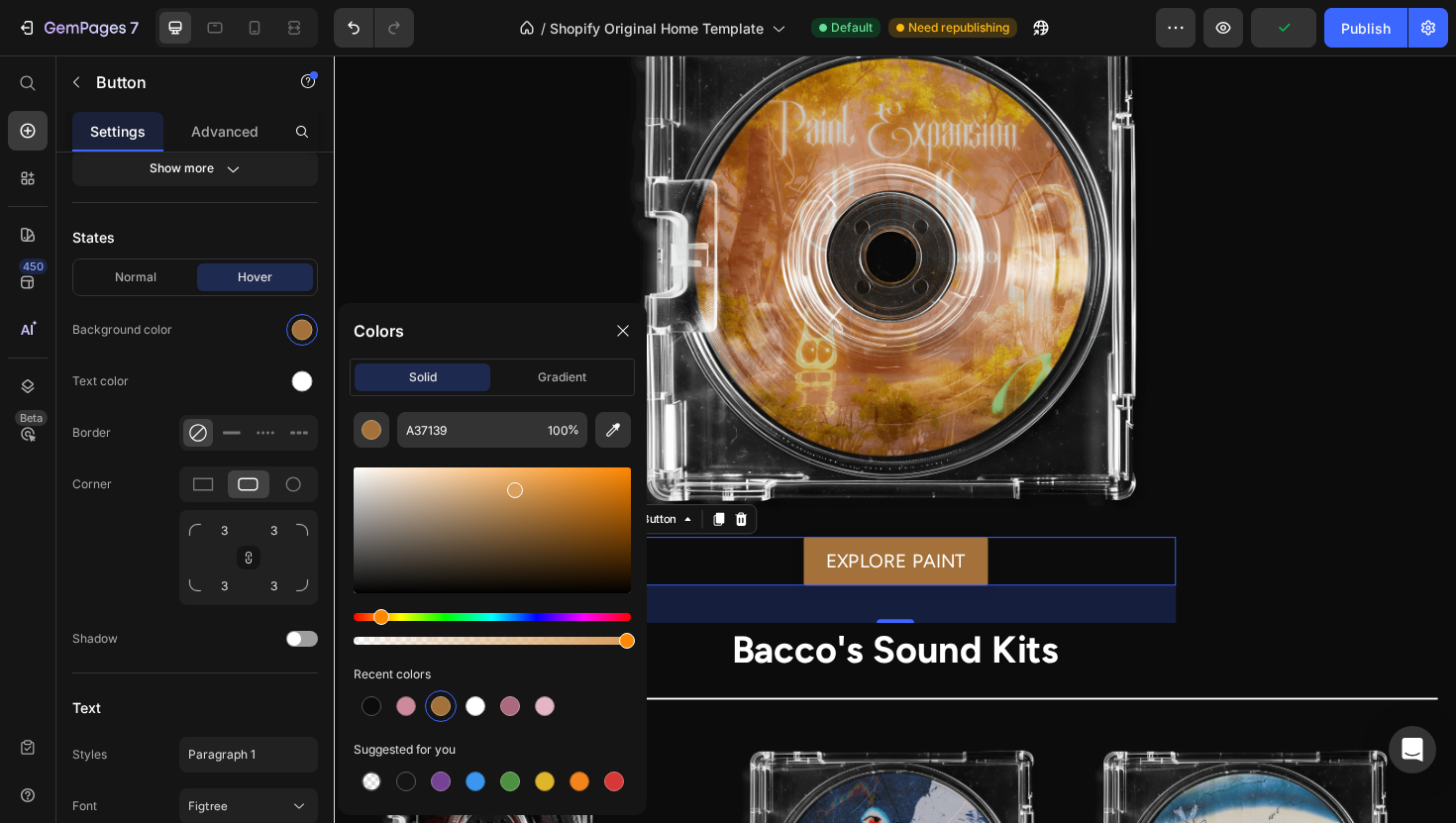 type on "D89F5D" 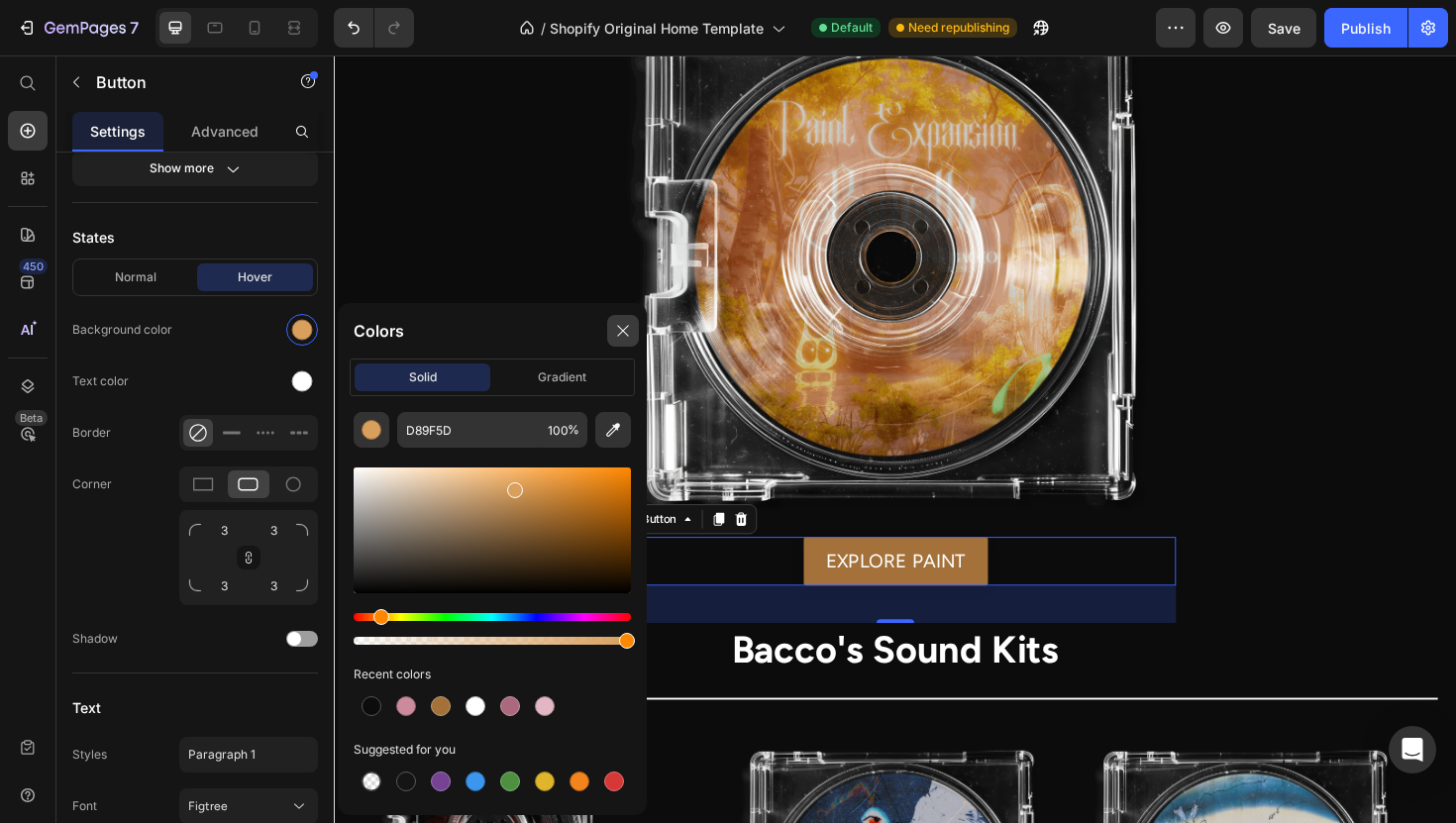 click 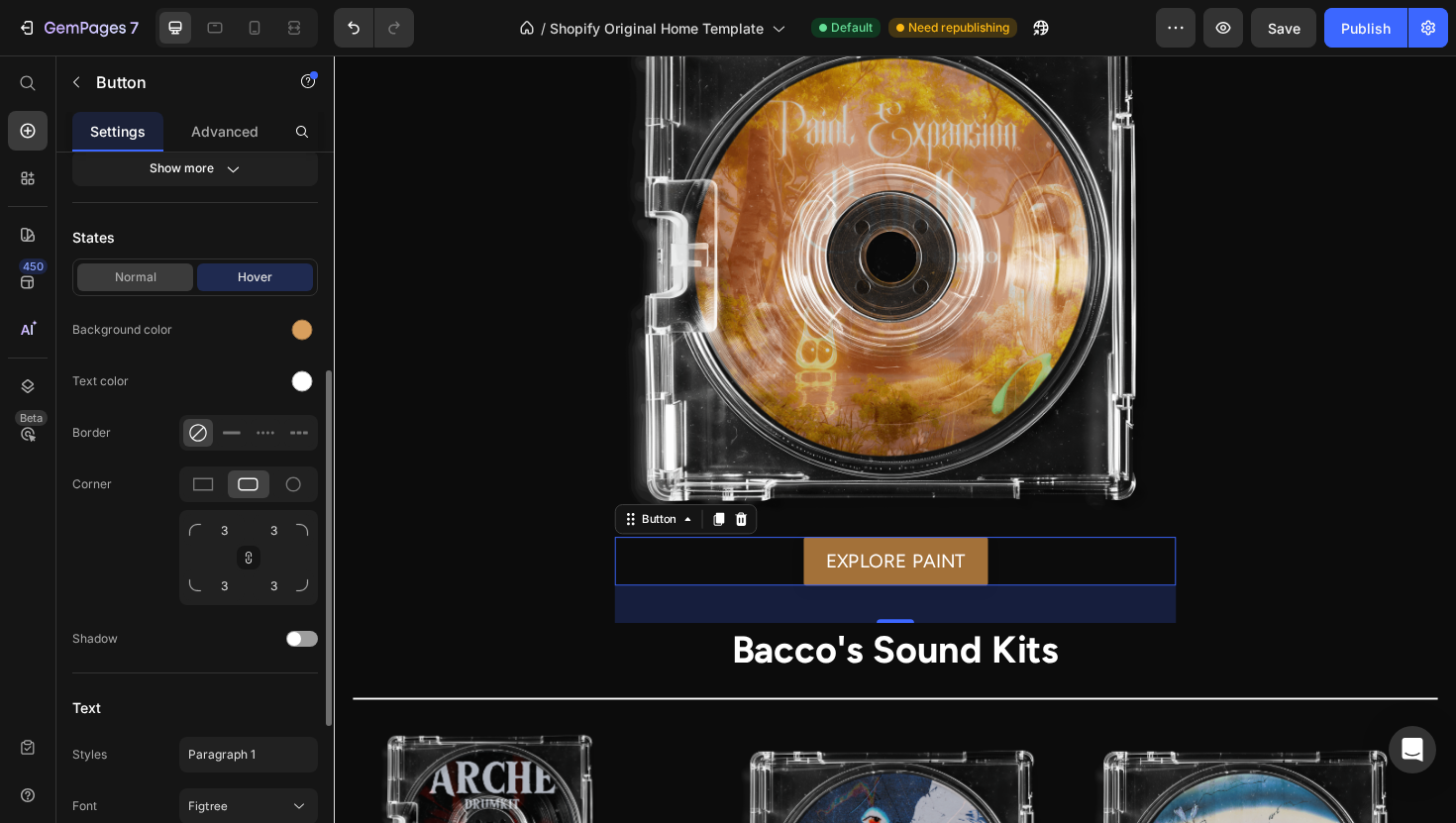 click on "Normal" at bounding box center (135, 277) 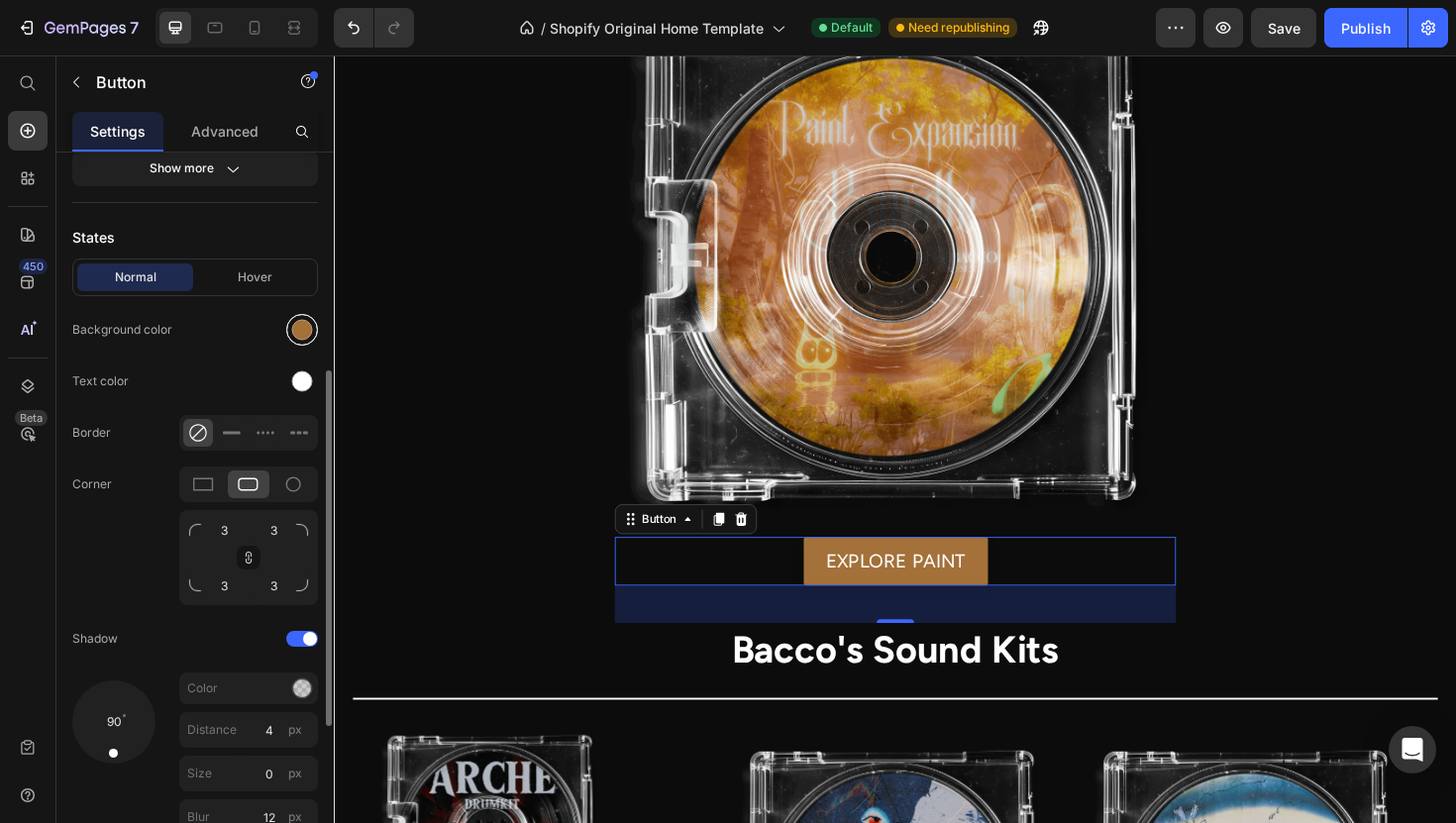click at bounding box center [302, 330] 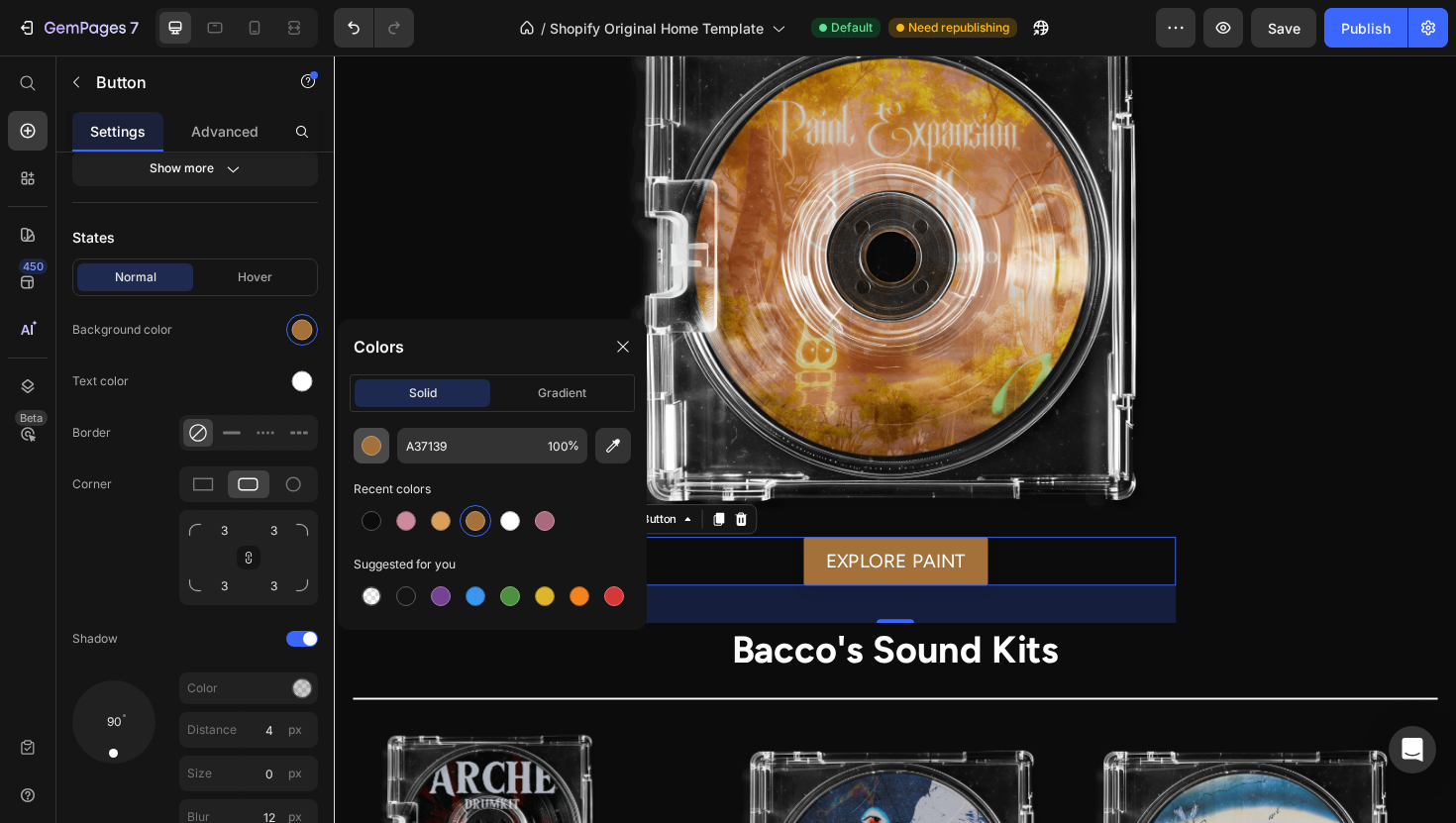 click at bounding box center [371, 446] 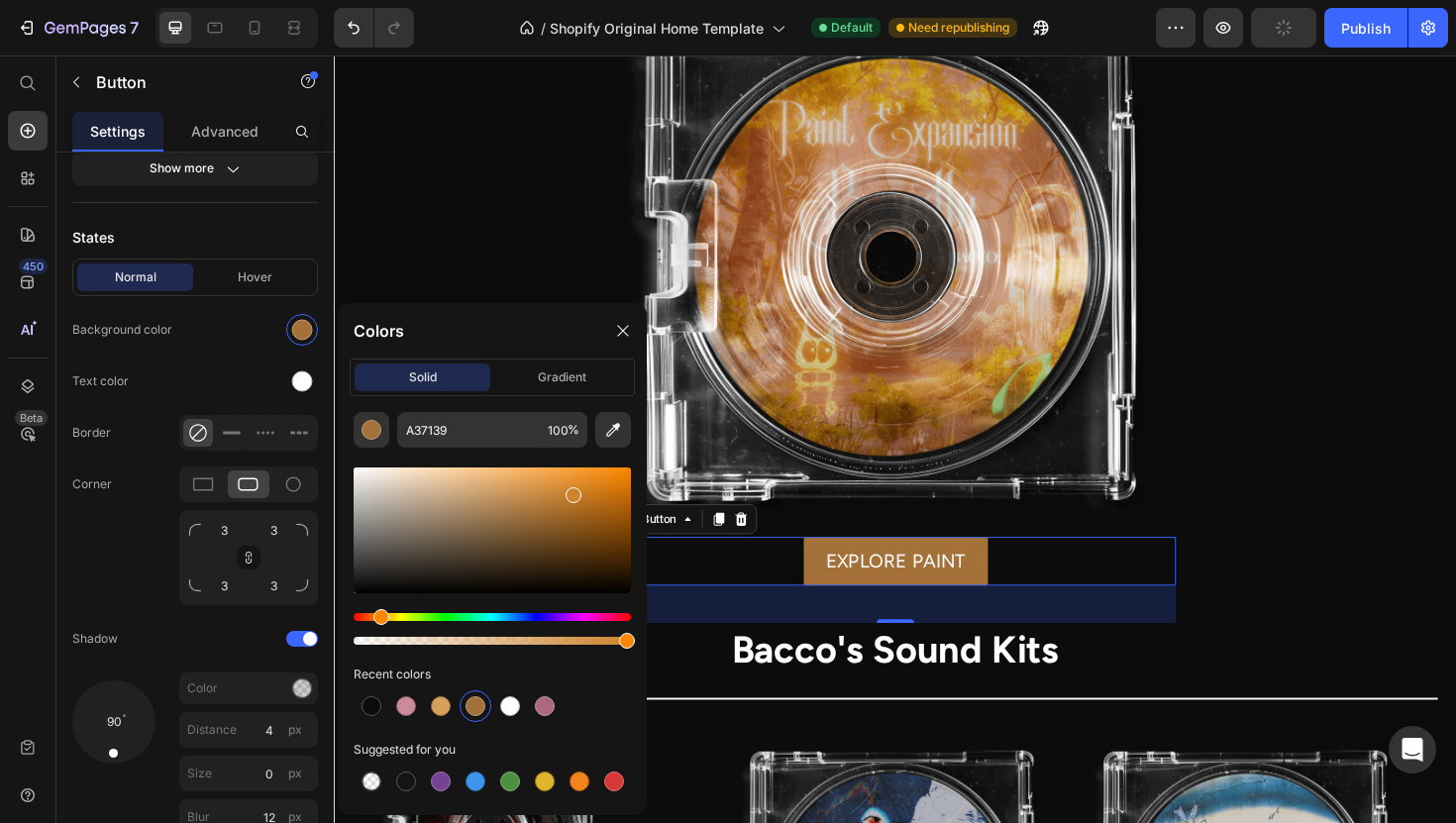 drag, startPoint x: 545, startPoint y: 507, endPoint x: 574, endPoint y: 489, distance: 34.1321 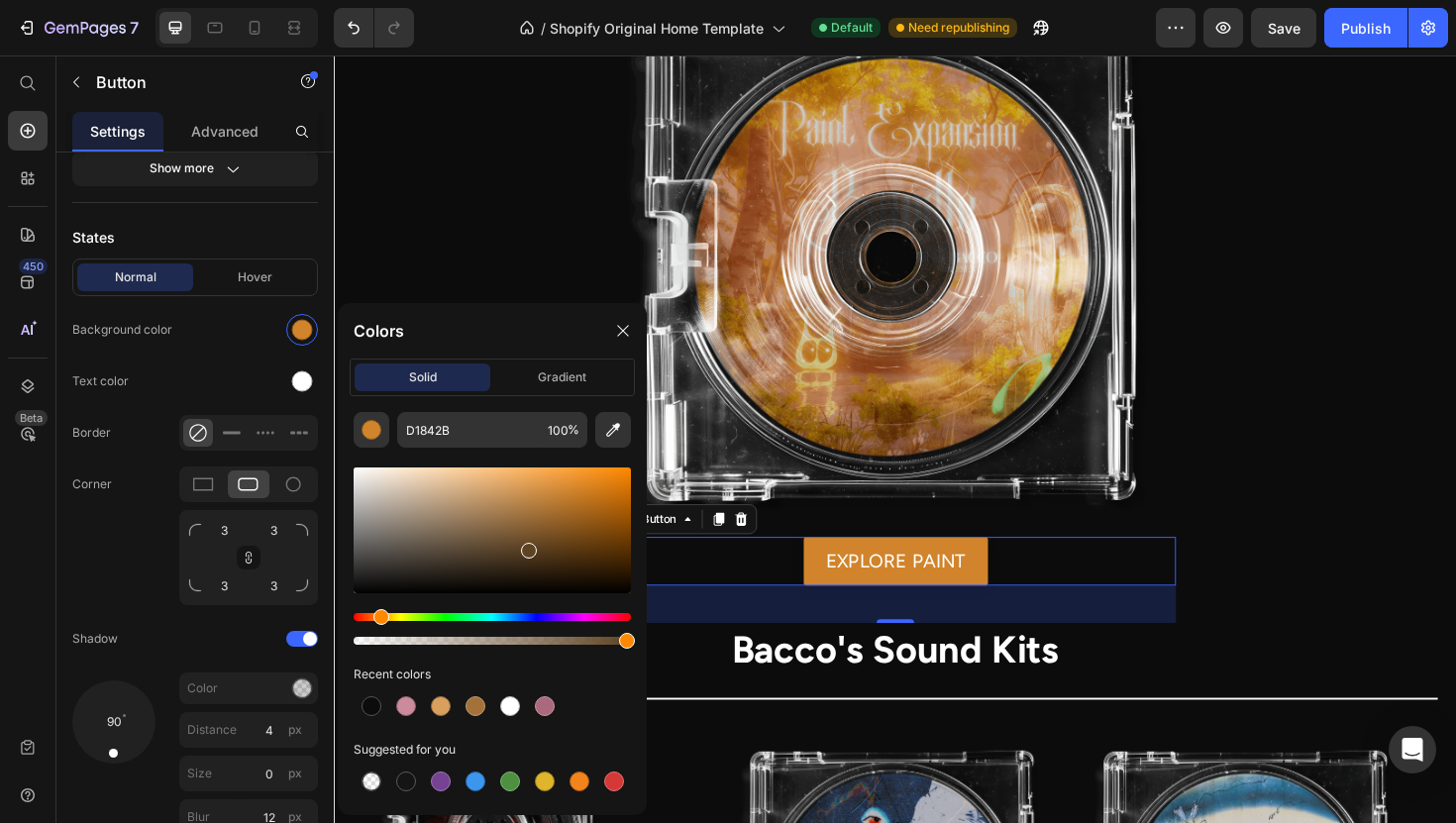 drag, startPoint x: 574, startPoint y: 491, endPoint x: 495, endPoint y: 558, distance: 103.58571 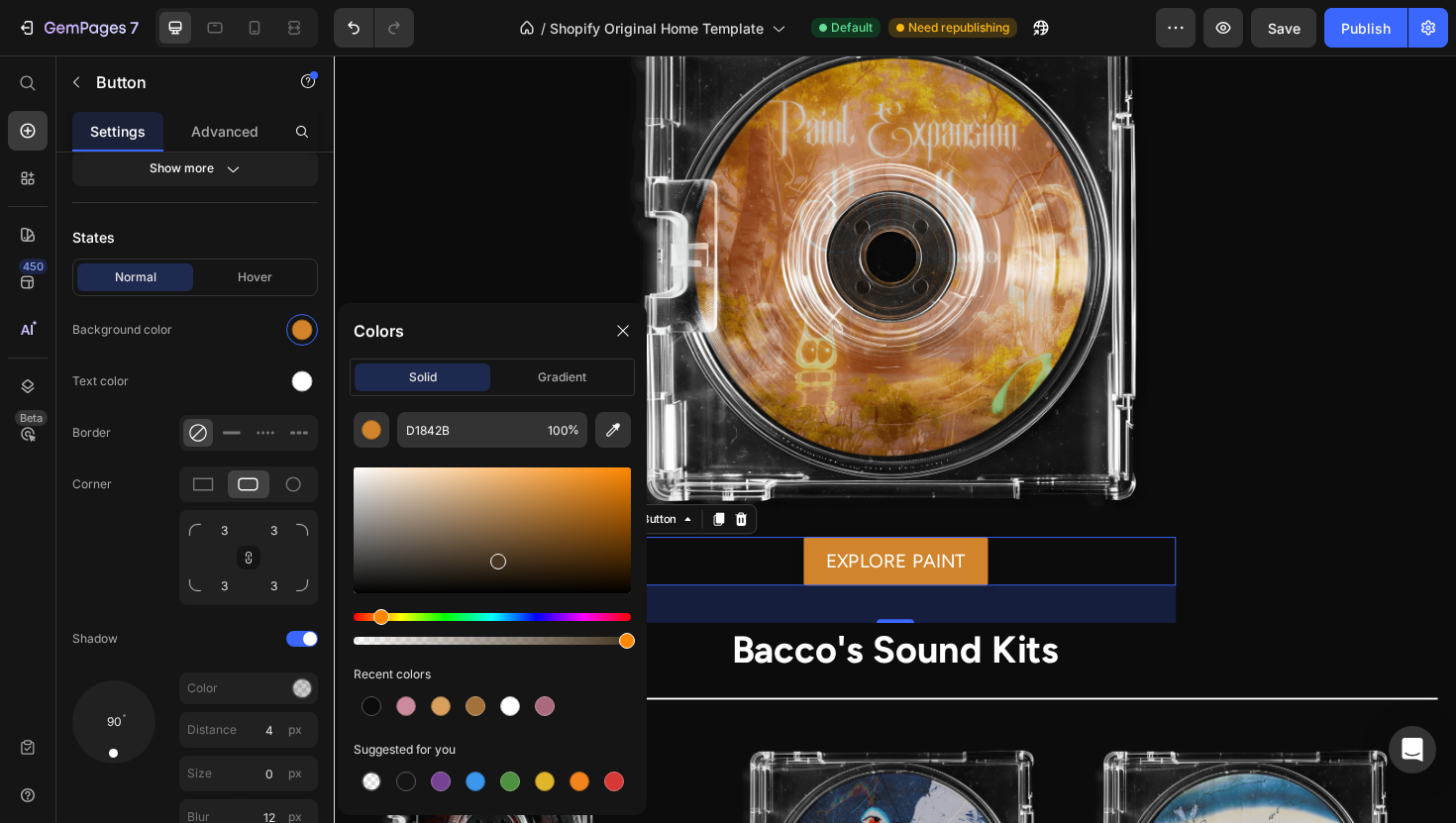 type on "473622" 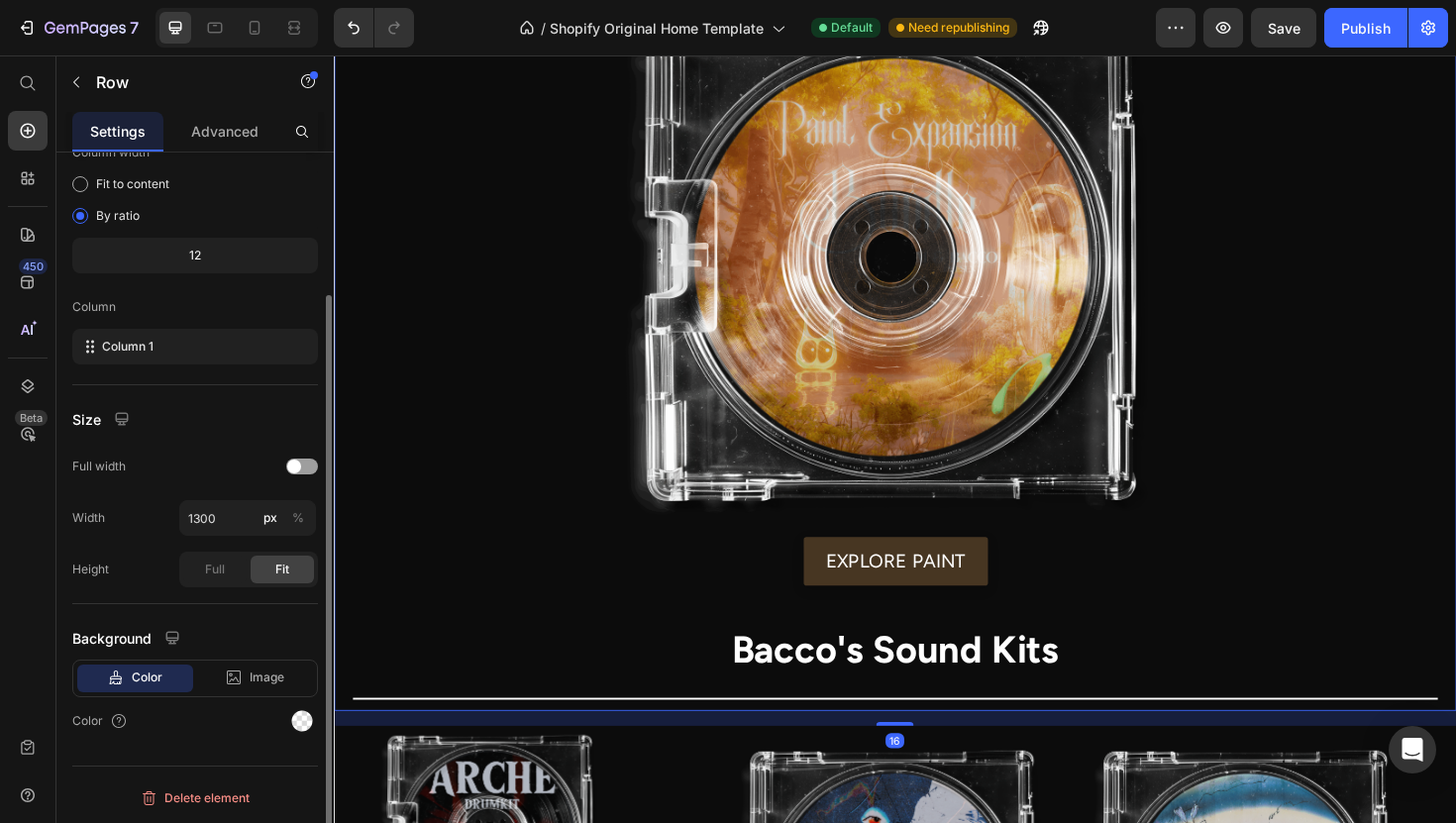 click on "PAINT IS FINALLY OUT Heading my best work so far Heading                Title Line Image EXPLORE PAINT Button Product Bacco's Sound Kits Heading                Title Line" at bounding box center [928, 293] 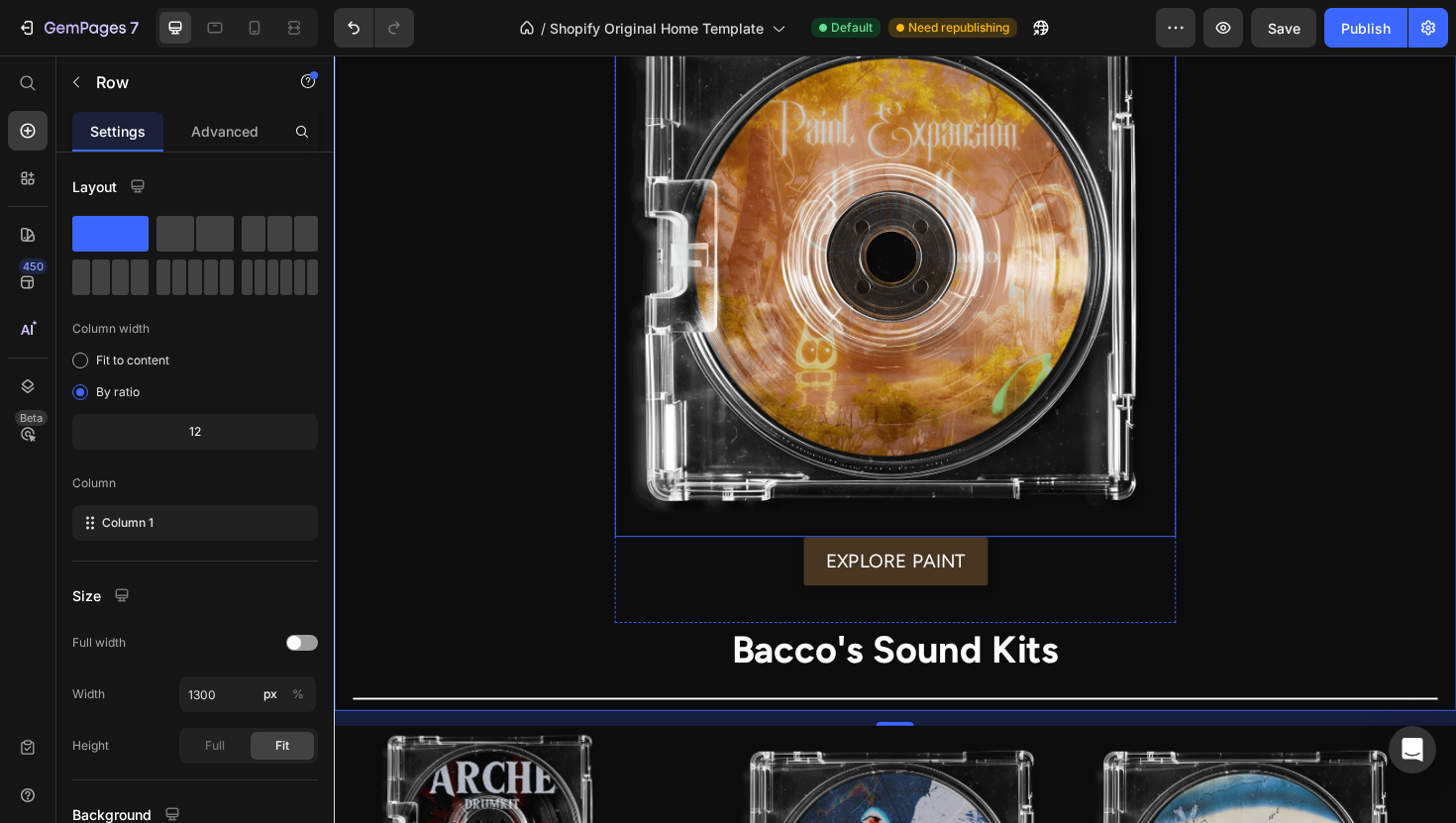 click at bounding box center (928, 268) 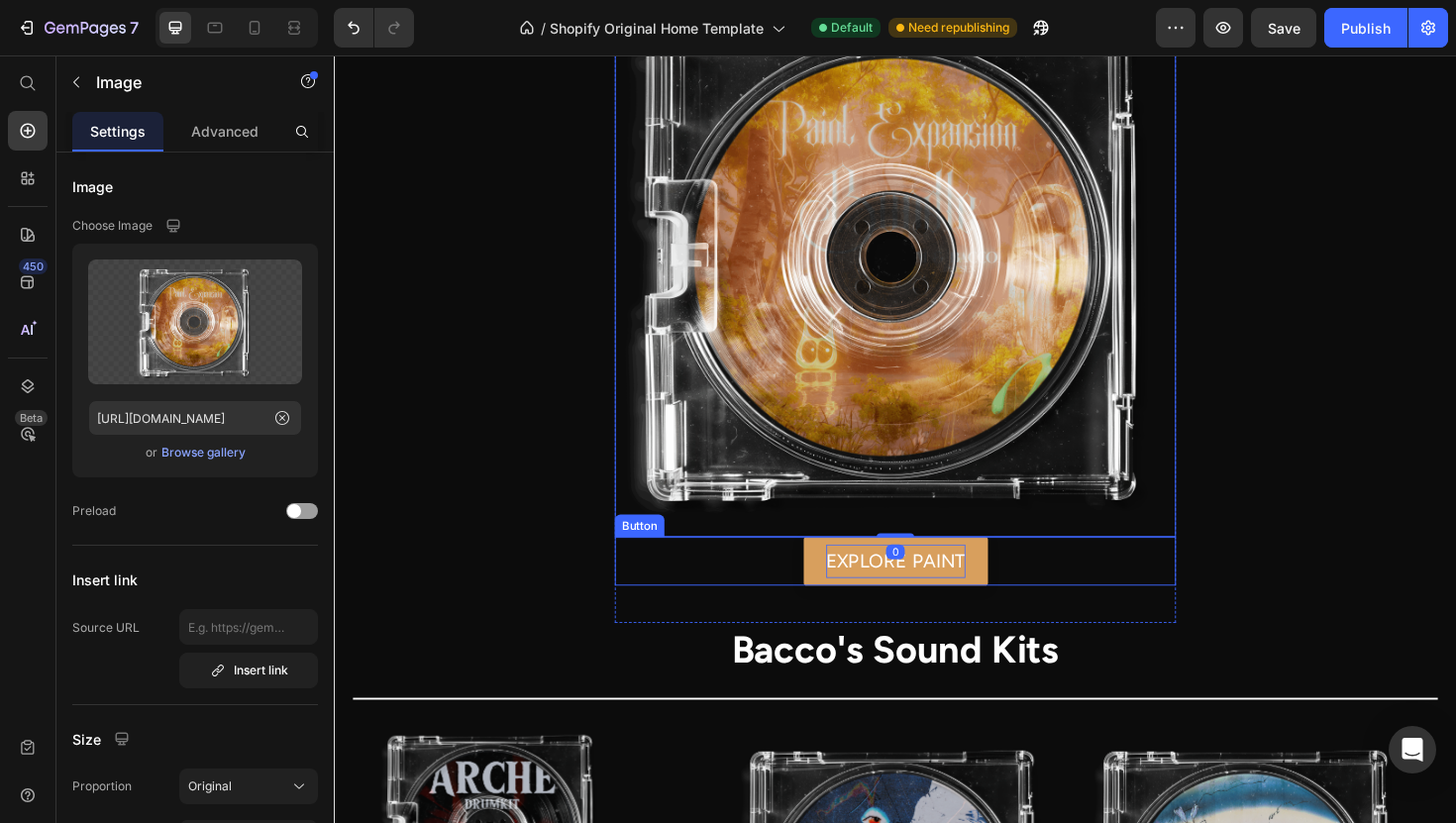 click on "EXPLORE PAINT" at bounding box center [928, 591] 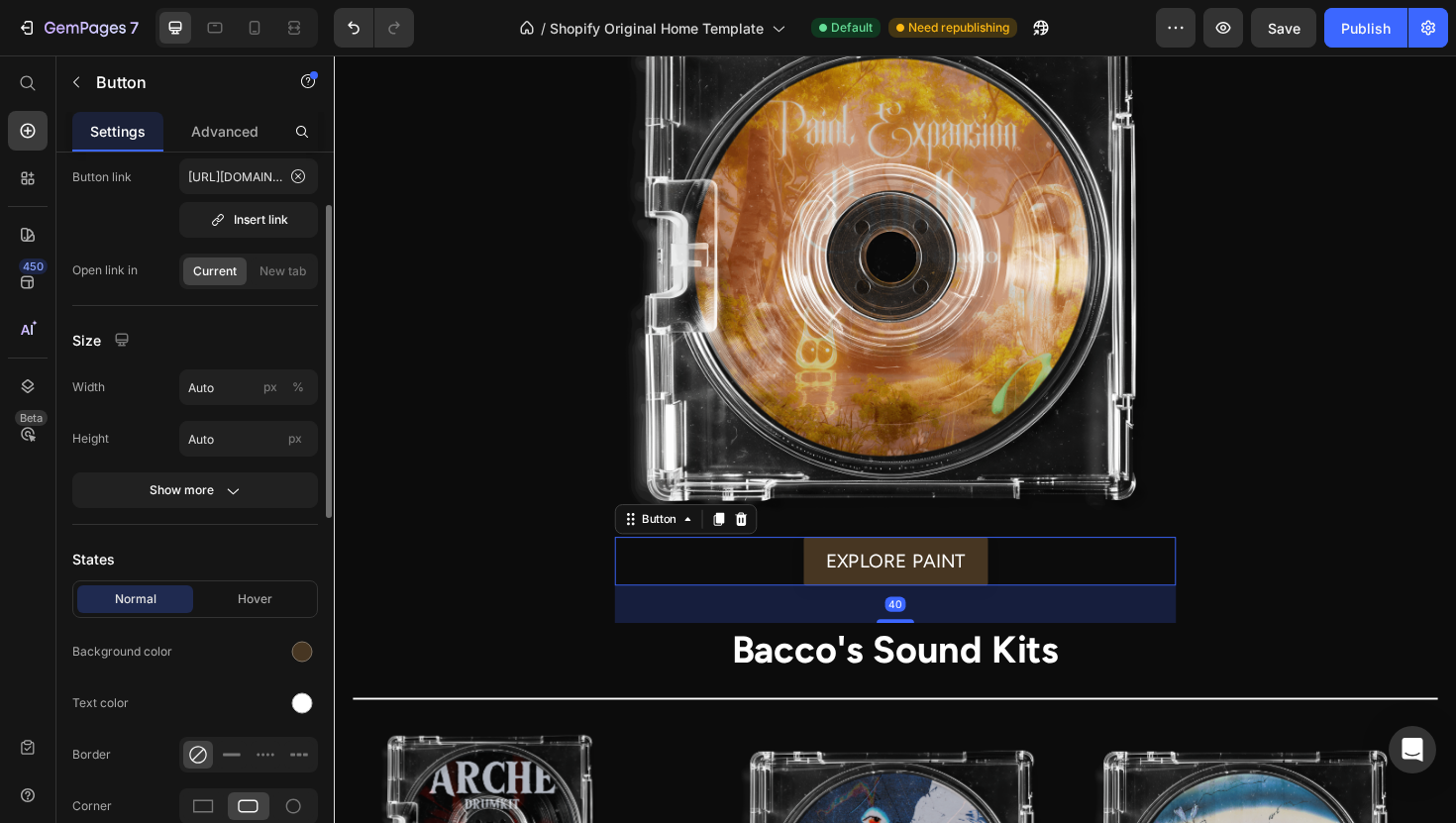 scroll, scrollTop: 138, scrollLeft: 0, axis: vertical 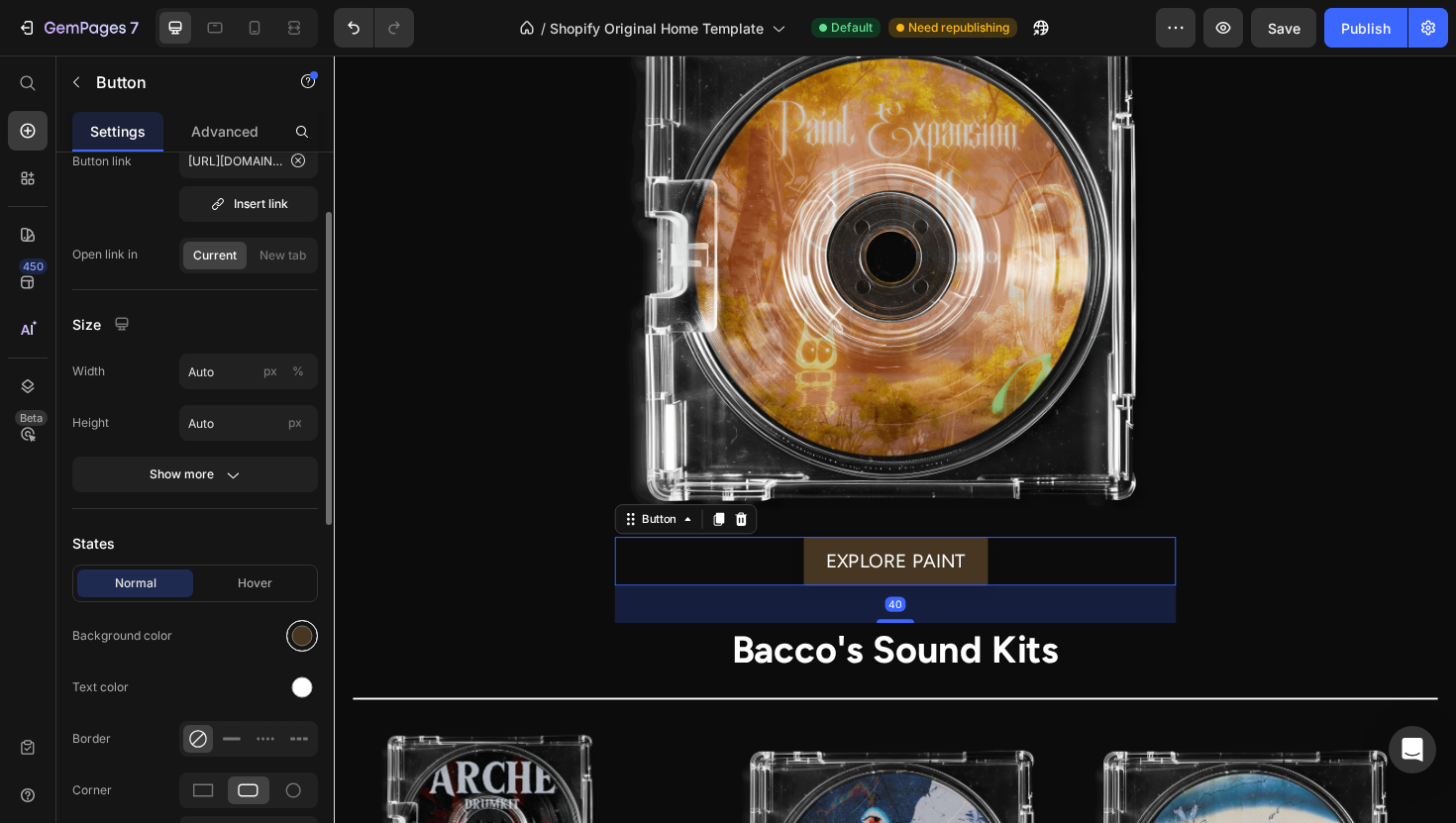 click at bounding box center (302, 636) 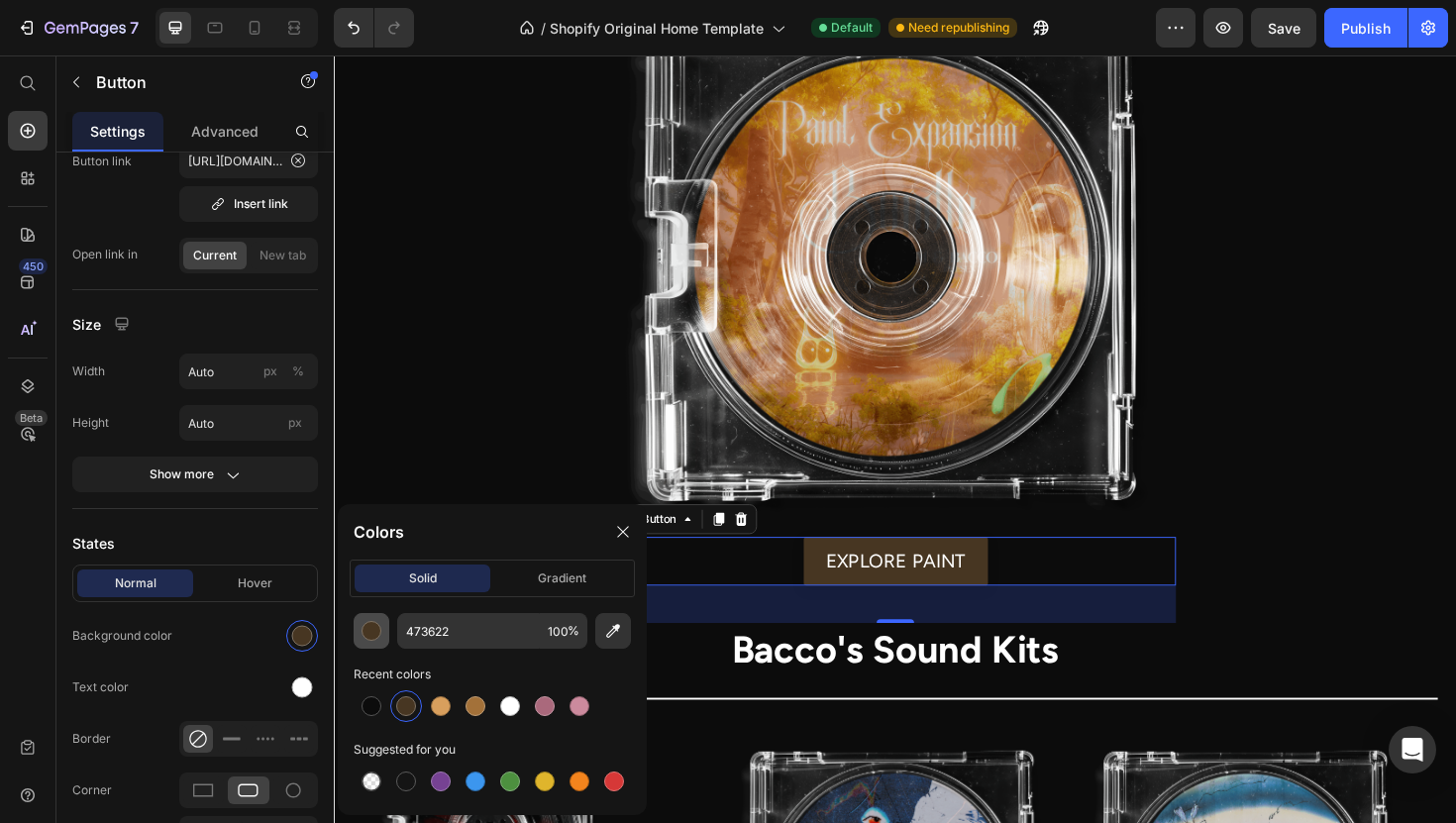 click at bounding box center (371, 631) 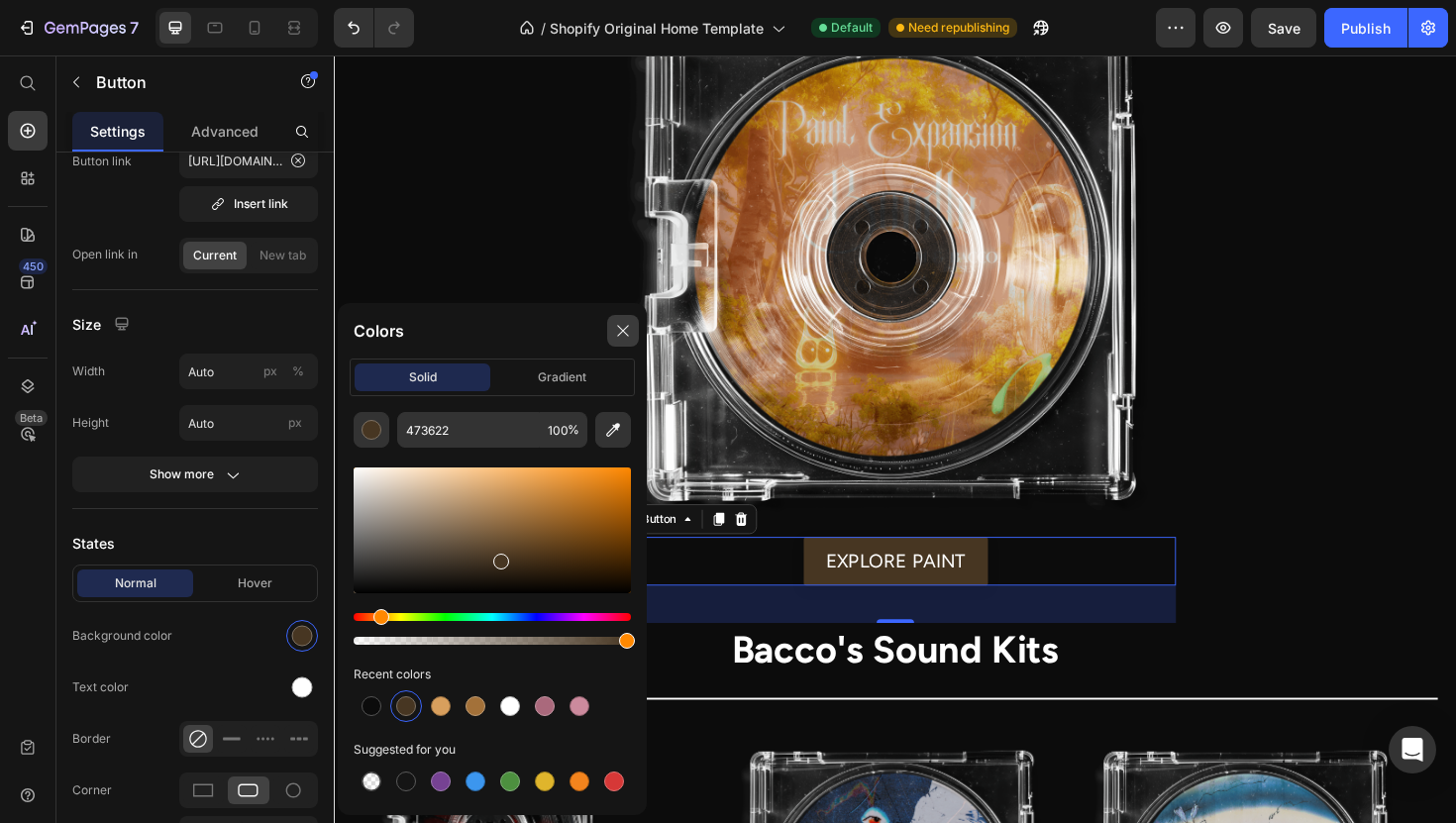 drag, startPoint x: 625, startPoint y: 335, endPoint x: 271, endPoint y: 296, distance: 356.14183 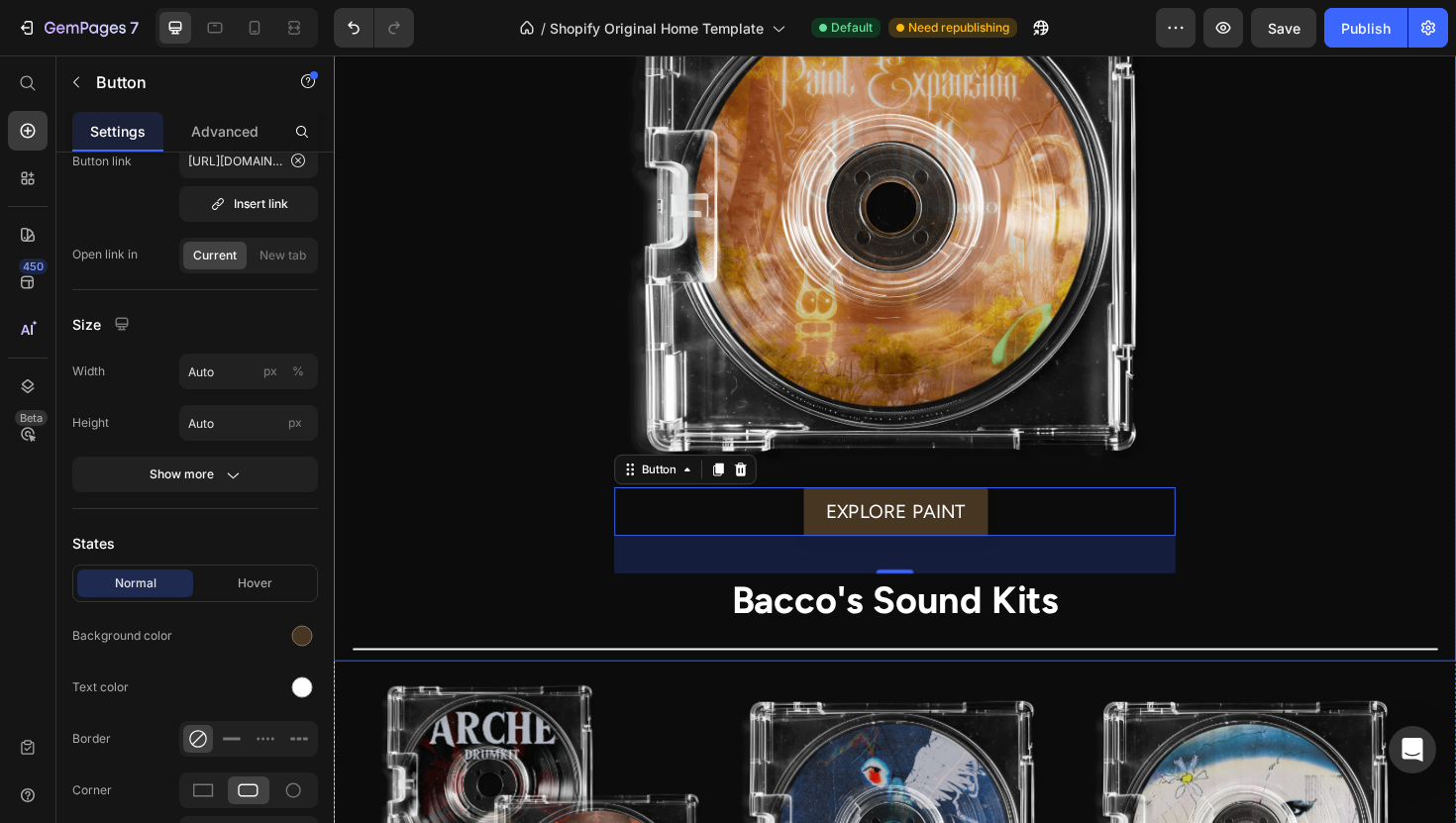 scroll, scrollTop: 929, scrollLeft: 0, axis: vertical 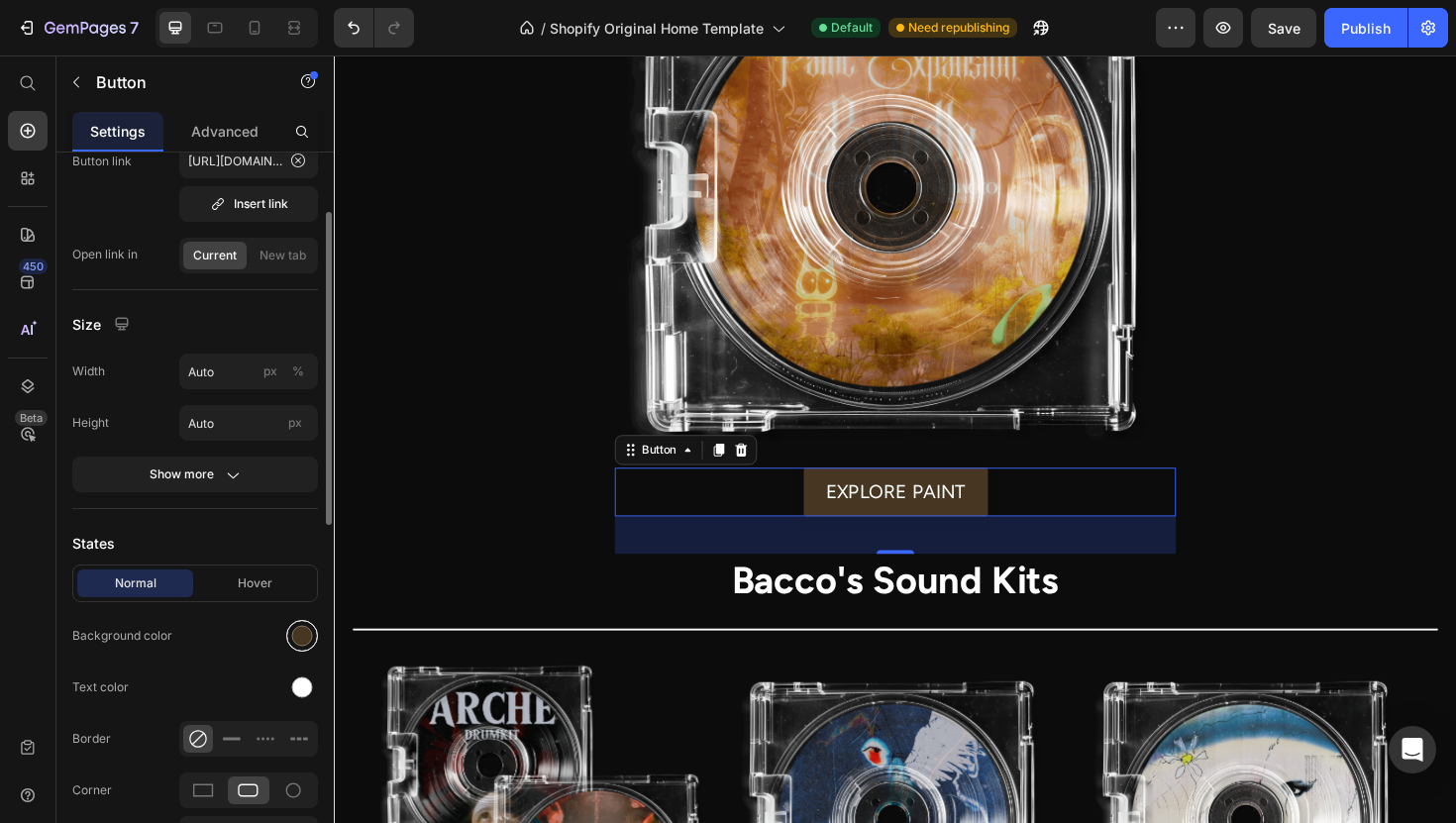 click at bounding box center [302, 636] 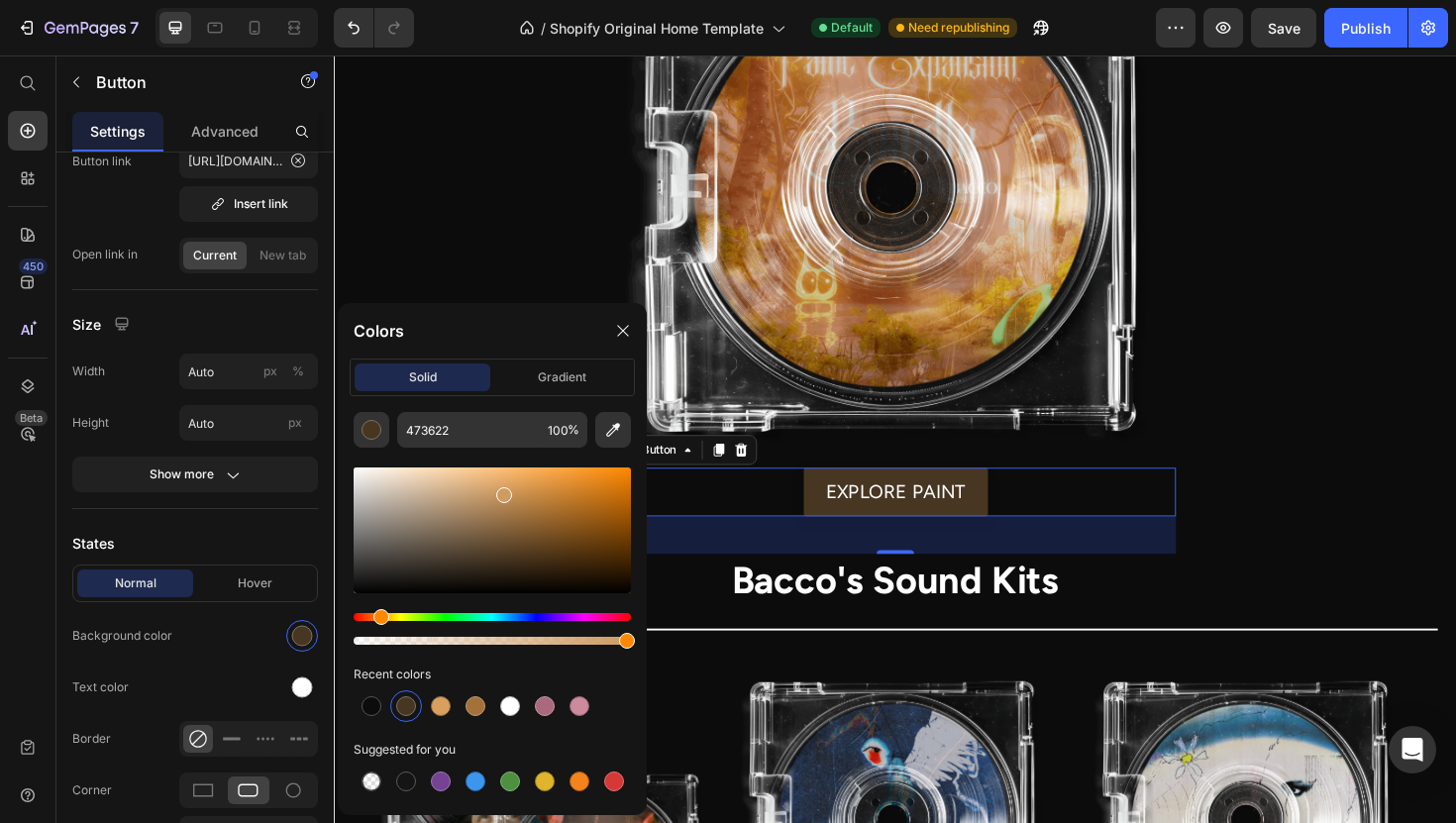 drag, startPoint x: 454, startPoint y: 525, endPoint x: 505, endPoint y: 487, distance: 63.60031 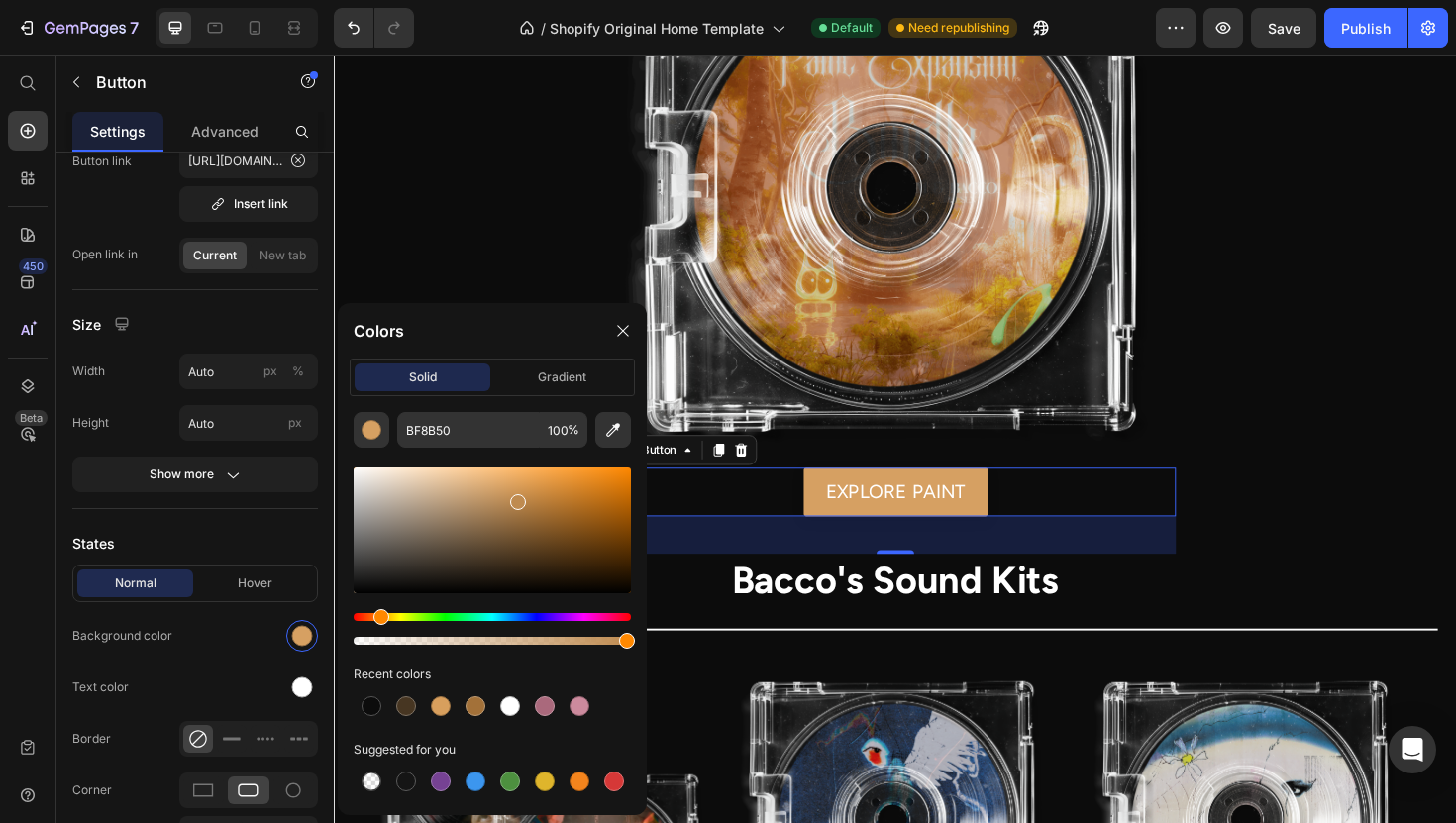 click at bounding box center (492, 530) 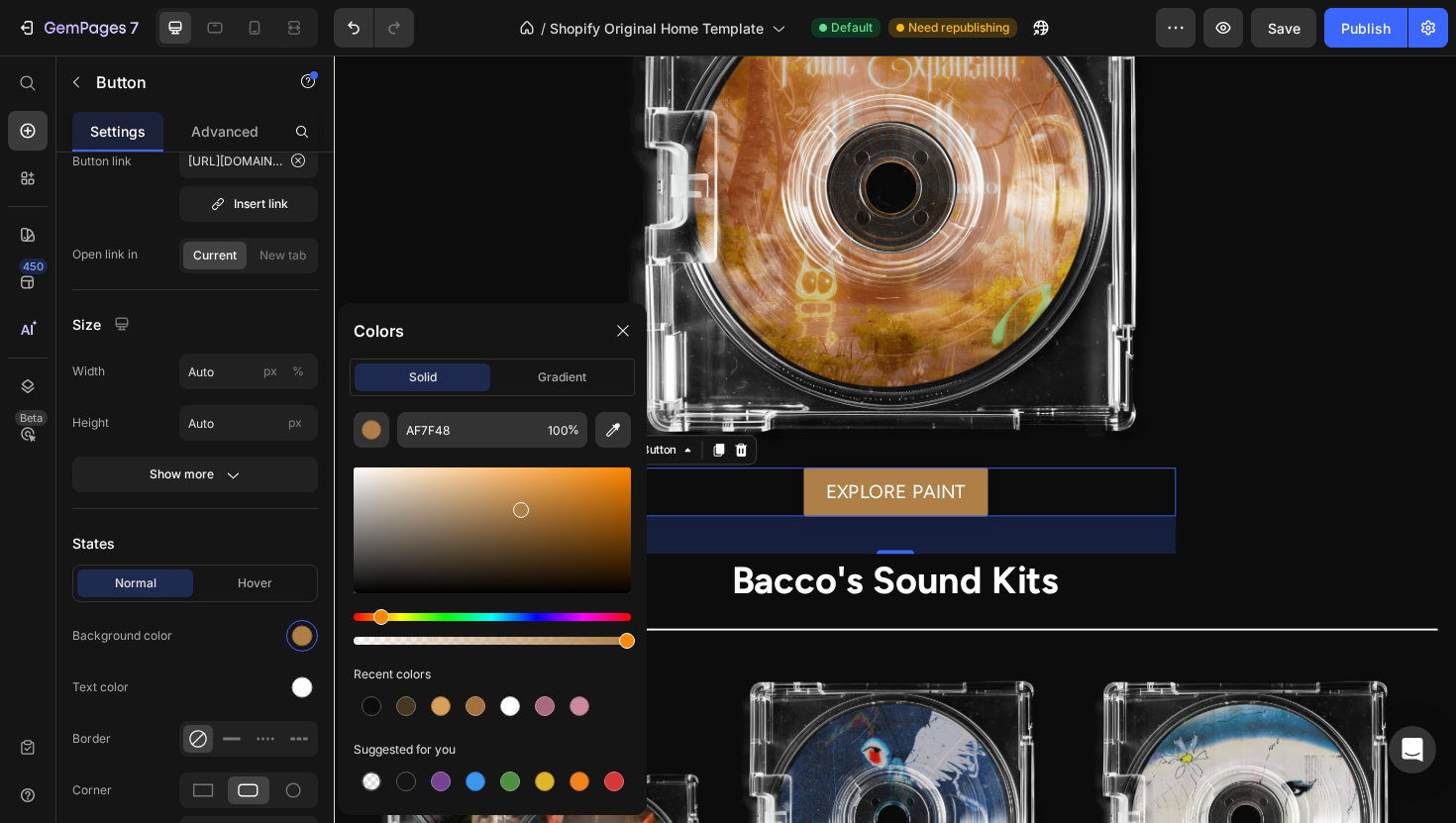 drag, startPoint x: 519, startPoint y: 506, endPoint x: 537, endPoint y: 526, distance: 26.907248 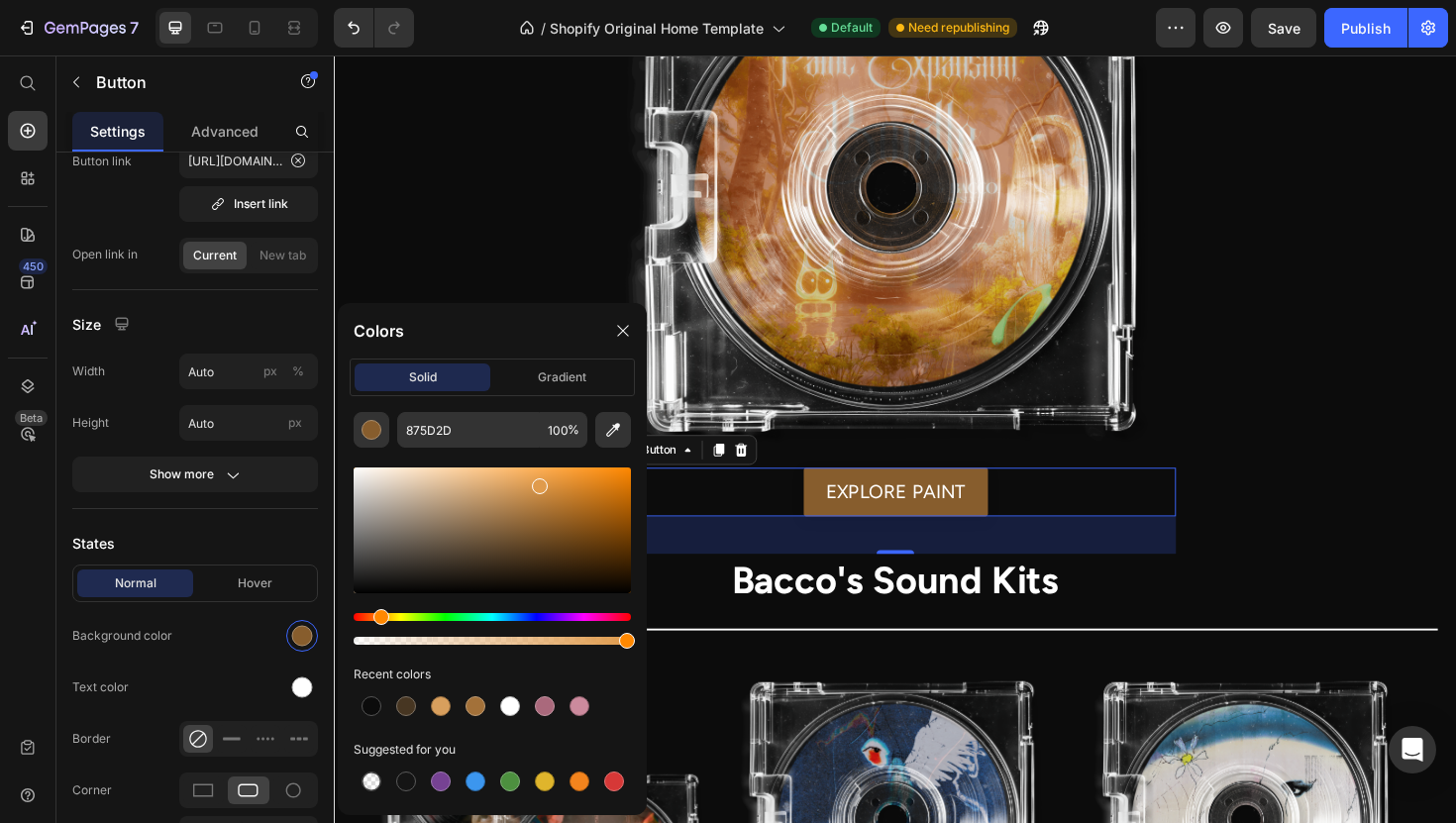 drag, startPoint x: 537, startPoint y: 526, endPoint x: 537, endPoint y: 478, distance: 48 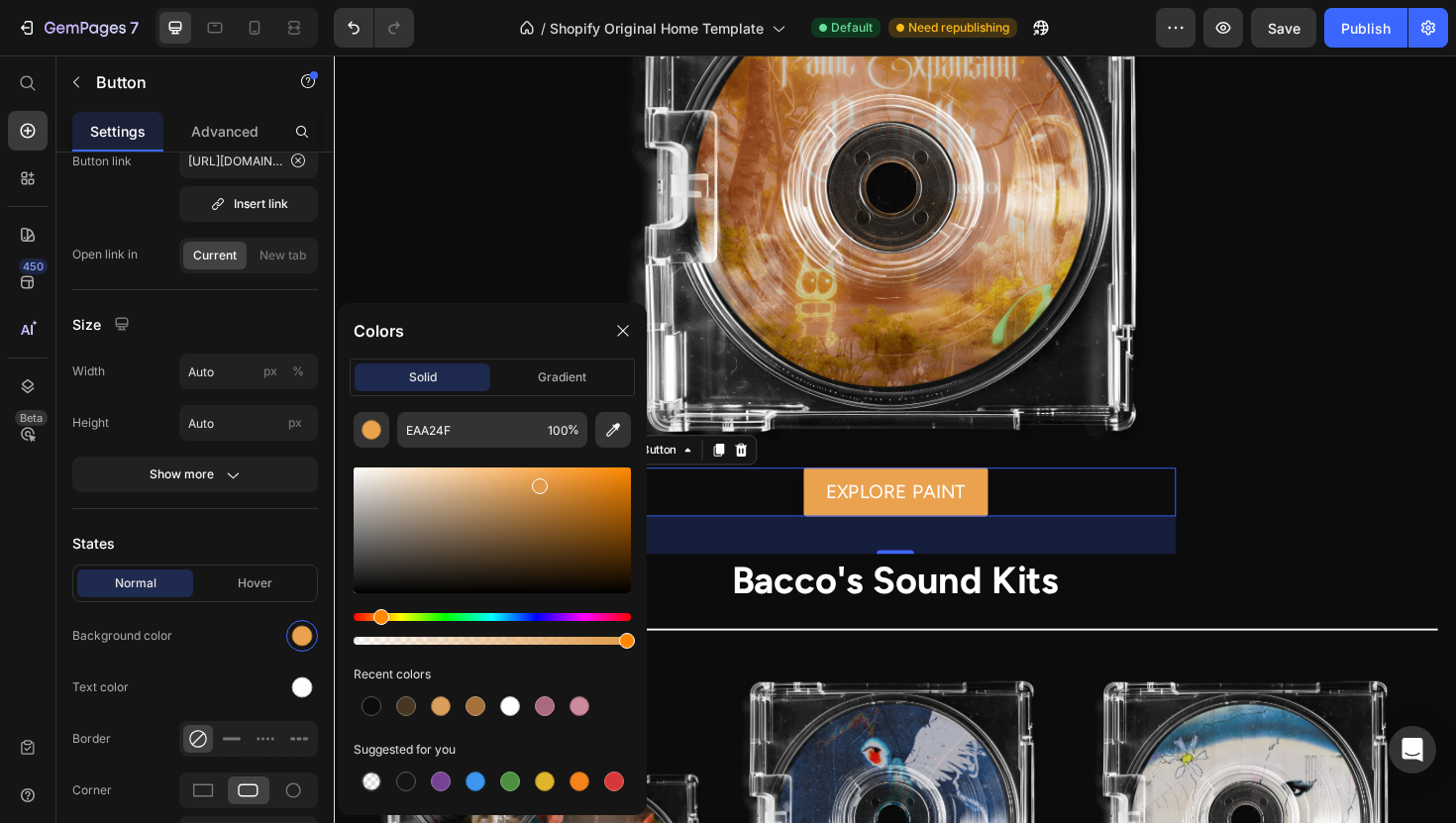 drag, startPoint x: 537, startPoint y: 482, endPoint x: 514, endPoint y: 488, distance: 23.769729 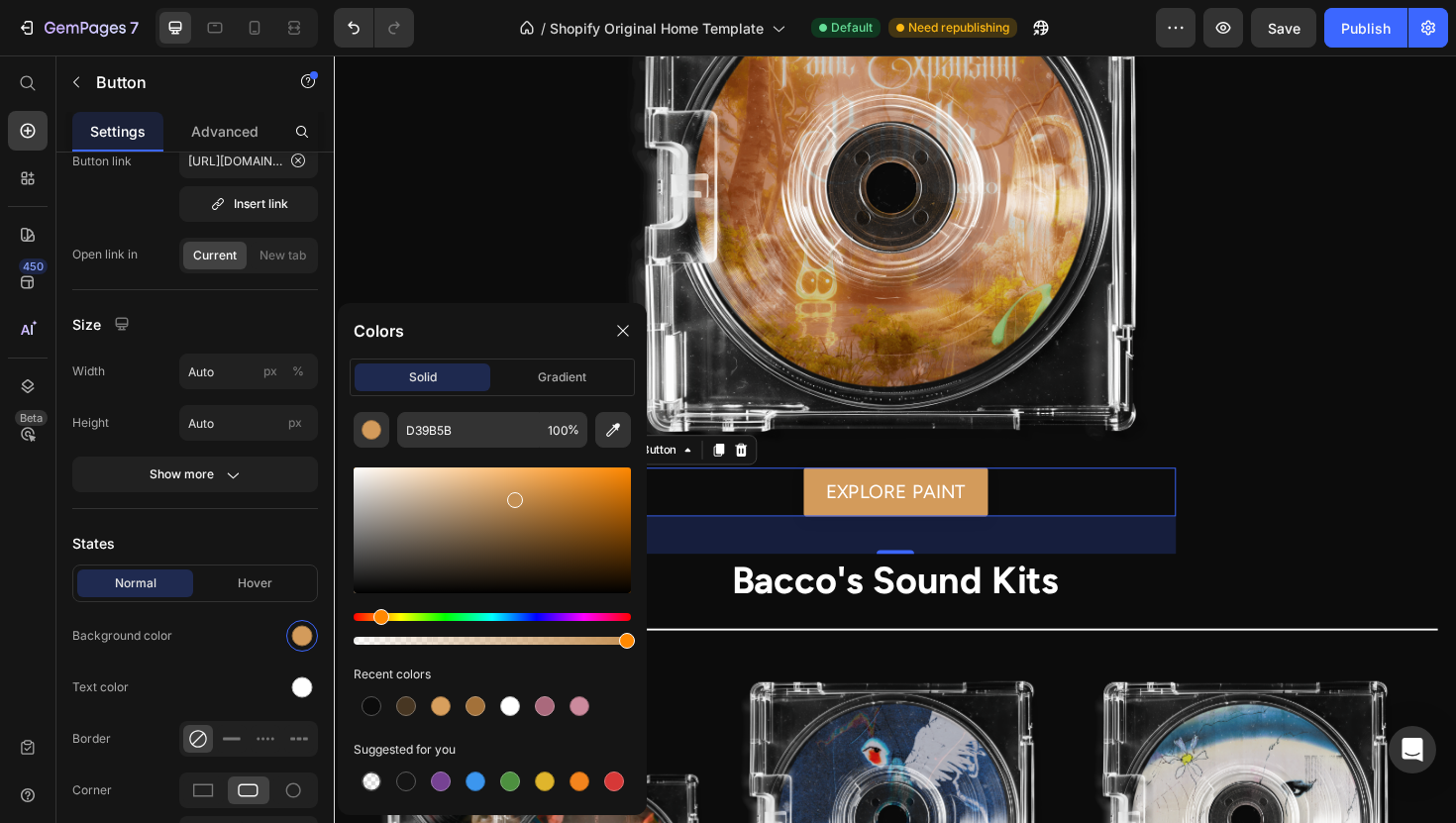 drag, startPoint x: 515, startPoint y: 488, endPoint x: 512, endPoint y: 498, distance: 10.440307 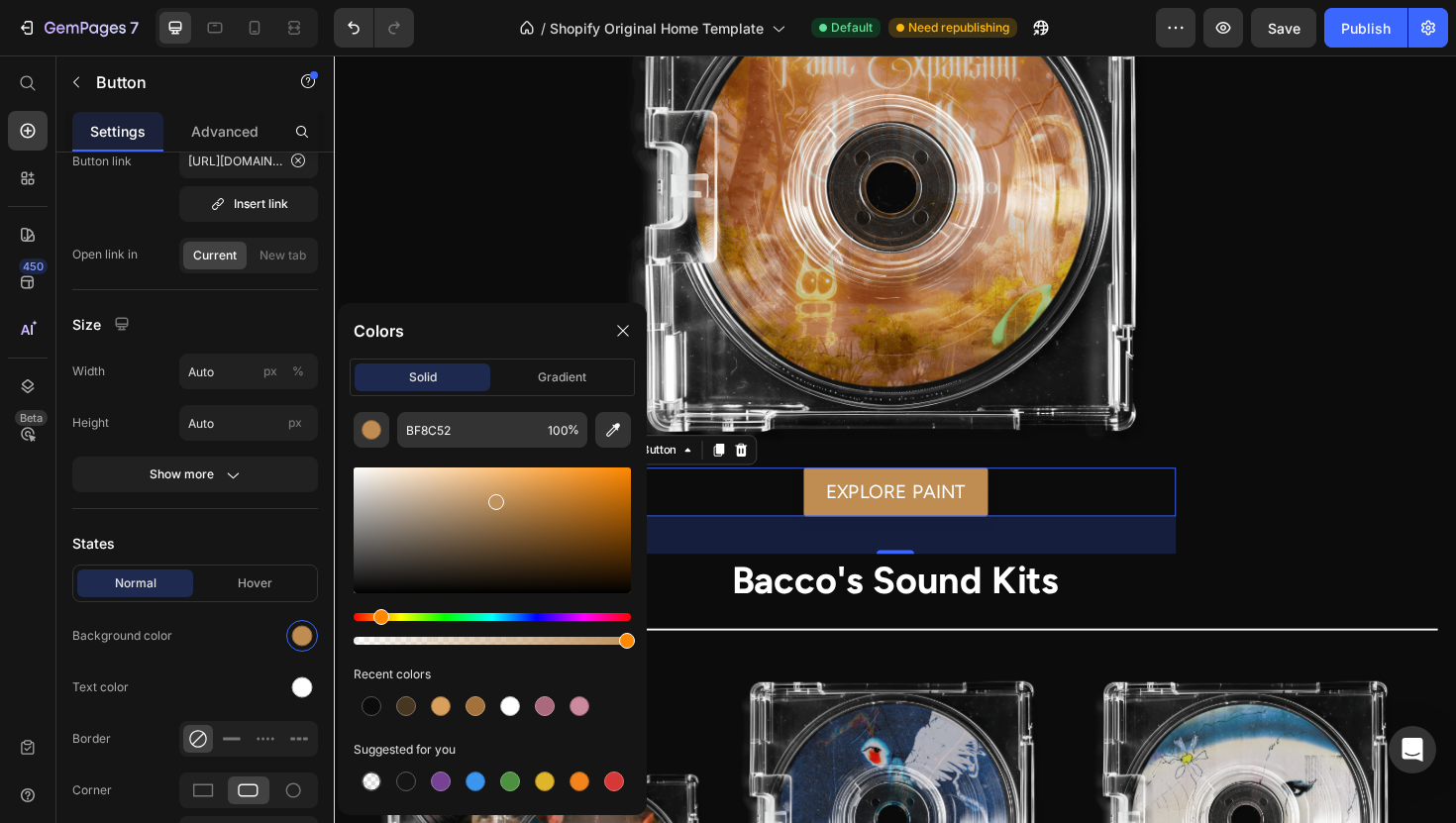 drag, startPoint x: 513, startPoint y: 498, endPoint x: 491, endPoint y: 498, distance: 22 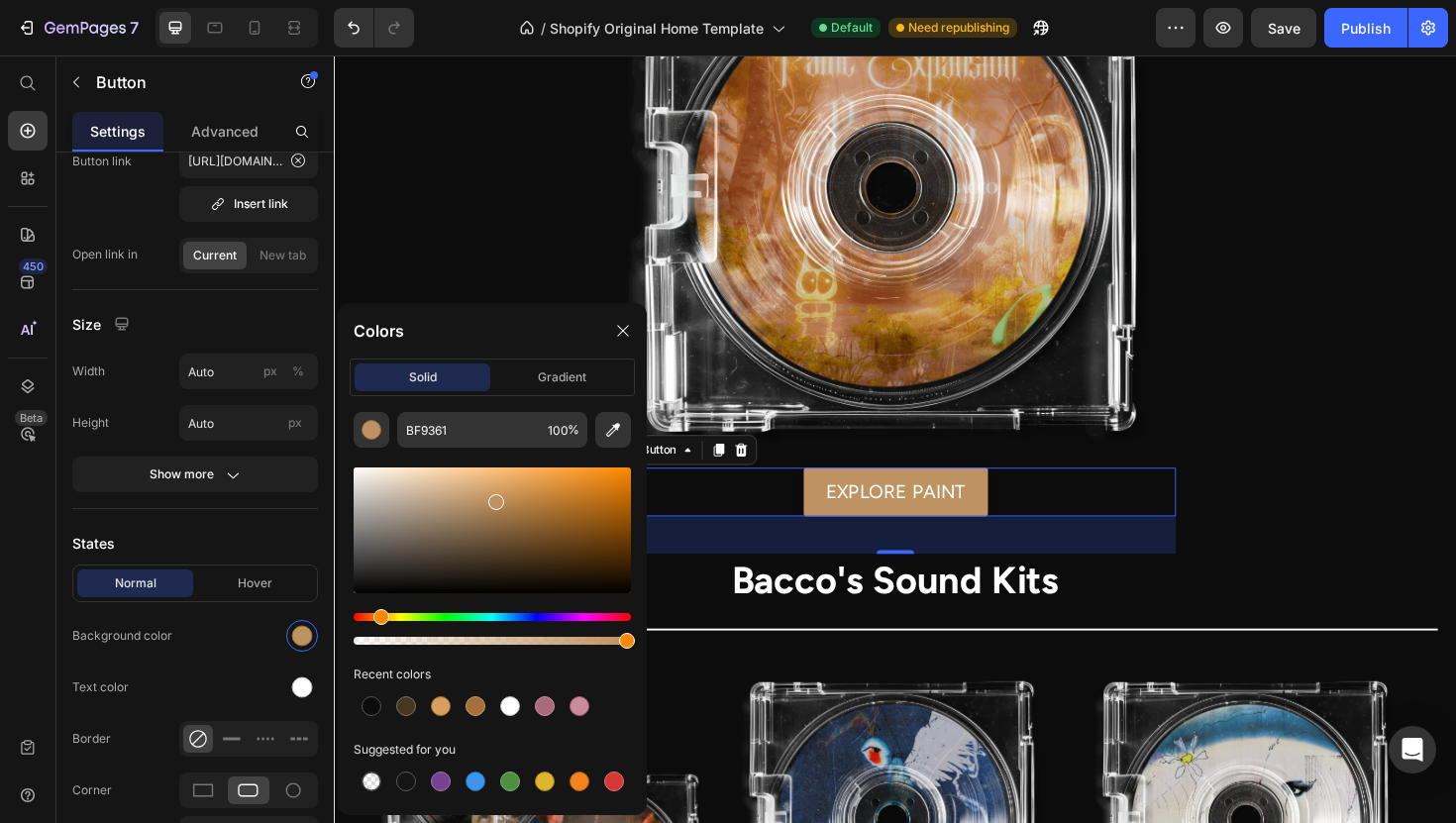 drag, startPoint x: 492, startPoint y: 498, endPoint x: 483, endPoint y: 475, distance: 24.698178 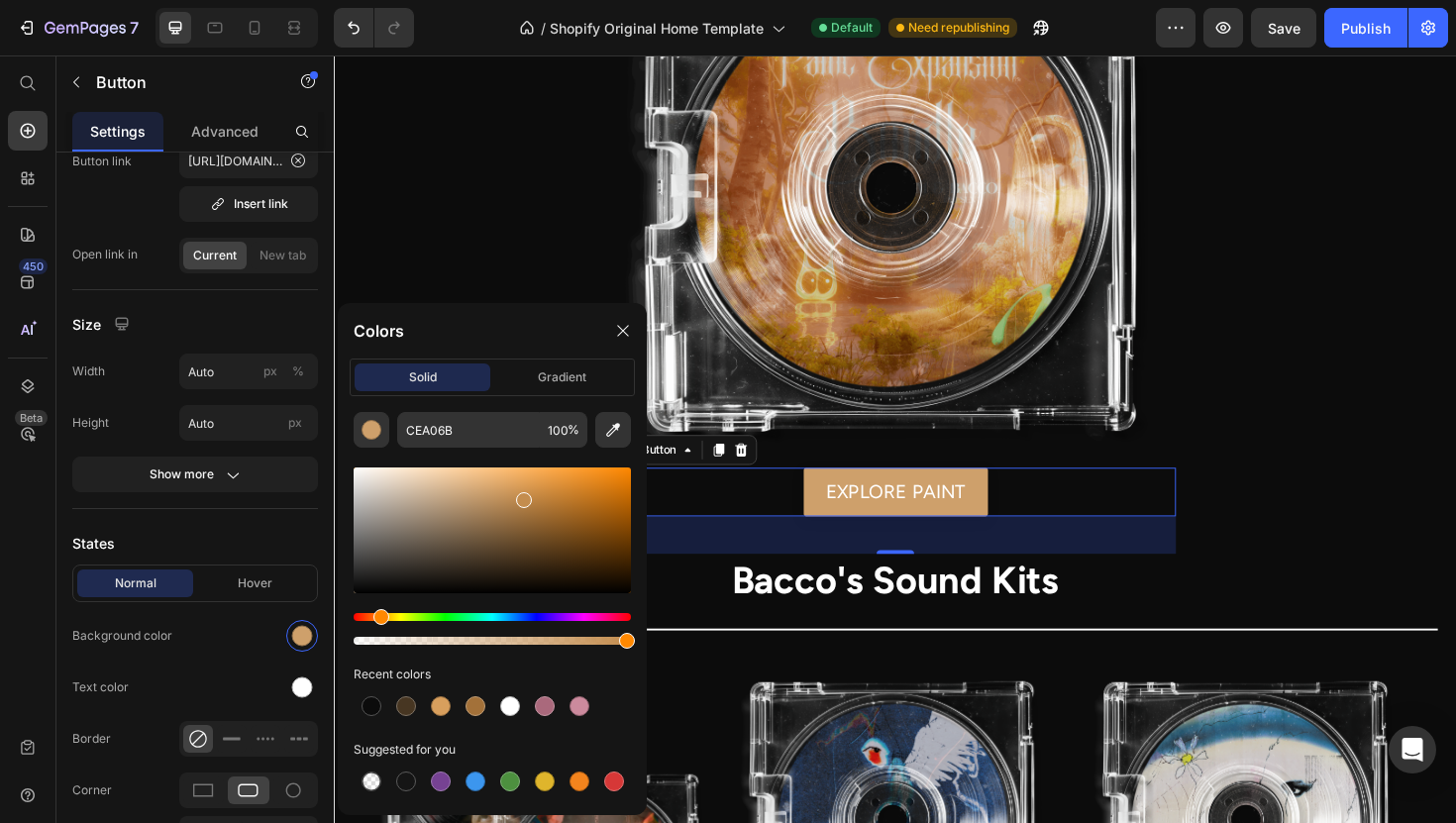 drag, startPoint x: 487, startPoint y: 490, endPoint x: 536, endPoint y: 494, distance: 49.162994 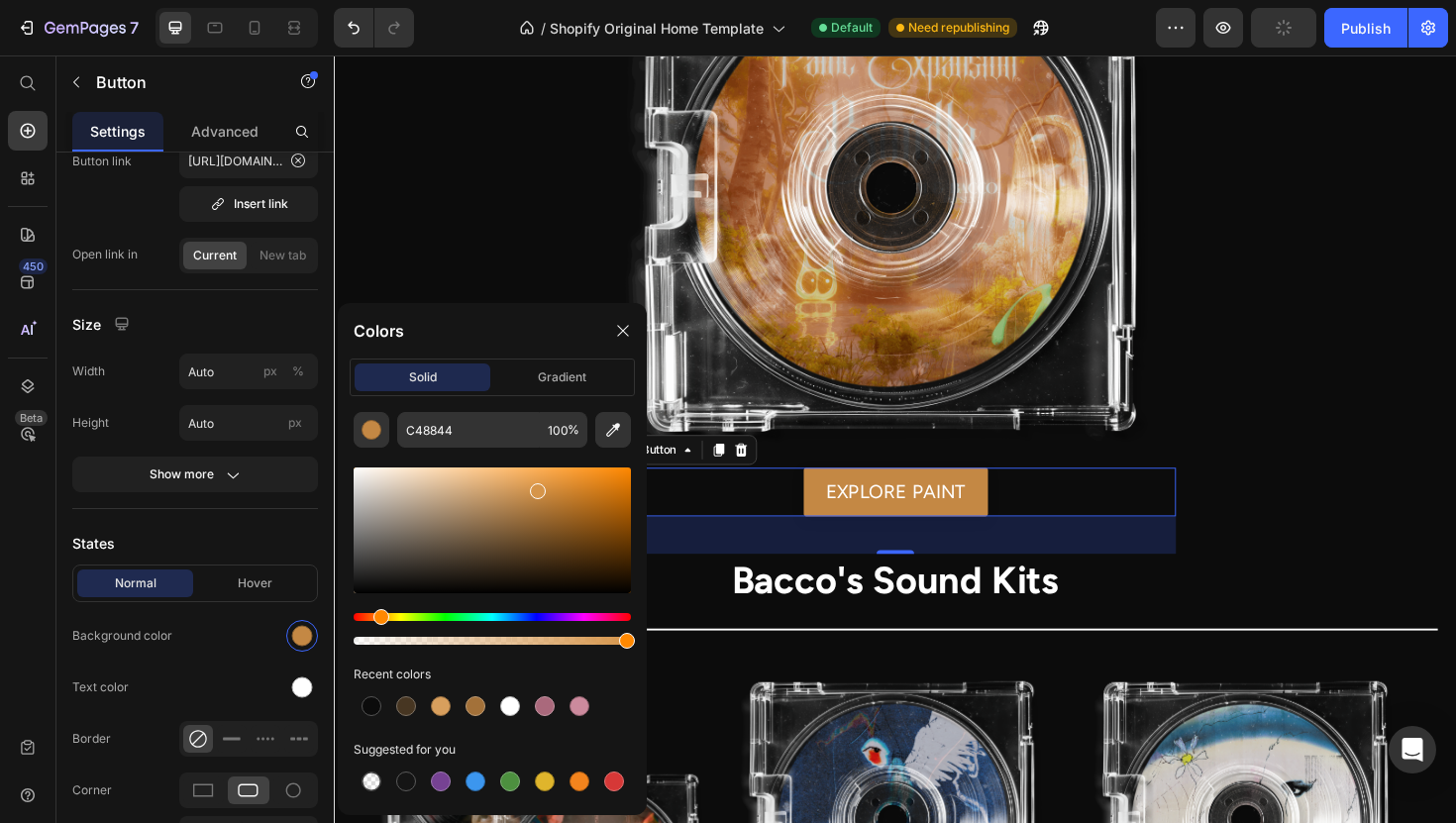 drag, startPoint x: 536, startPoint y: 494, endPoint x: 538, endPoint y: 479, distance: 15.132746 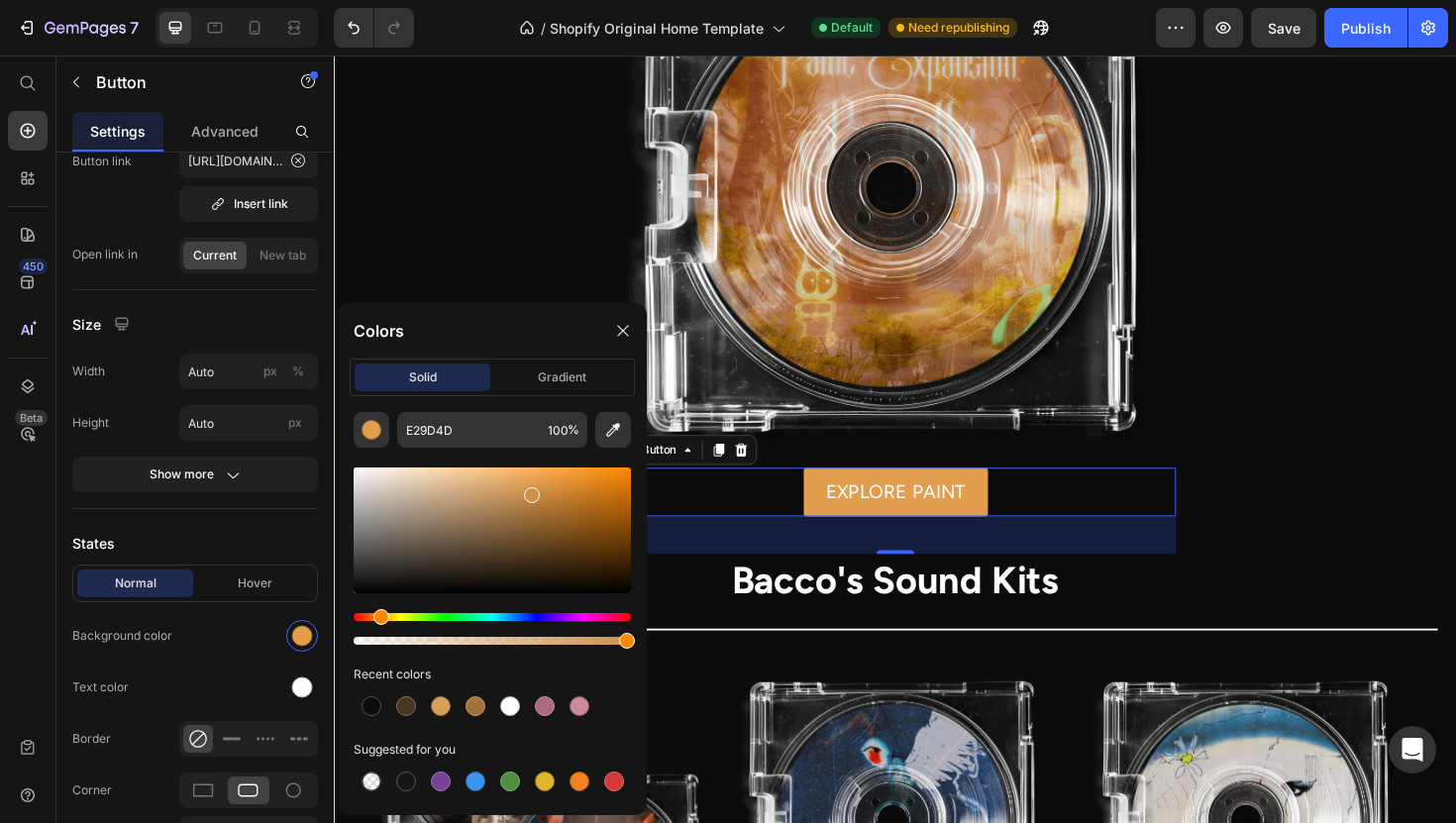 drag, startPoint x: 531, startPoint y: 490, endPoint x: 515, endPoint y: 489, distance: 16.03122 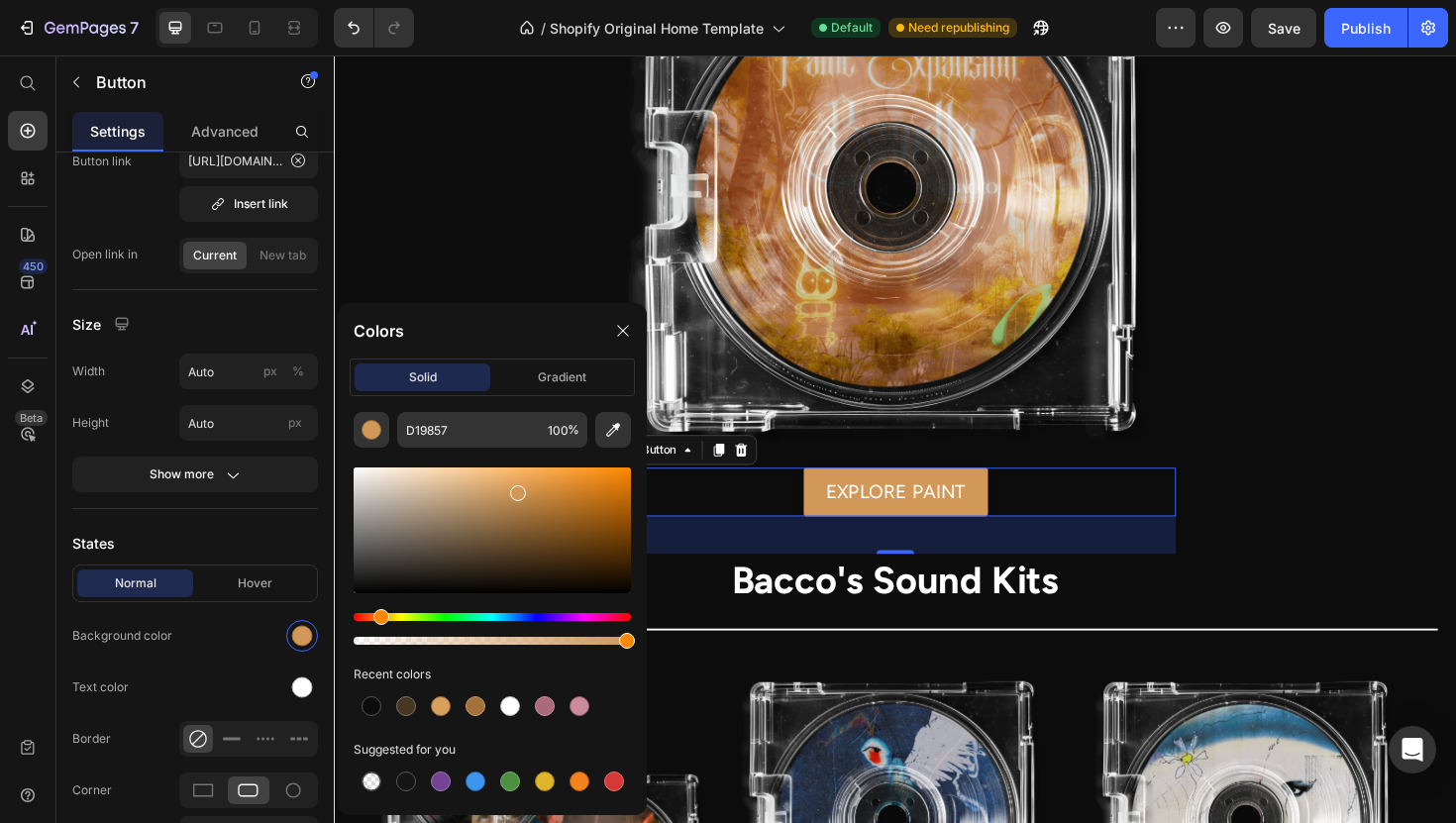 drag, startPoint x: 515, startPoint y: 489, endPoint x: 501, endPoint y: 483, distance: 15.231546 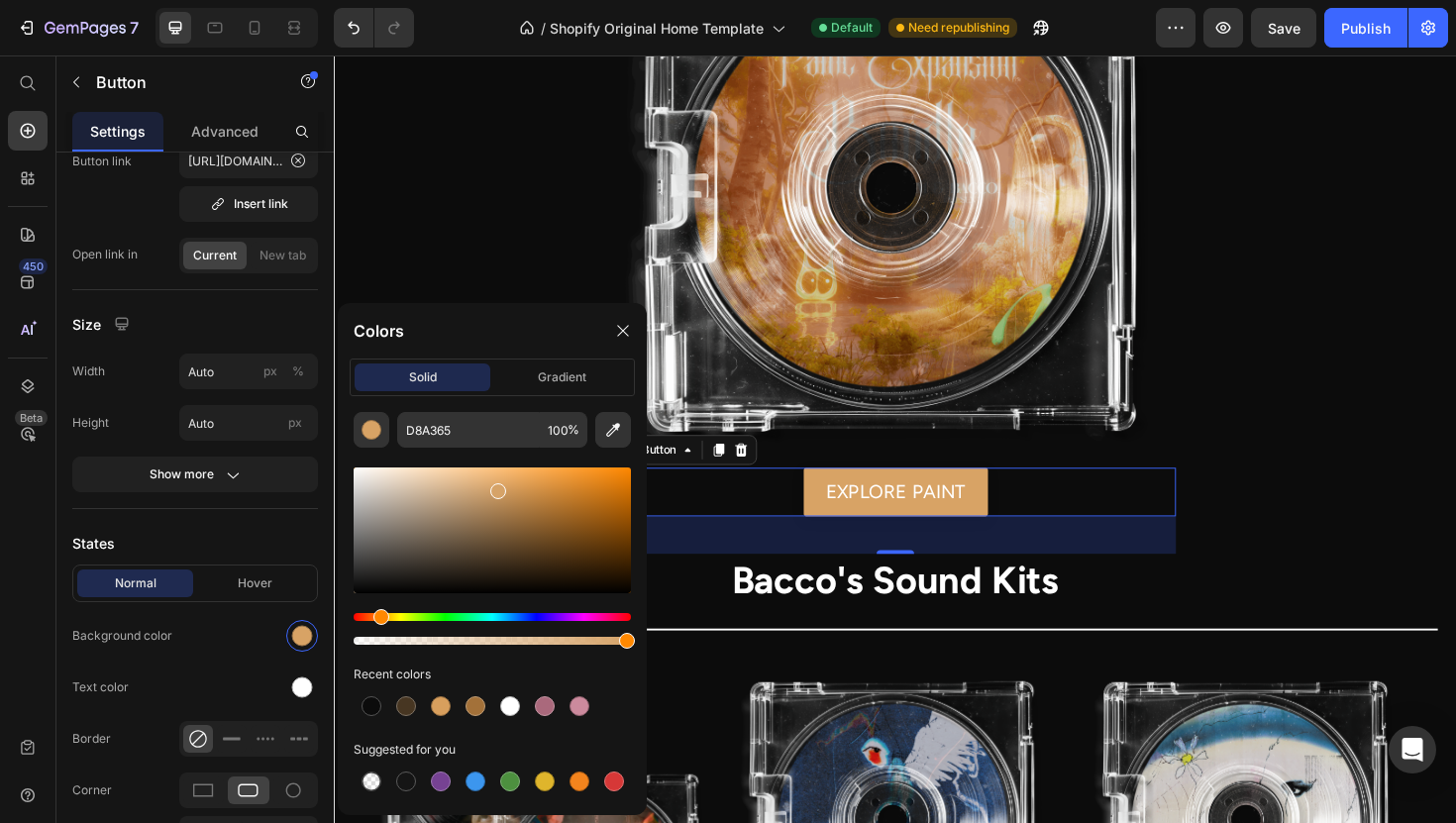 drag, startPoint x: 501, startPoint y: 485, endPoint x: 489, endPoint y: 495, distance: 15.6205 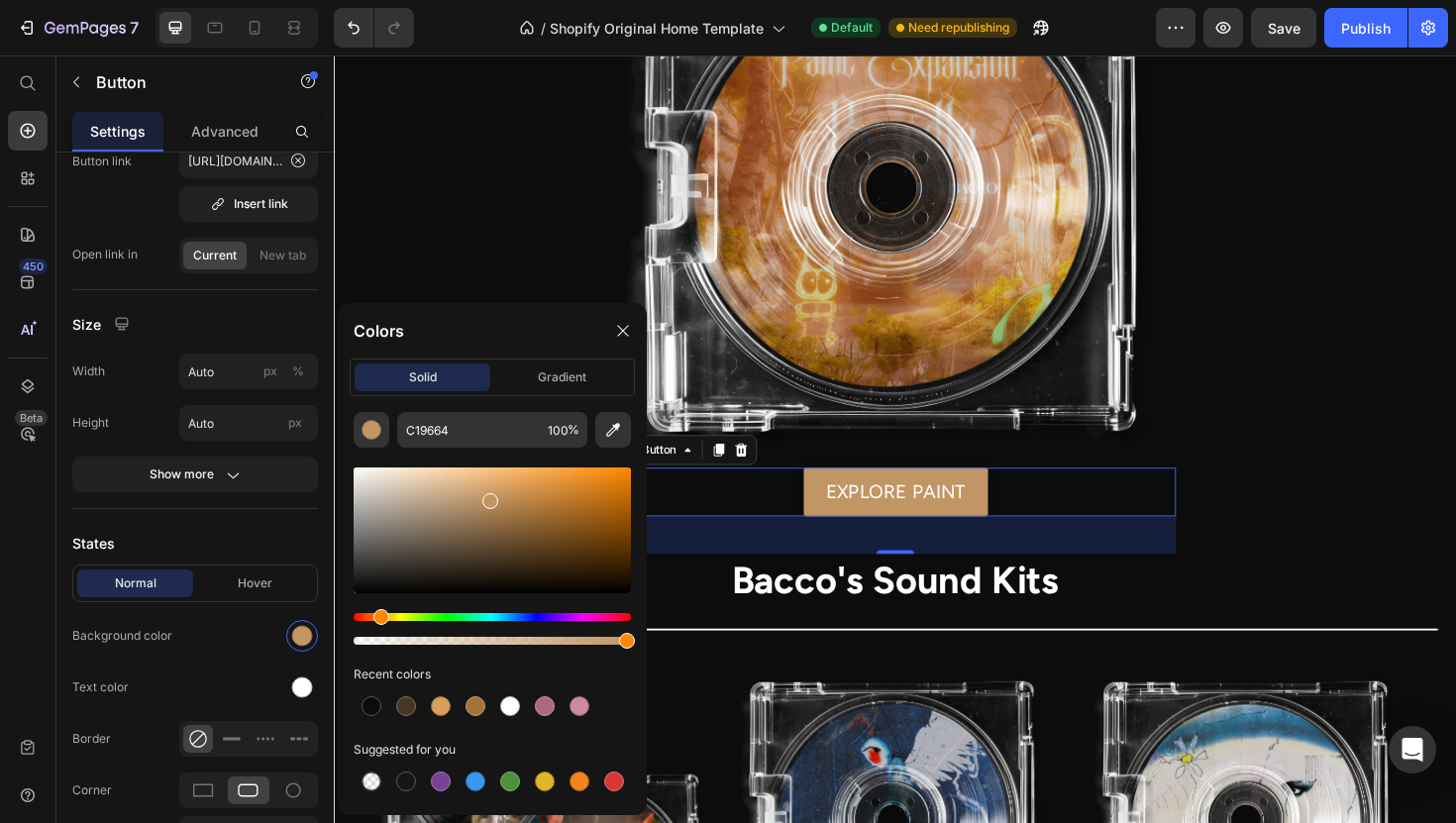 drag, startPoint x: 489, startPoint y: 497, endPoint x: 508, endPoint y: 504, distance: 20.248457 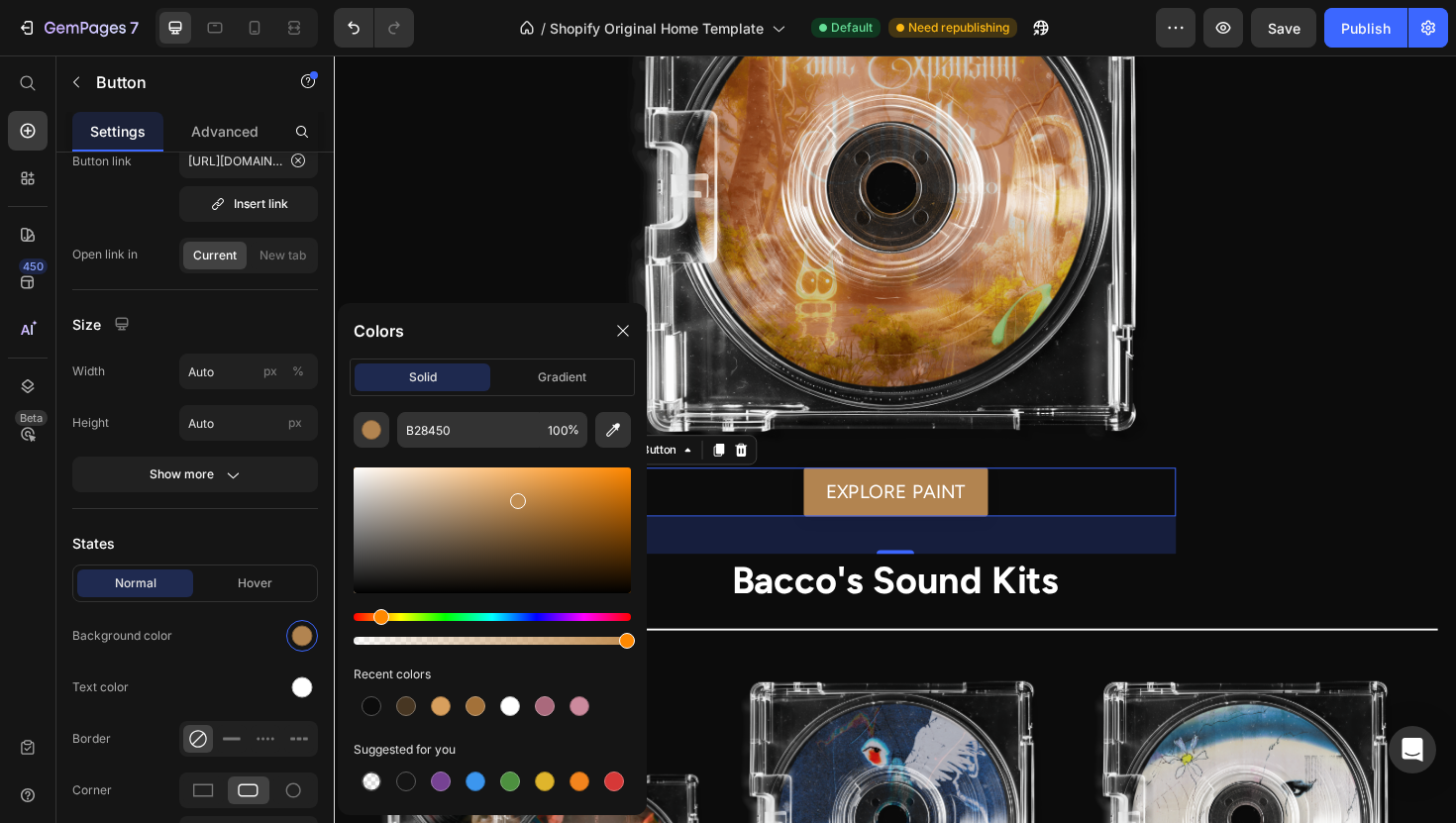 drag, startPoint x: 509, startPoint y: 504, endPoint x: 521, endPoint y: 493, distance: 16.27882 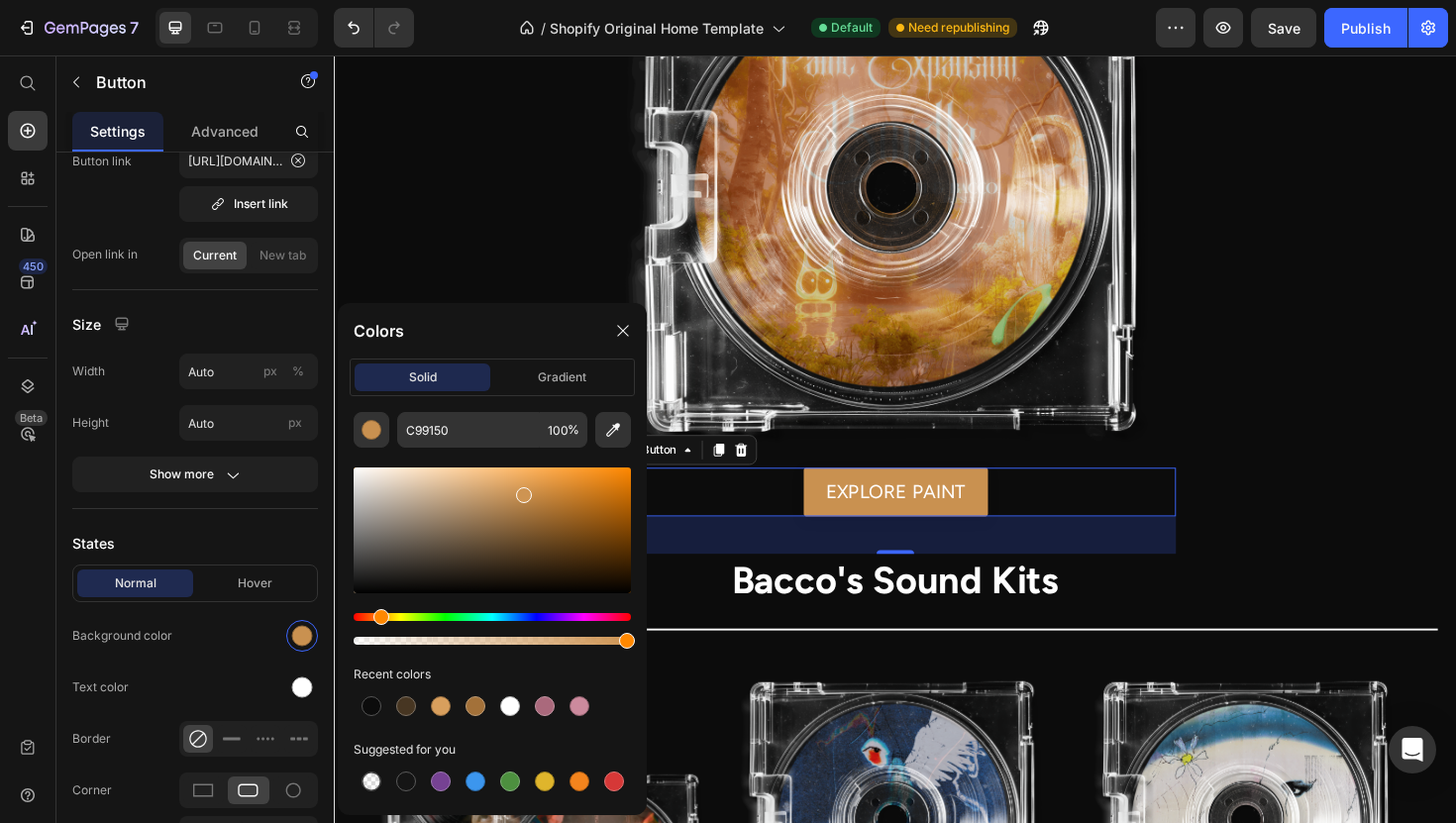 drag, startPoint x: 521, startPoint y: 493, endPoint x: 521, endPoint y: 477, distance: 16 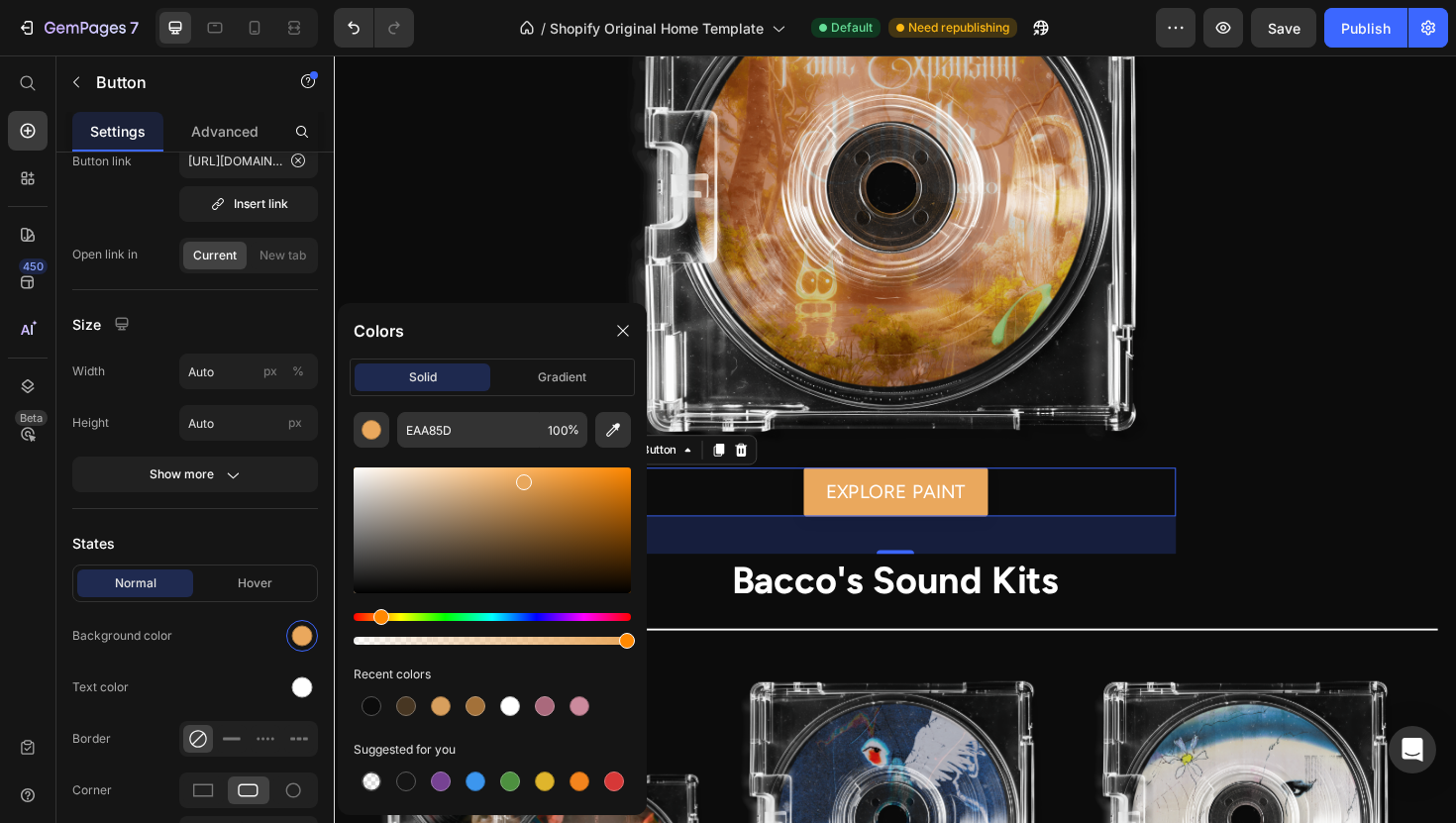 drag, startPoint x: 521, startPoint y: 478, endPoint x: 508, endPoint y: 476, distance: 13.152946 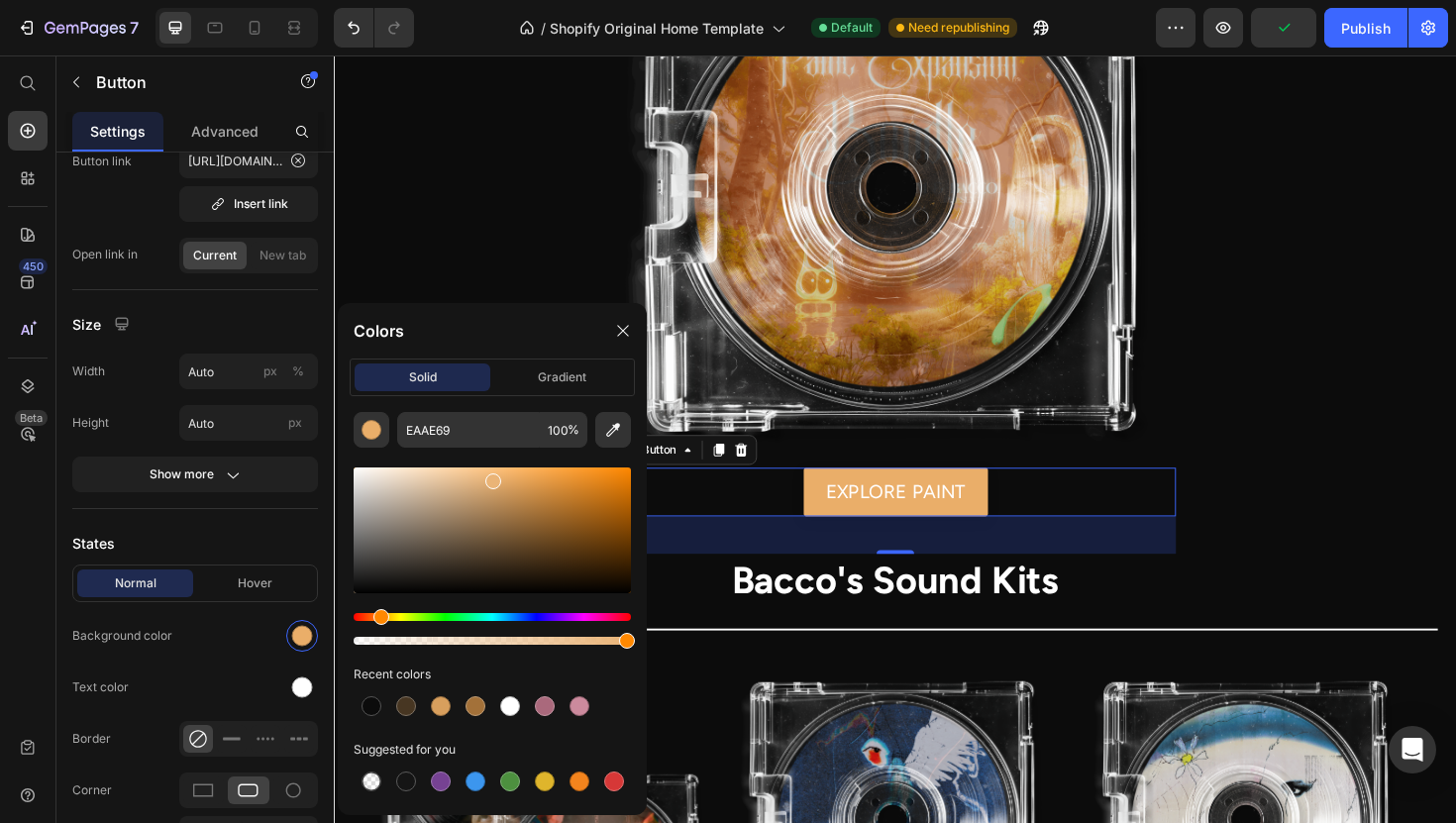drag, startPoint x: 508, startPoint y: 476, endPoint x: 488, endPoint y: 476, distance: 20 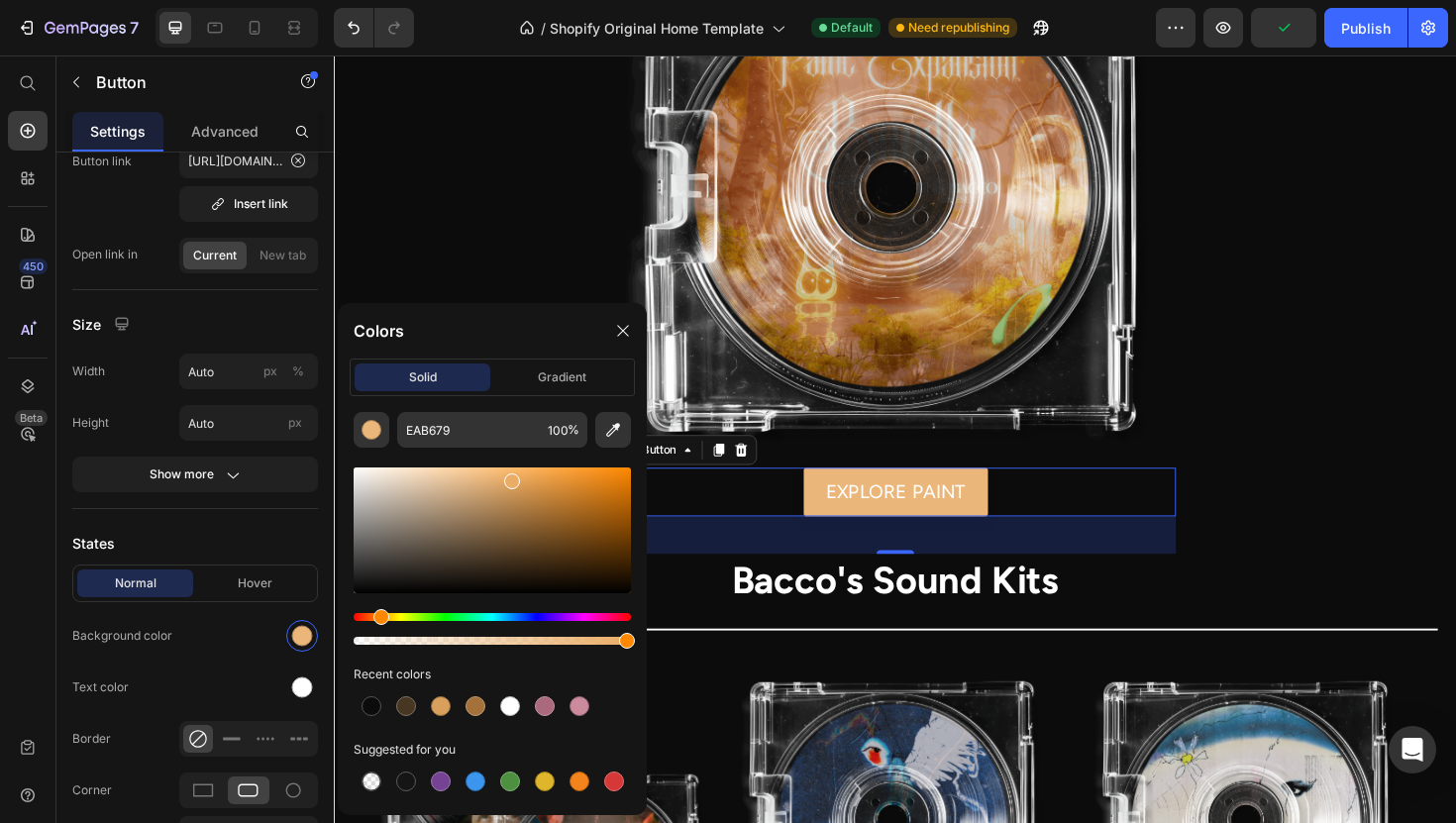 drag, startPoint x: 488, startPoint y: 476, endPoint x: 557, endPoint y: 476, distance: 69 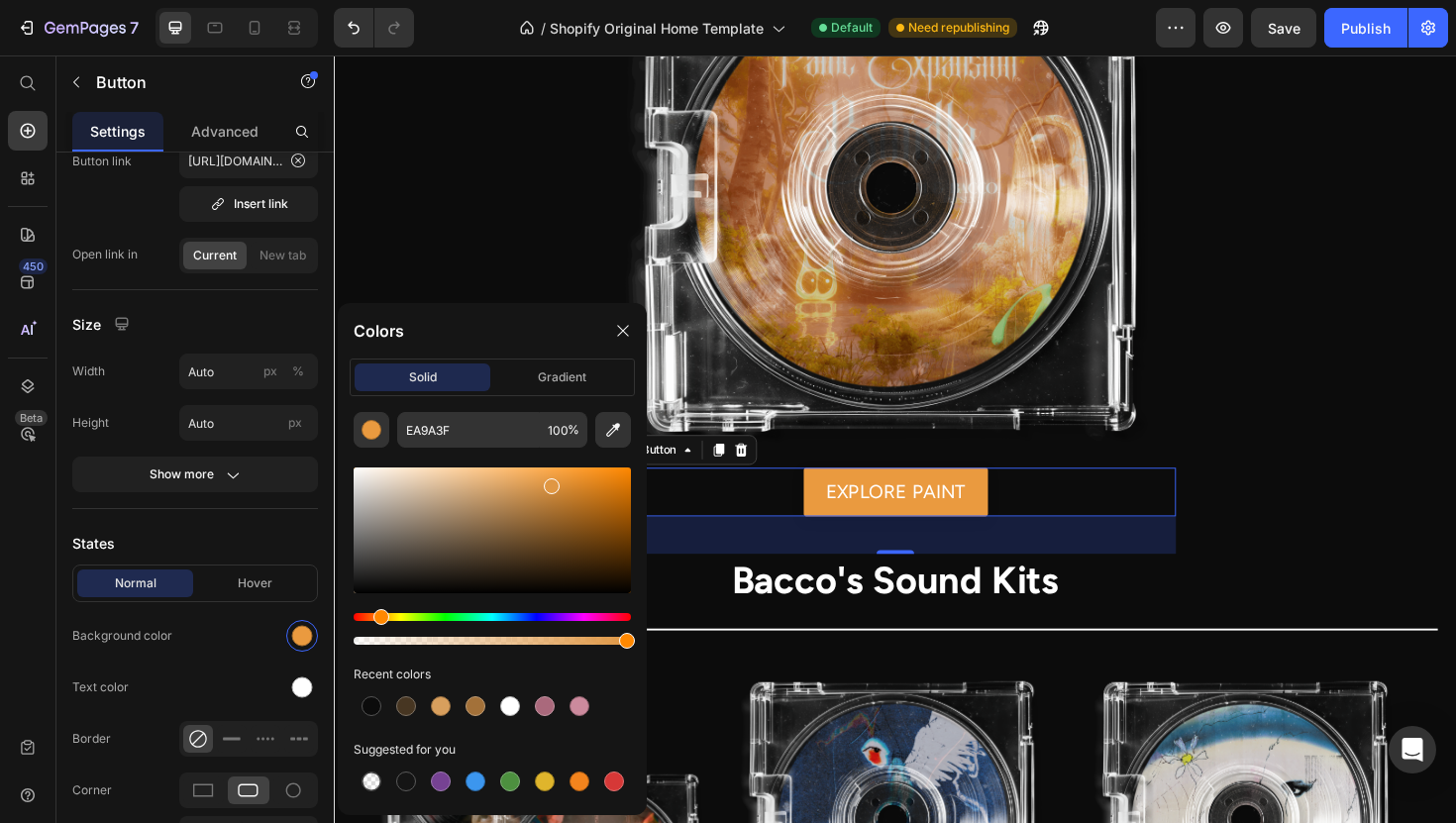 click at bounding box center (552, 486) 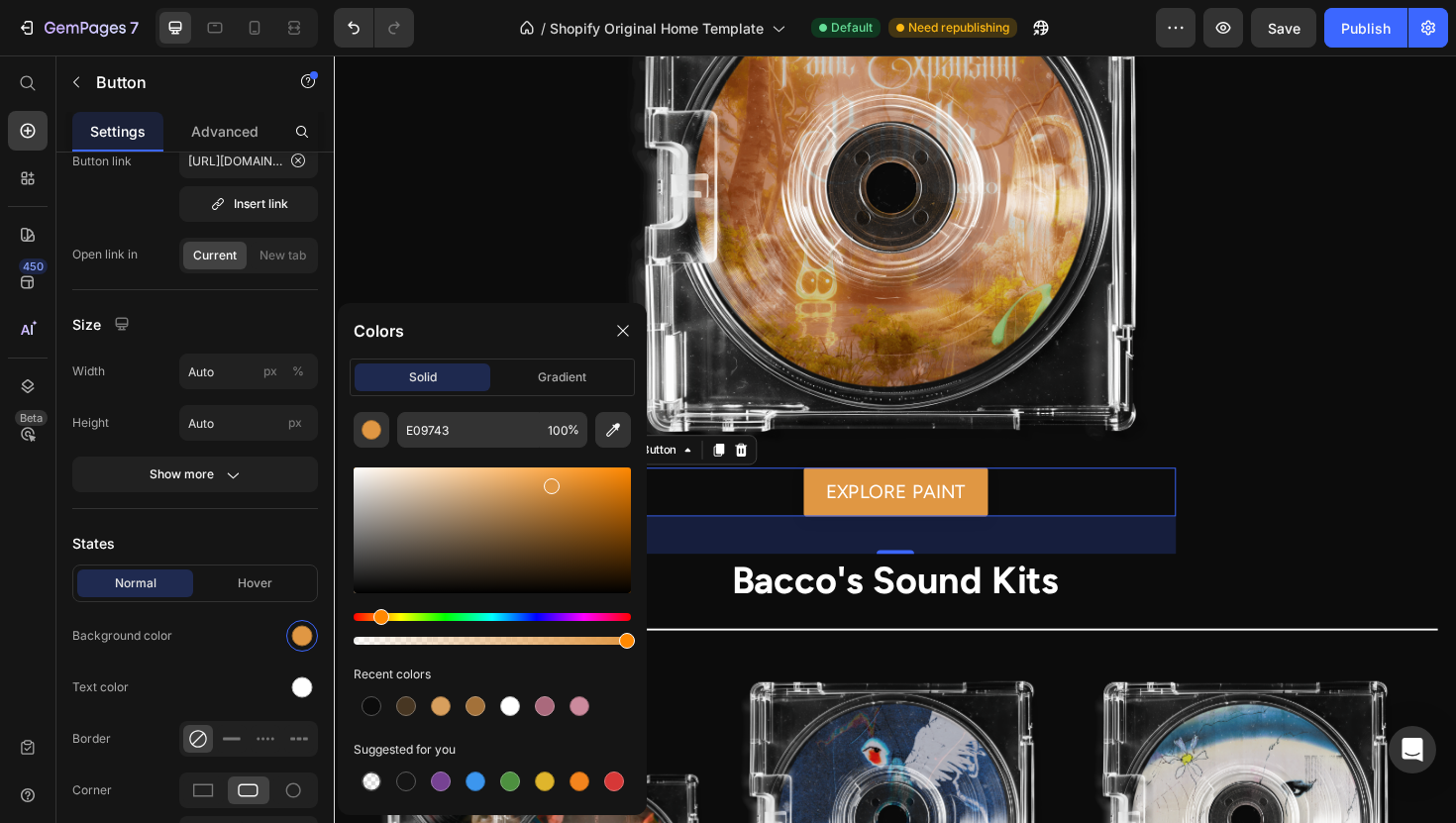 click at bounding box center (552, 486) 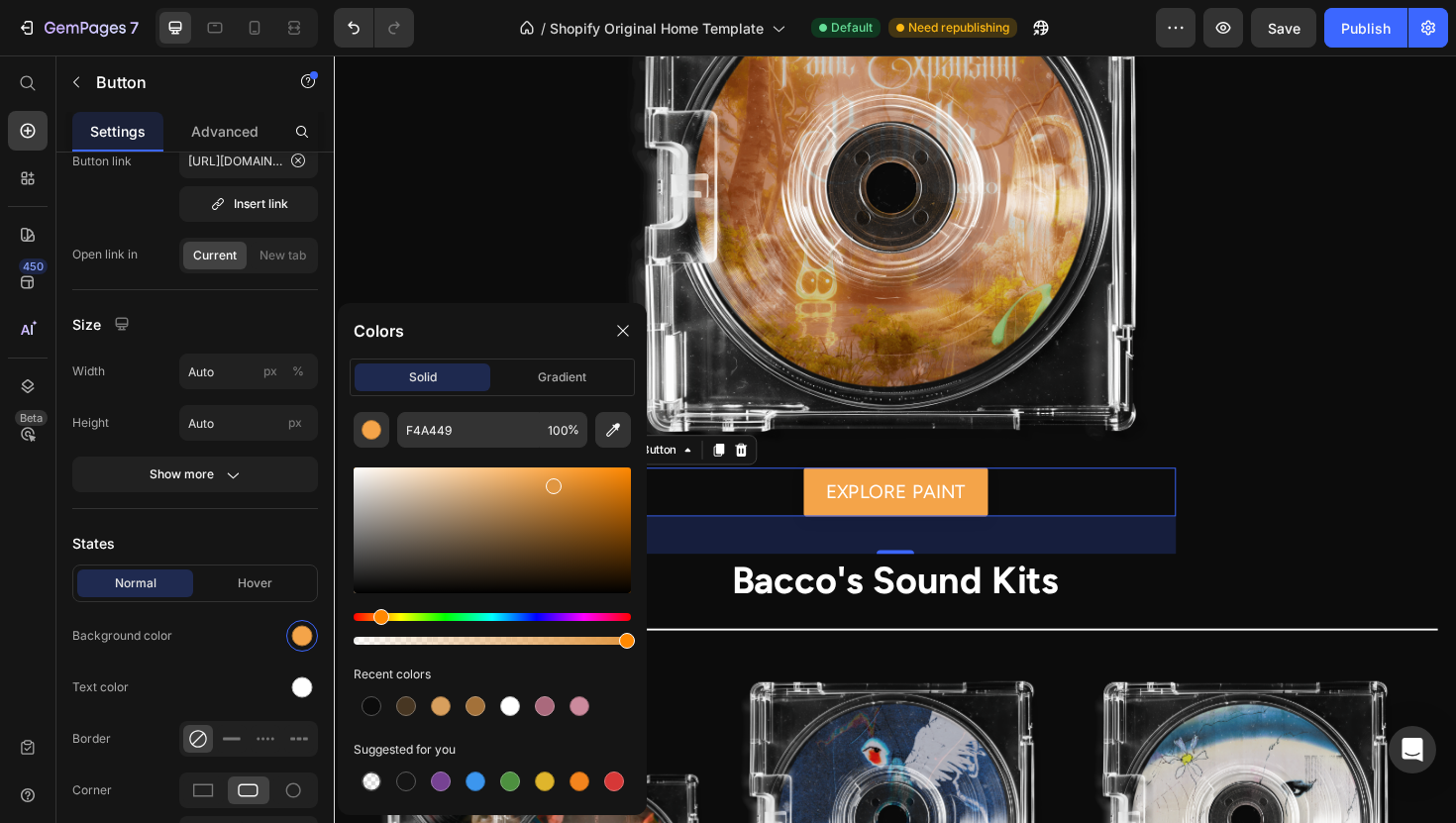drag, startPoint x: 551, startPoint y: 481, endPoint x: 574, endPoint y: 481, distance: 23 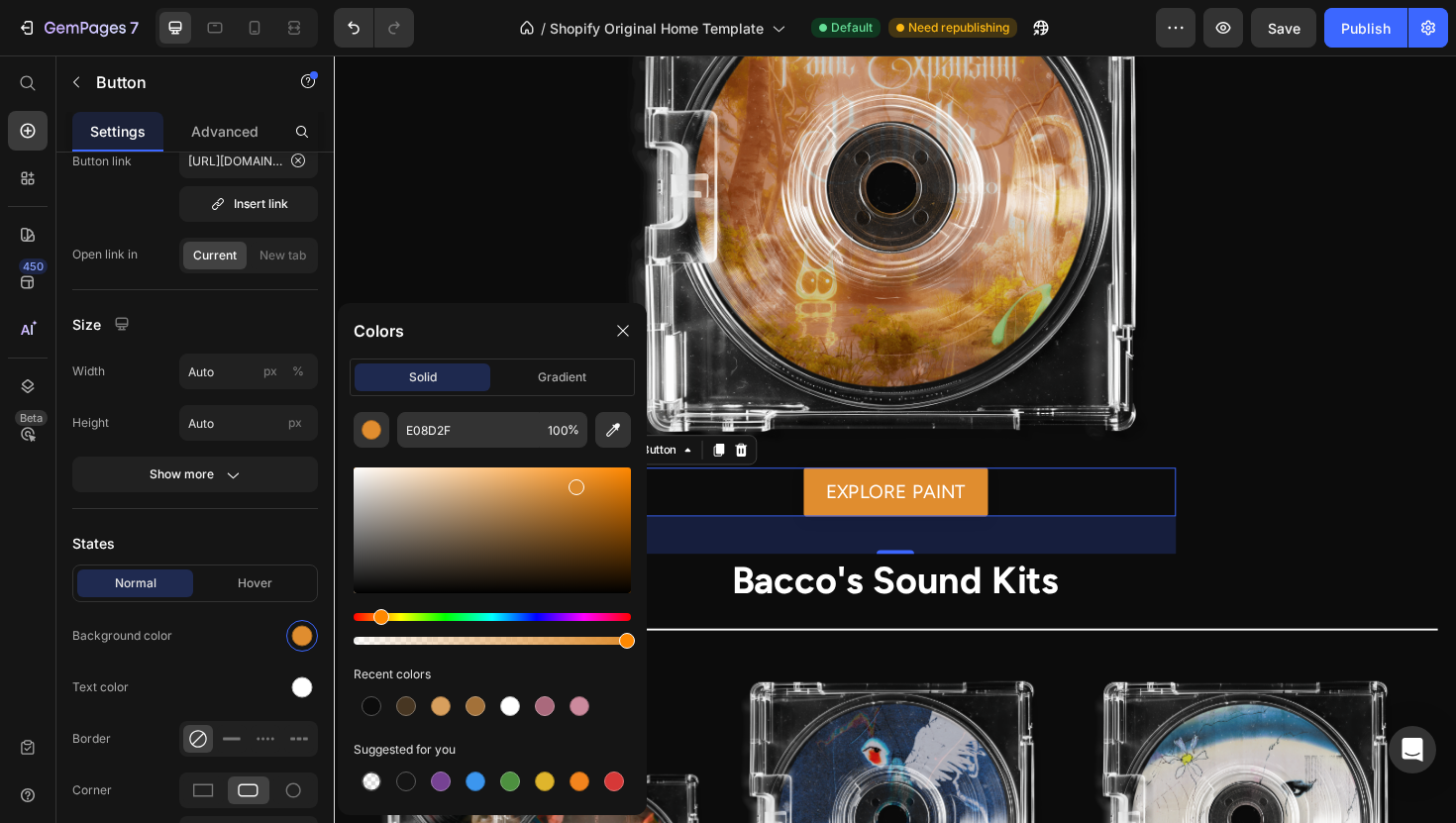 drag, startPoint x: 574, startPoint y: 483, endPoint x: 574, endPoint y: 471, distance: 12 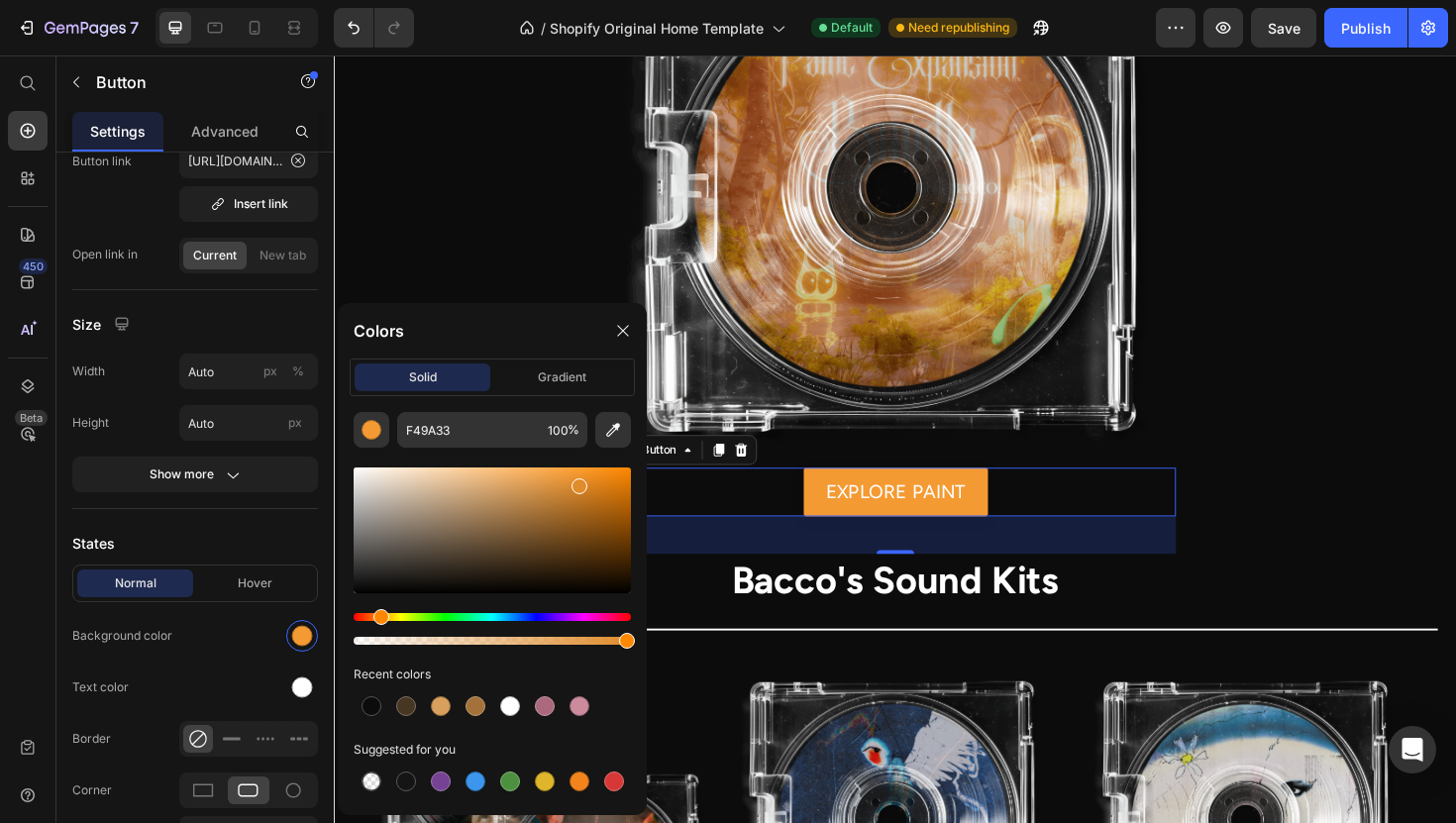 click at bounding box center [579, 486] 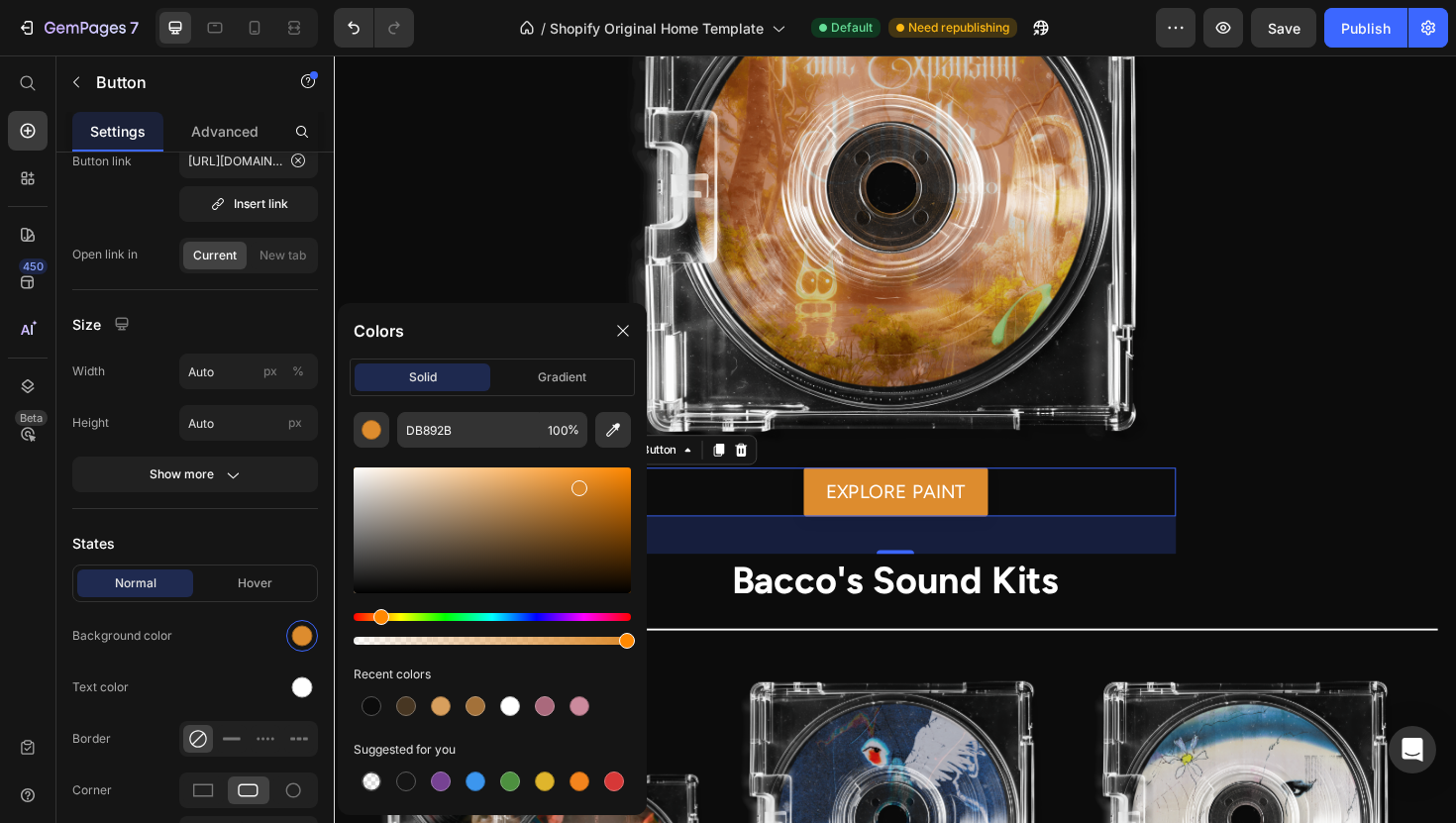 click at bounding box center [579, 488] 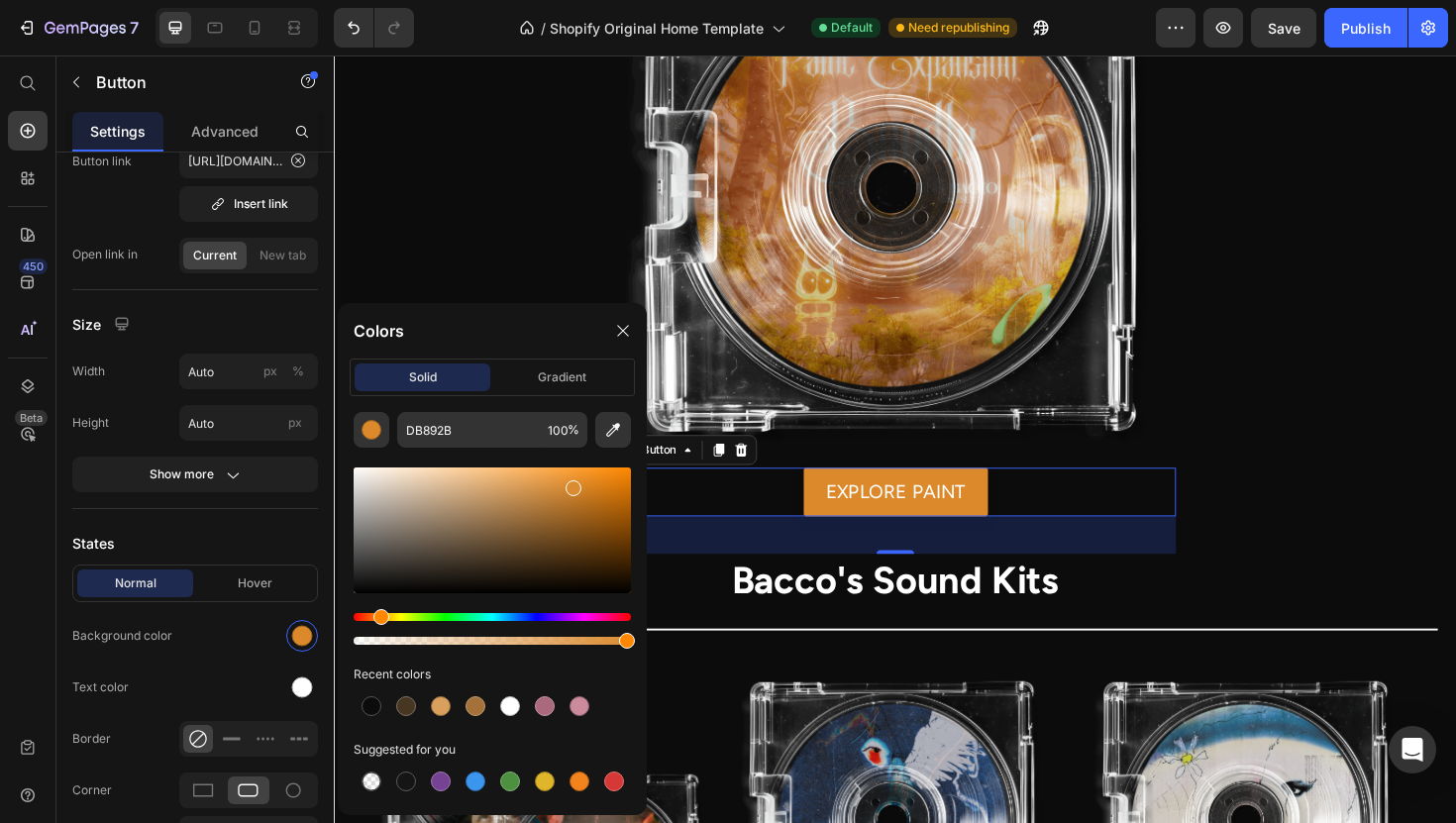 type on "DB8B30" 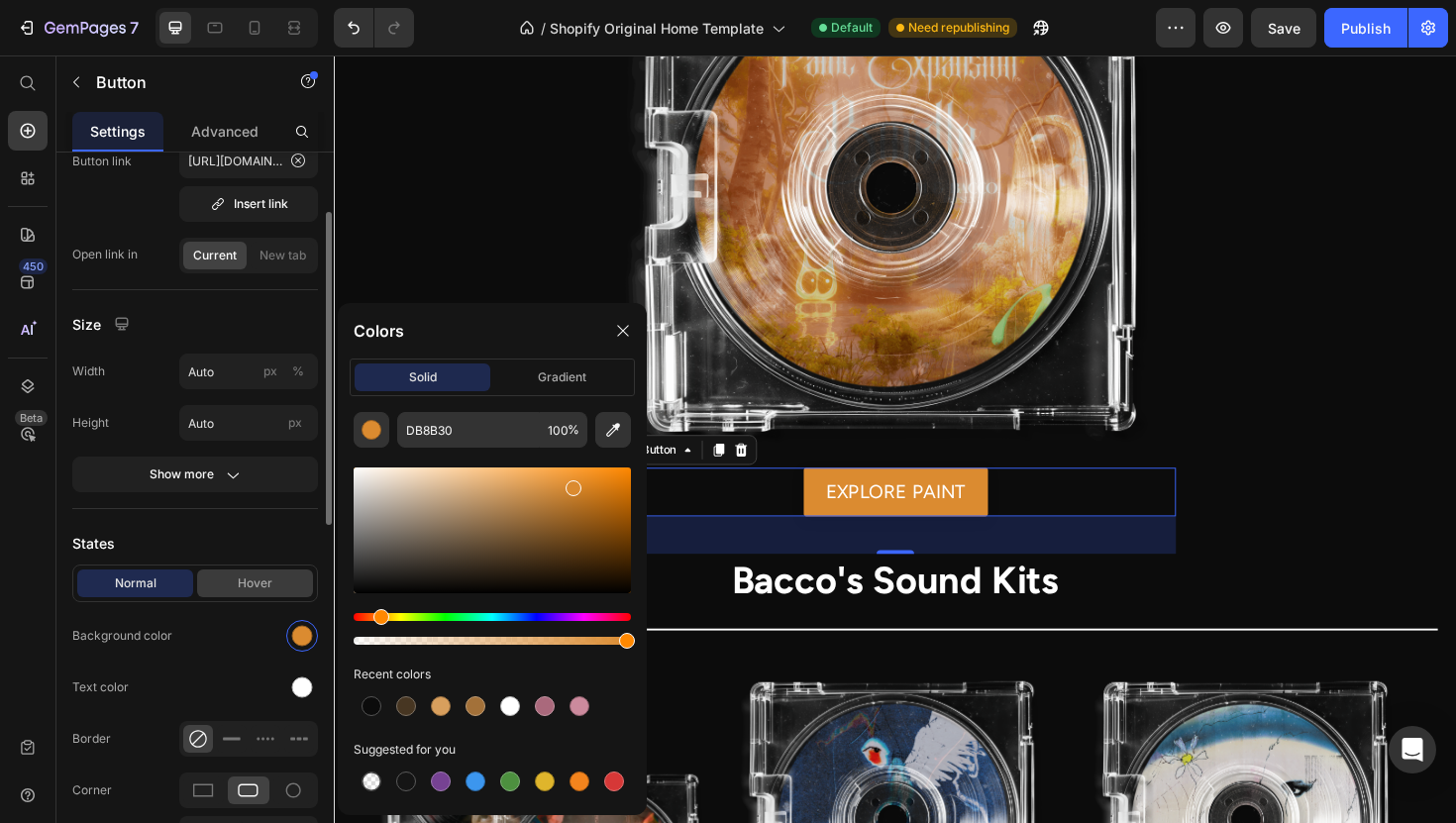 click on "Hover" at bounding box center [255, 583] 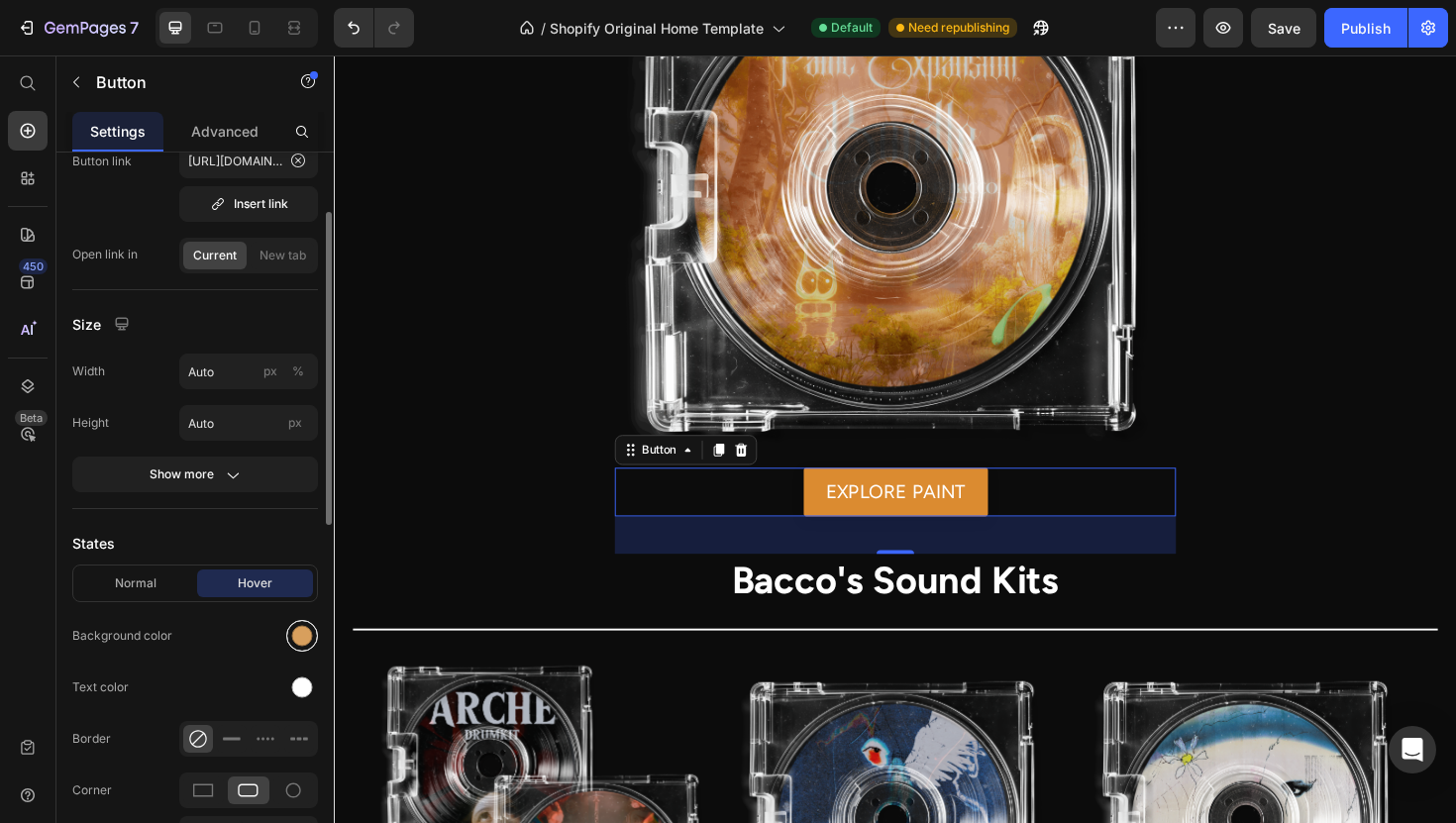 click at bounding box center (302, 636) 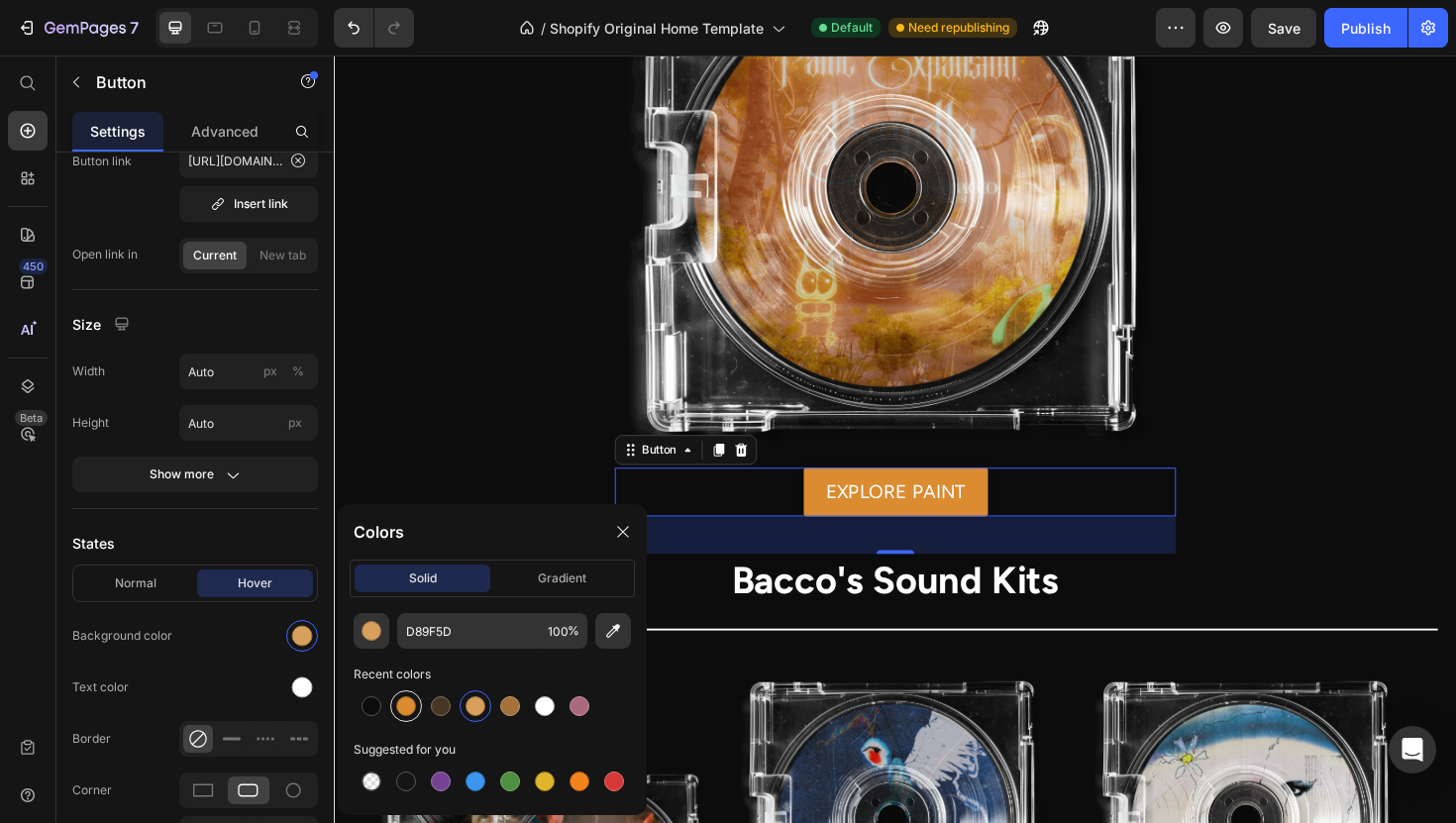click at bounding box center (406, 706) 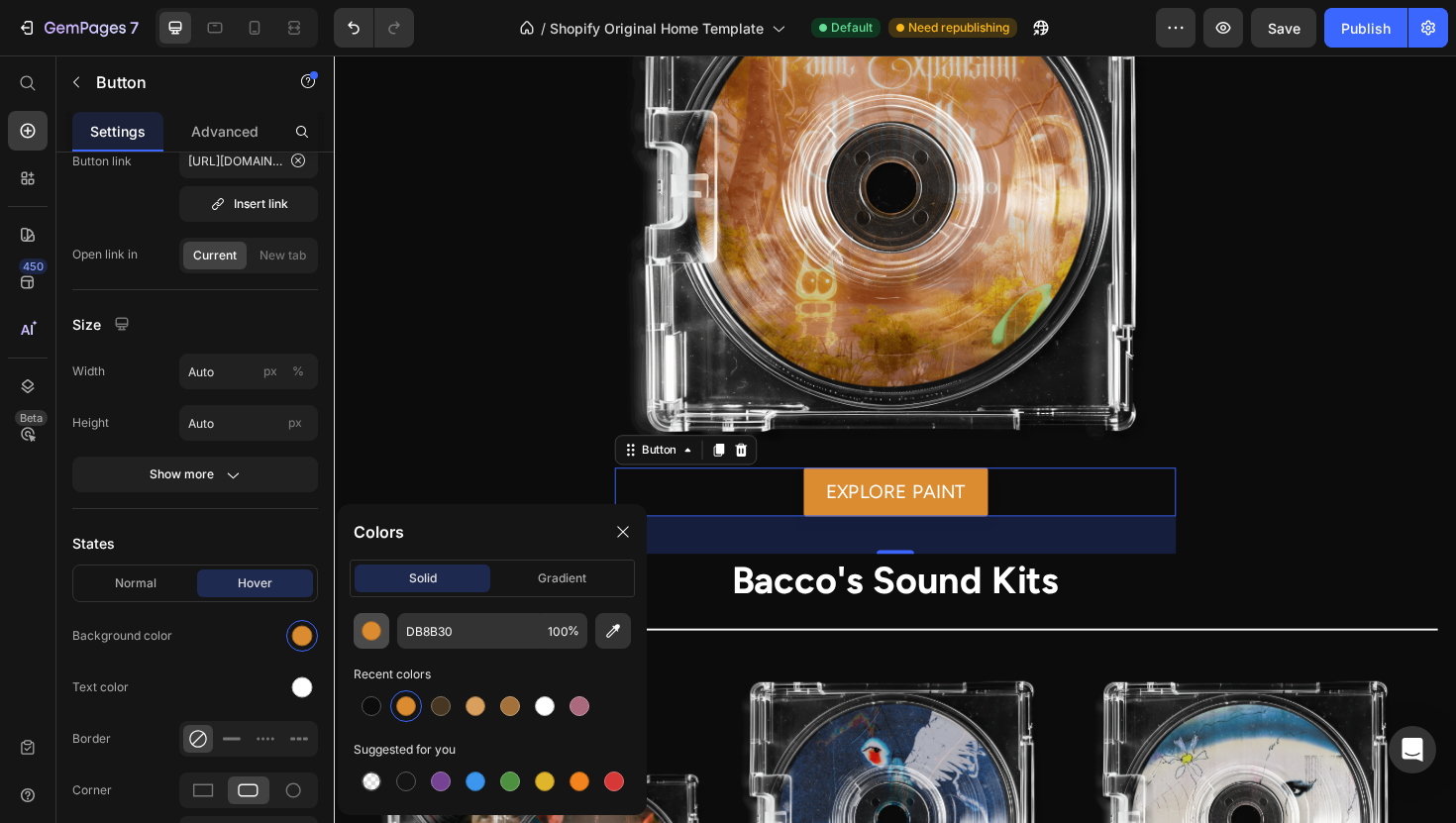 click at bounding box center (371, 631) 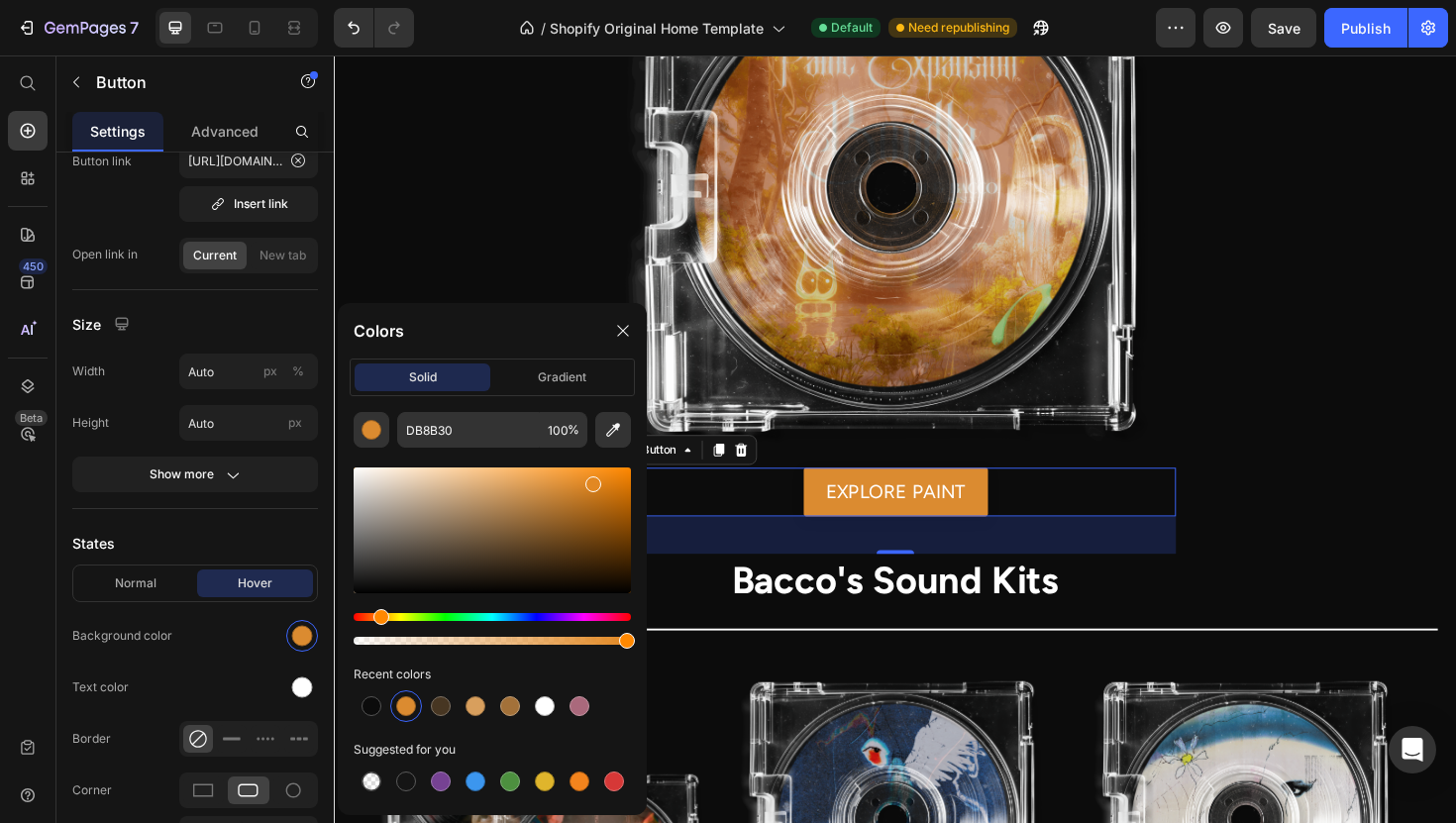 drag, startPoint x: 576, startPoint y: 484, endPoint x: 591, endPoint y: 479, distance: 15.811388 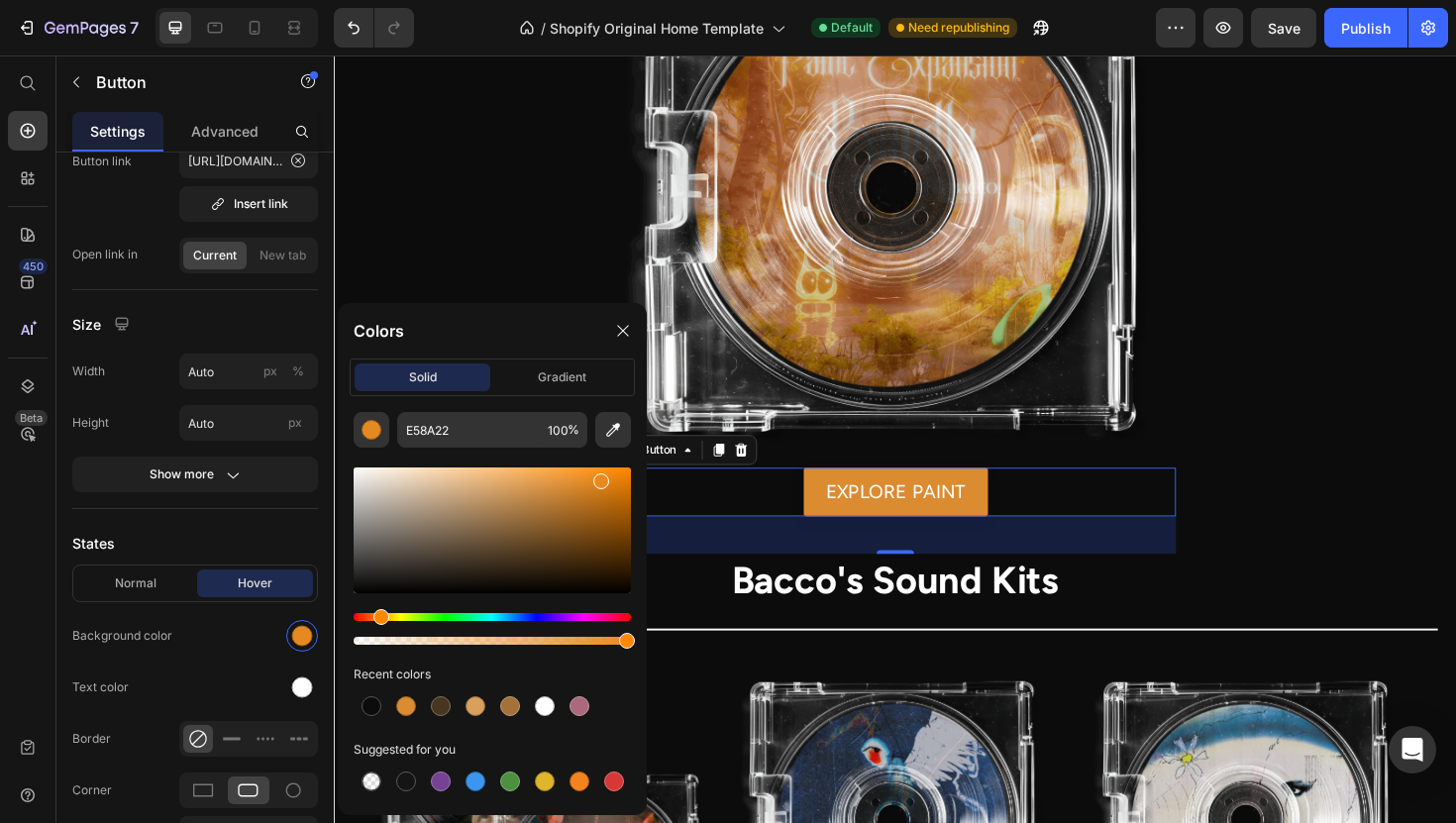drag, startPoint x: 591, startPoint y: 479, endPoint x: 602, endPoint y: 474, distance: 12.083046 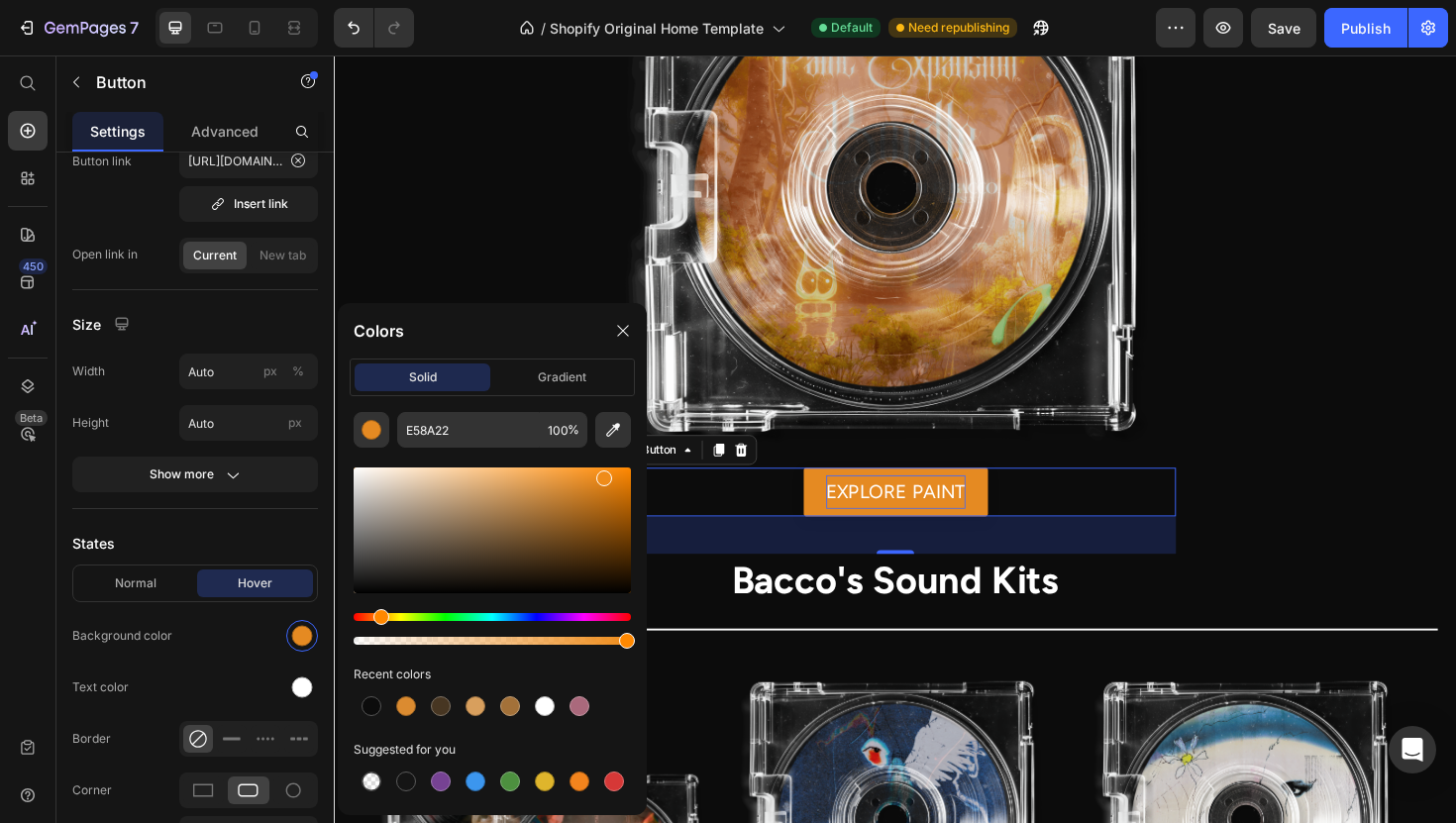 type on "EF8C1A" 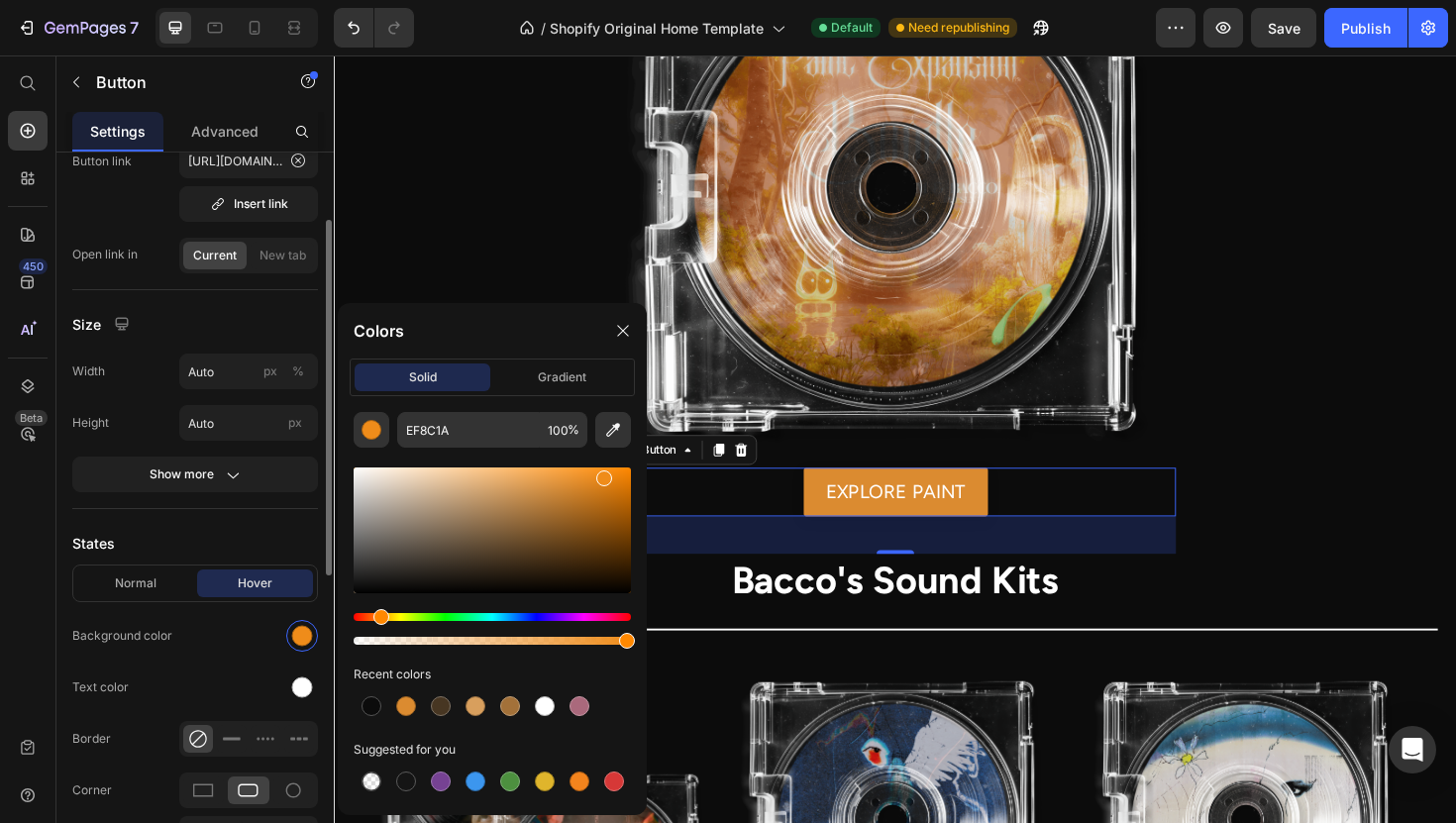 click at bounding box center (249, 636) 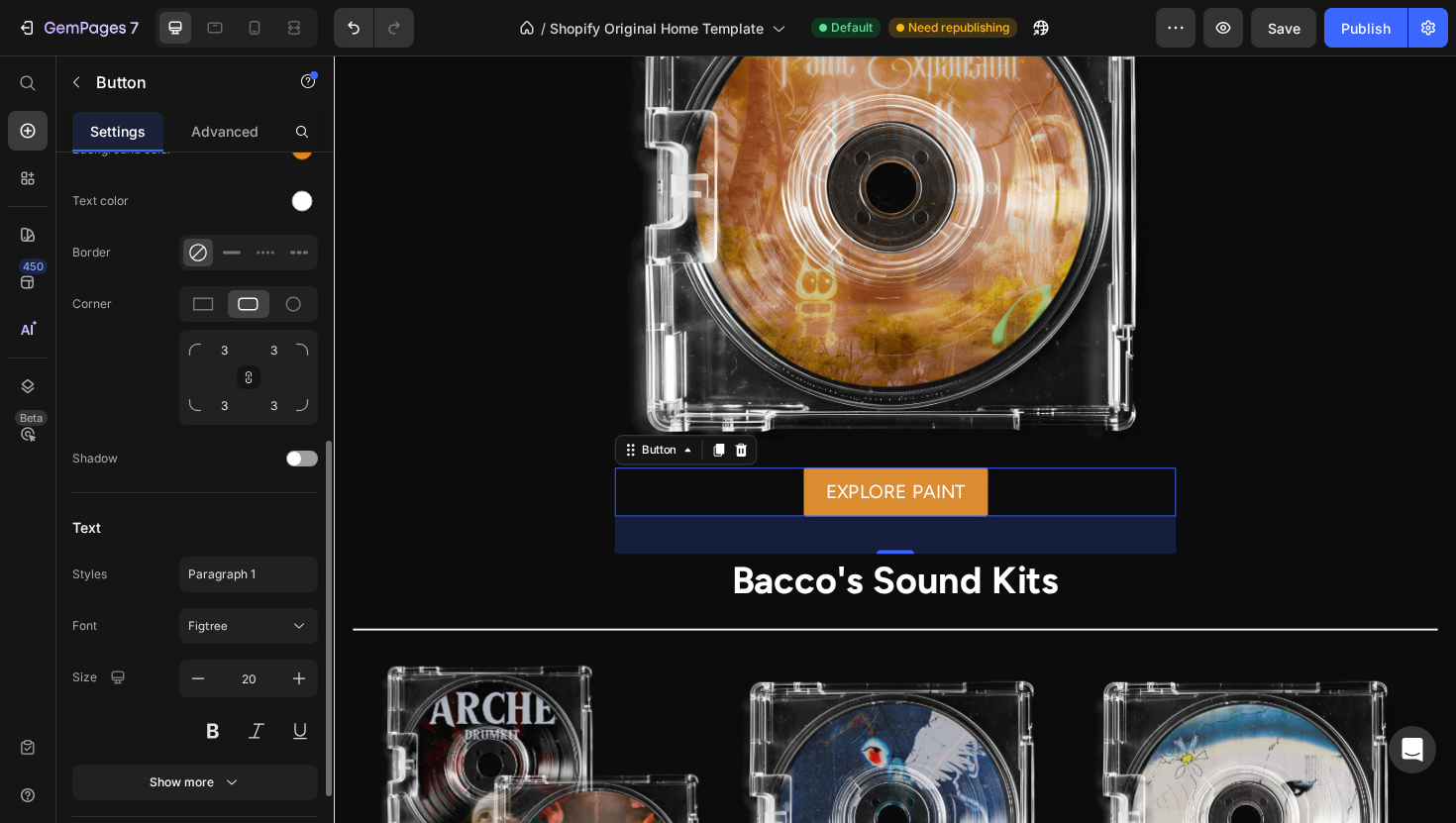 scroll, scrollTop: 643, scrollLeft: 0, axis: vertical 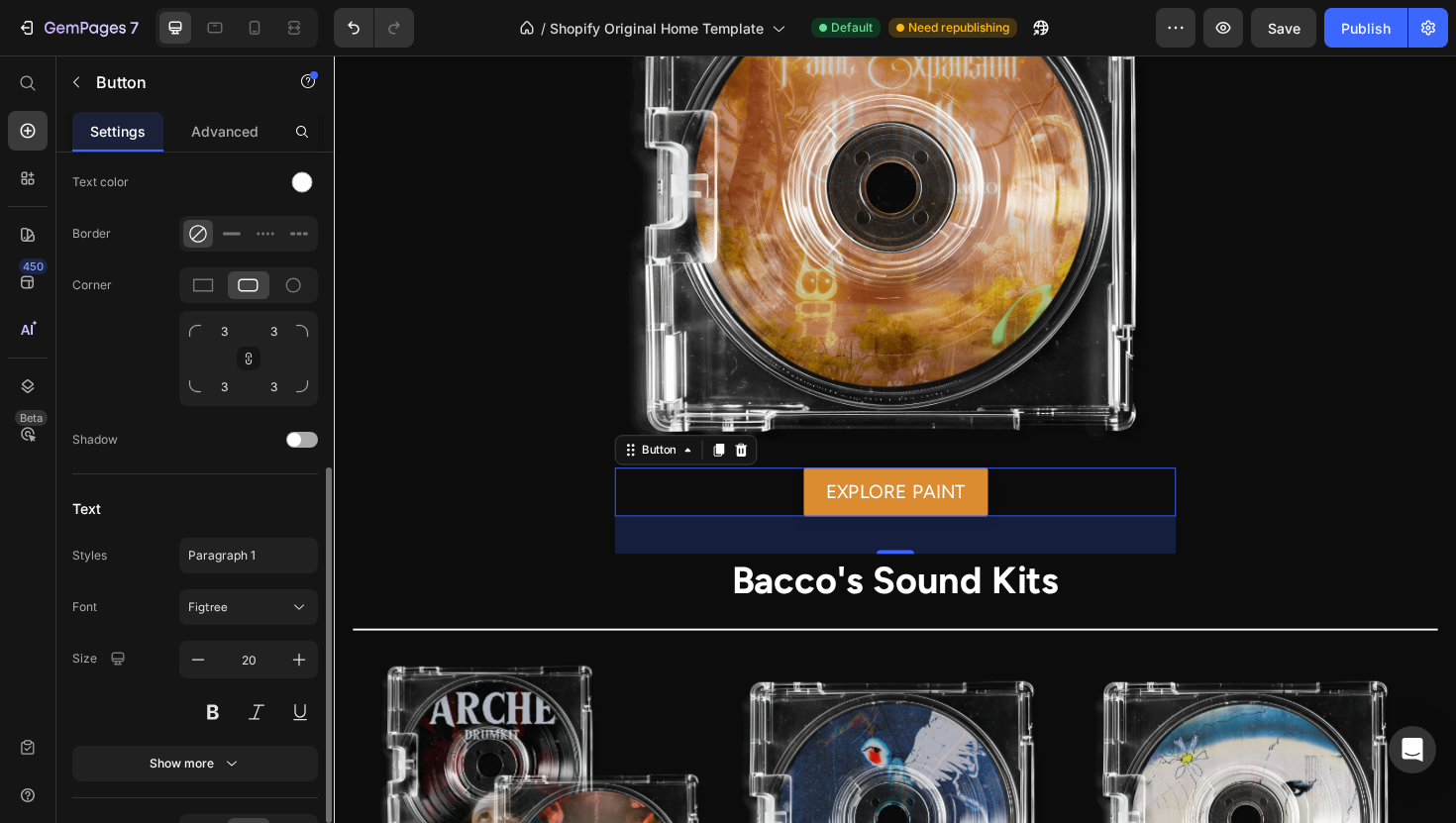 click at bounding box center (302, 440) 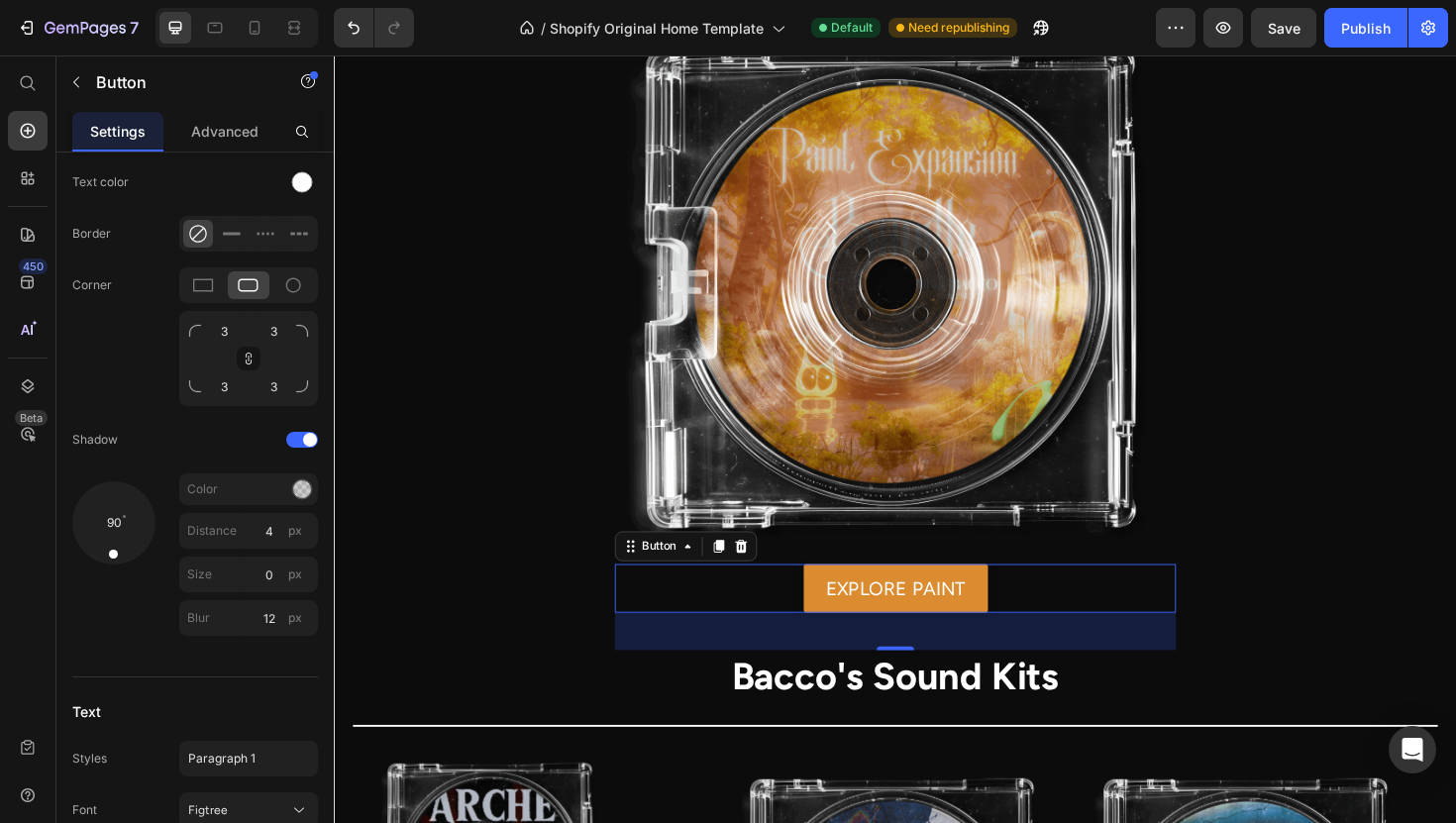 scroll, scrollTop: 831, scrollLeft: 0, axis: vertical 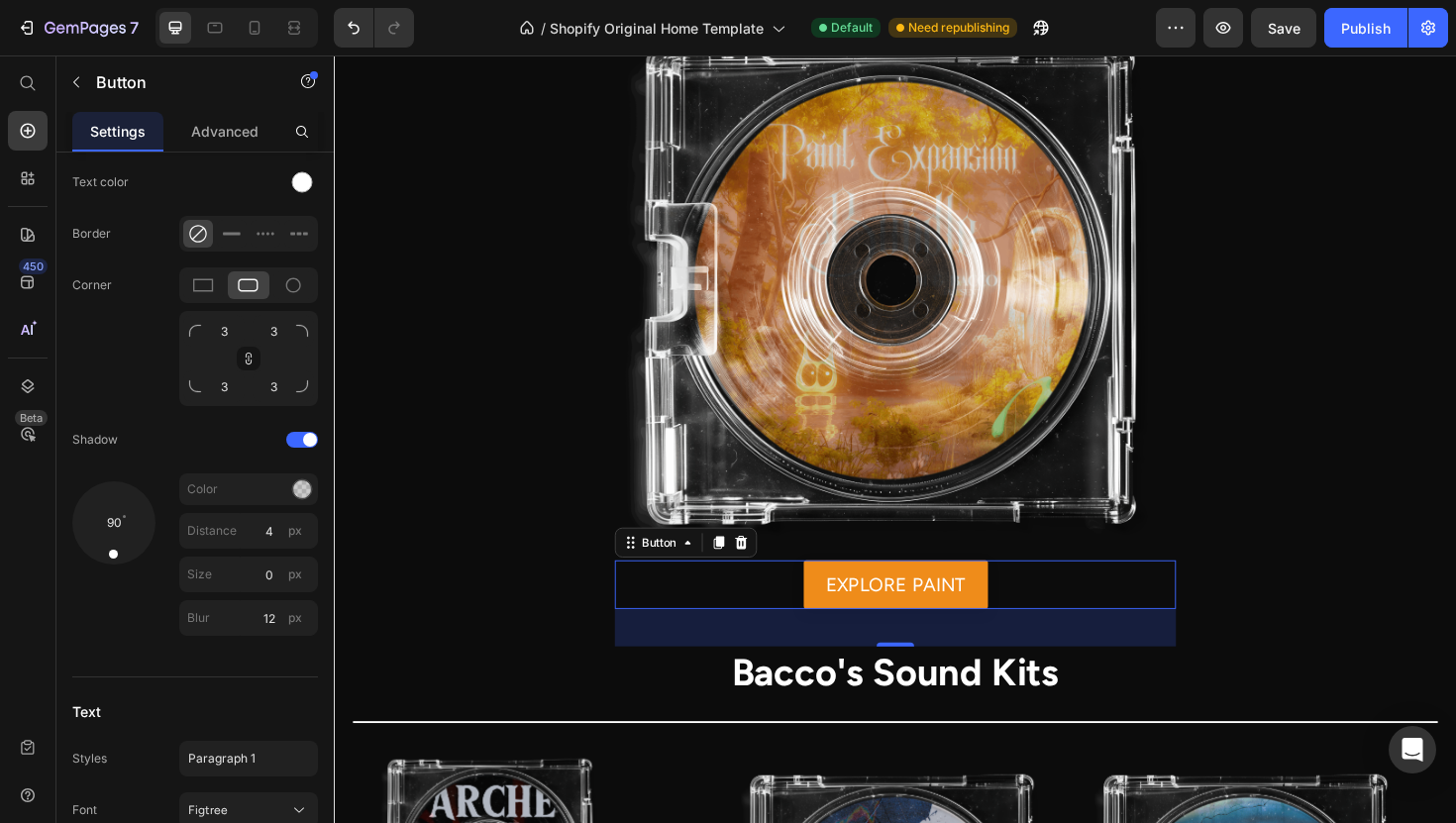 click on "EXPLORE PAINT" at bounding box center (928, 616) 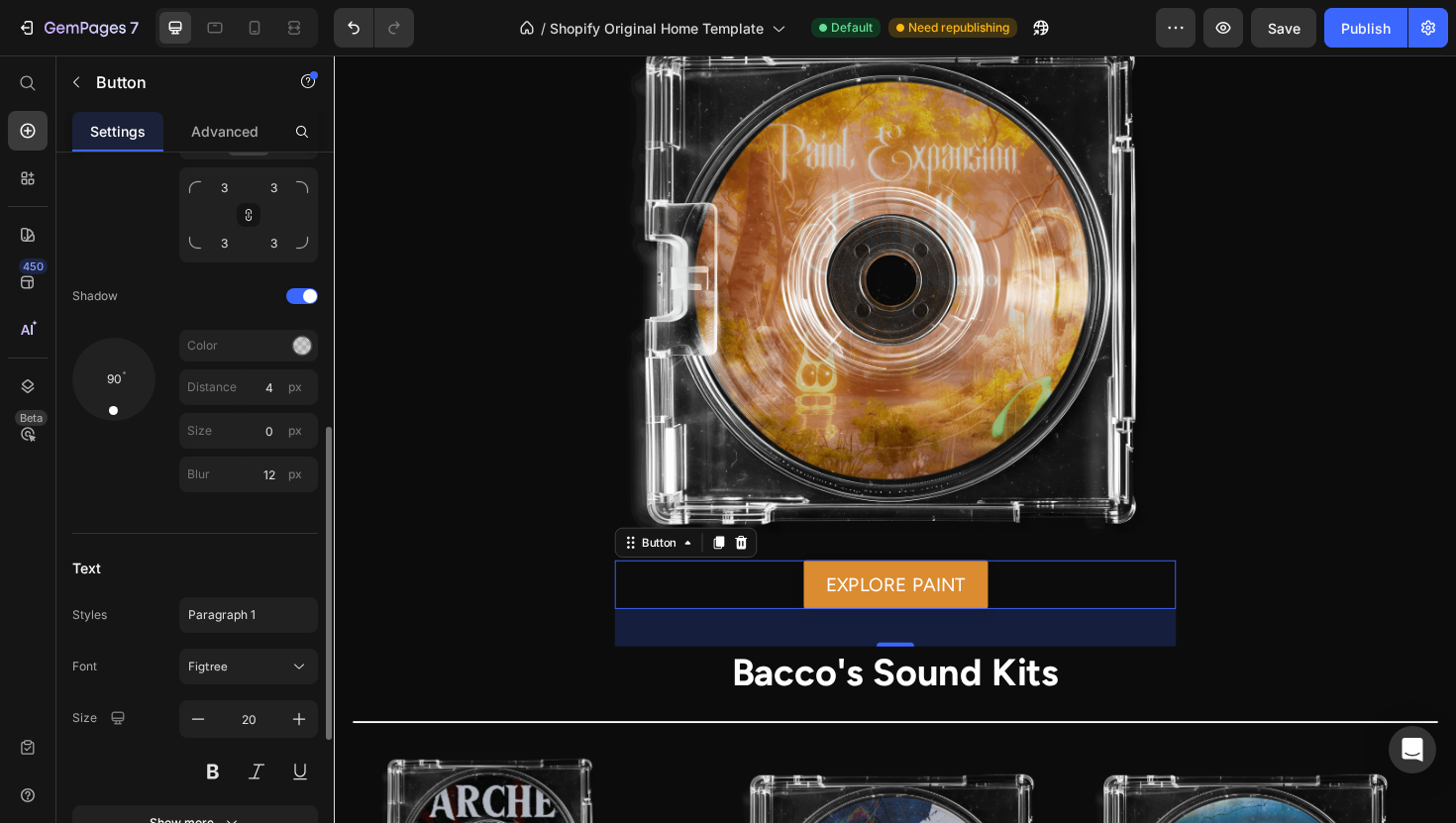 scroll, scrollTop: 959, scrollLeft: 0, axis: vertical 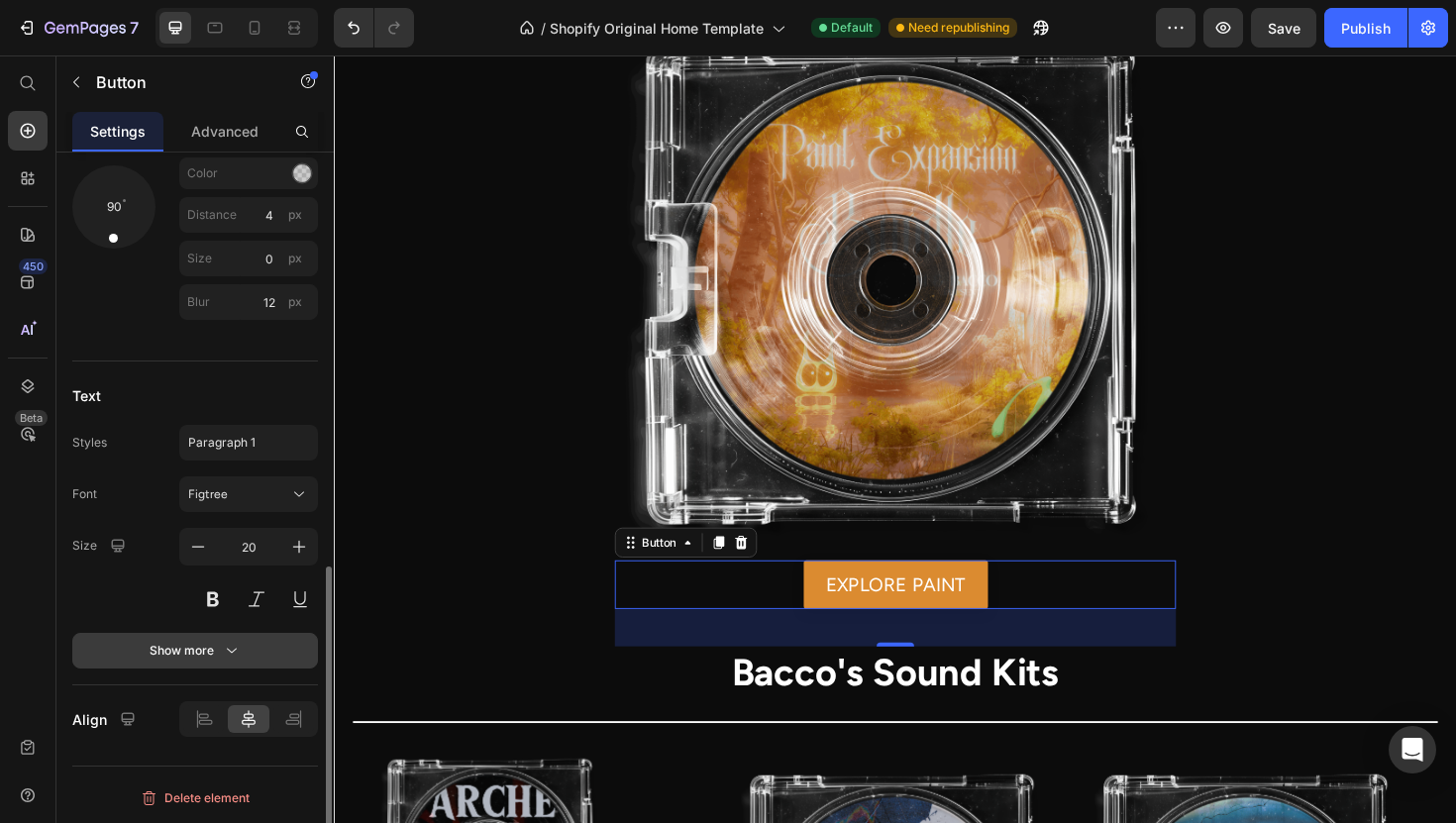 click on "Show more" at bounding box center (195, 651) 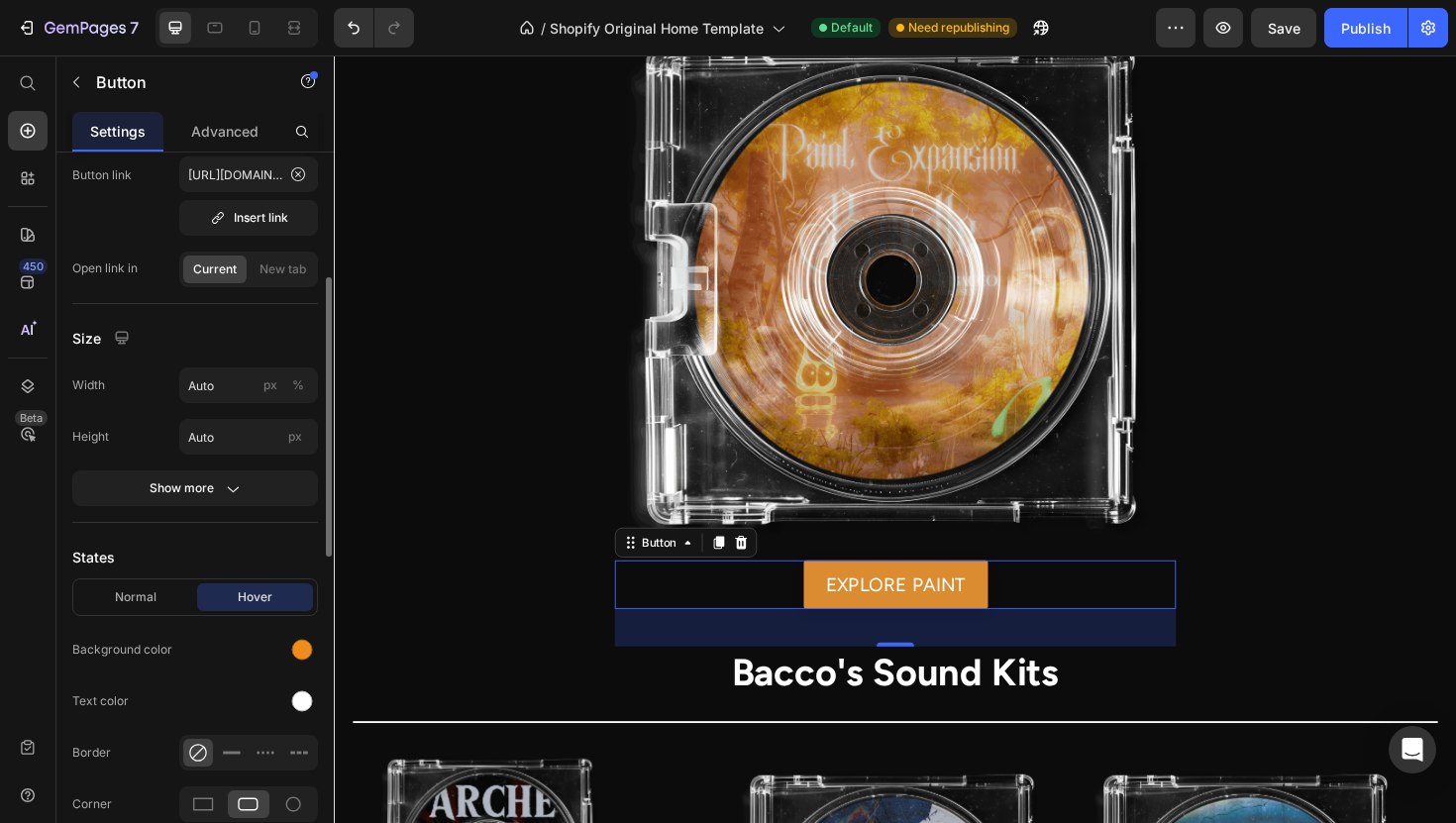 scroll, scrollTop: 7, scrollLeft: 0, axis: vertical 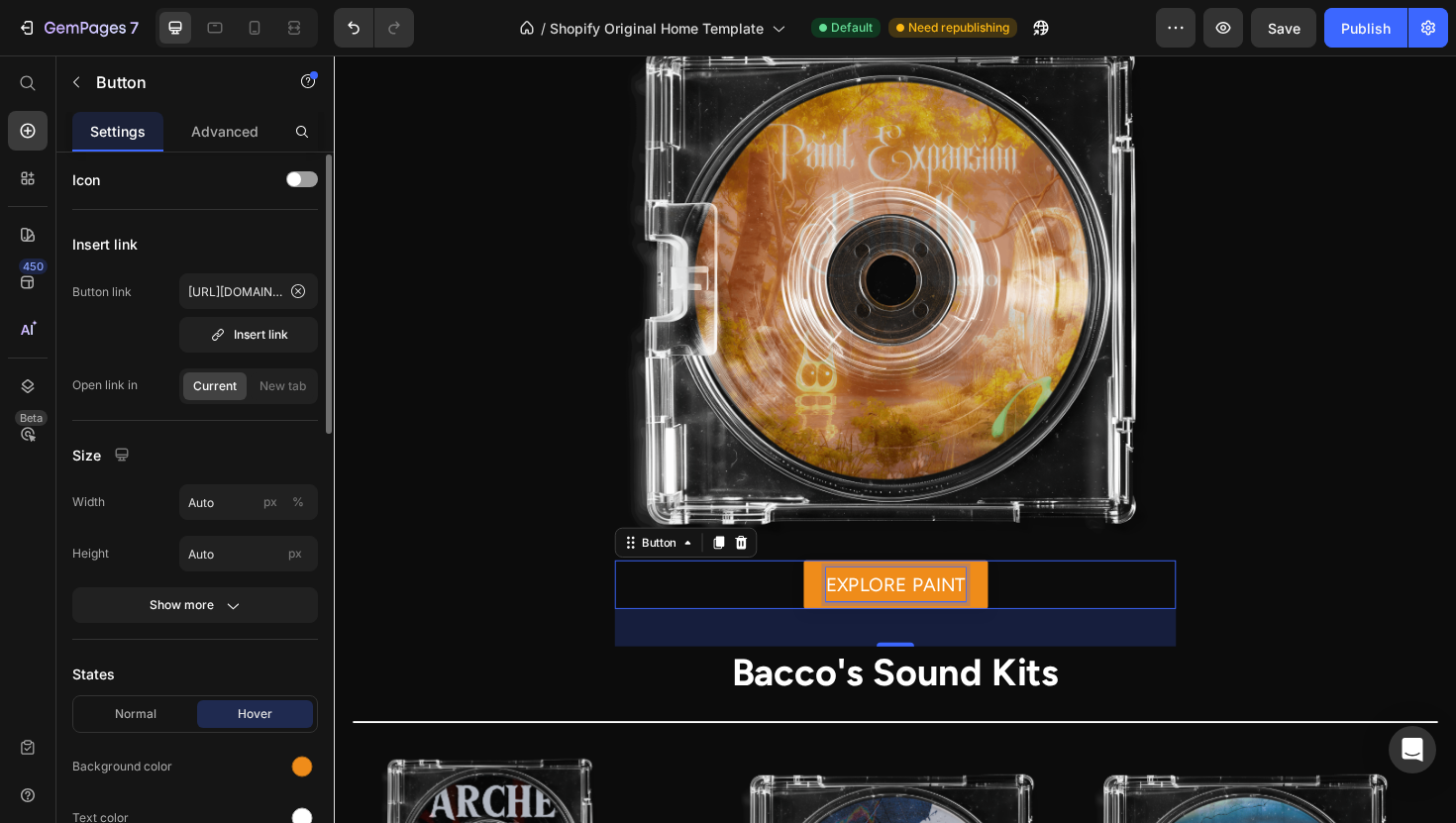 click on "EXPLORE PAINT" at bounding box center [928, 616] 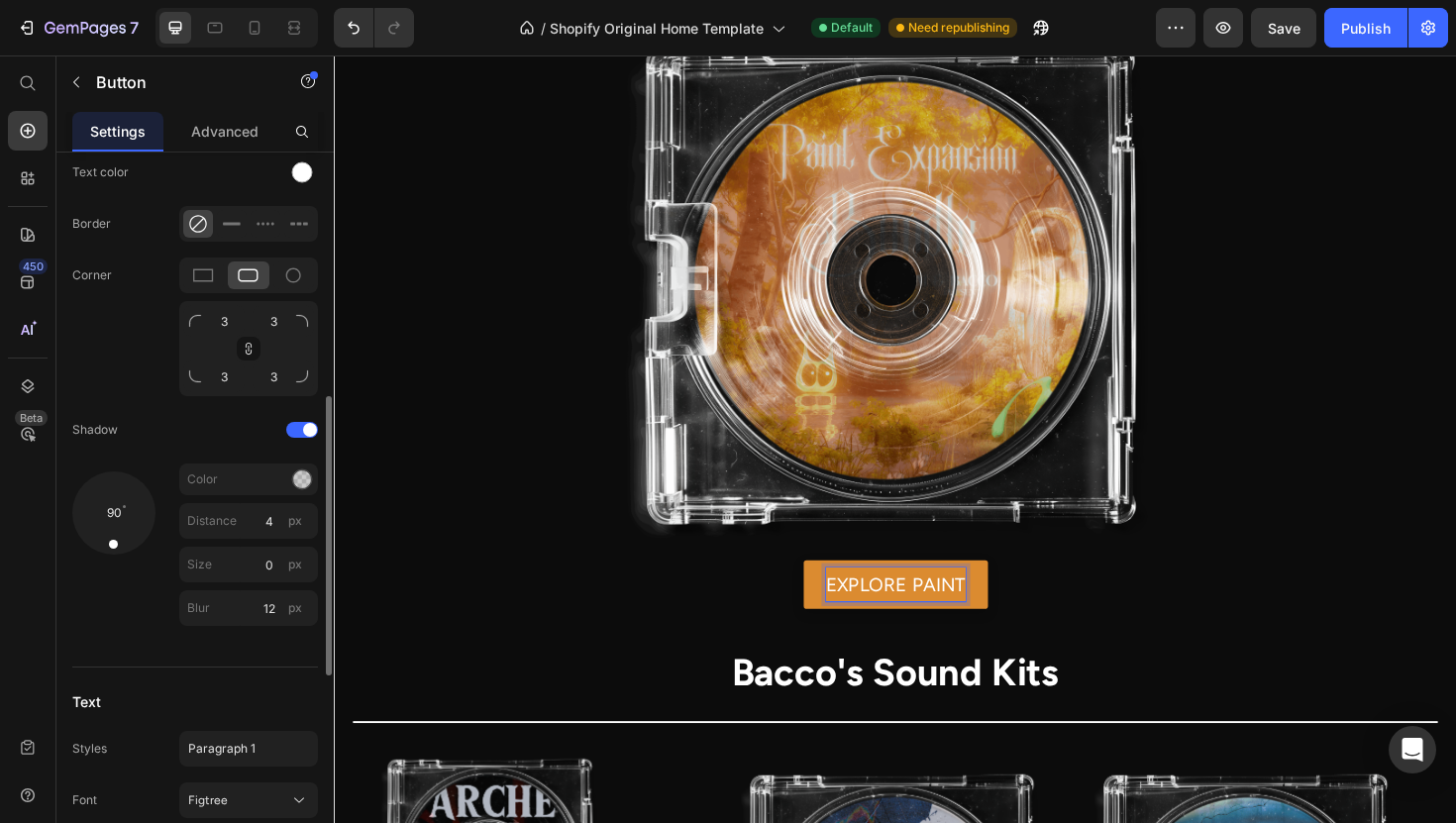 scroll, scrollTop: 648, scrollLeft: 0, axis: vertical 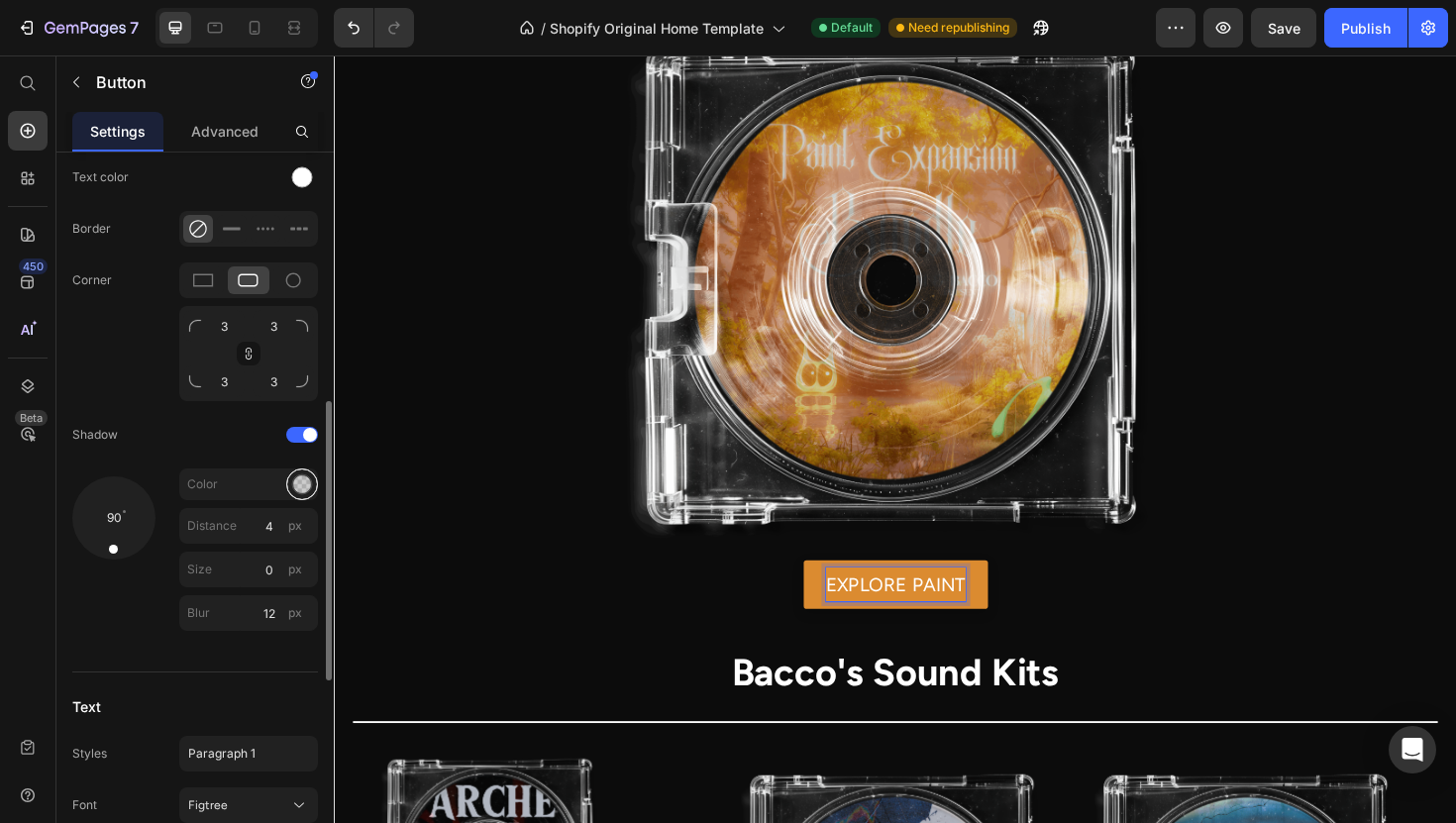 click at bounding box center (302, 484) 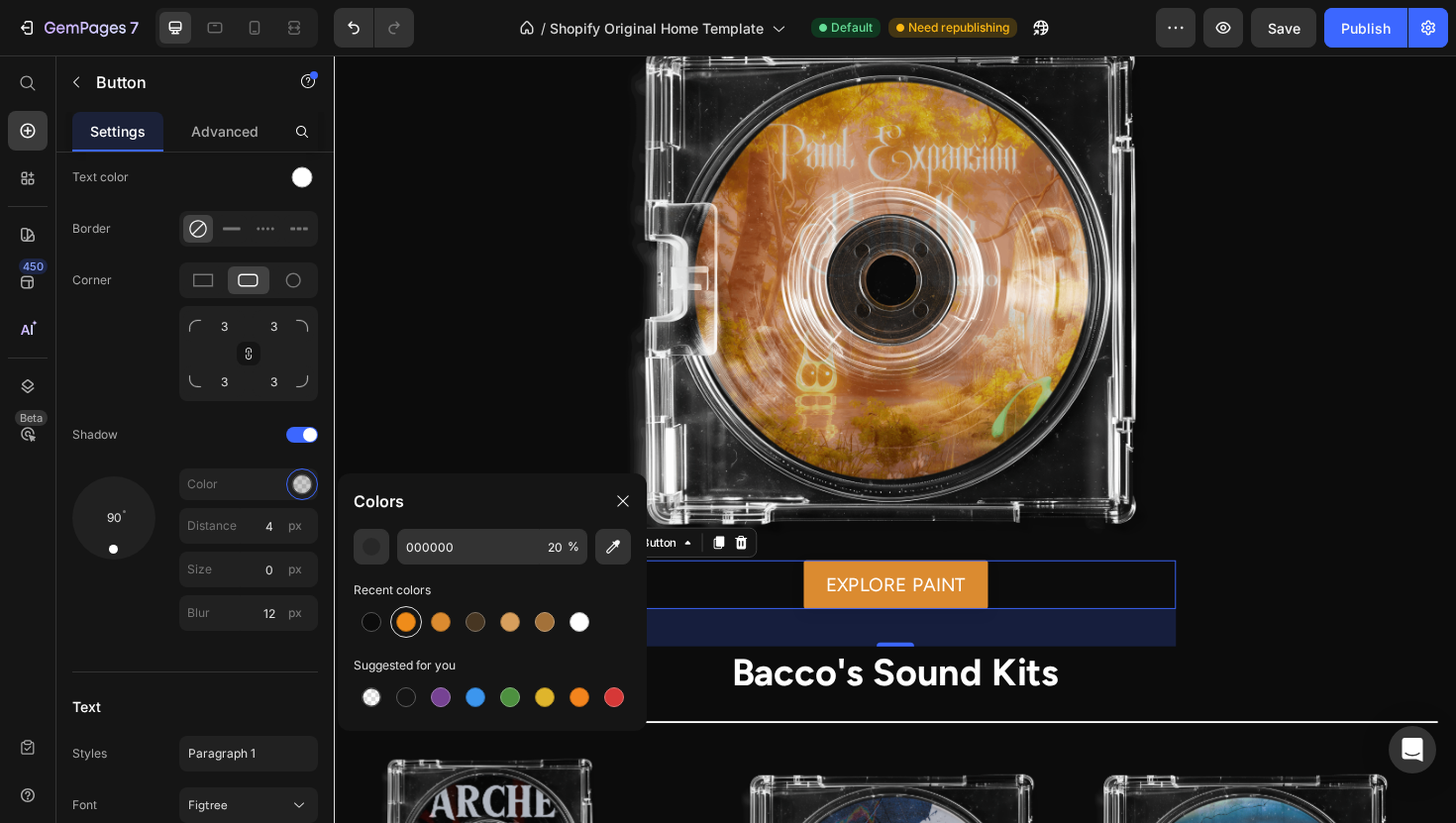 click at bounding box center [406, 622] 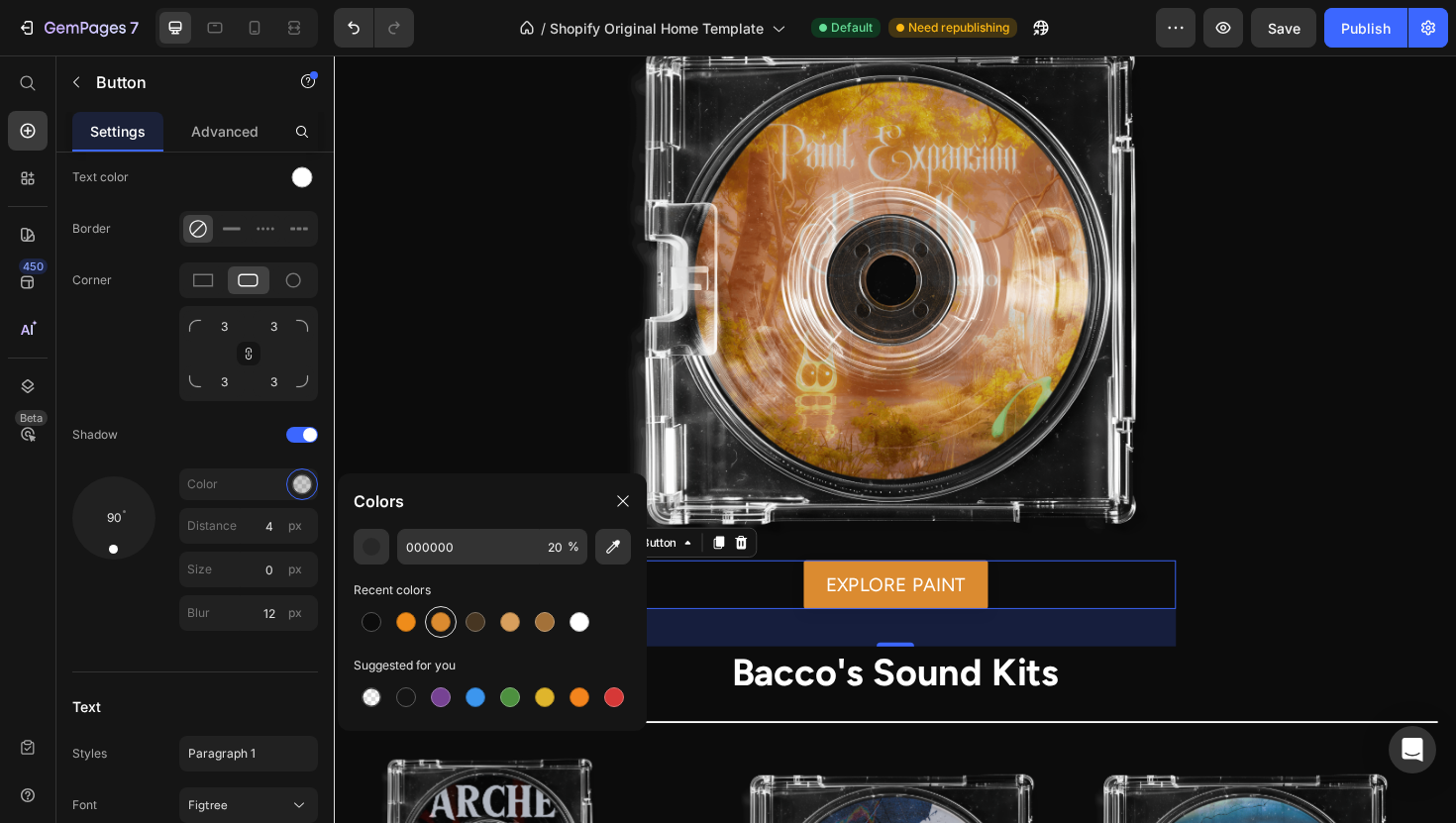 type on "EF8C1A" 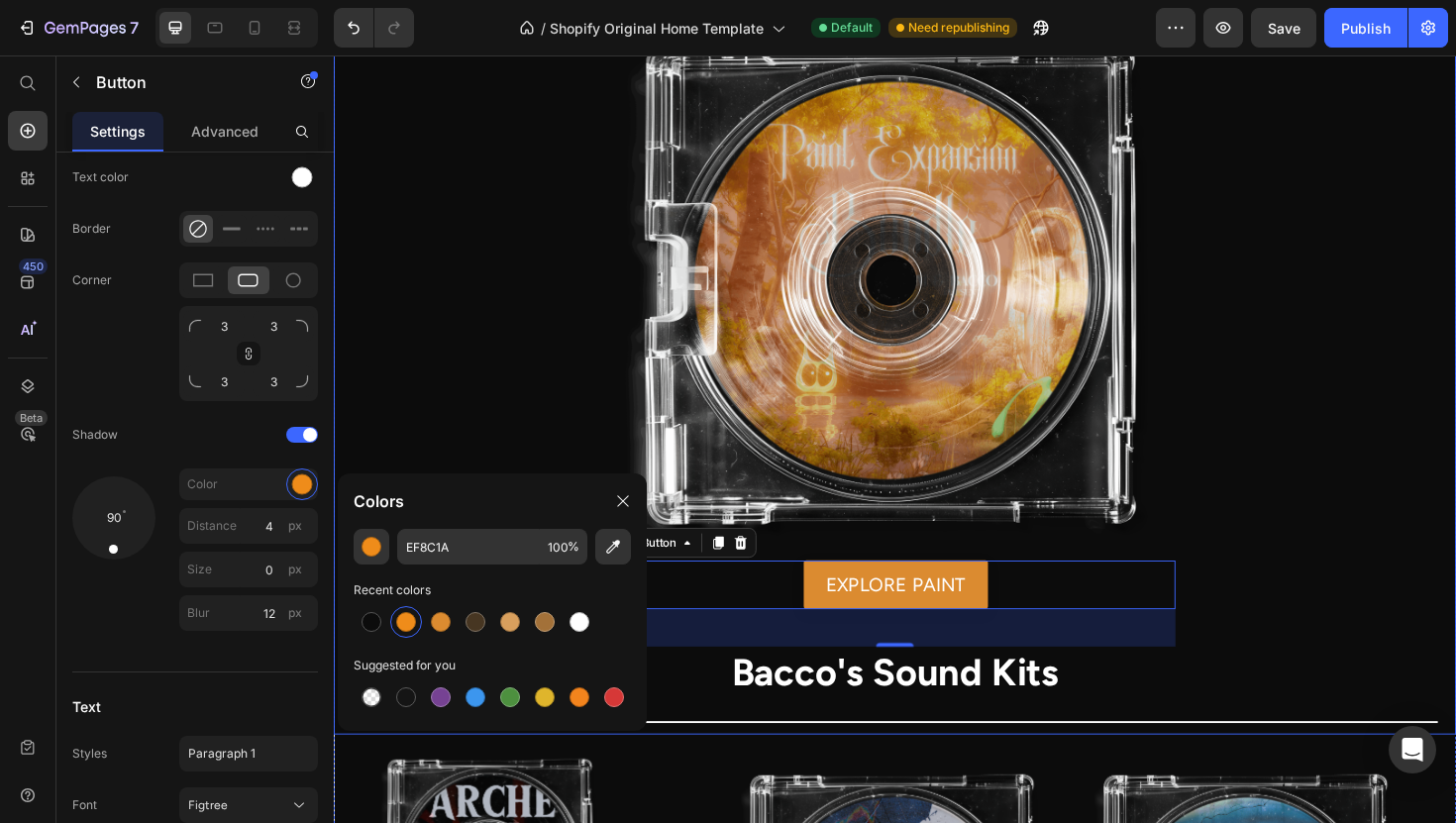 click on "PAINT IS FINALLY OUT Heading my best work so far Heading                Title Line Image EXPLORE PAINT Button   40 Product Bacco's Sound Kits Heading                Title Line" at bounding box center [928, 318] 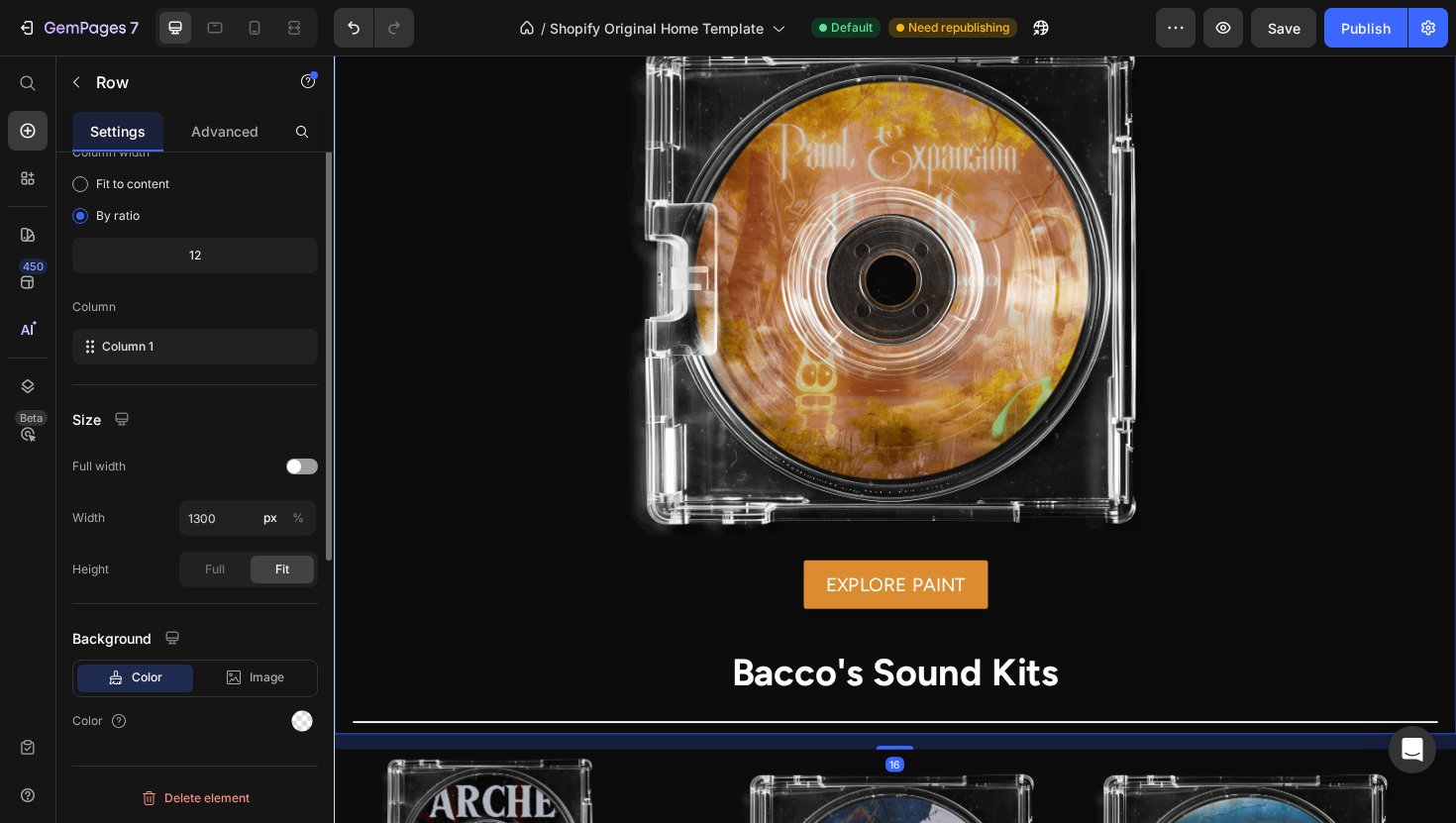 scroll, scrollTop: 0, scrollLeft: 0, axis: both 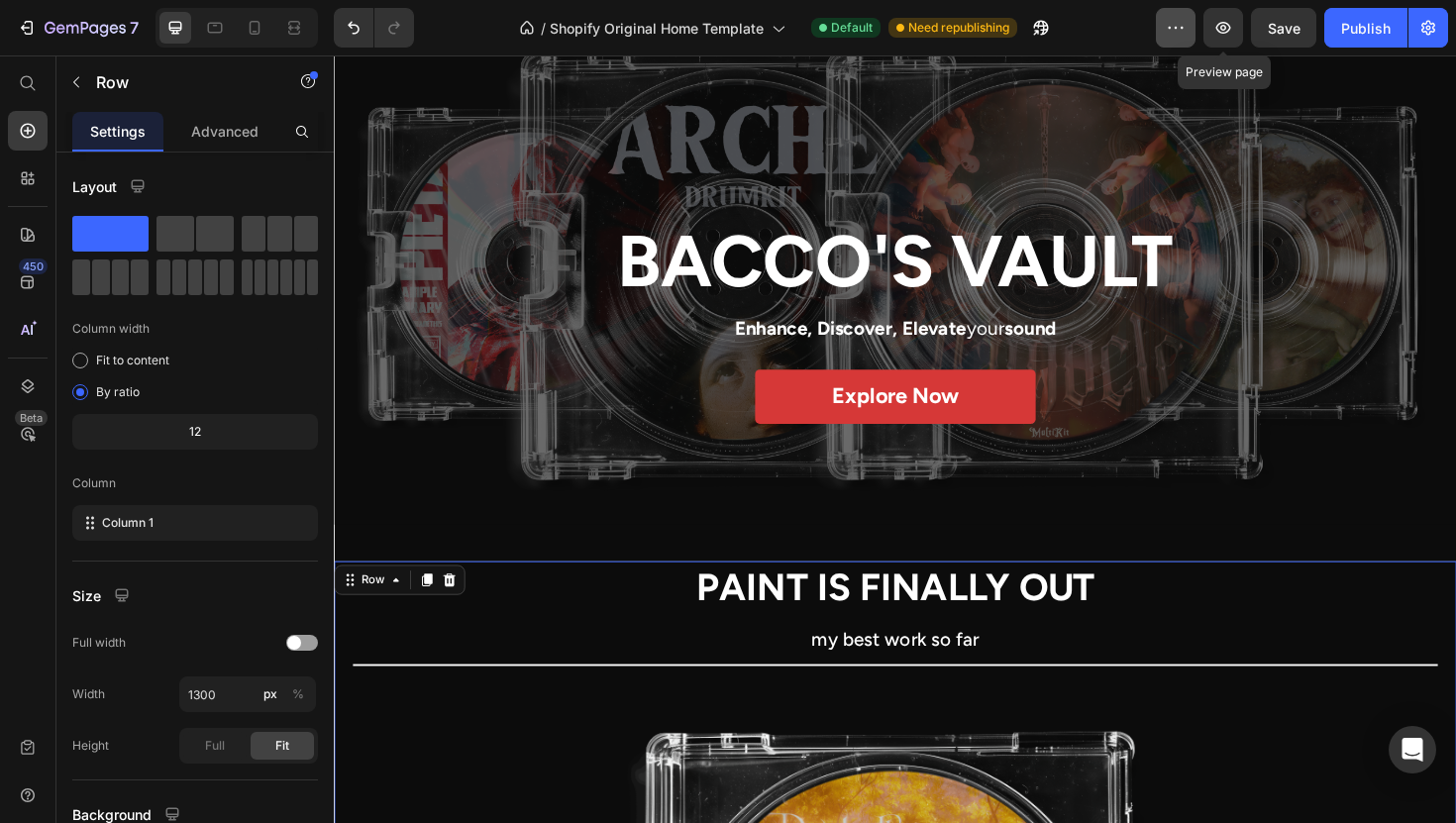 click 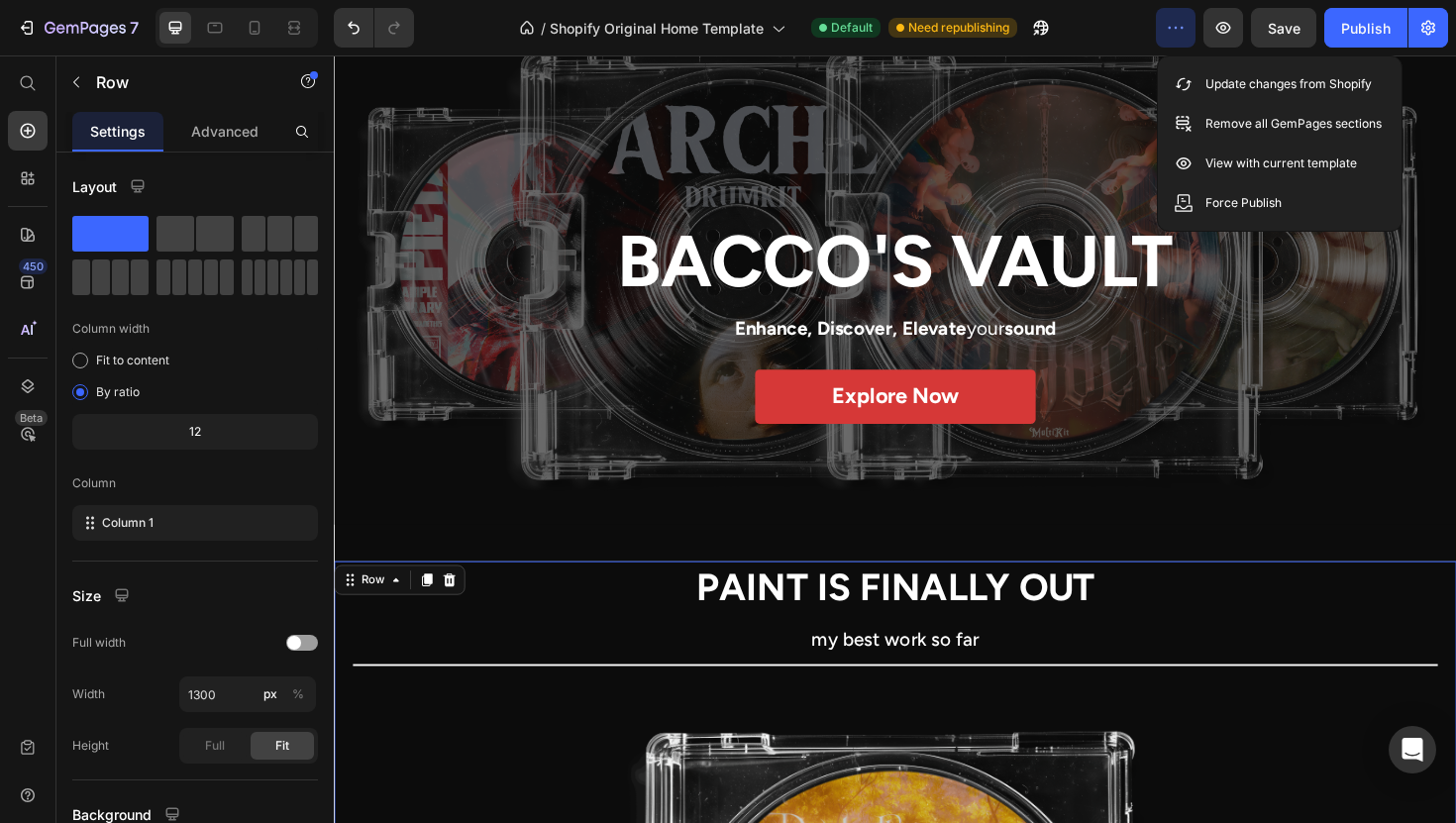 click 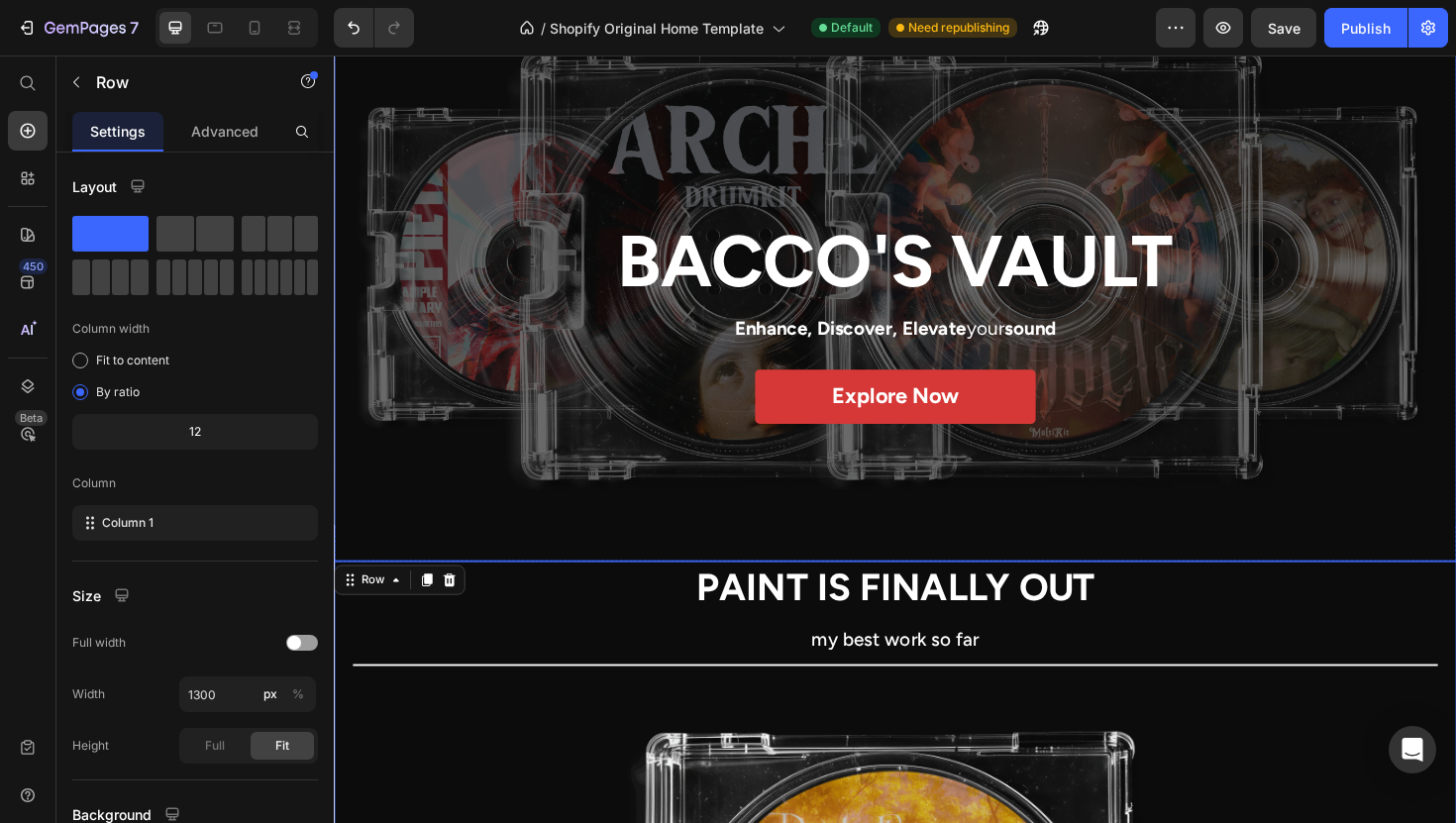 drag, startPoint x: 1558, startPoint y: 80, endPoint x: 1214, endPoint y: 97, distance: 344.4198 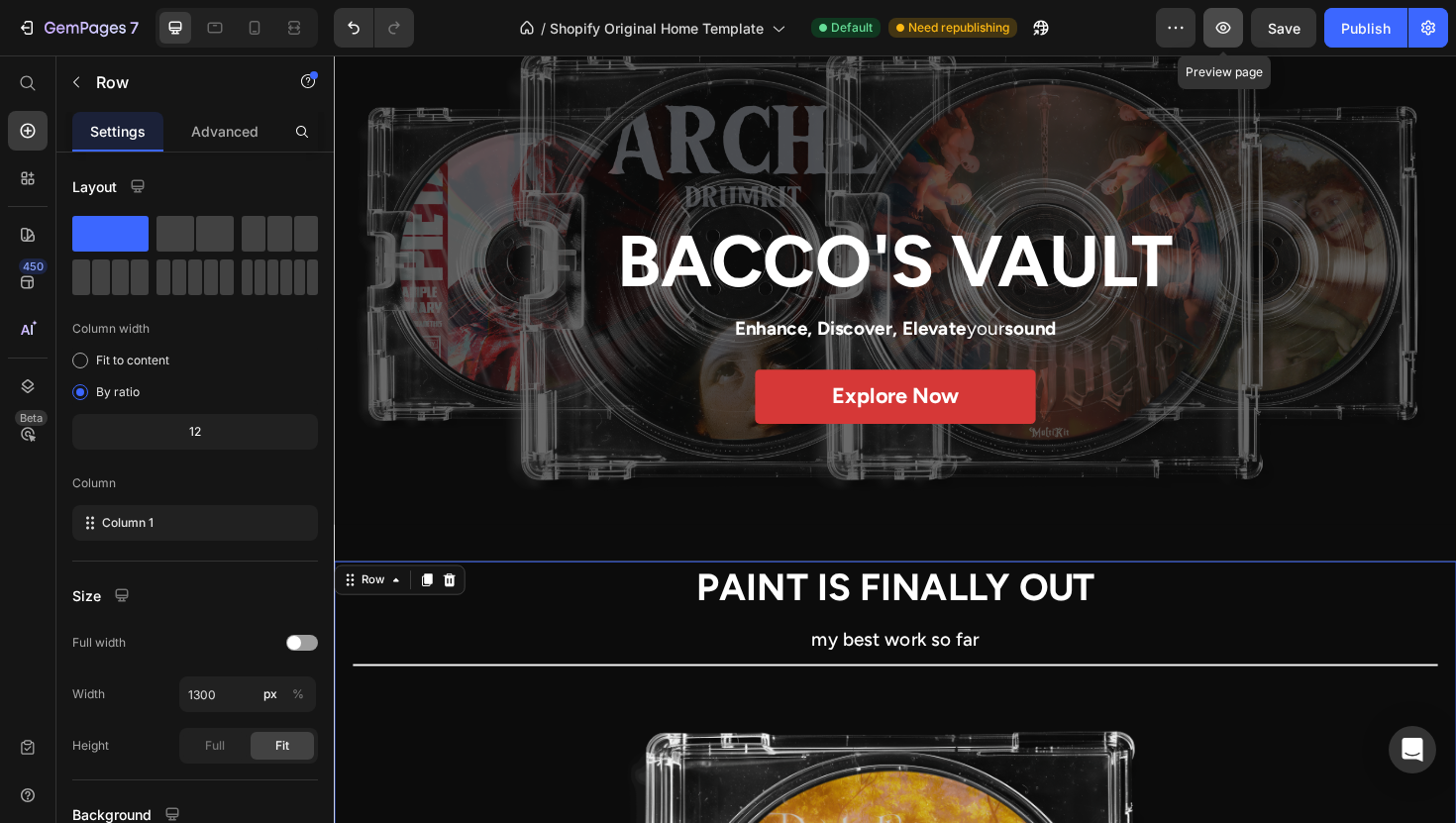 click 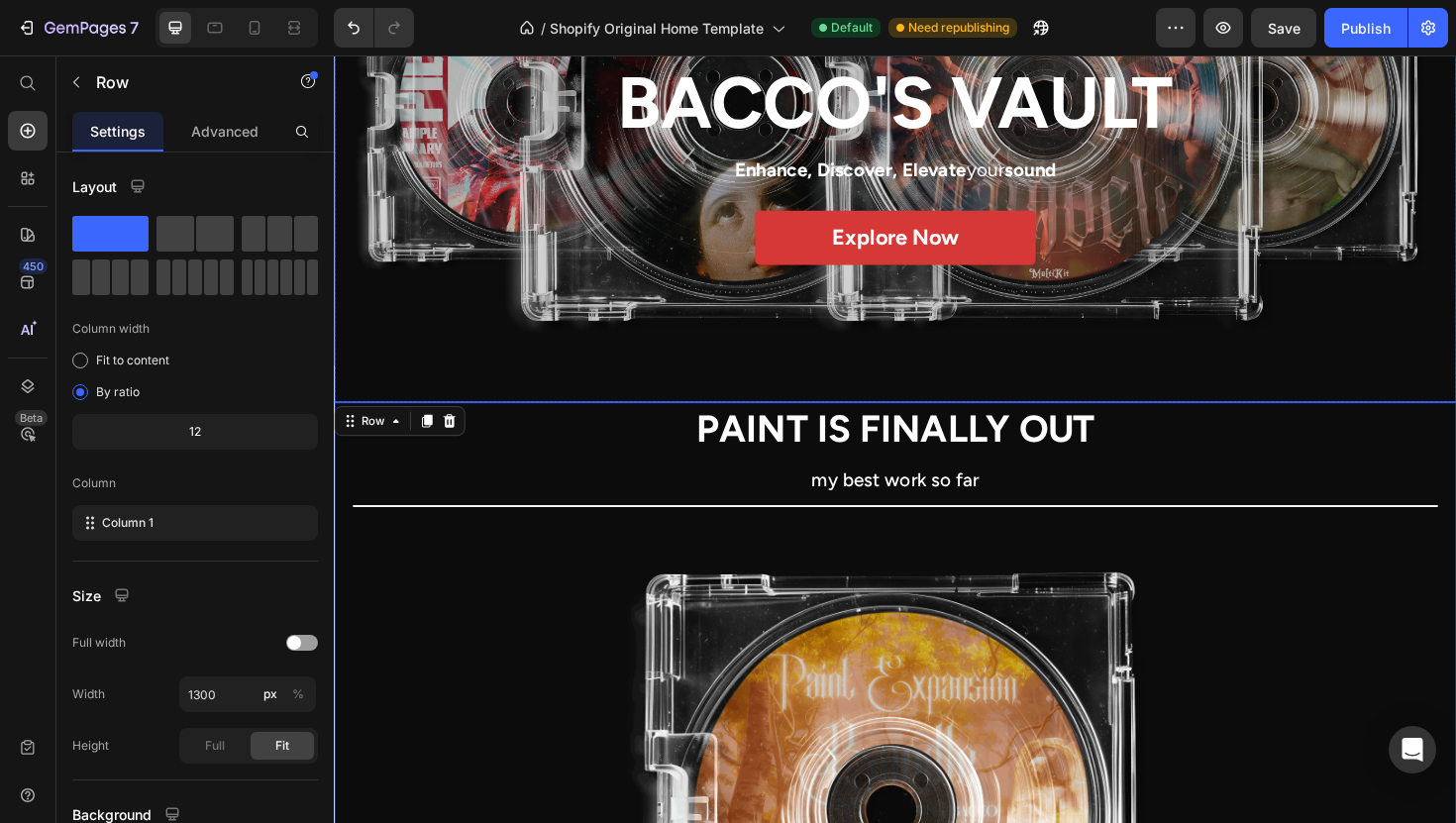 scroll, scrollTop: 564, scrollLeft: 0, axis: vertical 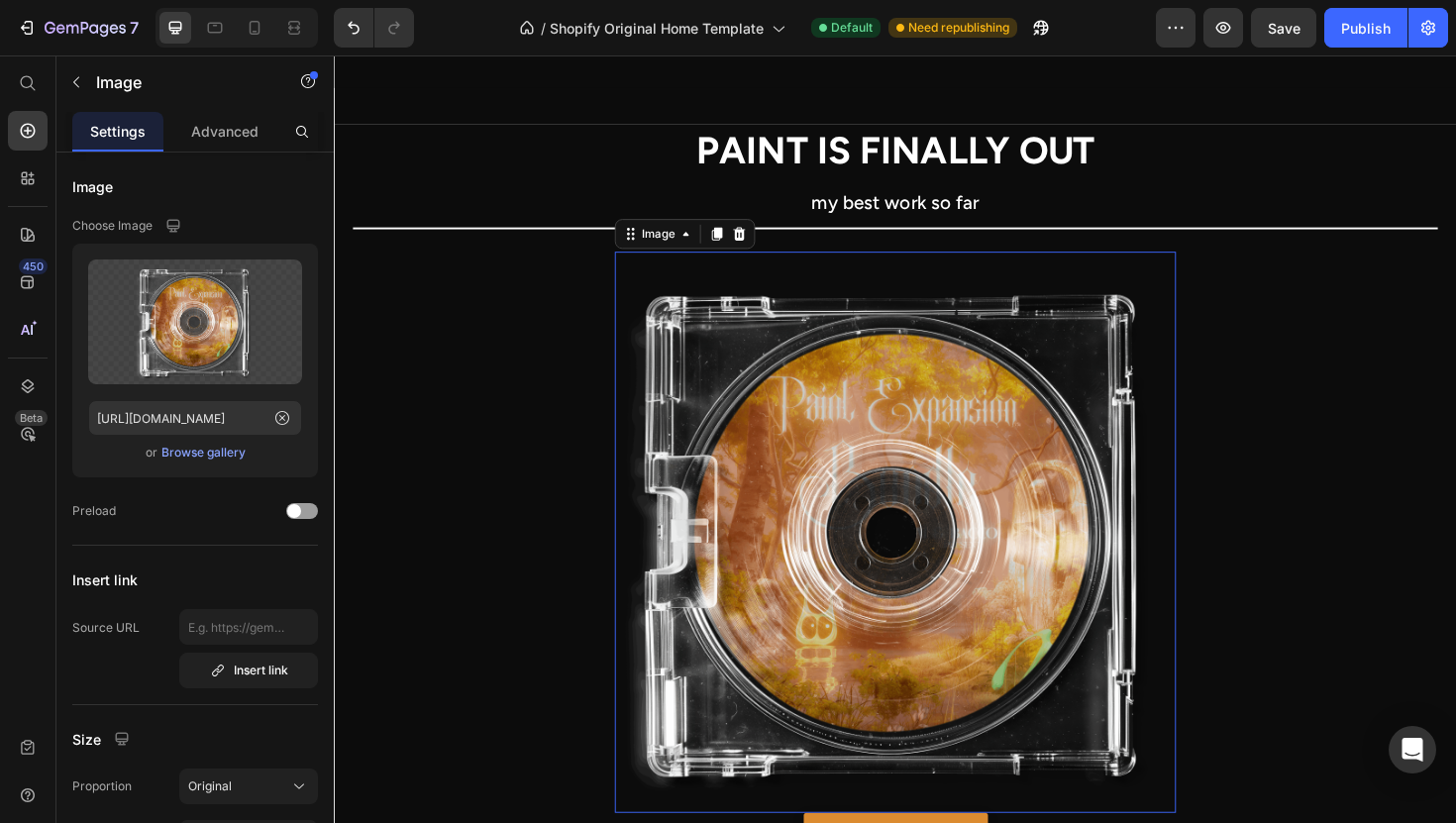 click at bounding box center (928, 561) 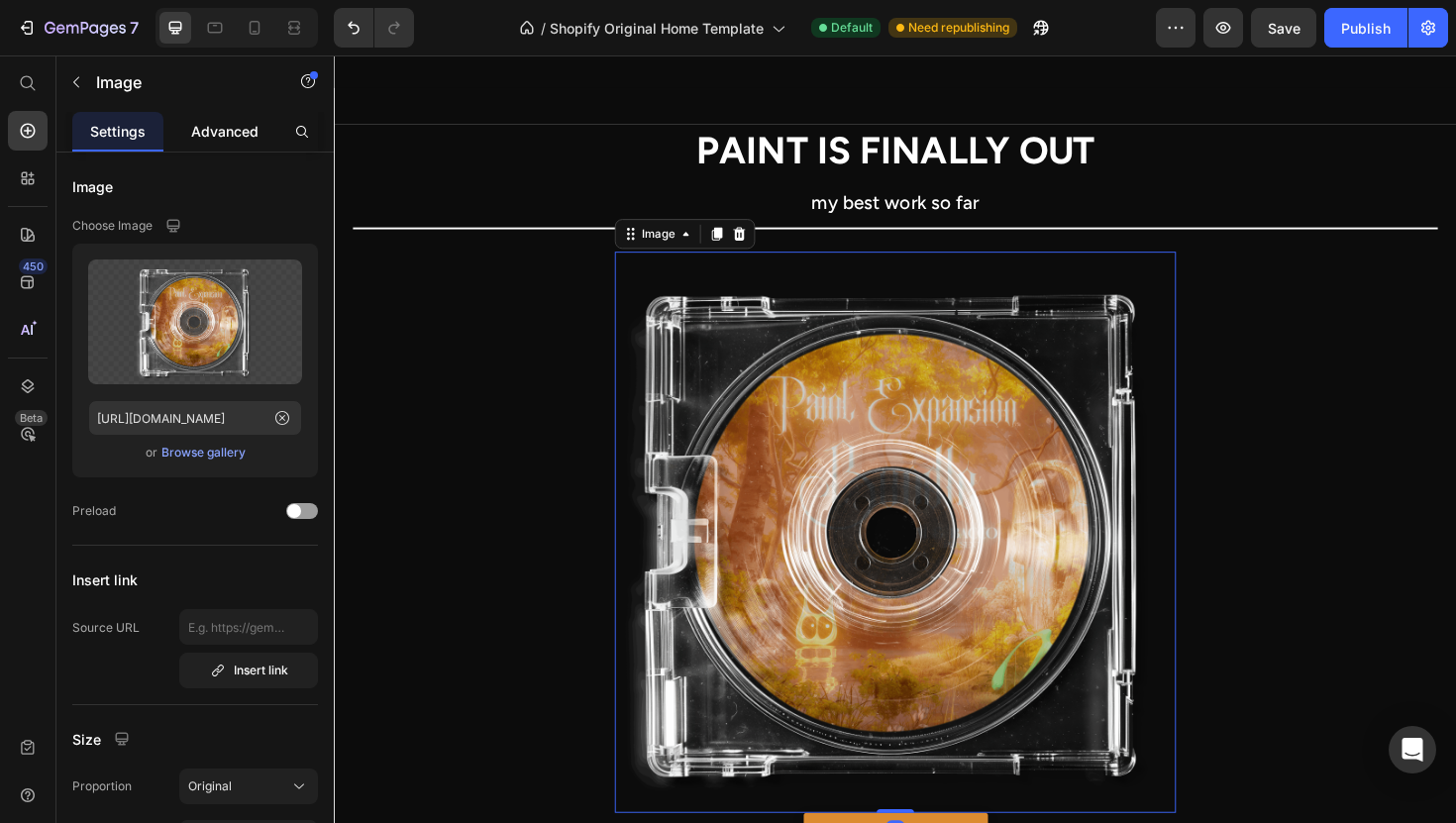 click on "Advanced" at bounding box center [225, 131] 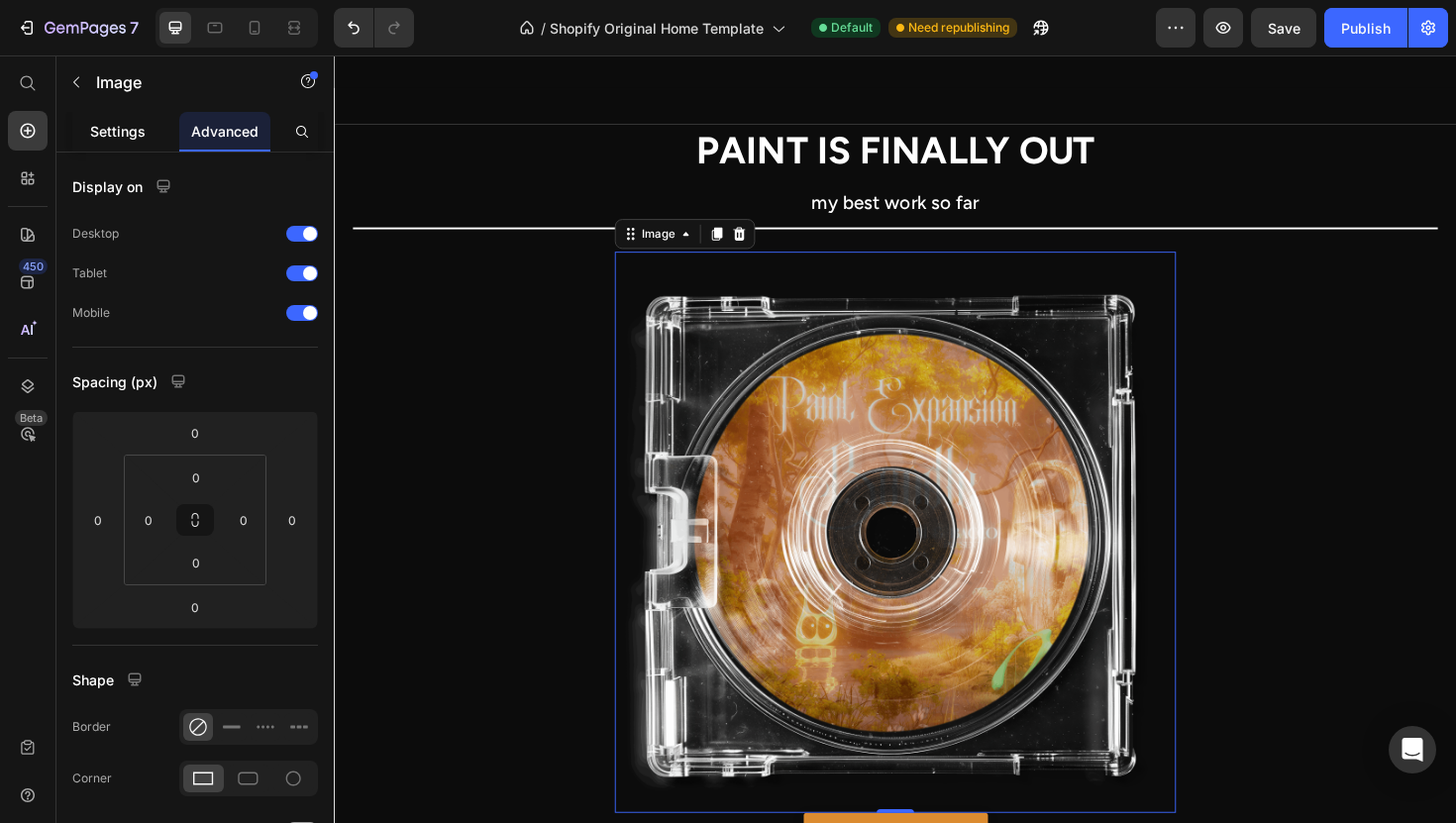 click on "Settings" 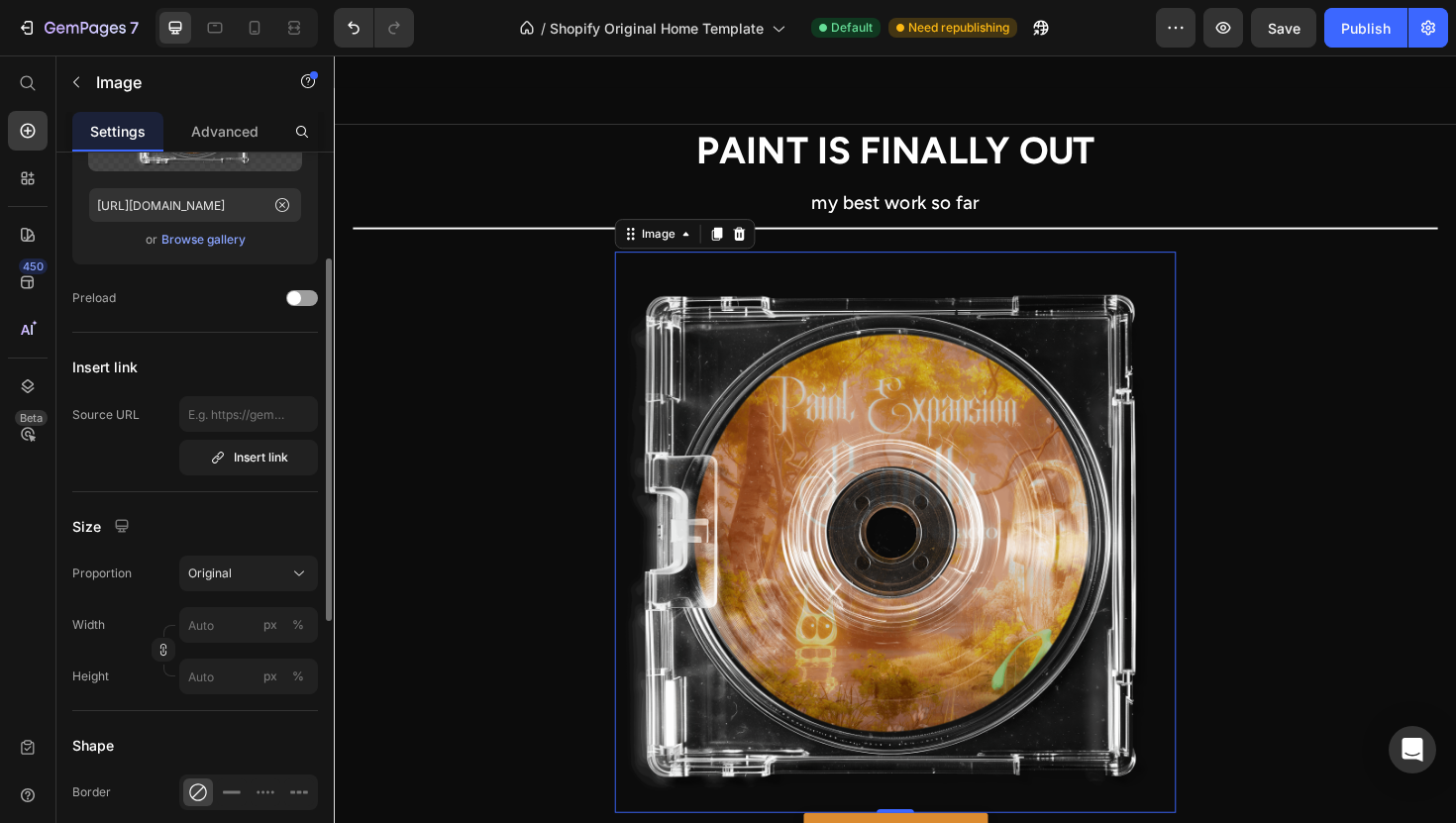 scroll, scrollTop: 0, scrollLeft: 0, axis: both 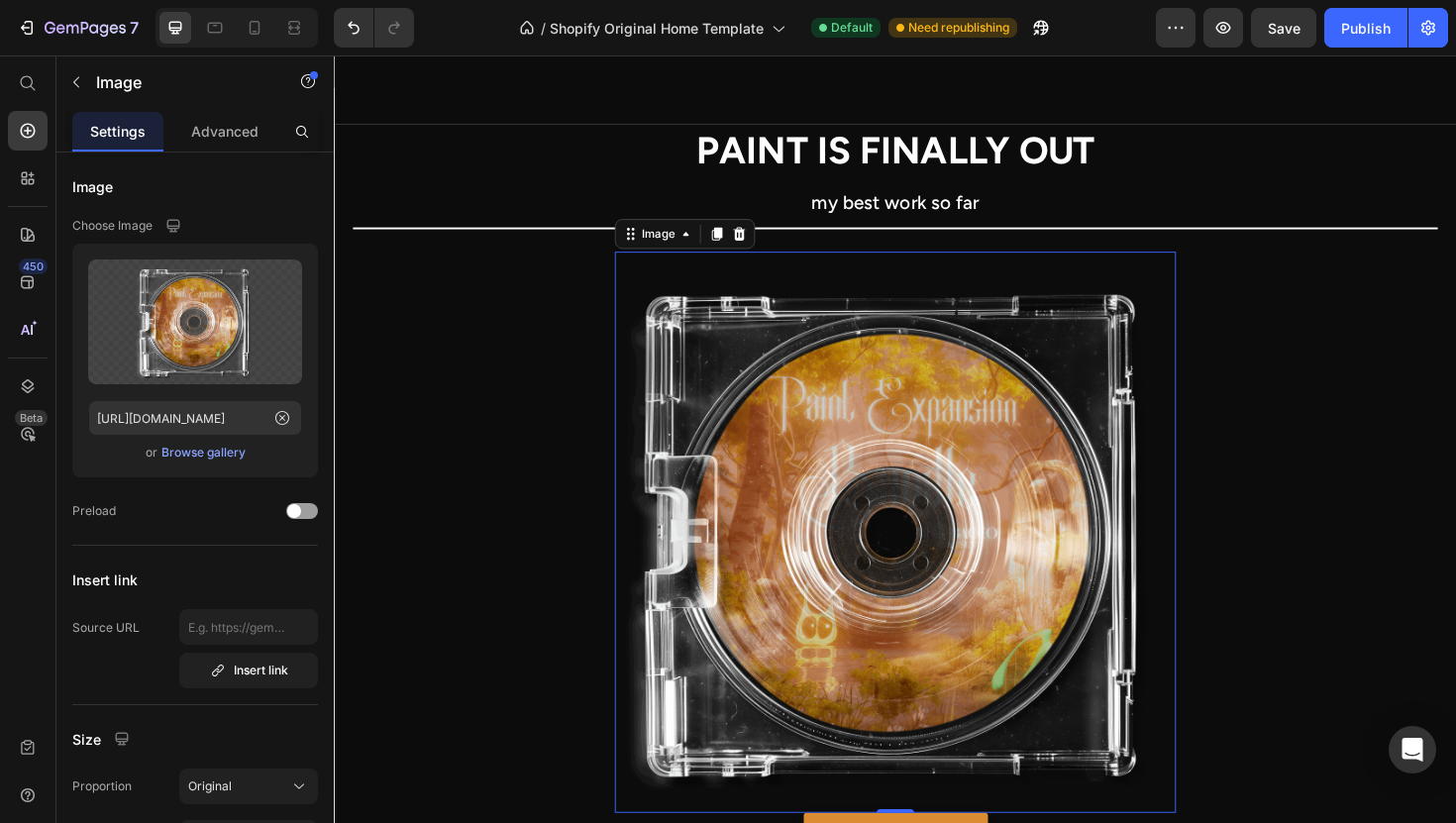 click at bounding box center (928, 561) 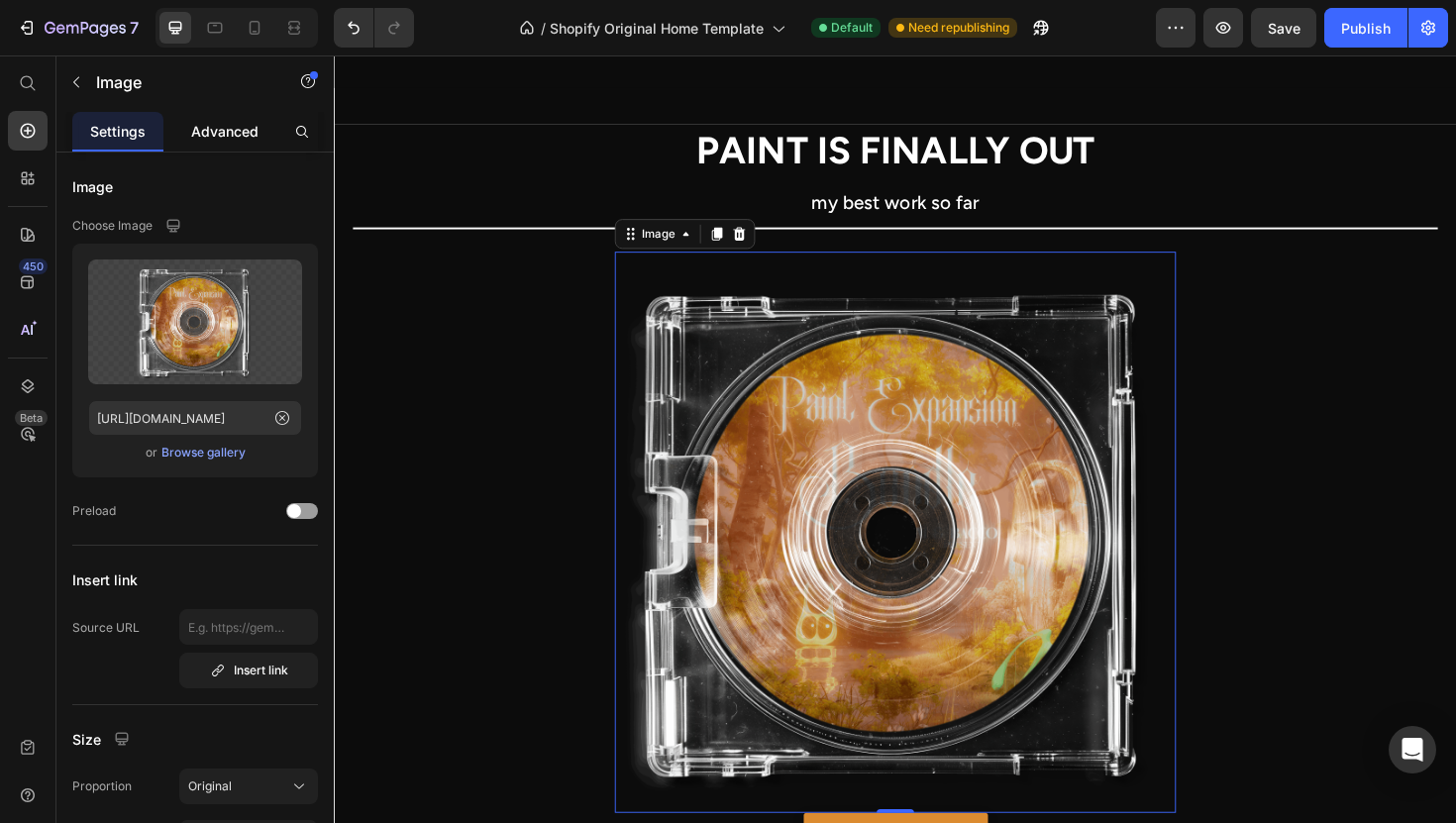 click on "Advanced" at bounding box center (225, 131) 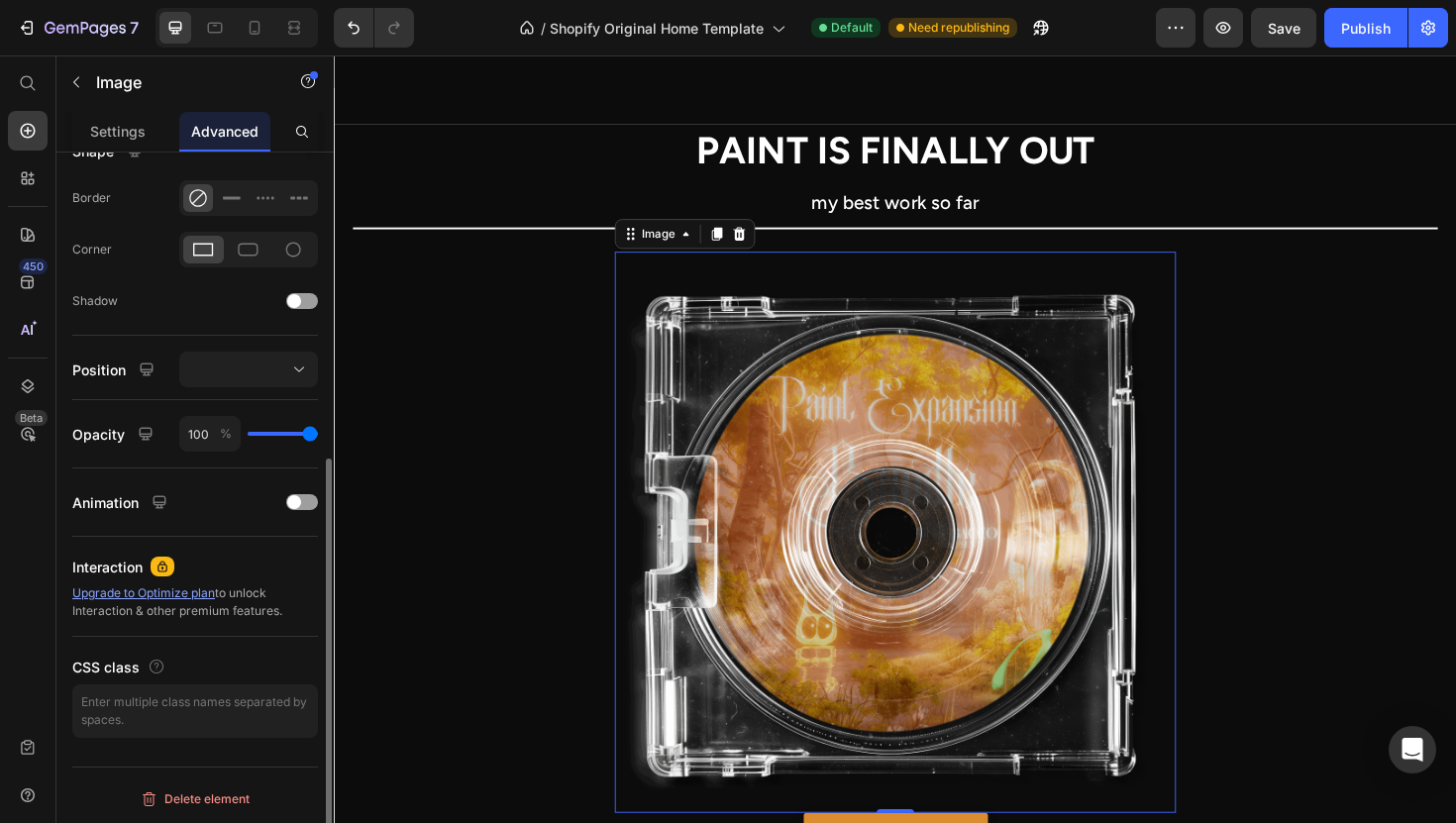scroll, scrollTop: 530, scrollLeft: 0, axis: vertical 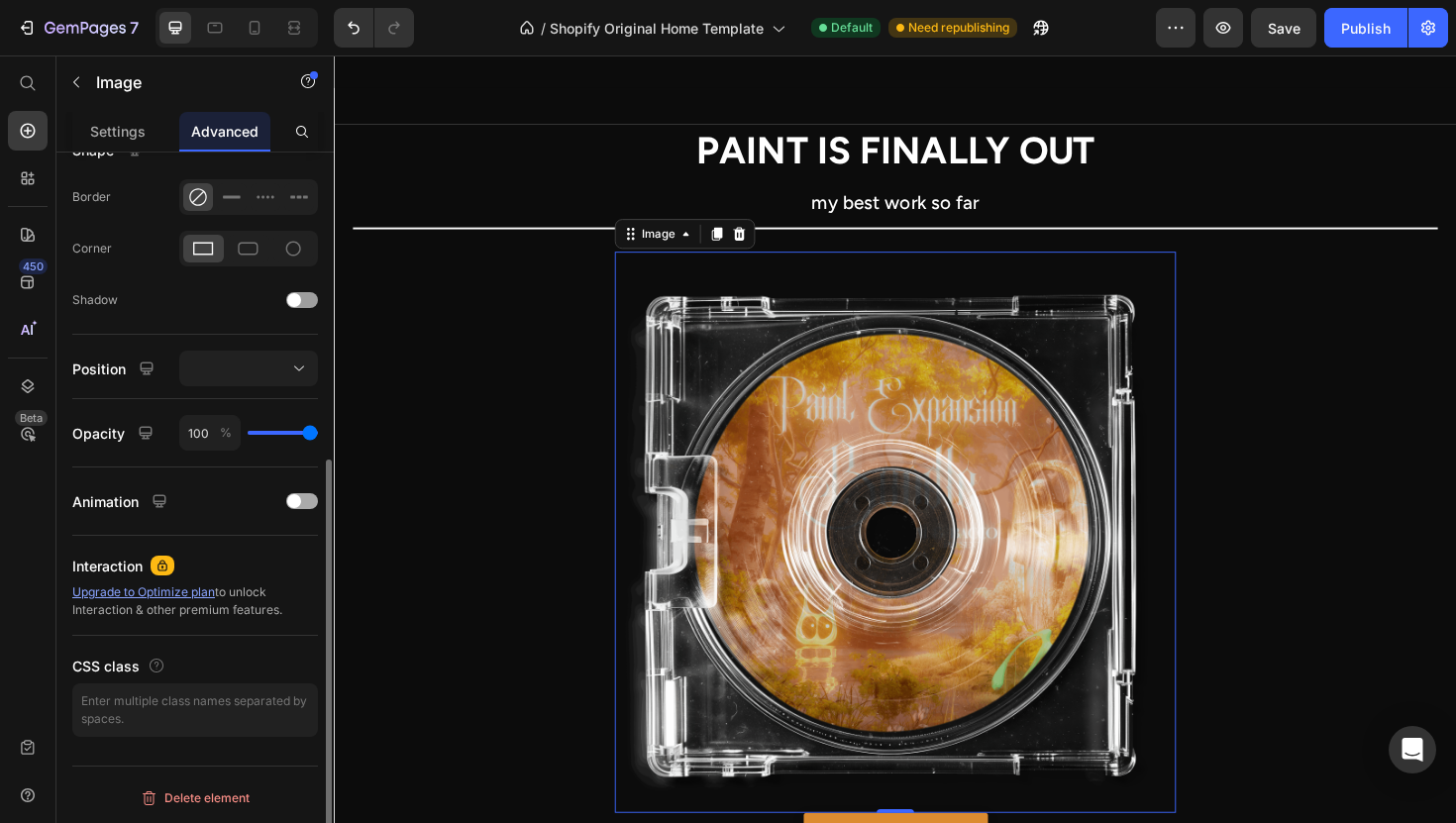 click at bounding box center (294, 501) 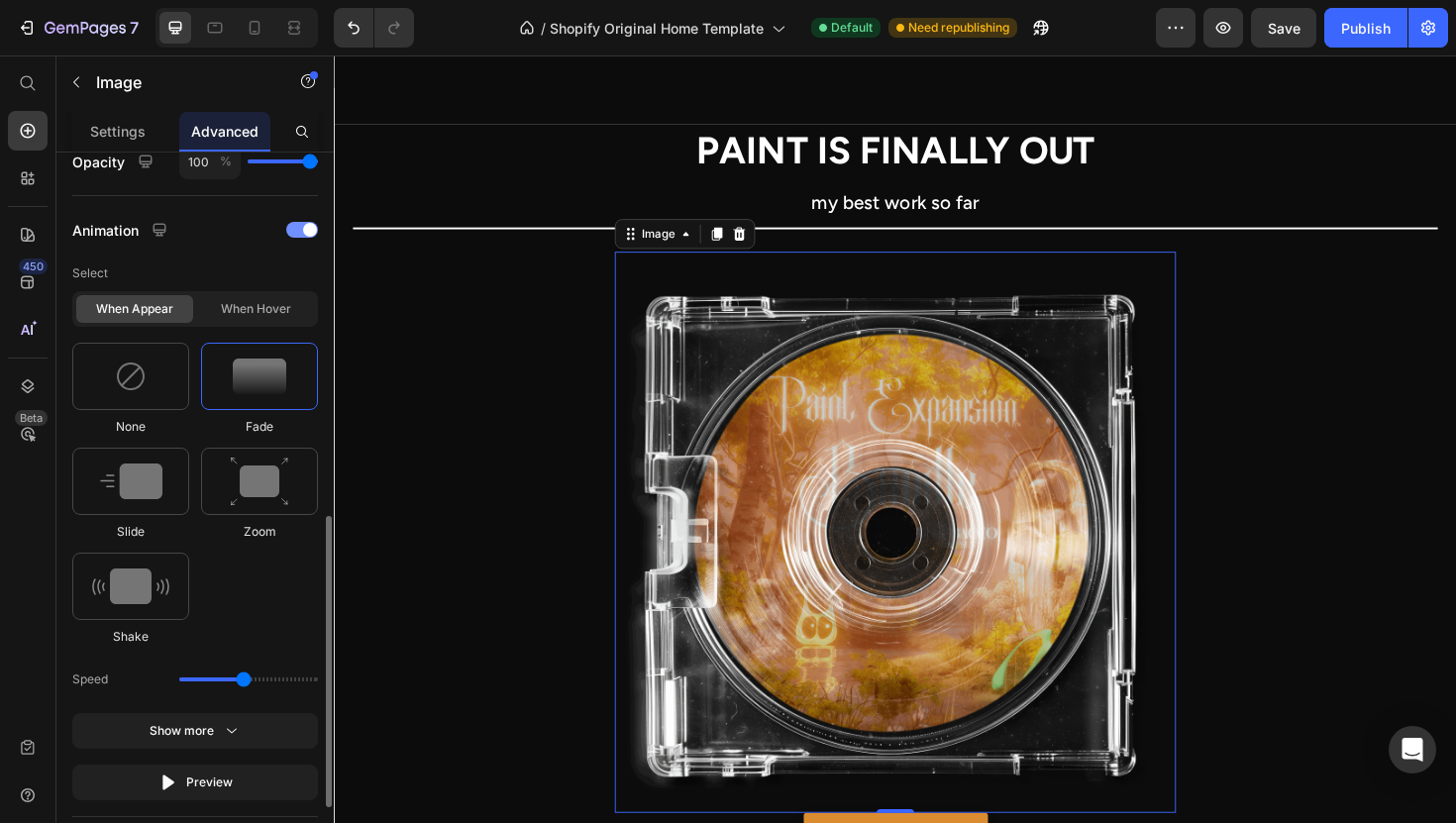 scroll, scrollTop: 897, scrollLeft: 0, axis: vertical 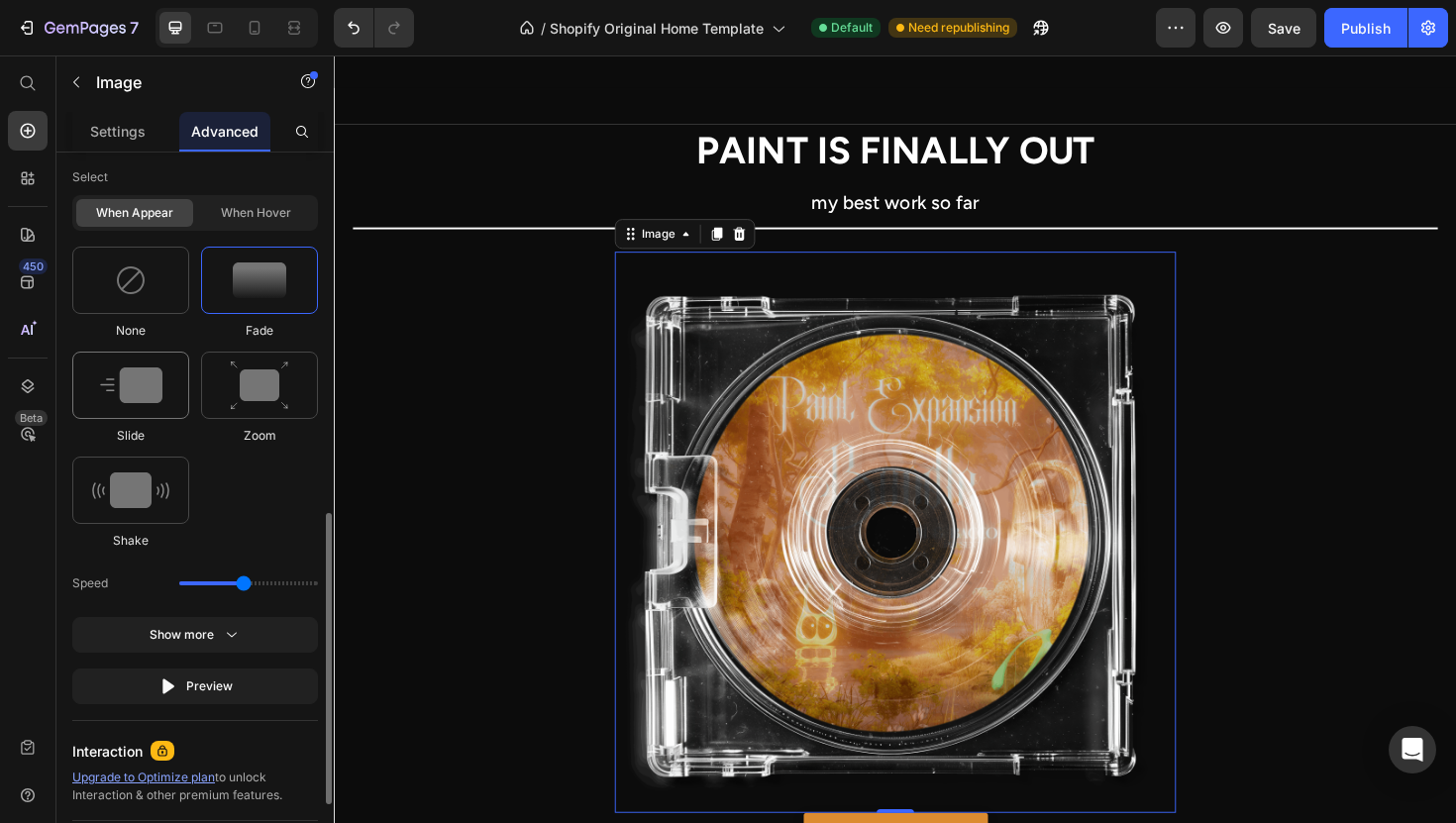 click at bounding box center [131, 385] 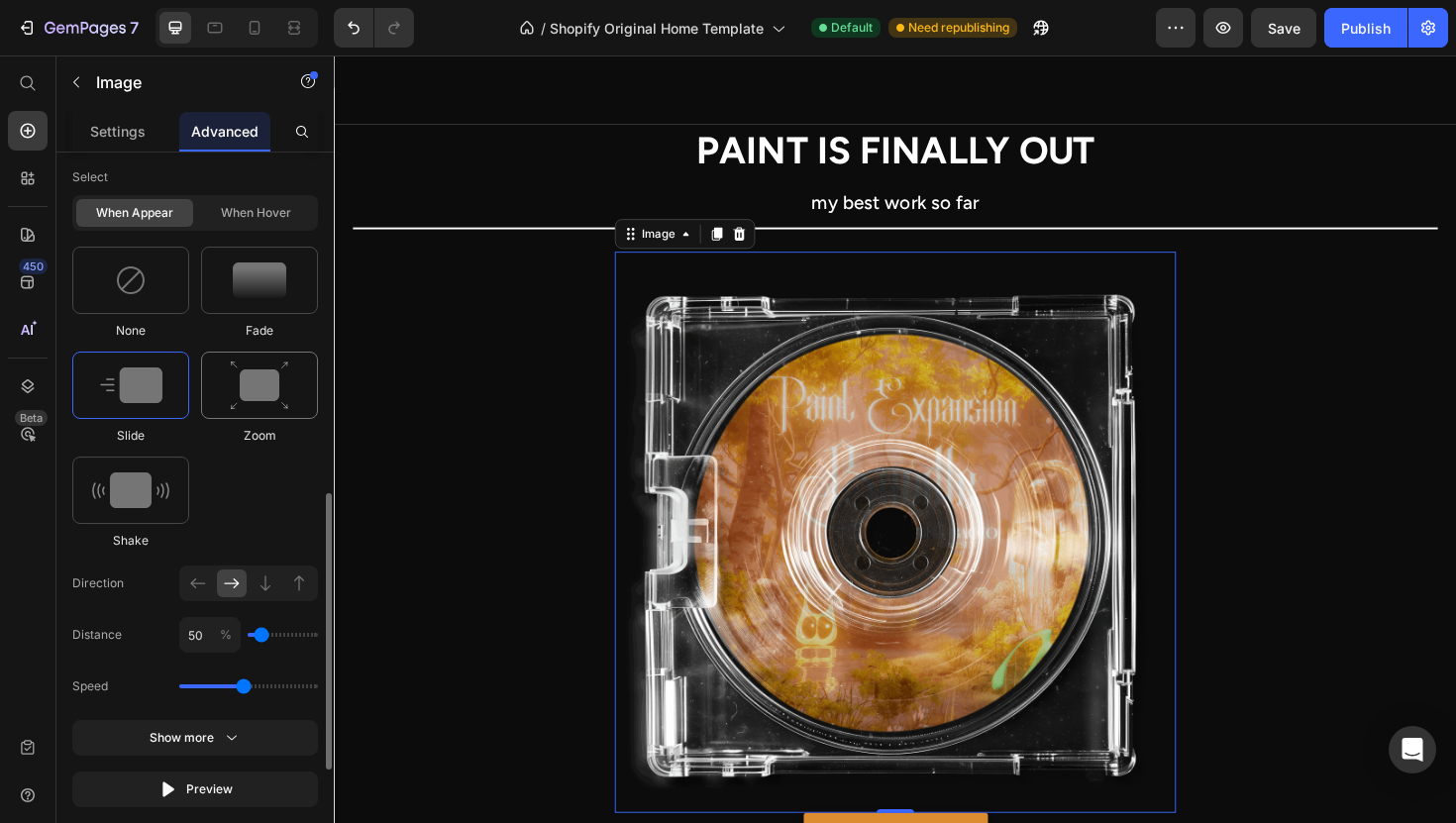 click at bounding box center (260, 385) 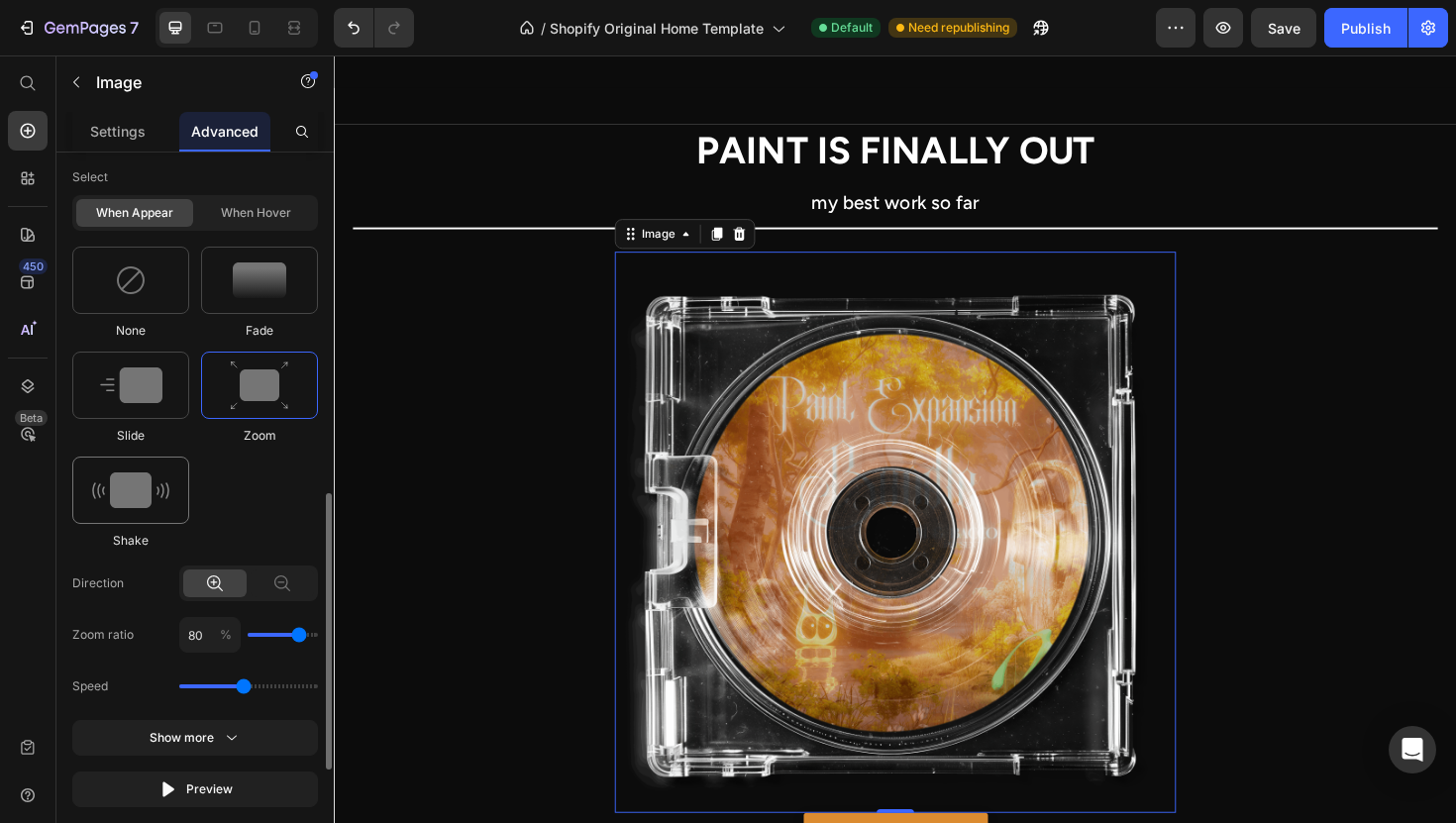 click at bounding box center (131, 490) 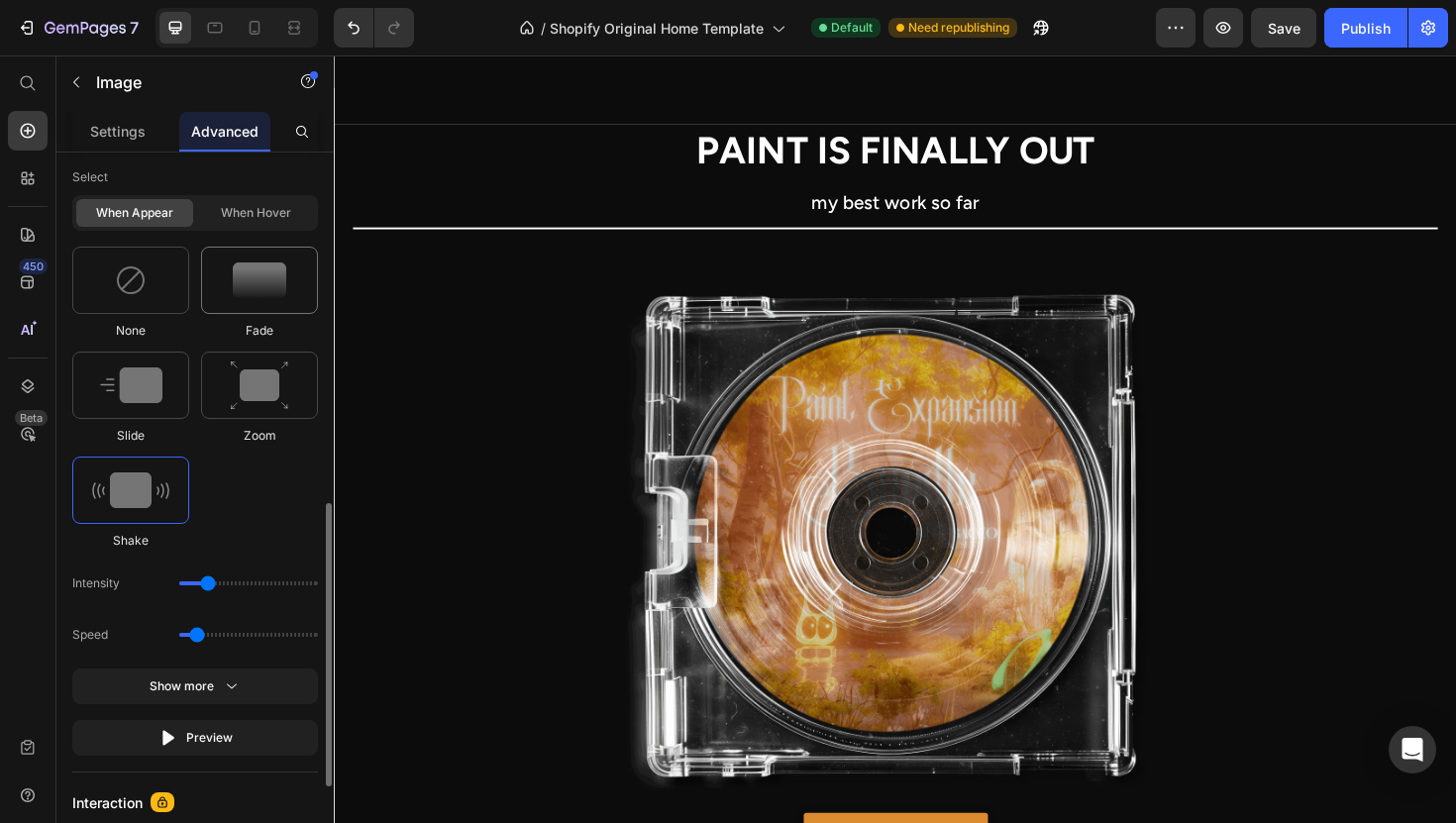 click at bounding box center [260, 280] 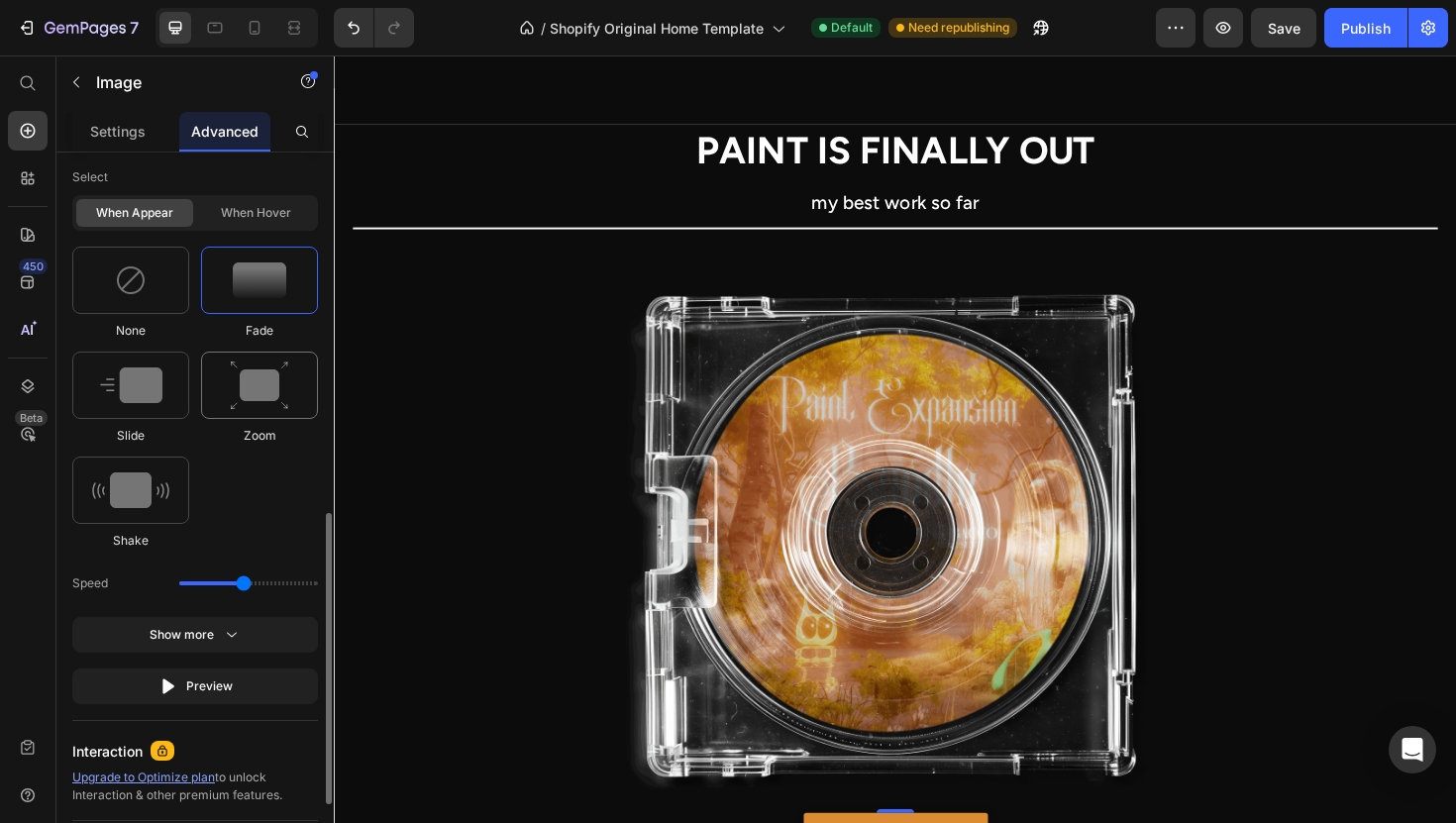 click at bounding box center [260, 385] 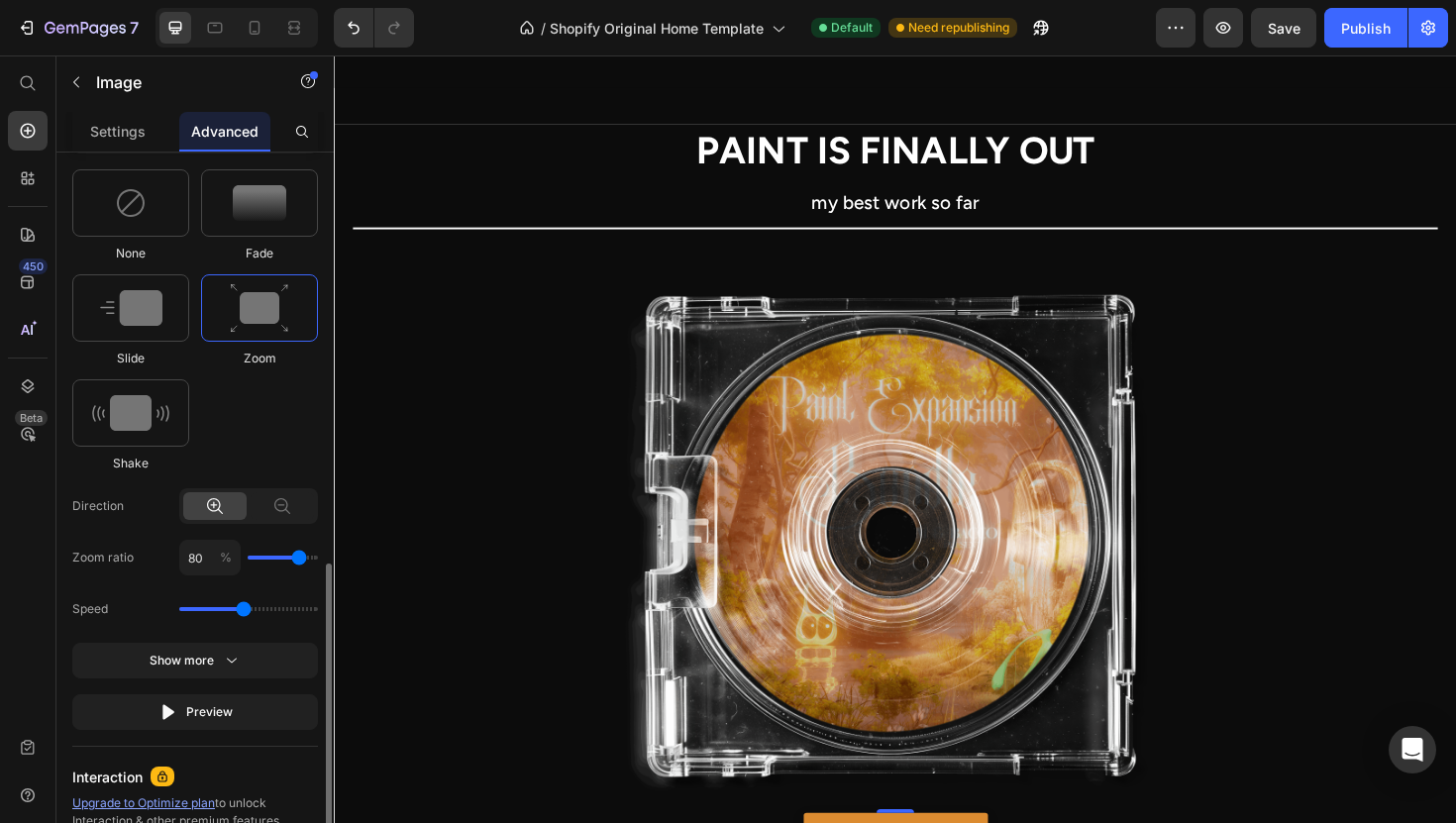 scroll, scrollTop: 1185, scrollLeft: 0, axis: vertical 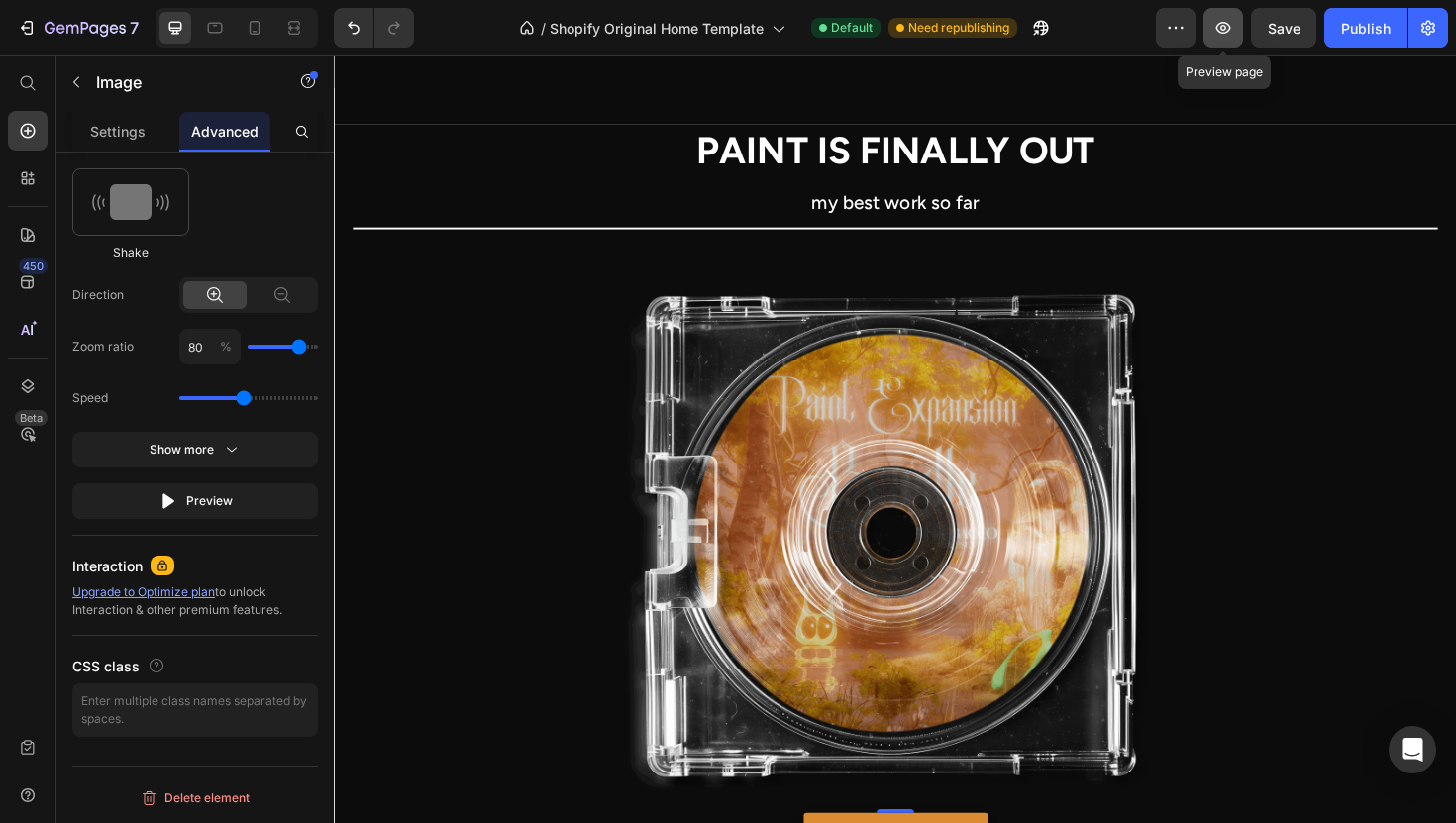click 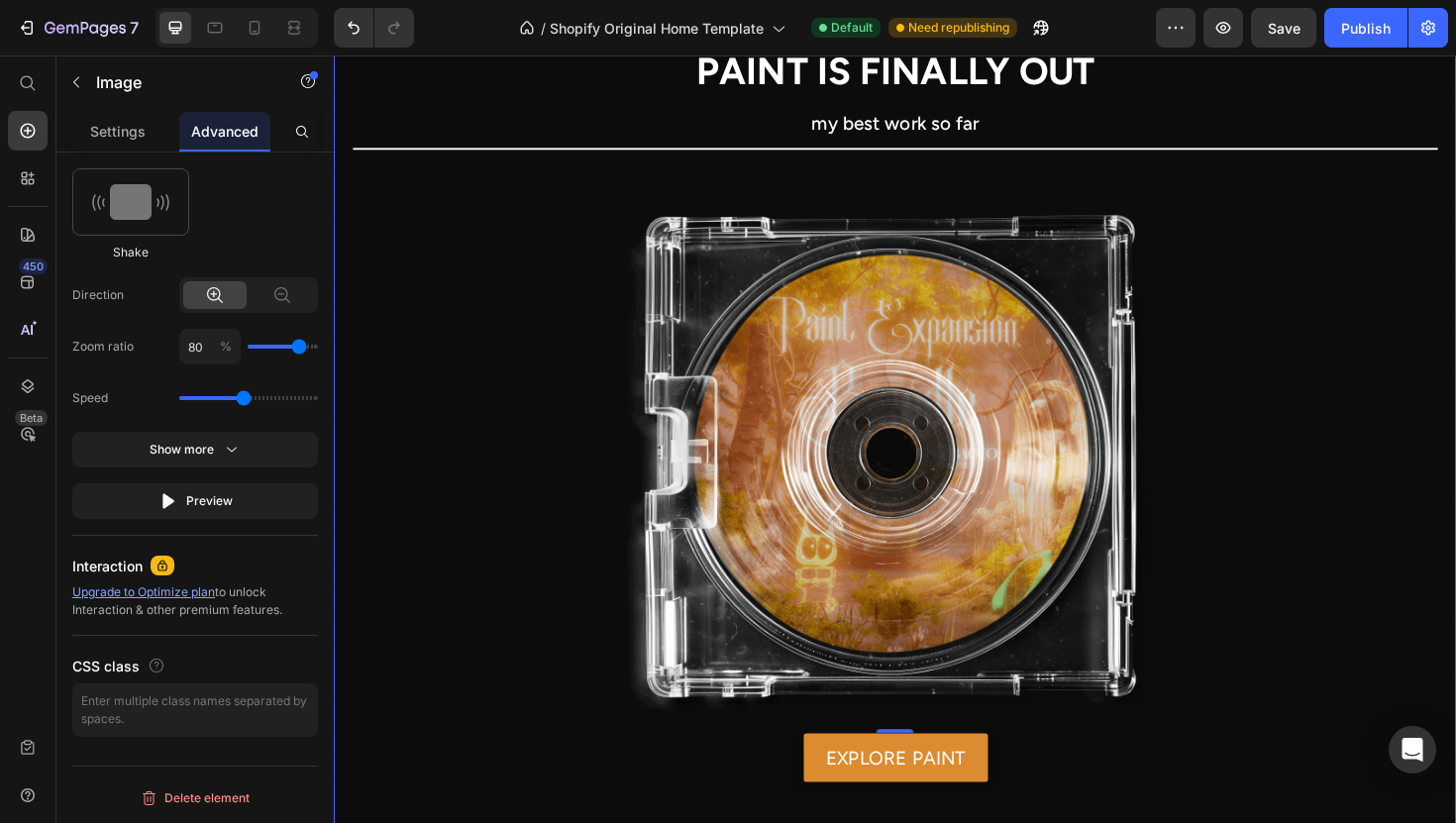 scroll, scrollTop: 814, scrollLeft: 0, axis: vertical 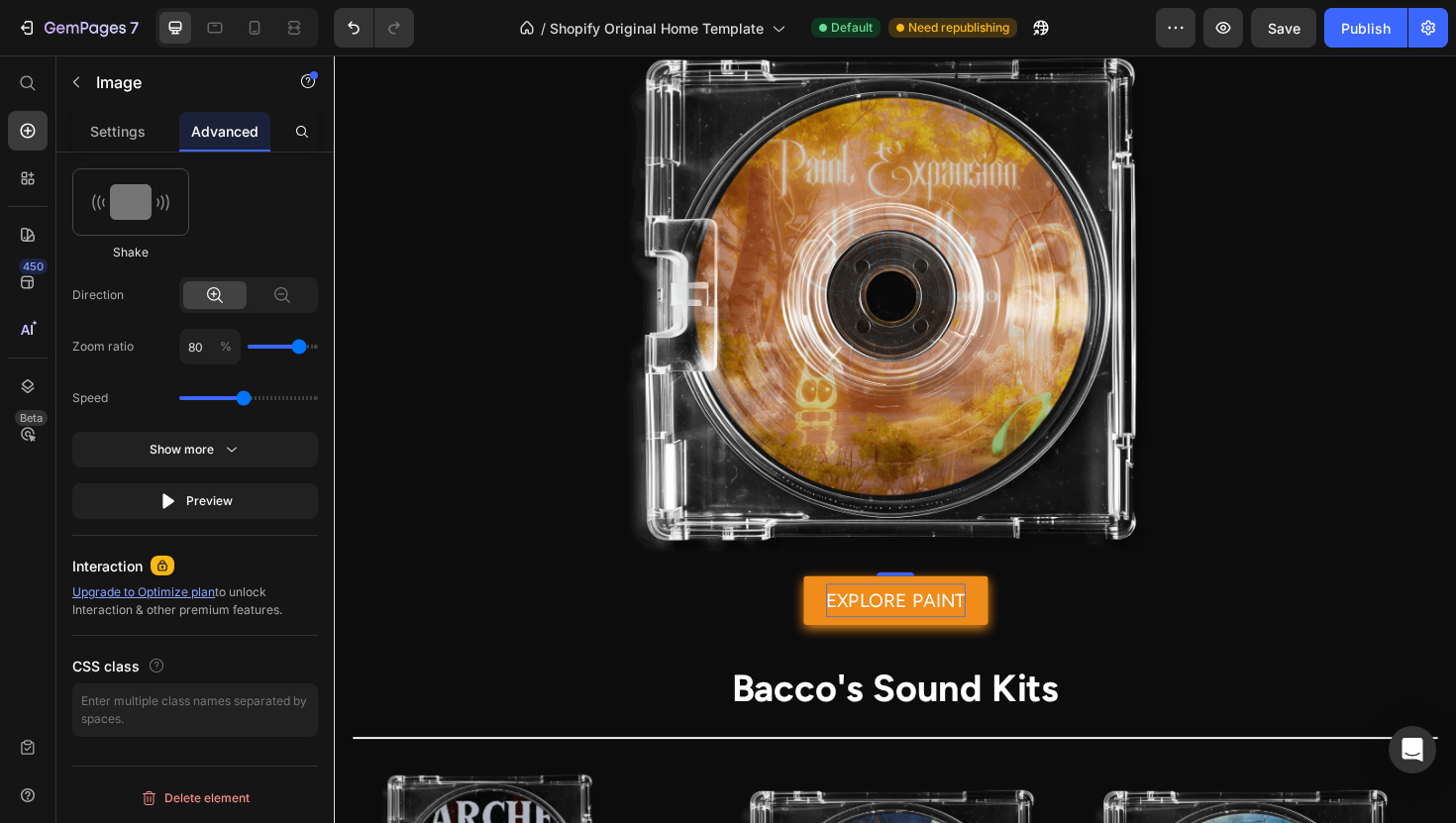 click on "EXPLORE PAINT" at bounding box center [928, 633] 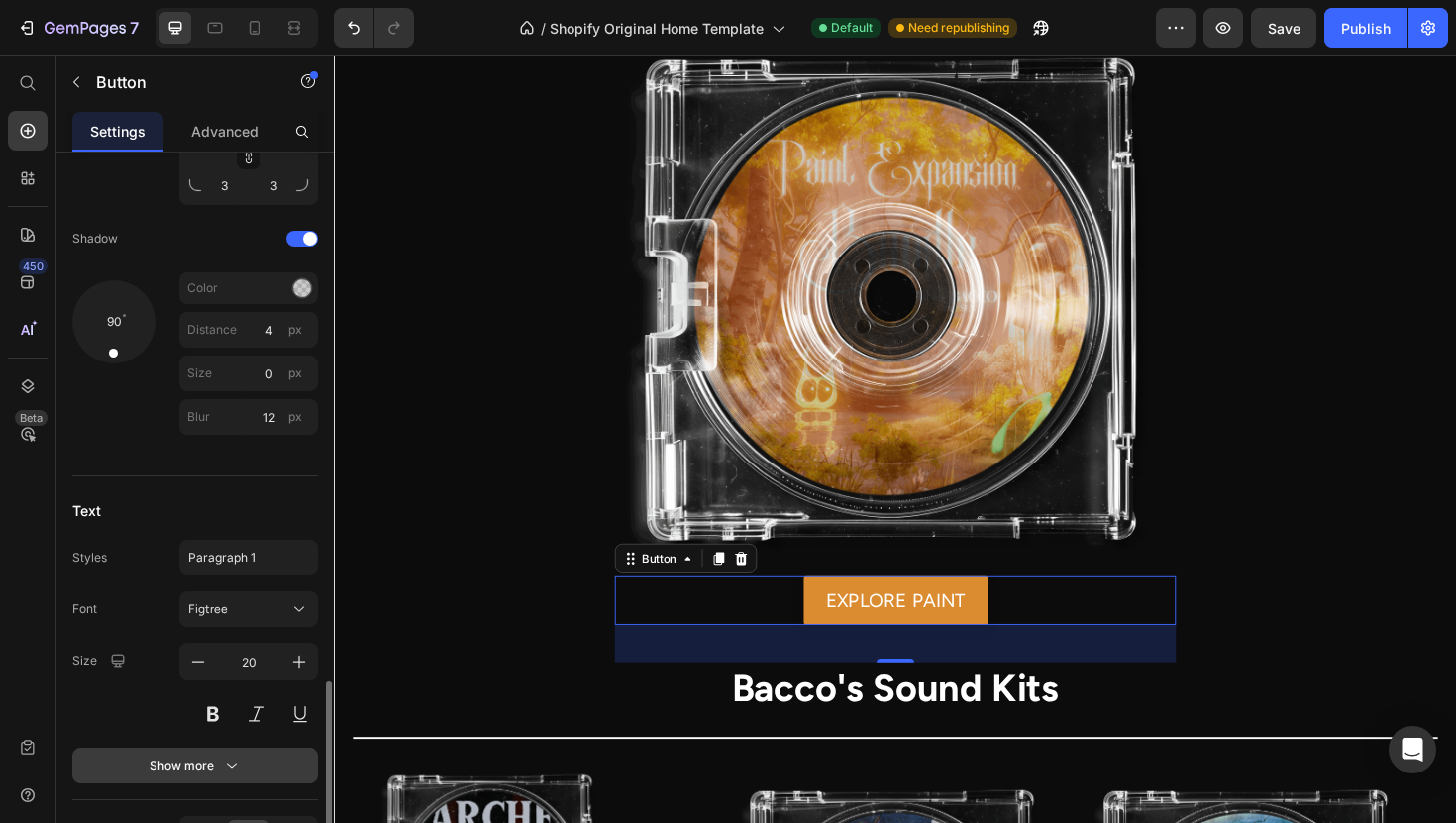 scroll, scrollTop: 959, scrollLeft: 0, axis: vertical 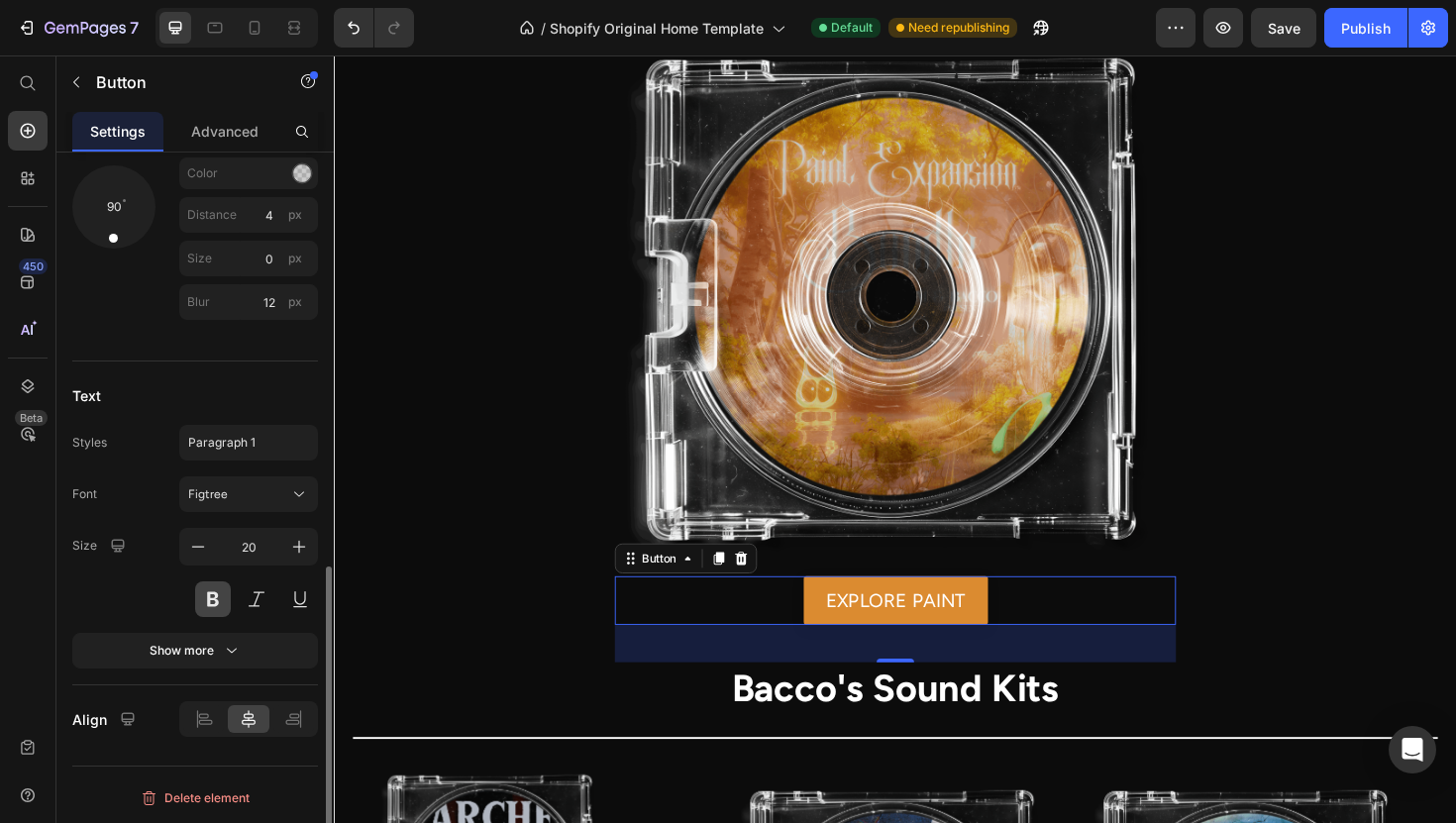 click at bounding box center (213, 599) 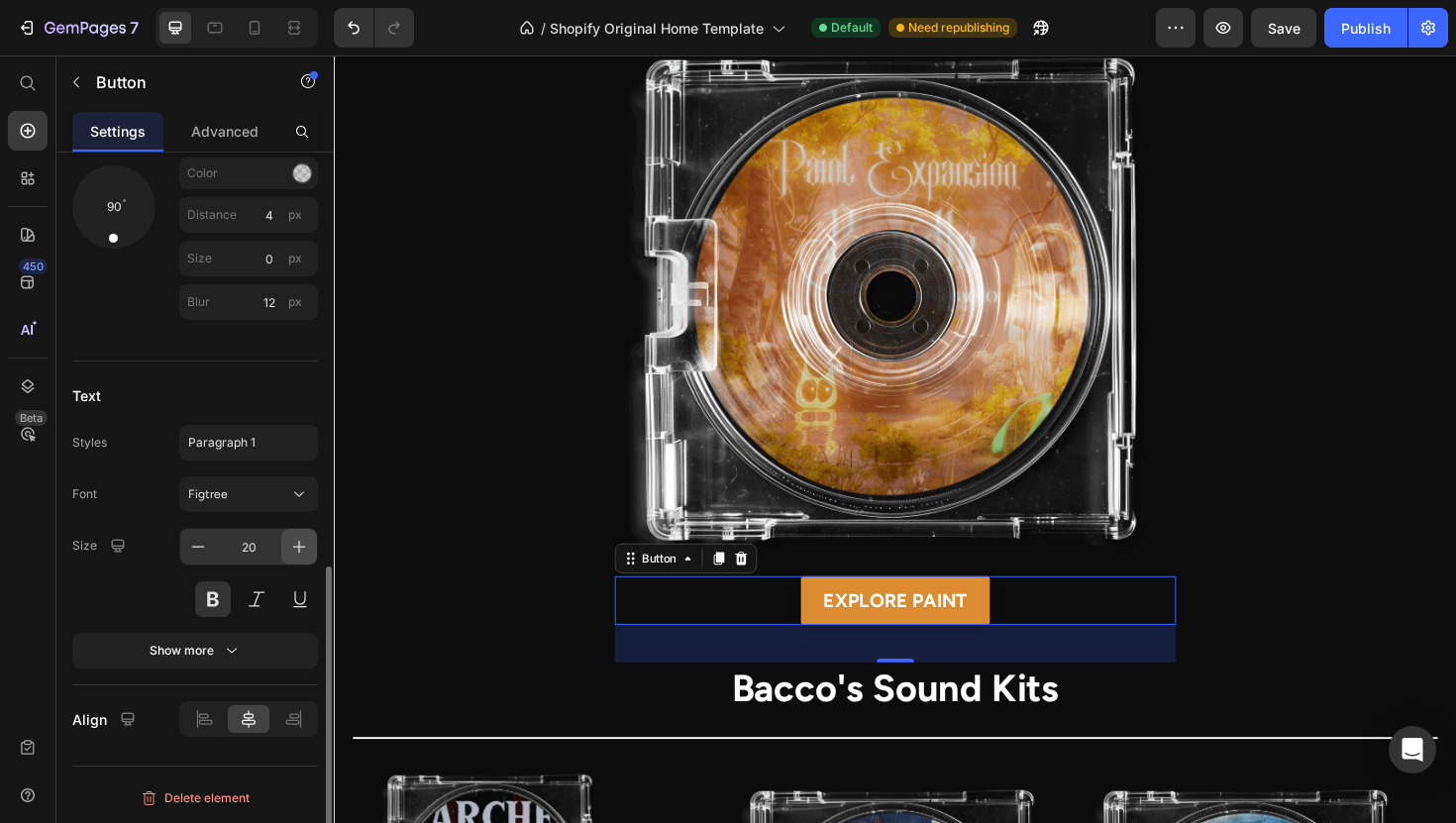 click 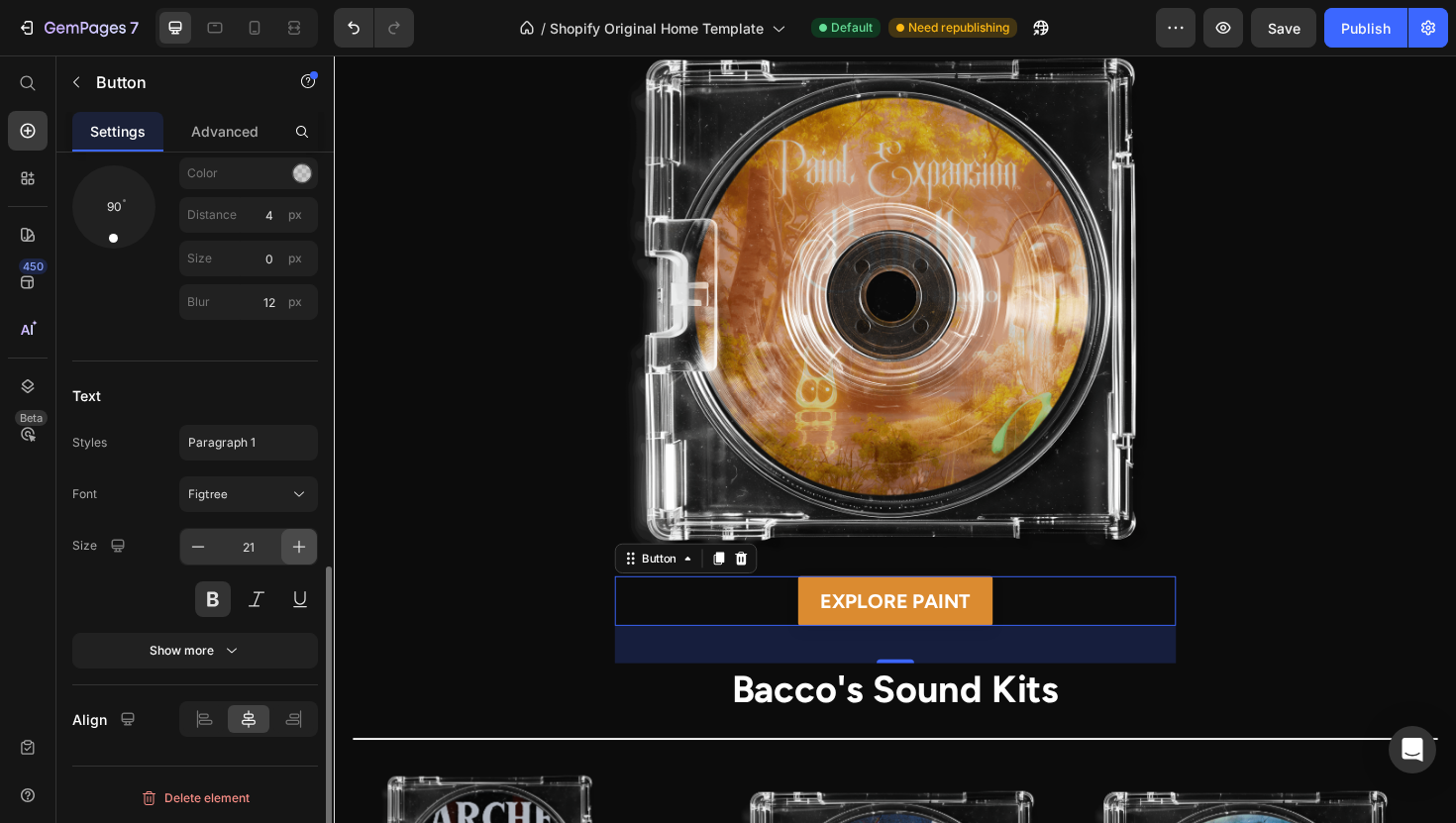 click 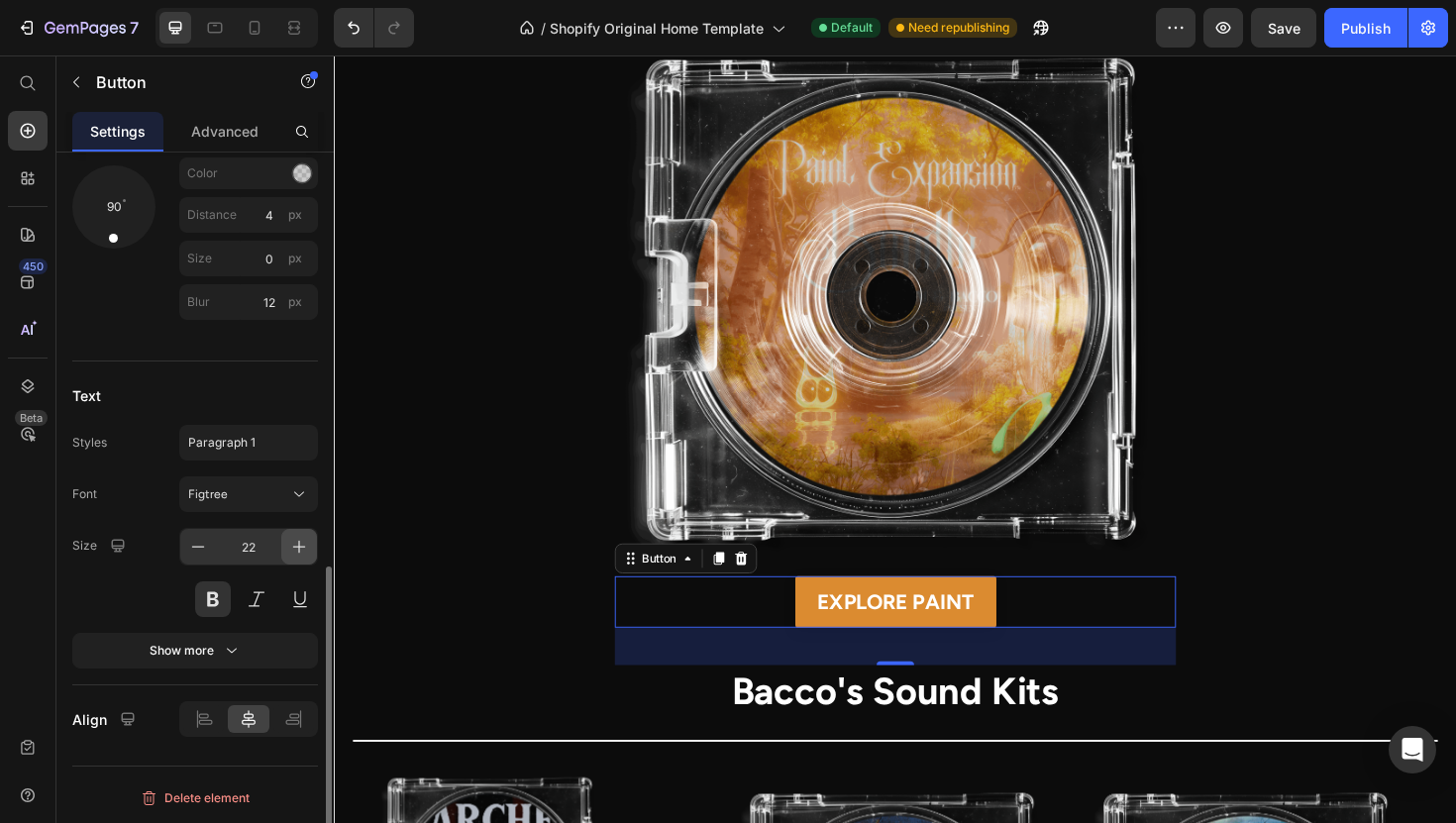 click 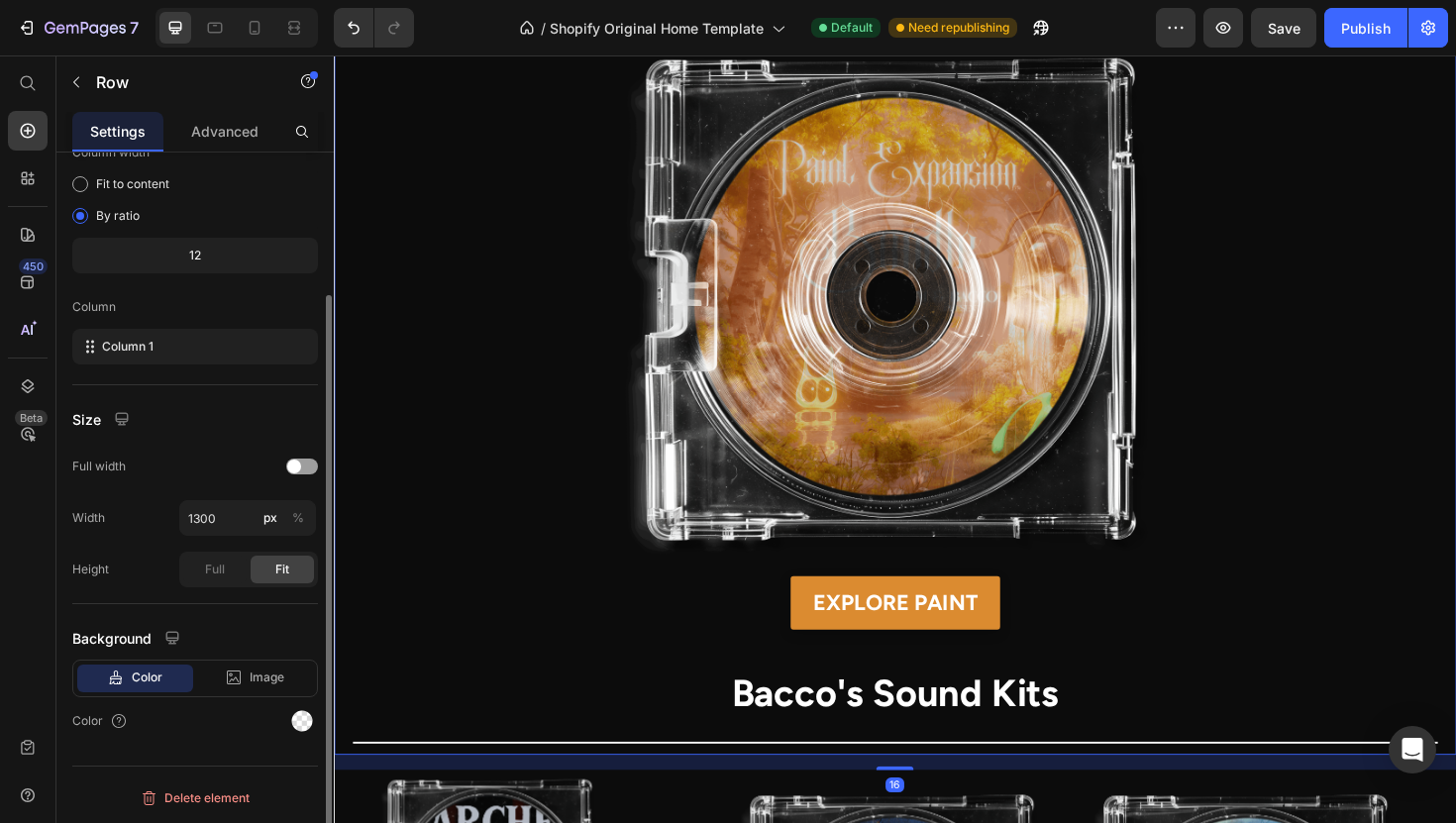 click on "PAINT IS FINALLY OUT Heading my best work so far Heading                Title Line Image EXPLORE PAINT Button Product Bacco's Sound Kits Heading                Title Line" at bounding box center [928, 337] 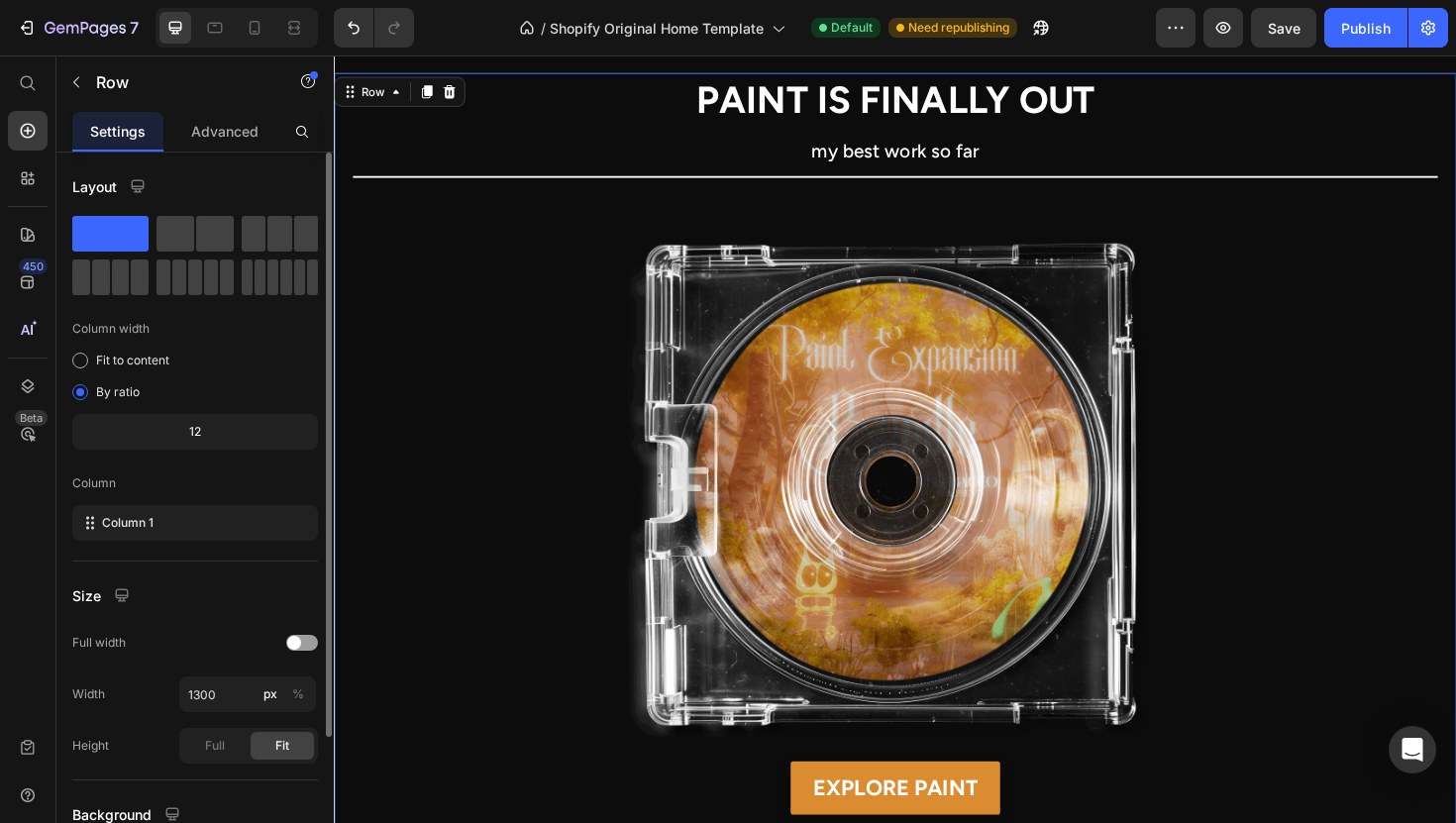 scroll, scrollTop: 565, scrollLeft: 0, axis: vertical 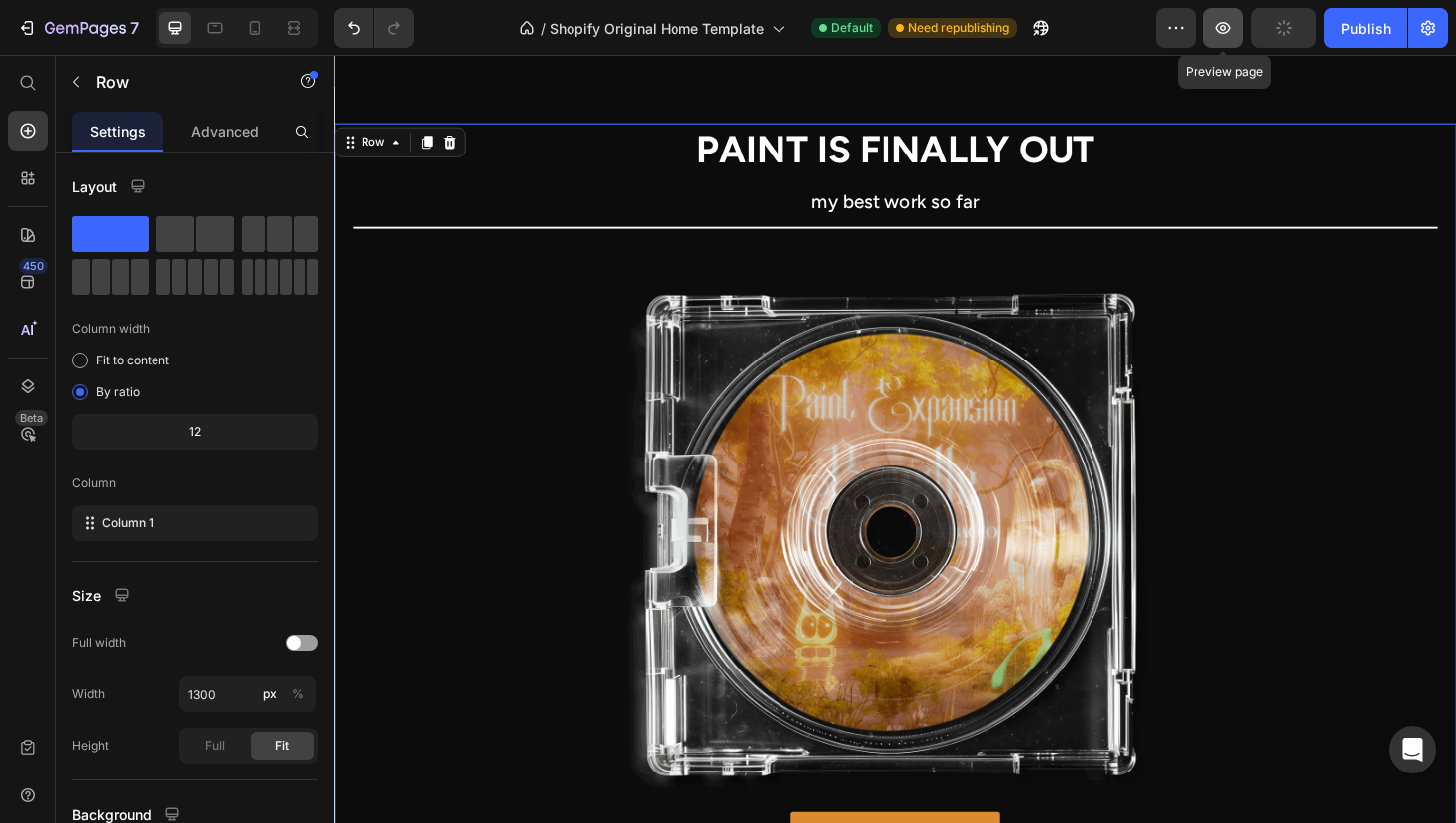 click 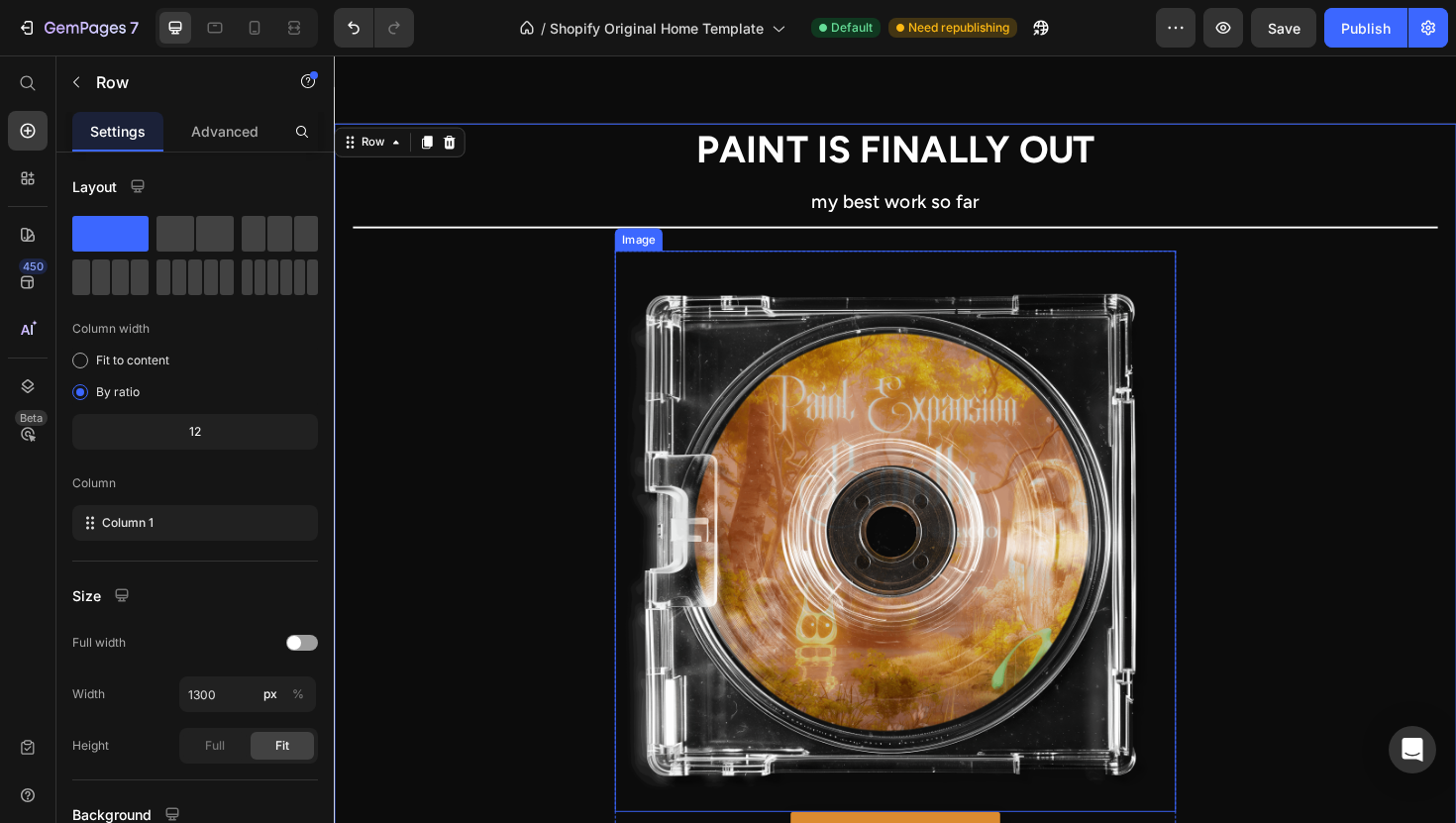 click at bounding box center [928, 560] 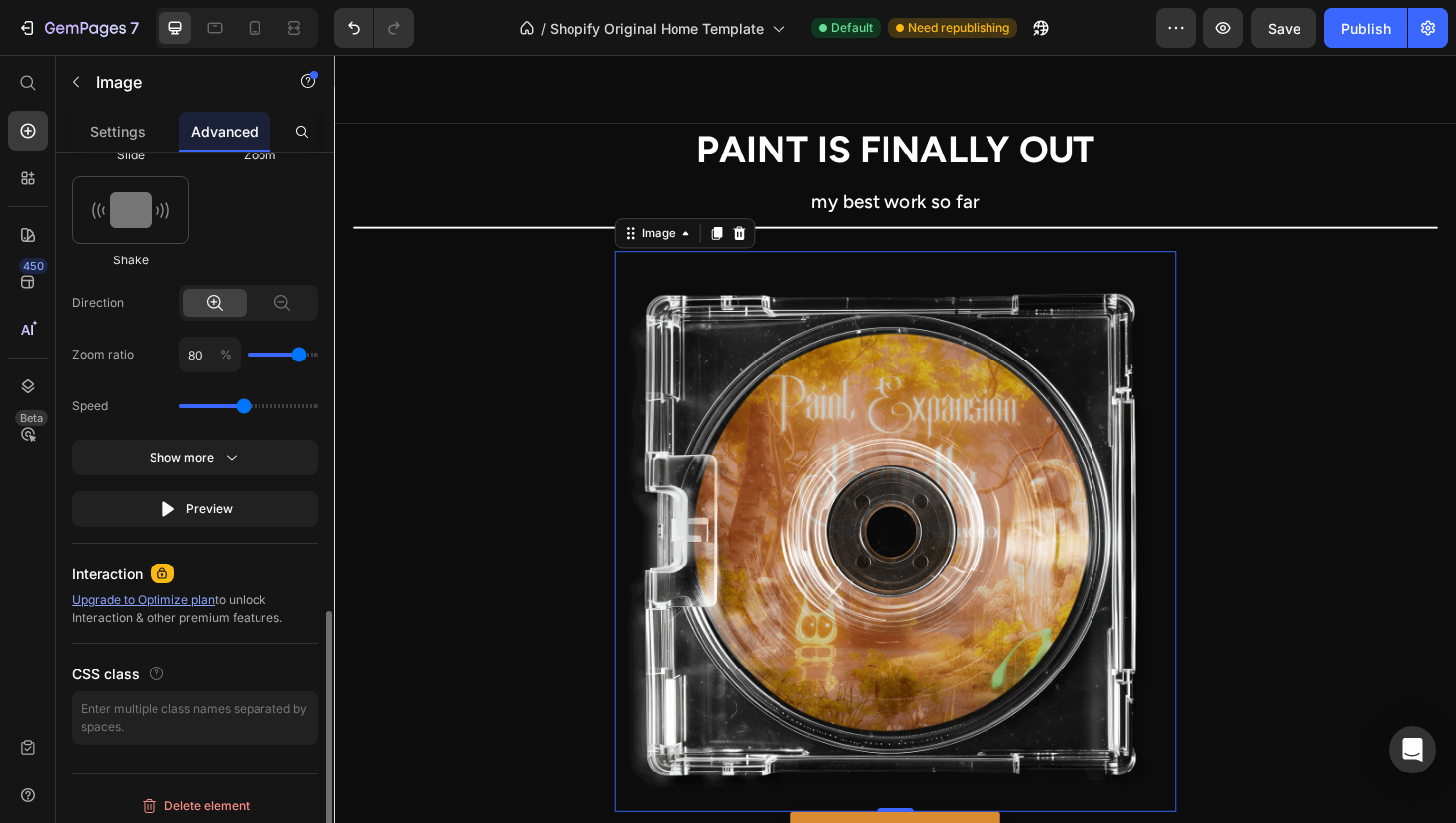 scroll, scrollTop: 1185, scrollLeft: 0, axis: vertical 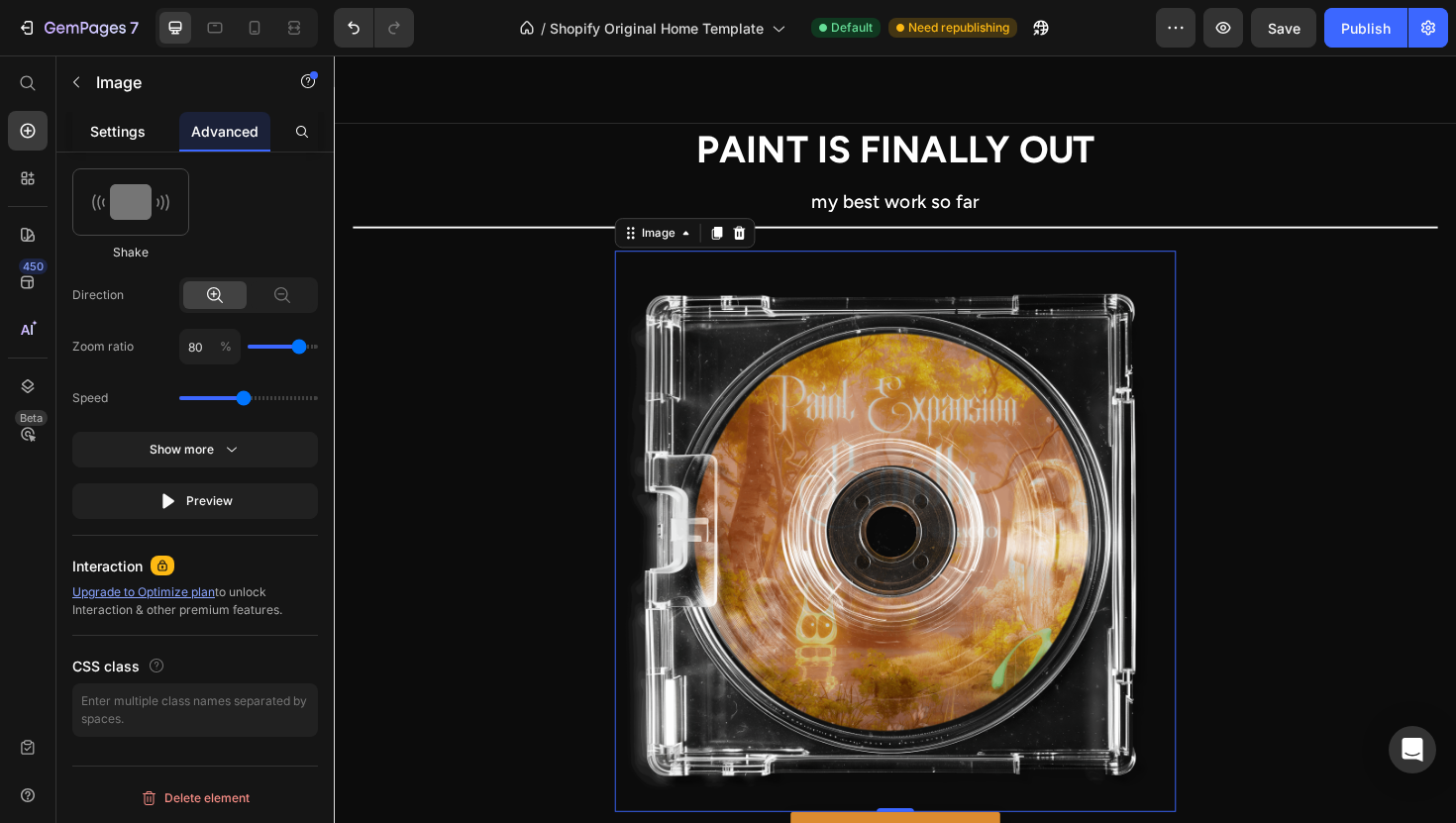 click on "Settings" at bounding box center (118, 131) 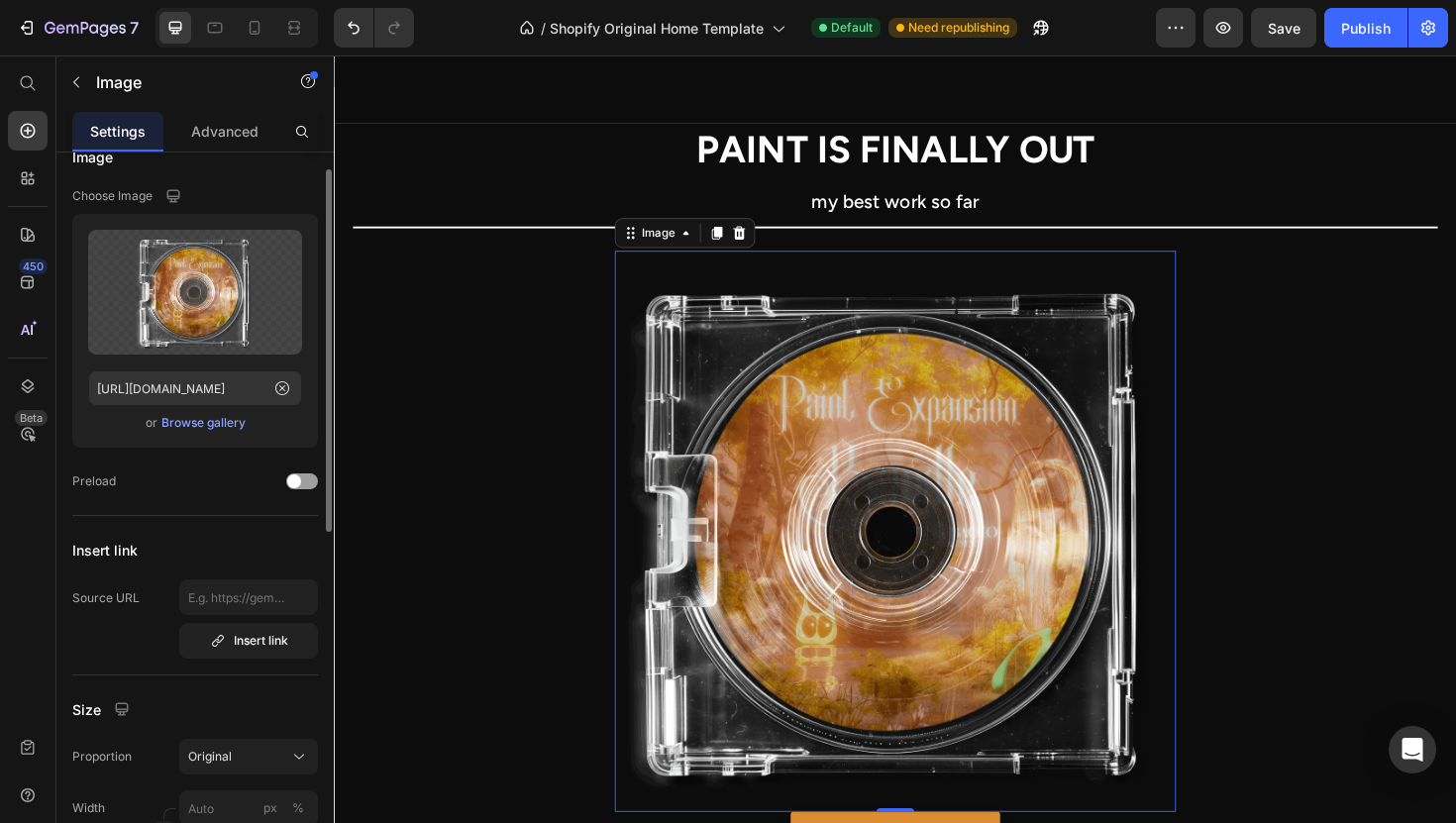 scroll, scrollTop: 32, scrollLeft: 0, axis: vertical 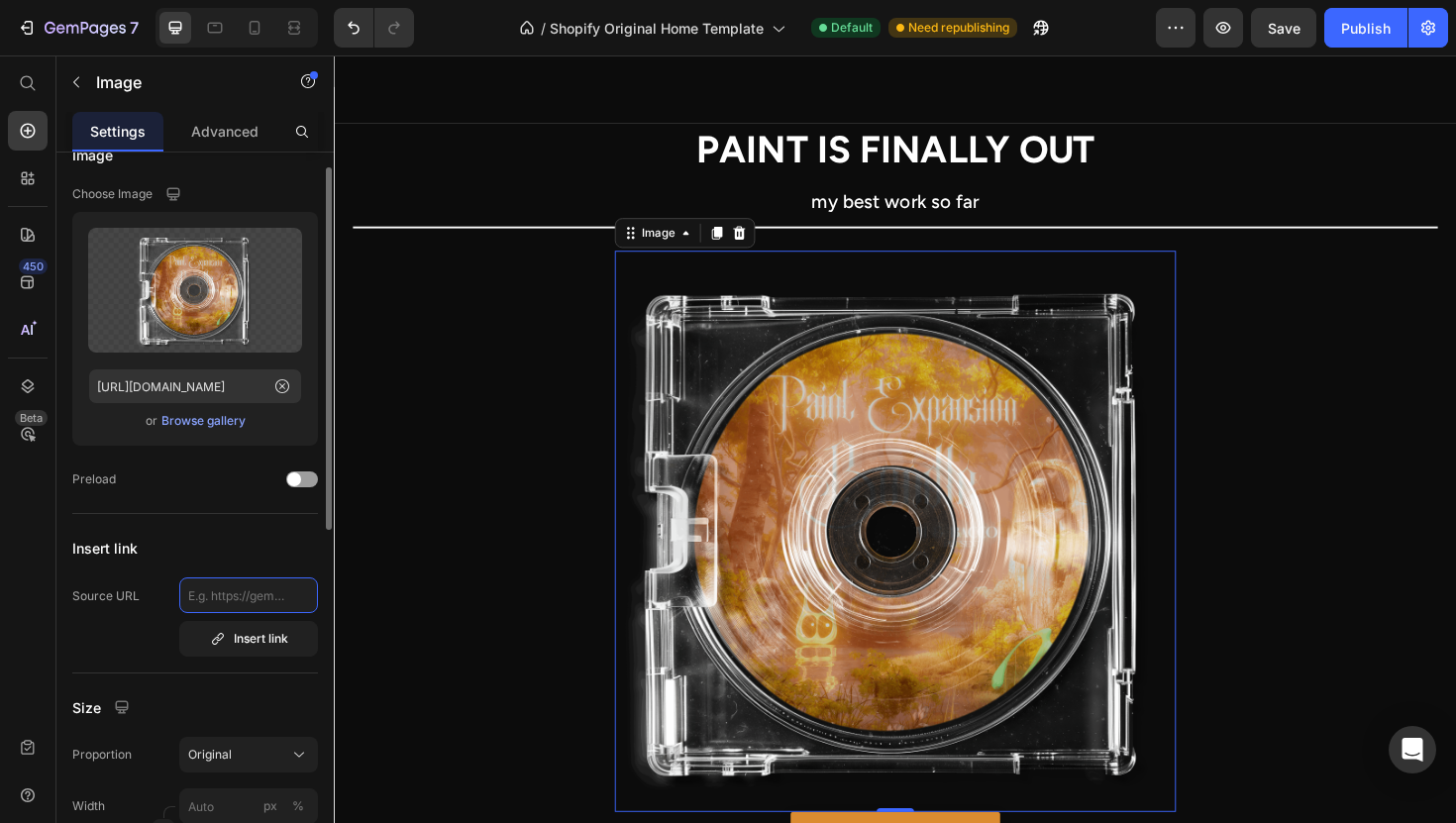 click 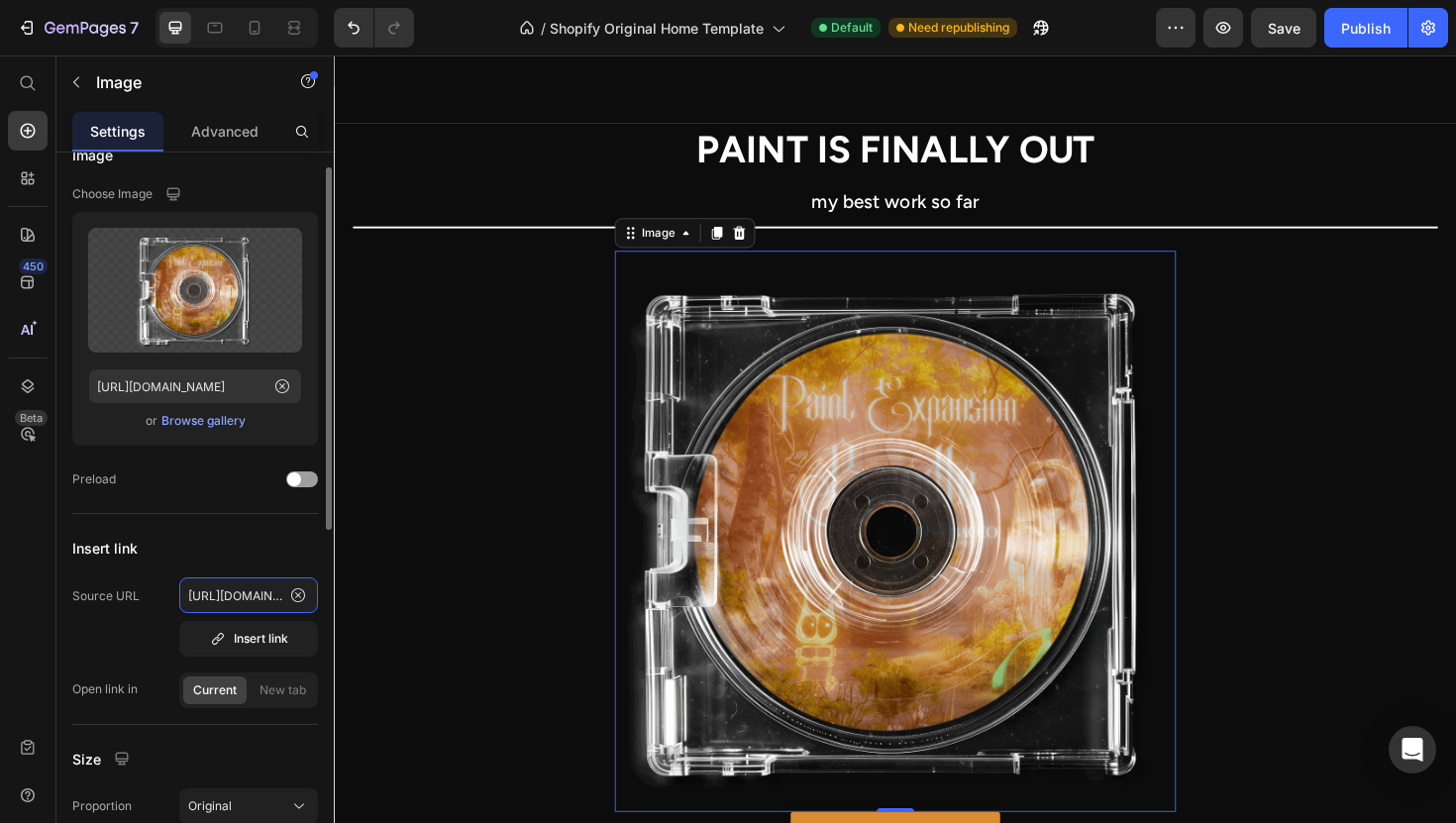 scroll, scrollTop: 0, scrollLeft: 1120, axis: horizontal 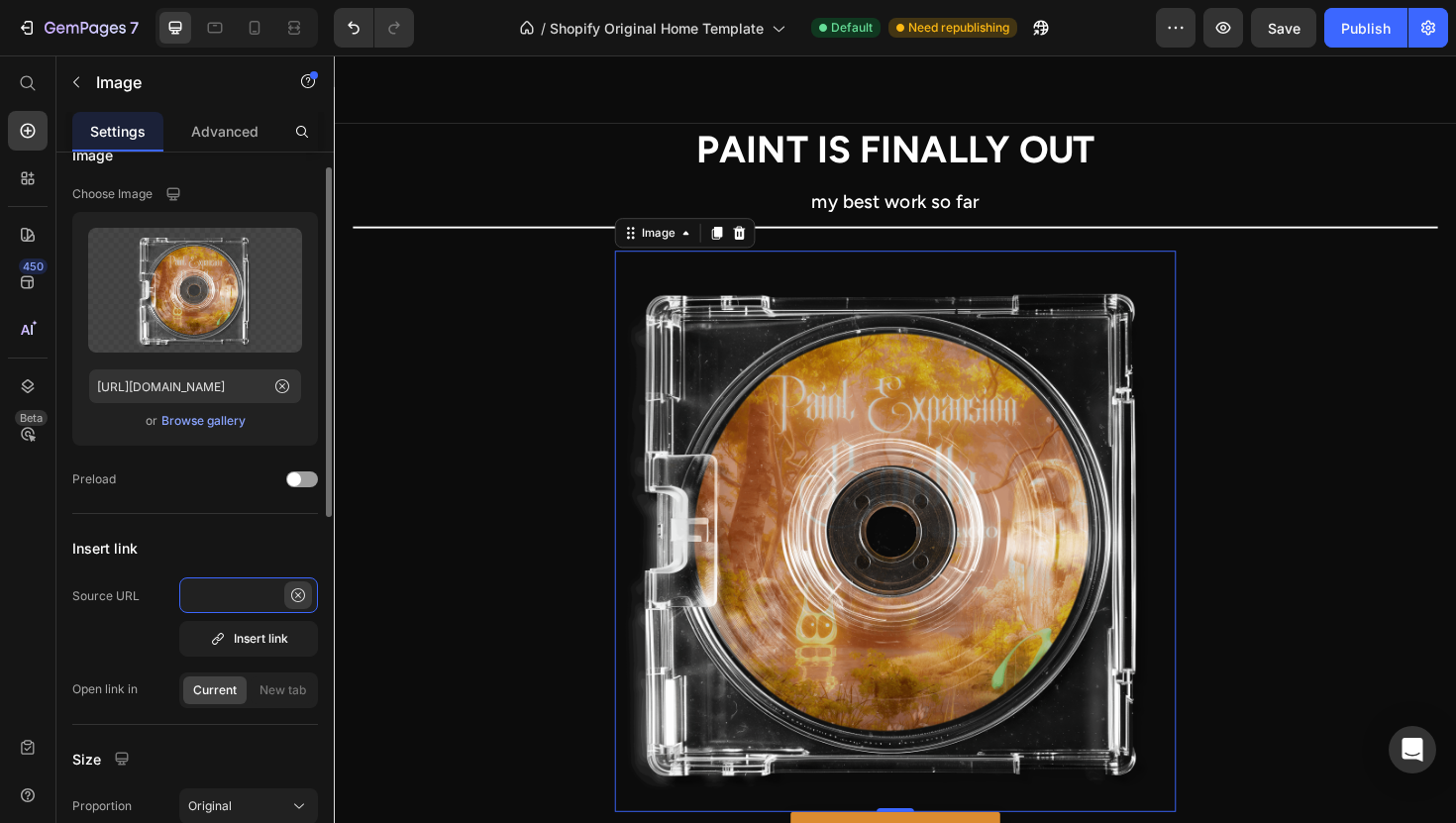 type on "[URL][DOMAIN_NAME][DOMAIN_NAME]" 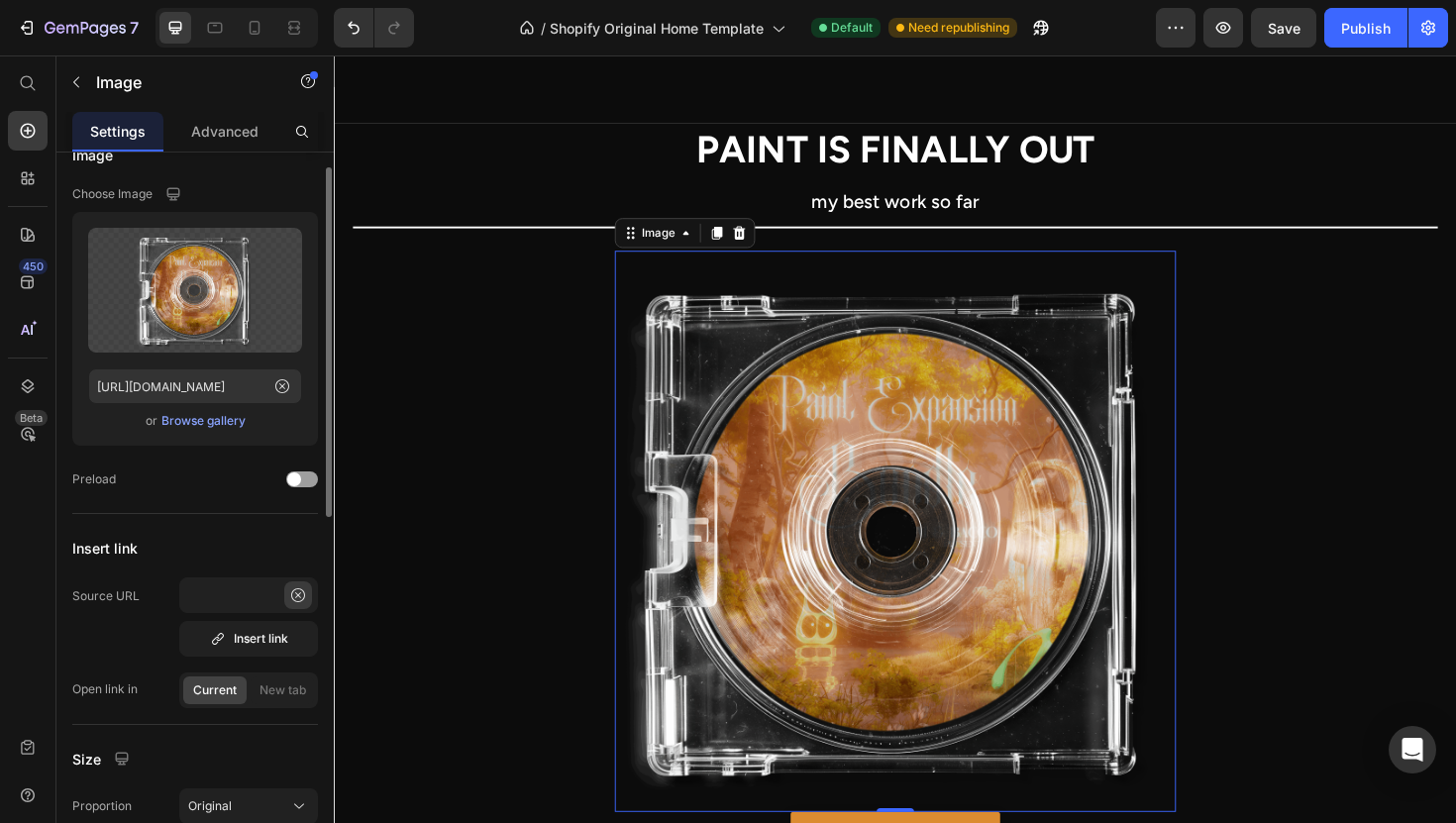 click 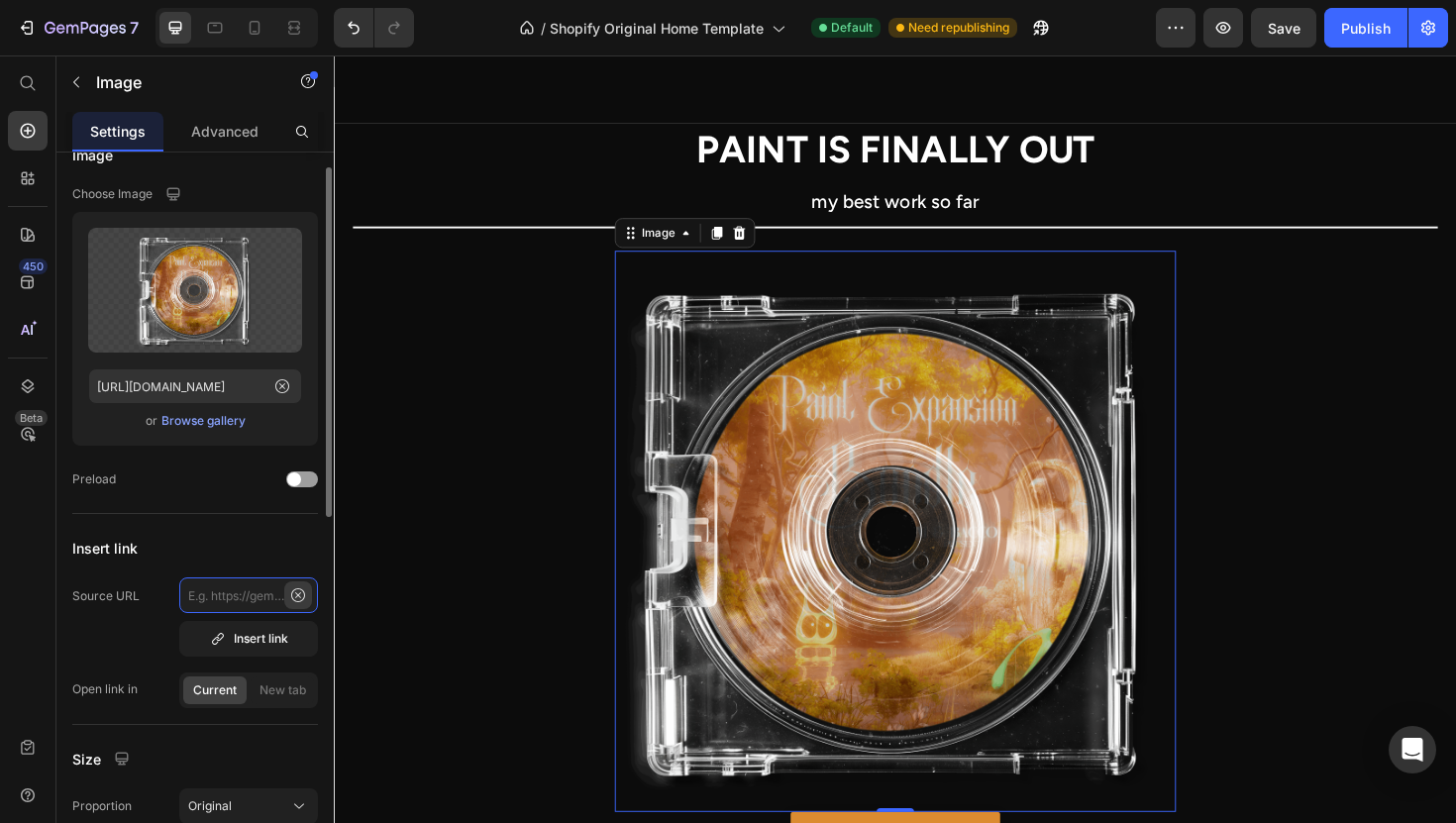 scroll, scrollTop: 0, scrollLeft: 0, axis: both 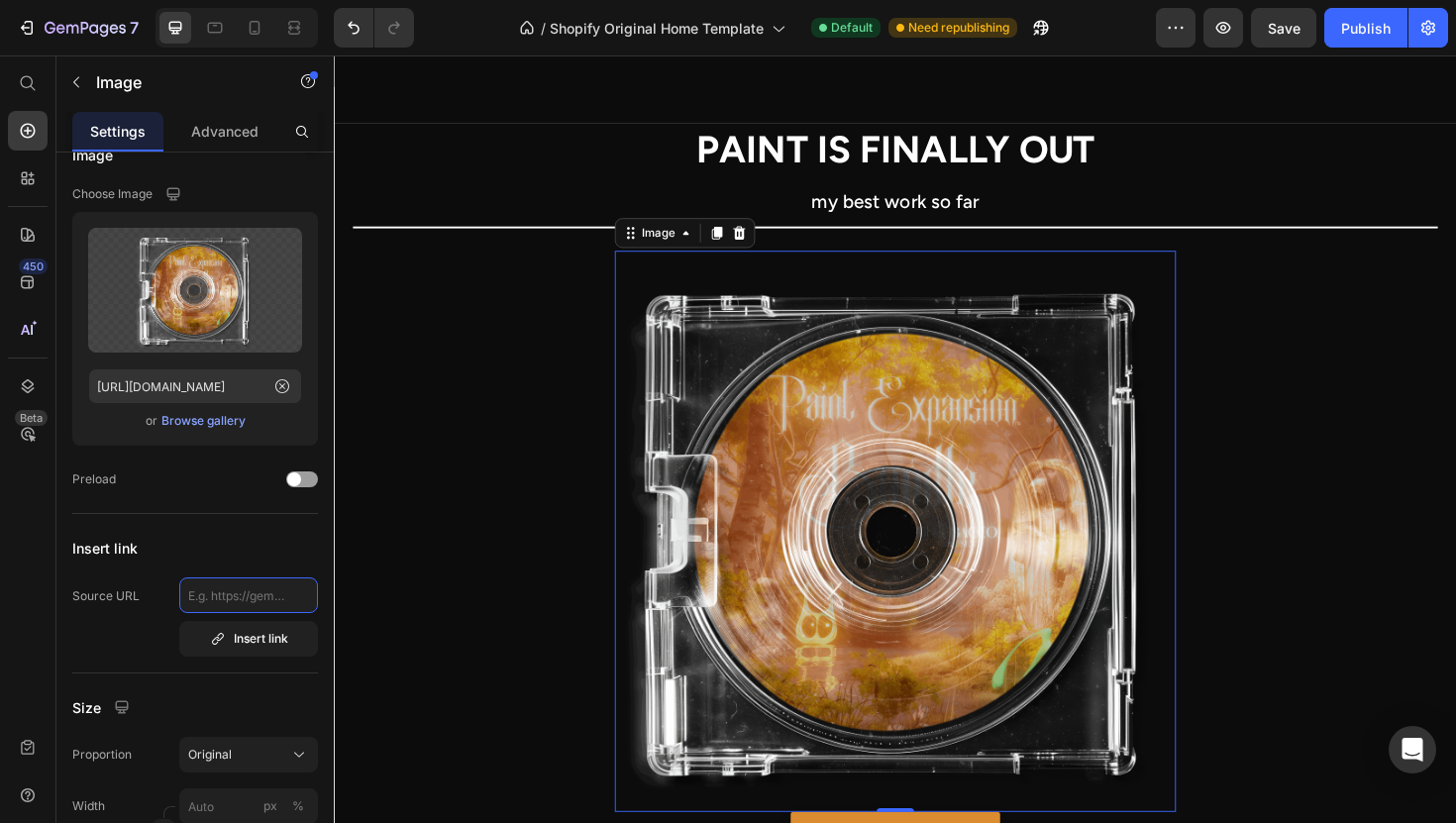 click 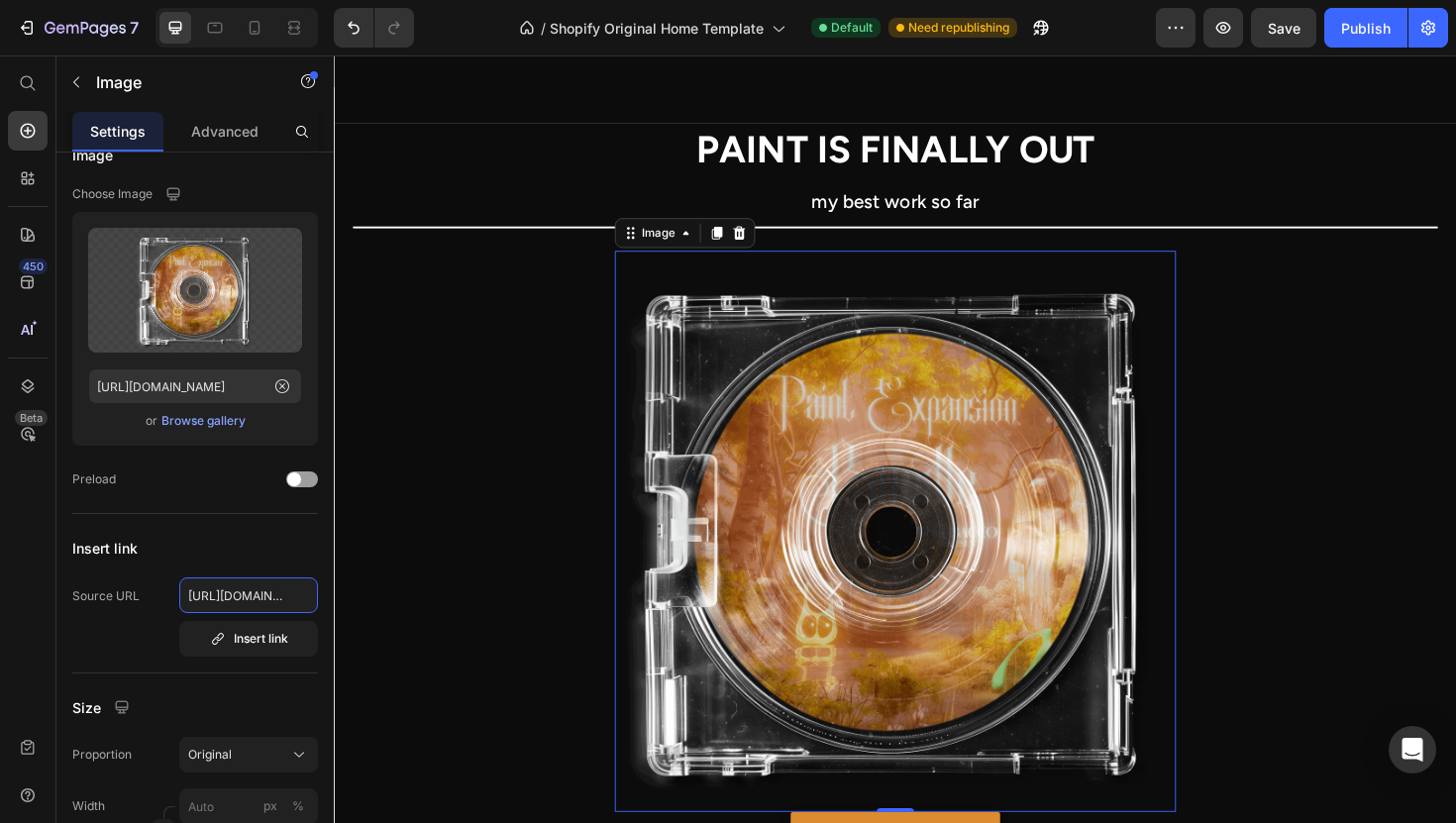scroll, scrollTop: 0, scrollLeft: 217, axis: horizontal 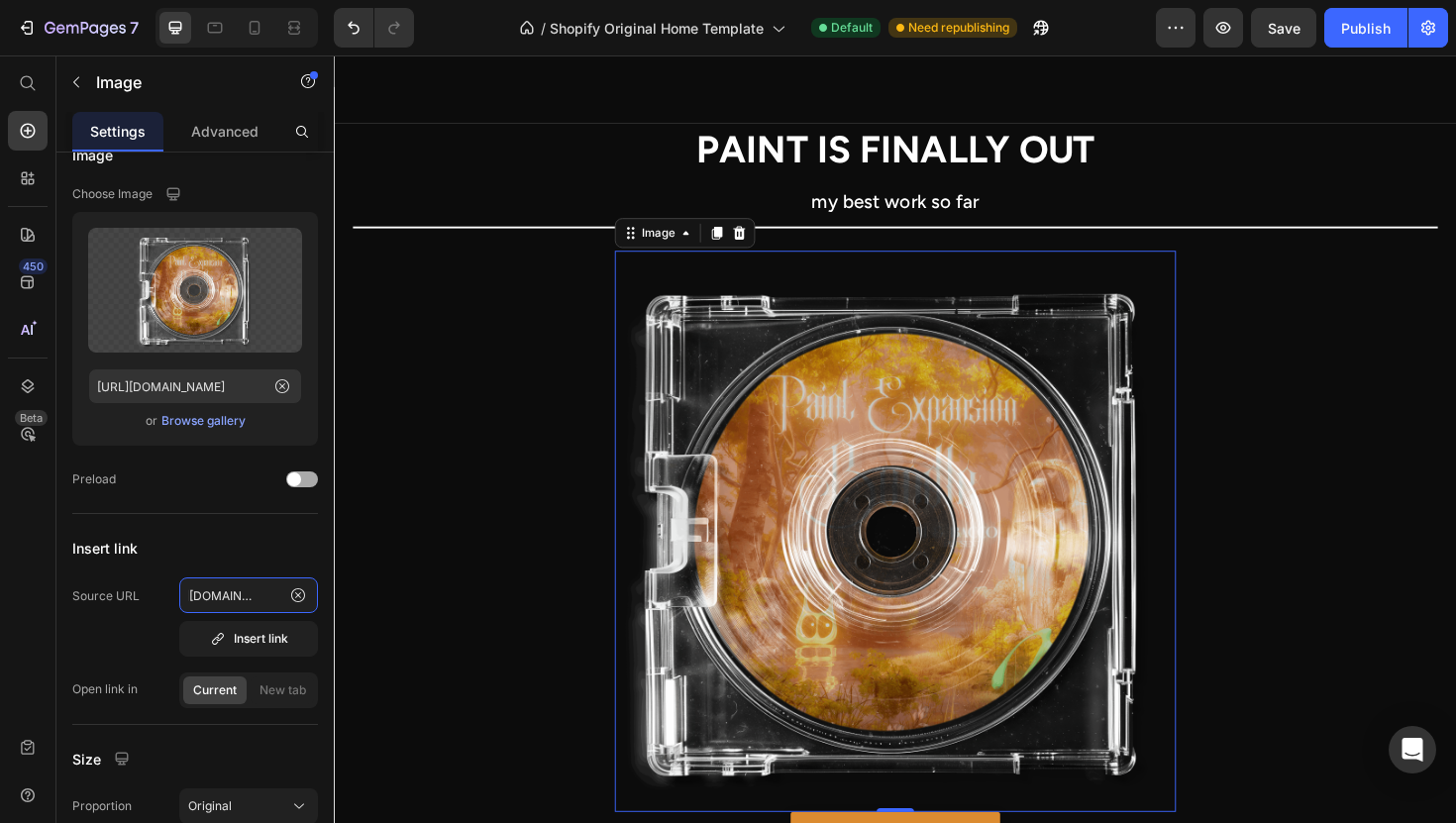 type on "[URL][DOMAIN_NAME]" 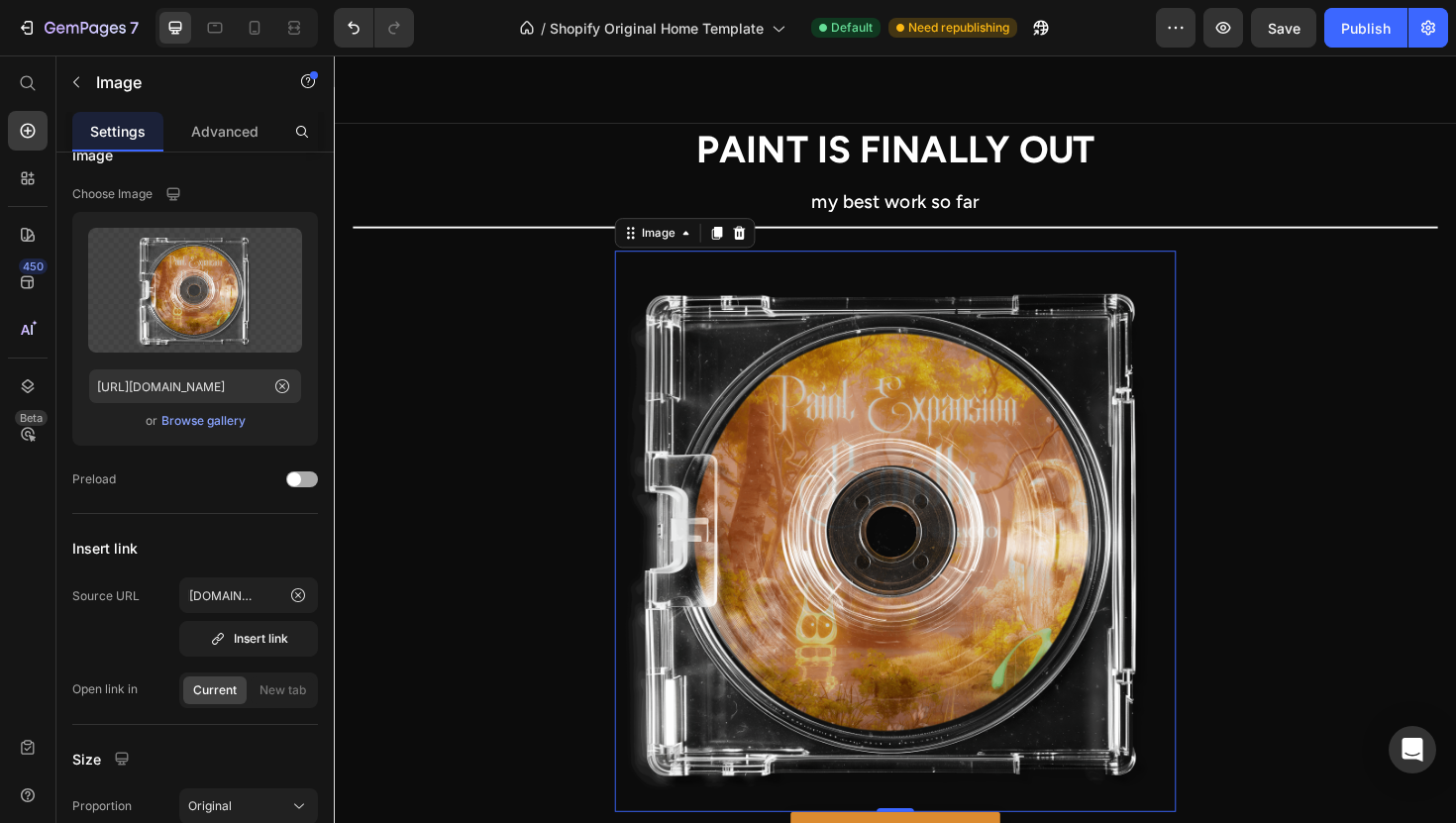 click 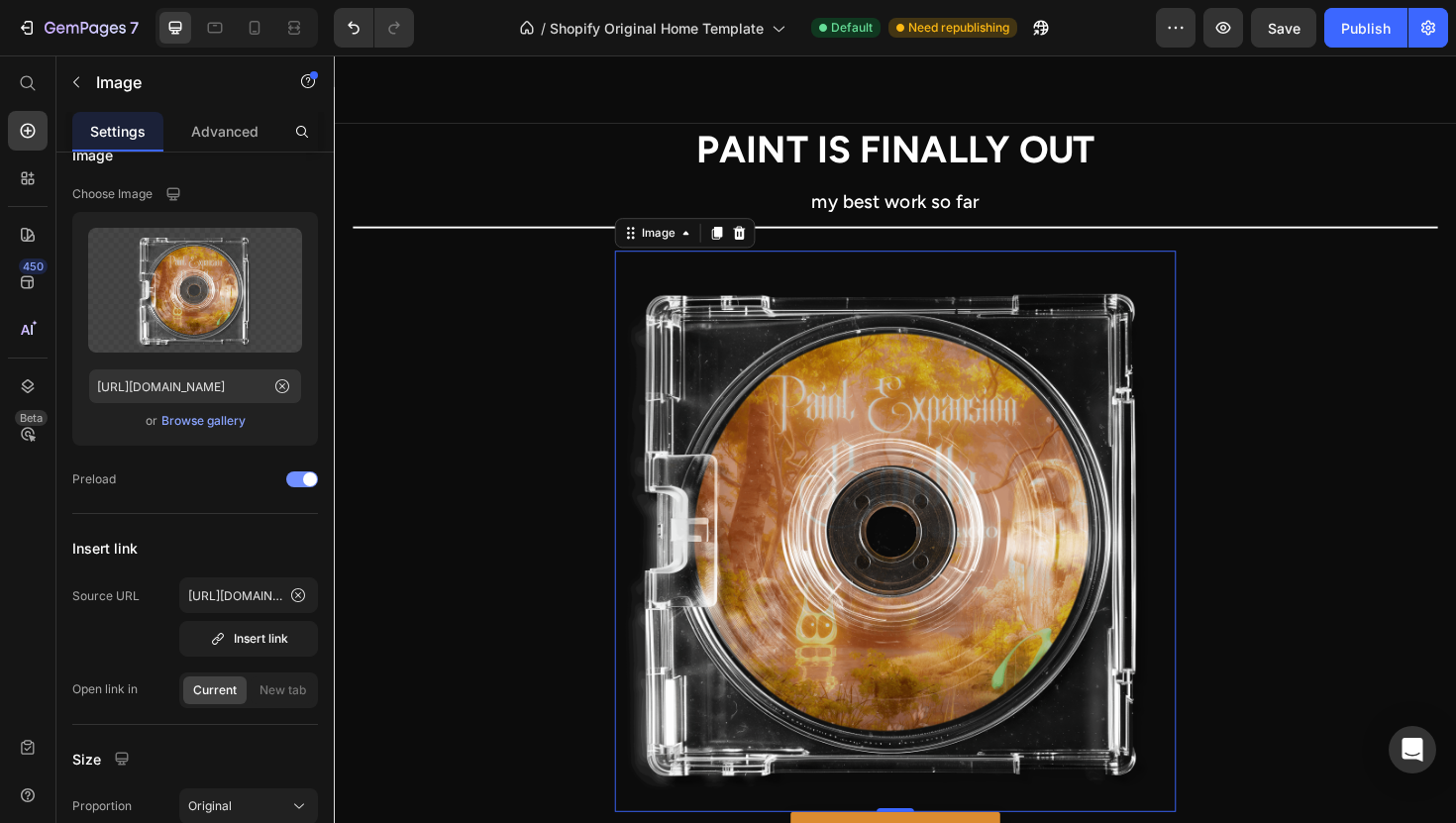 click at bounding box center [302, 479] 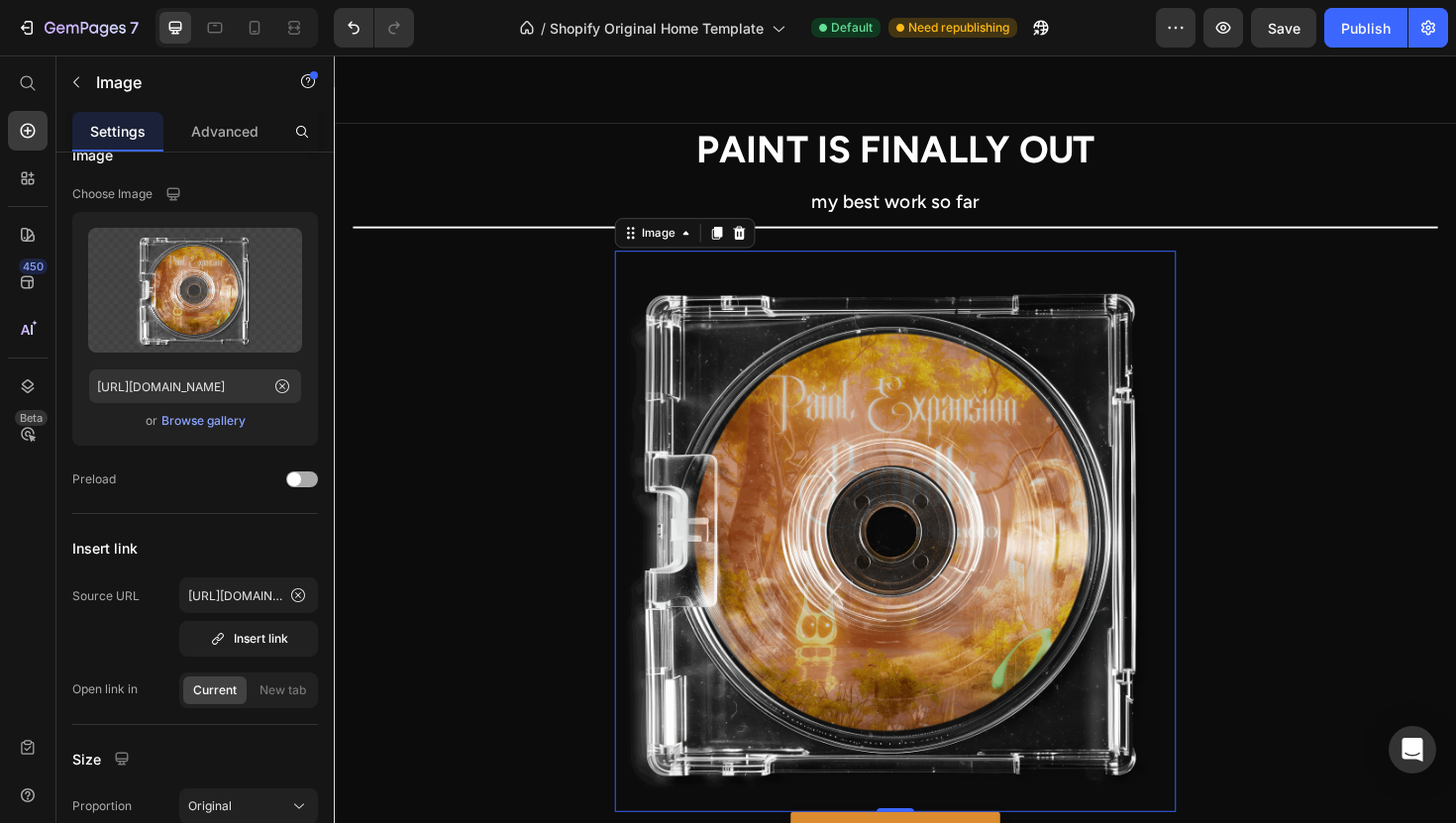 click at bounding box center [294, 479] 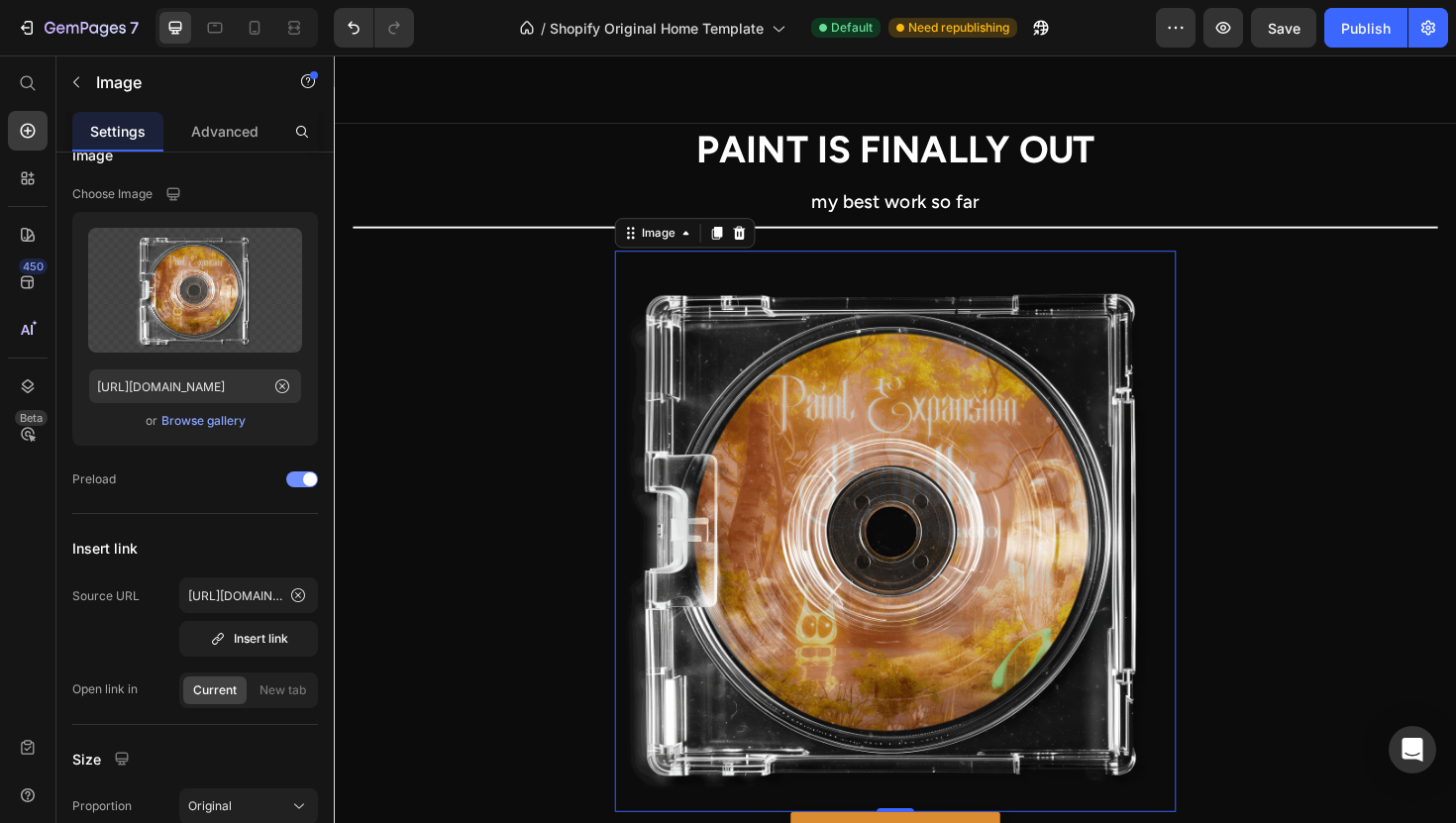 click at bounding box center (302, 479) 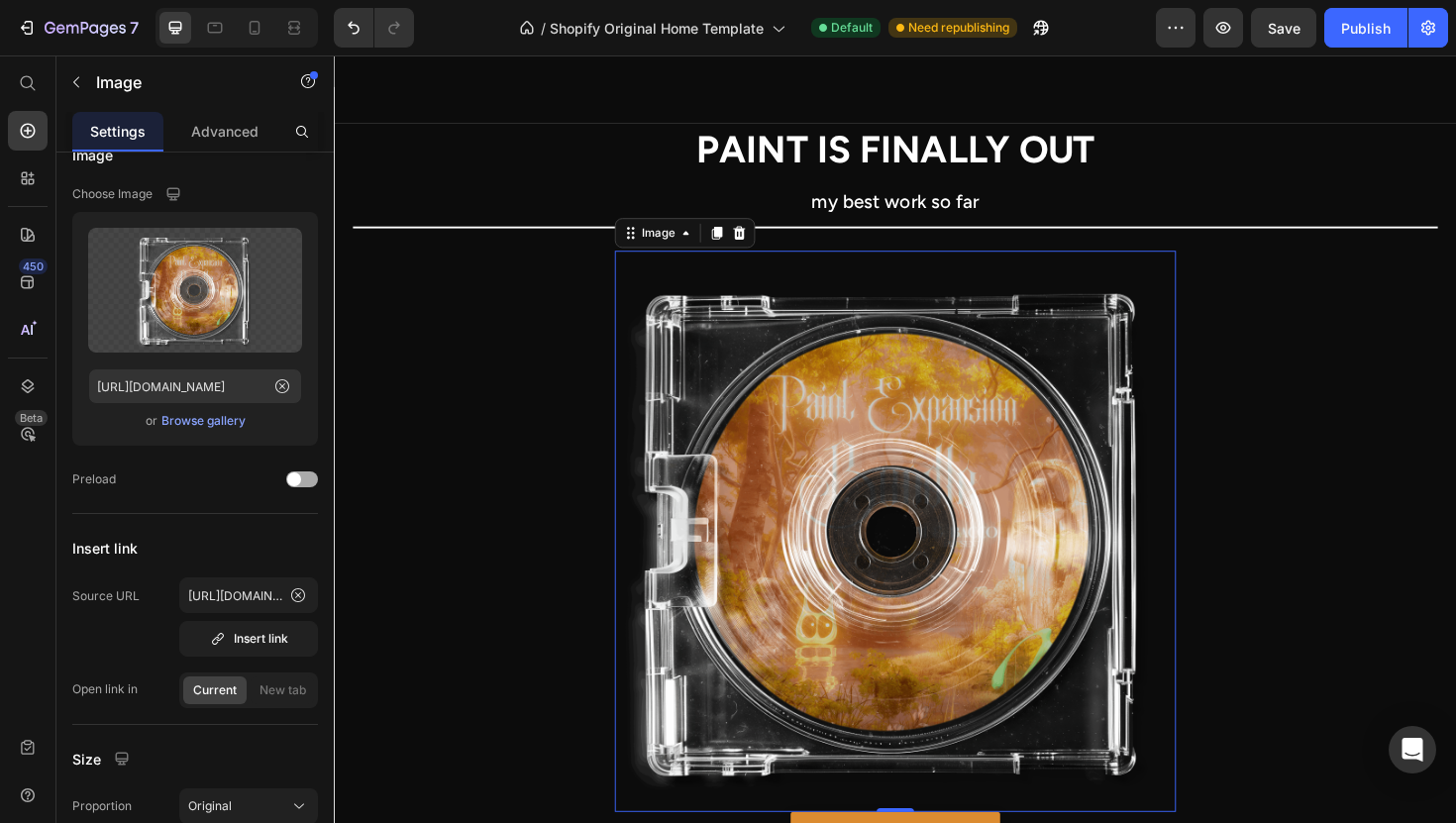 click at bounding box center (294, 479) 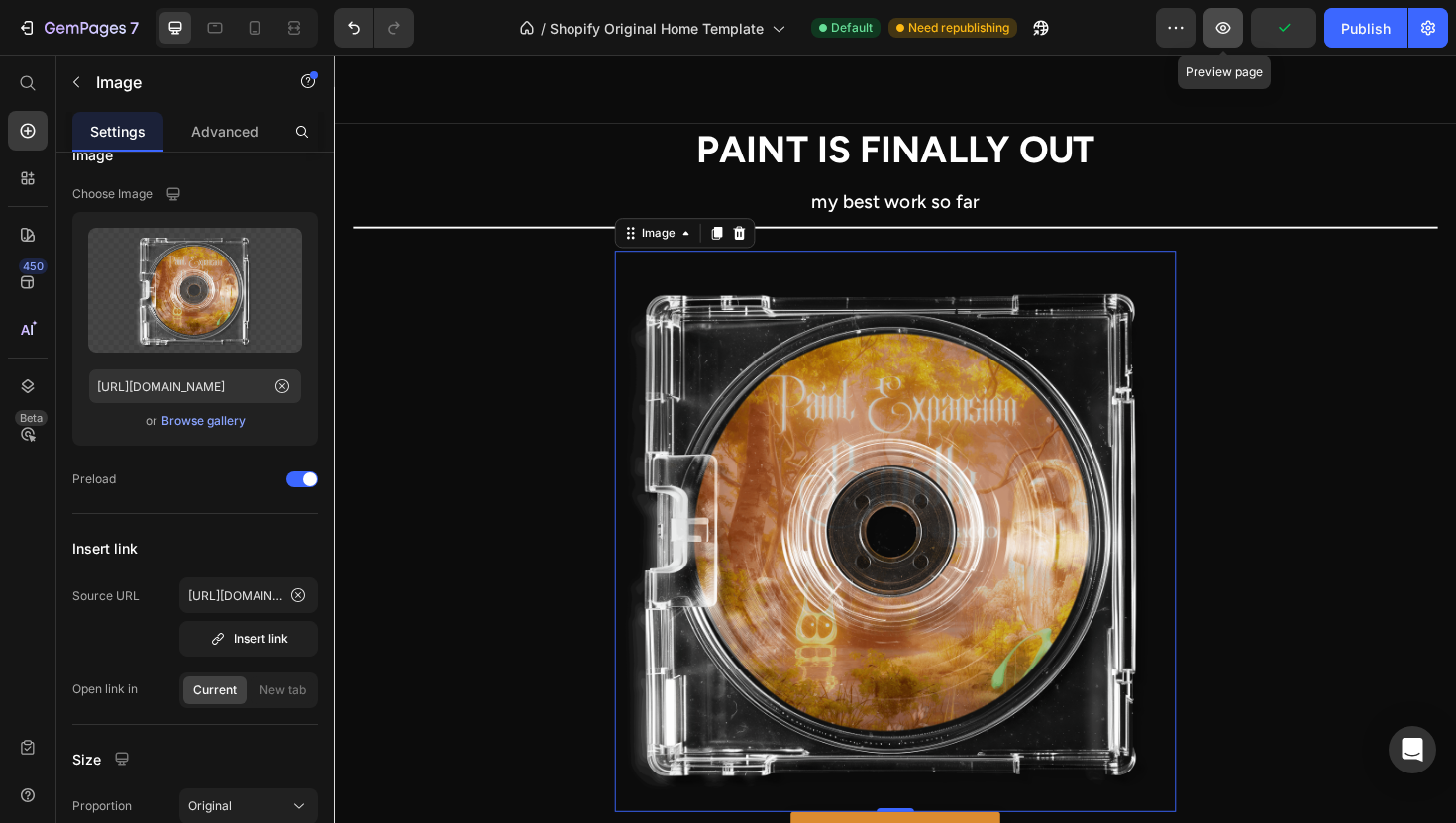 click 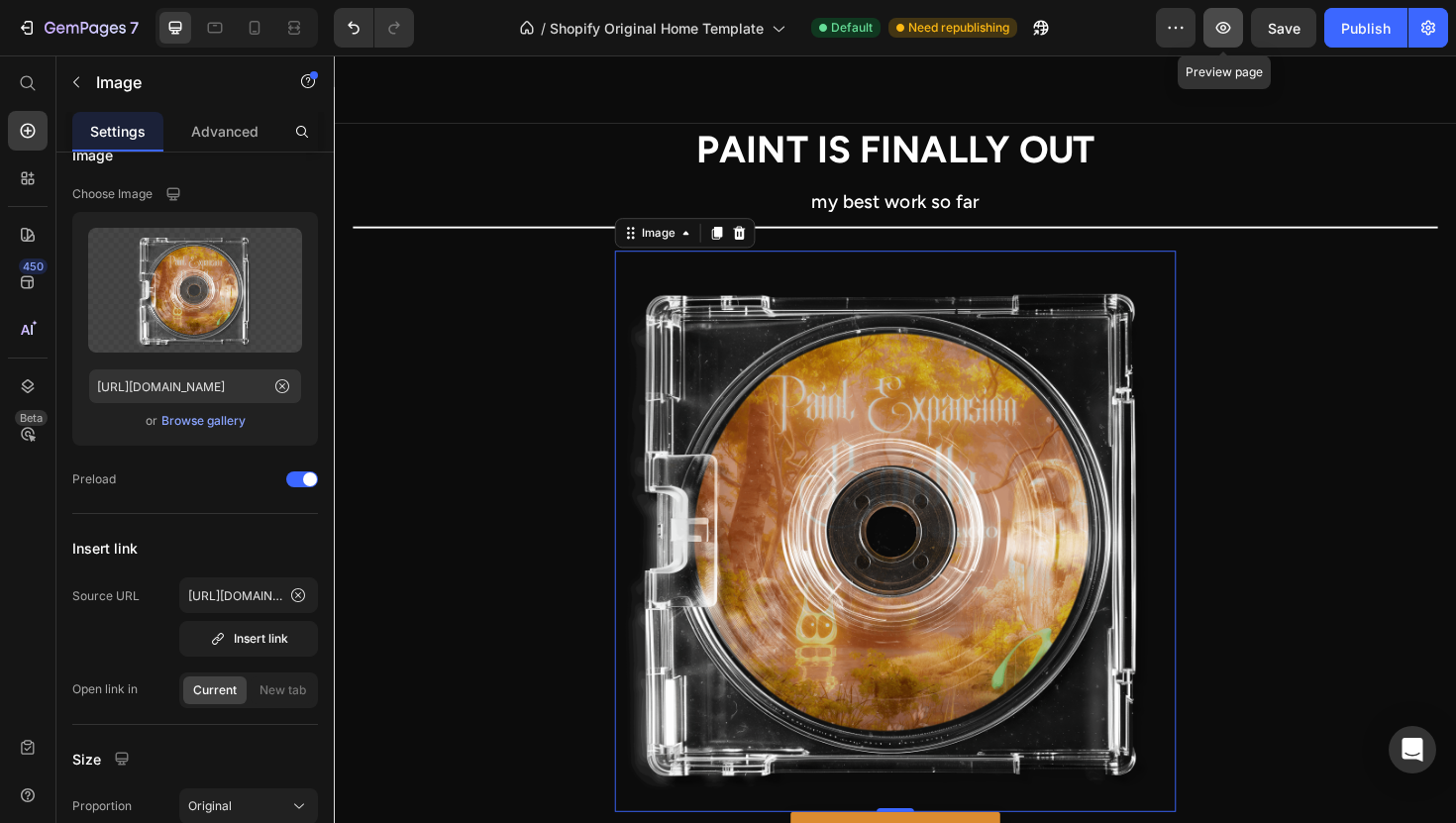 scroll, scrollTop: 32, scrollLeft: 0, axis: vertical 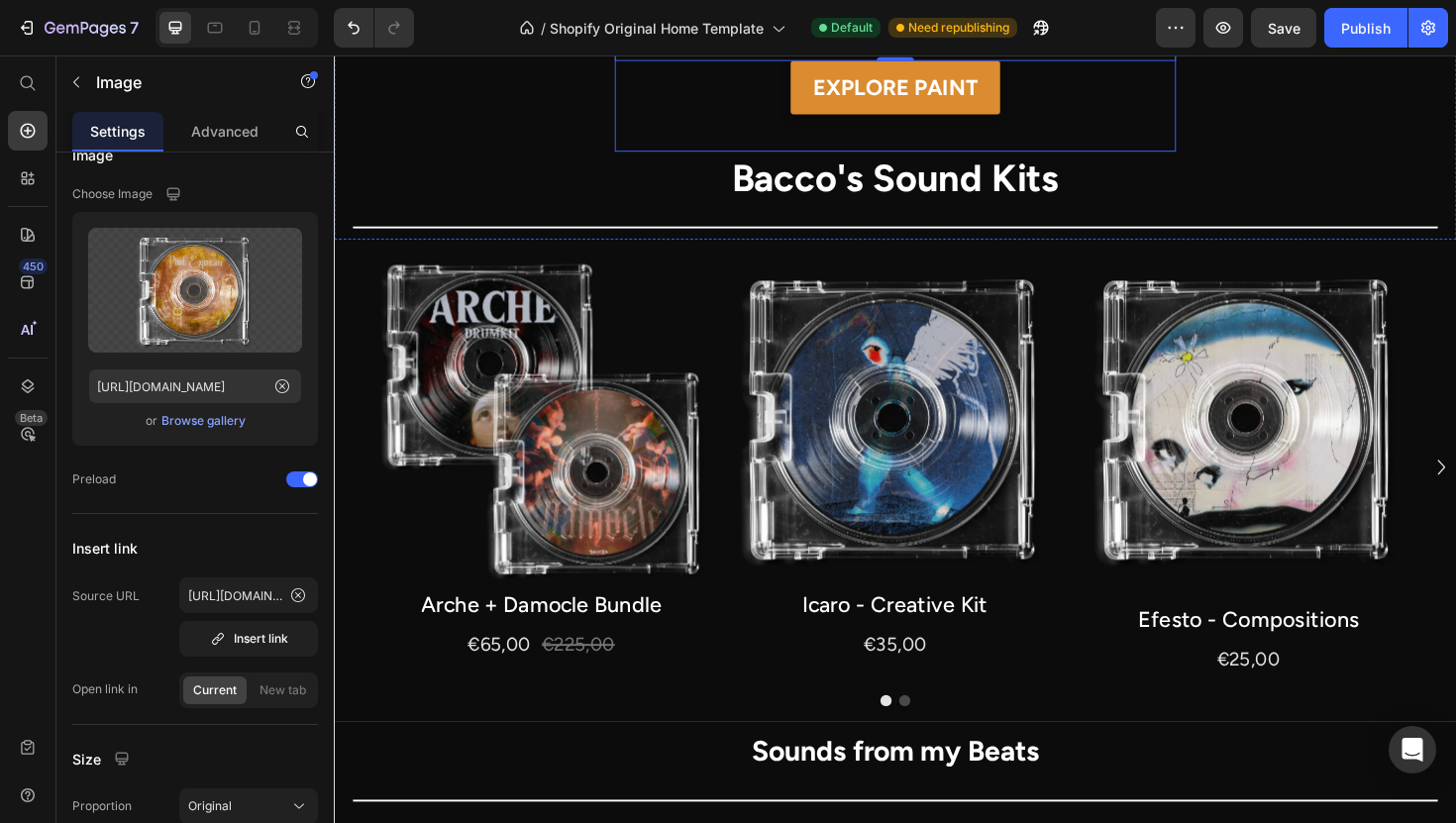 click on "EXPLORE PAINT Button" at bounding box center [928, 109] 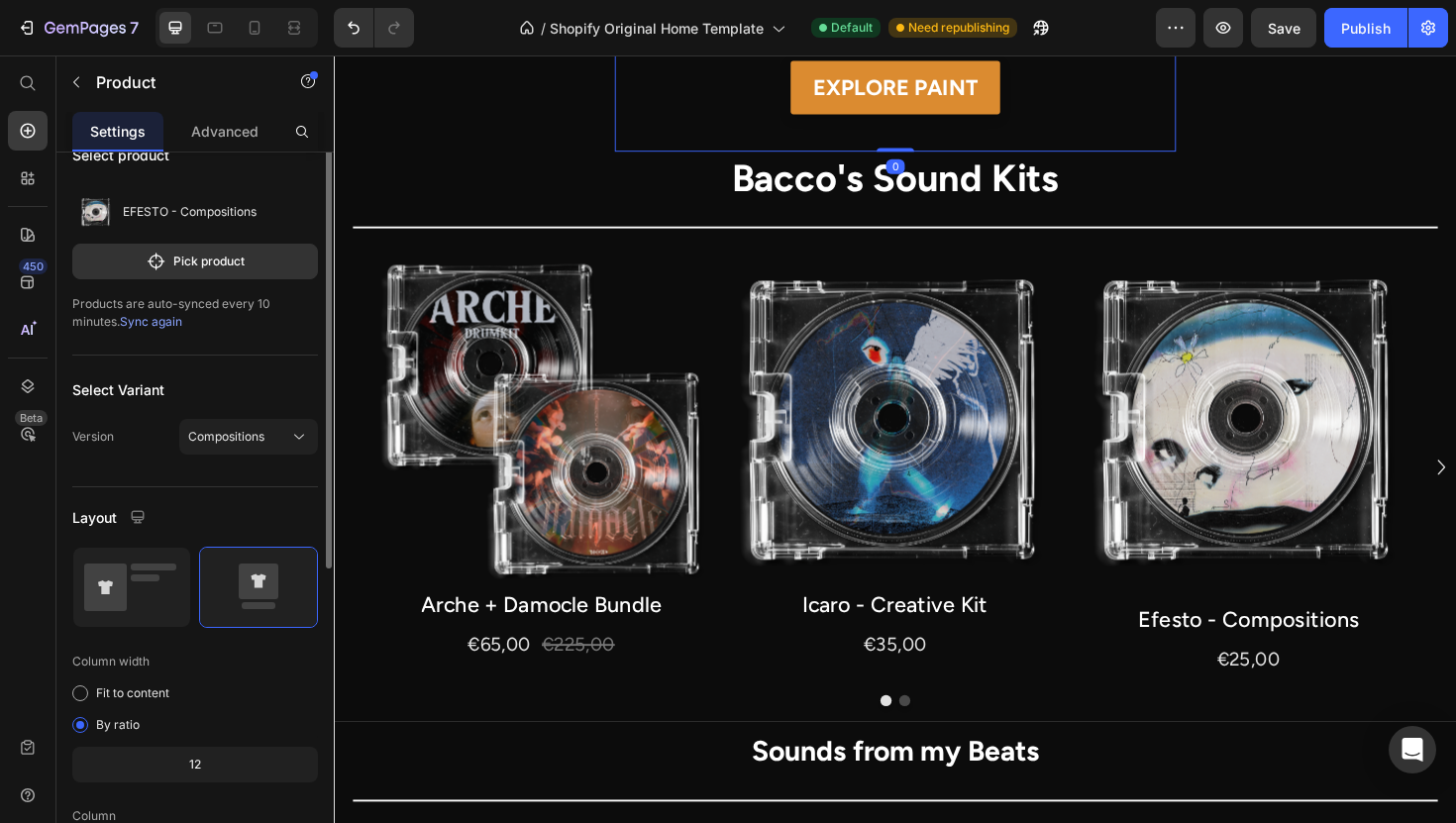 scroll, scrollTop: 0, scrollLeft: 0, axis: both 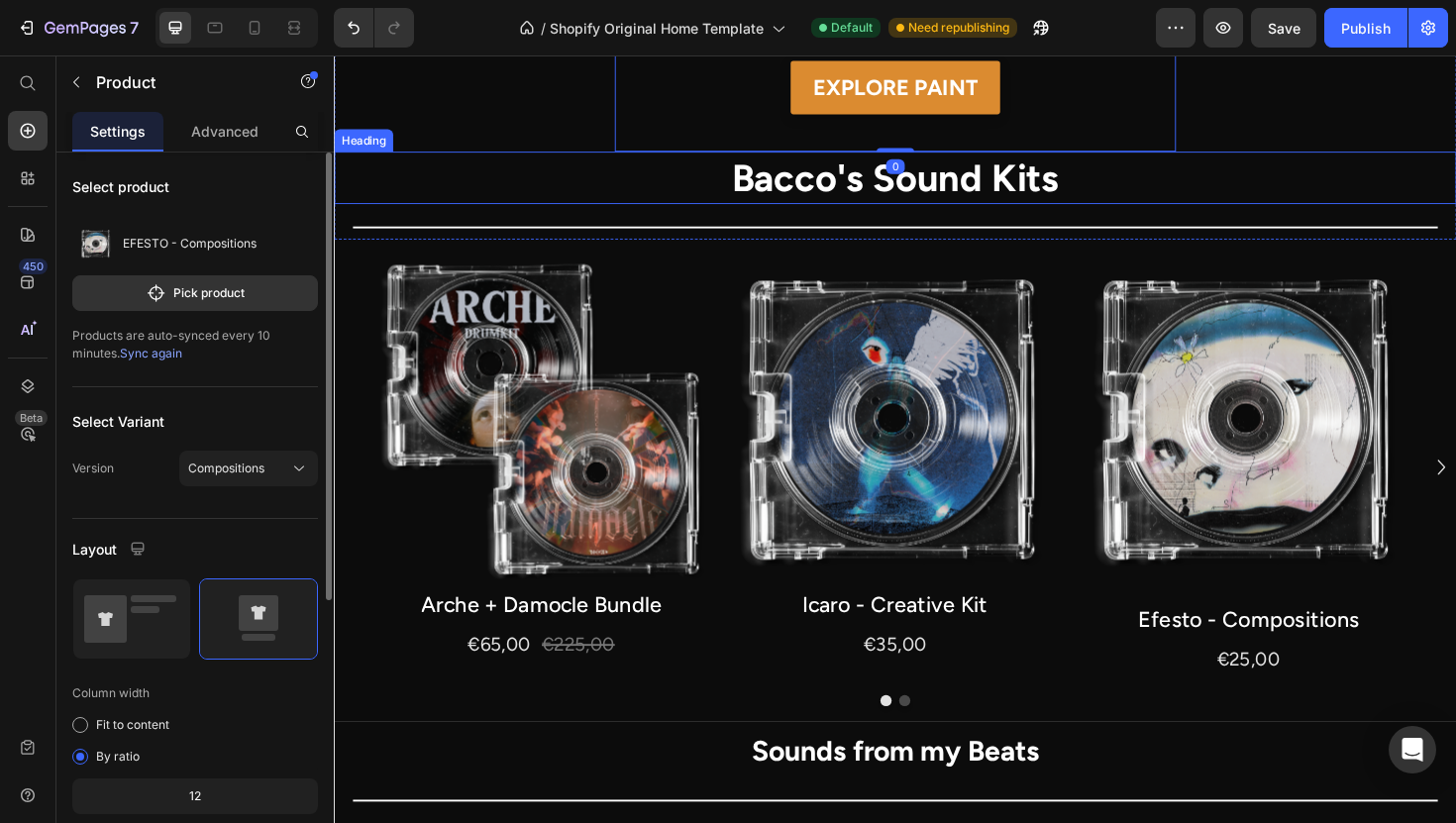 click on "Bacco's Sound Kits" at bounding box center (928, 185) 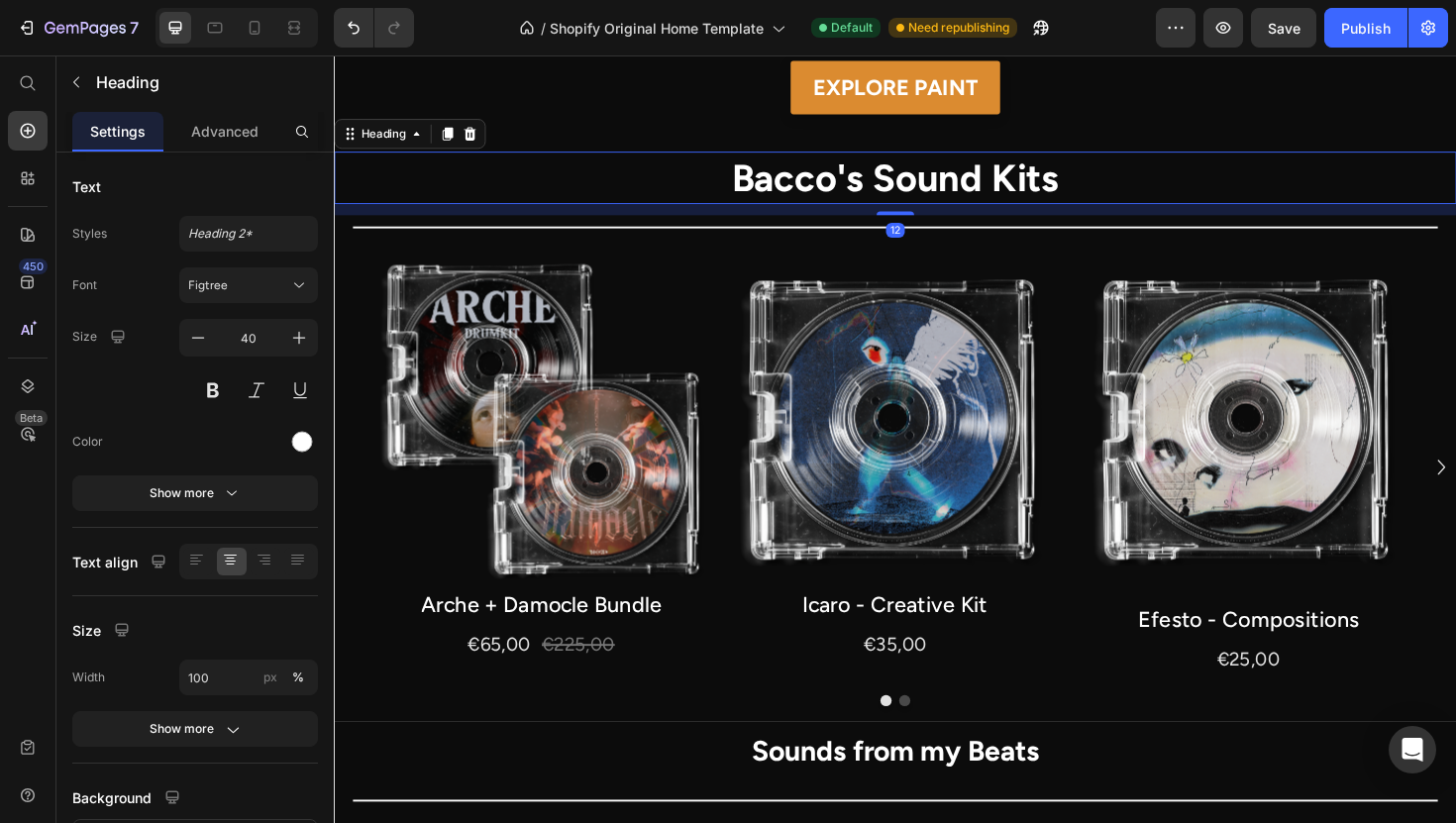 click on "EXPLORE PAINT Button" at bounding box center (928, 109) 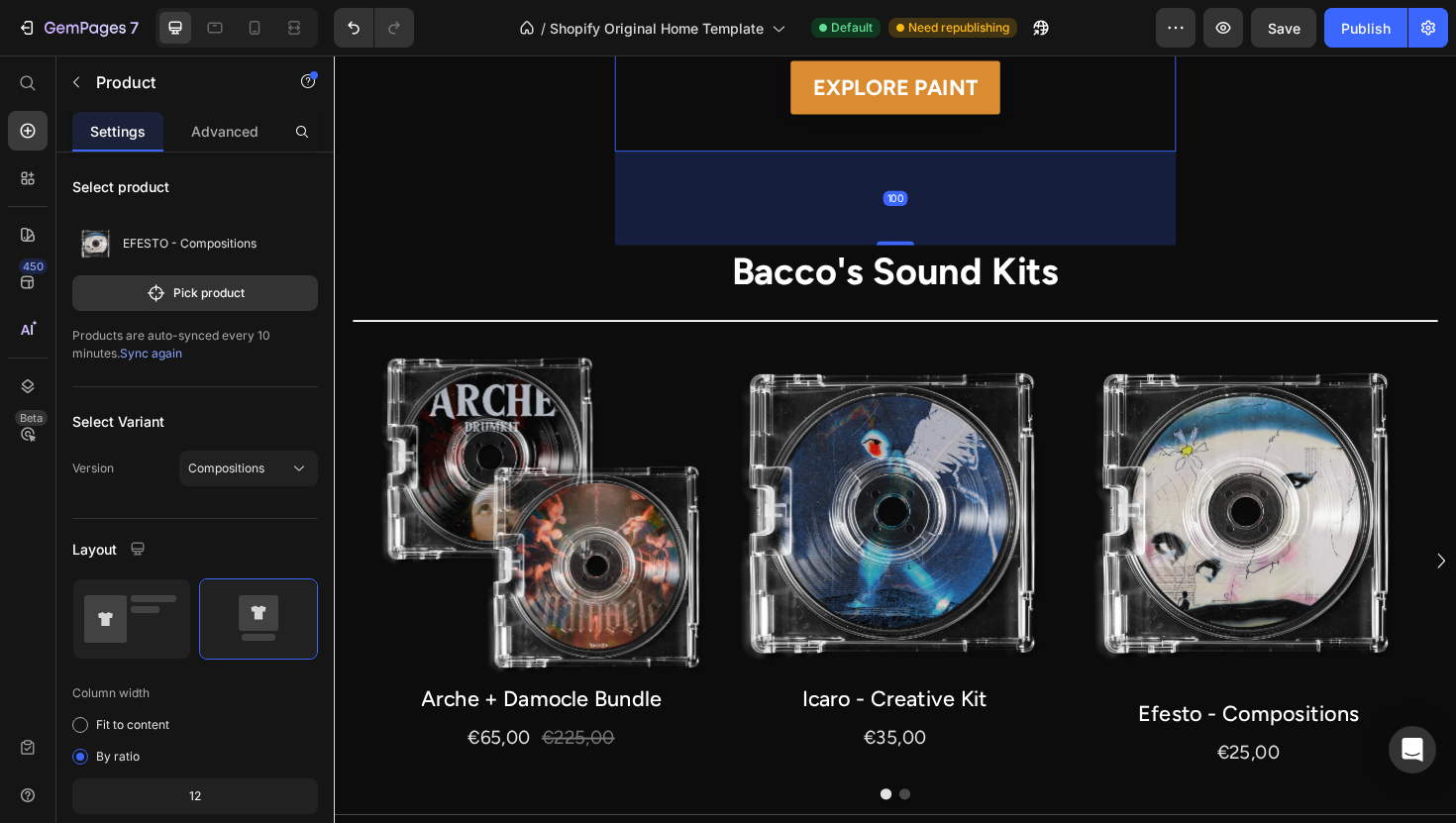 drag, startPoint x: 923, startPoint y: 154, endPoint x: 888, endPoint y: 254, distance: 105.9481 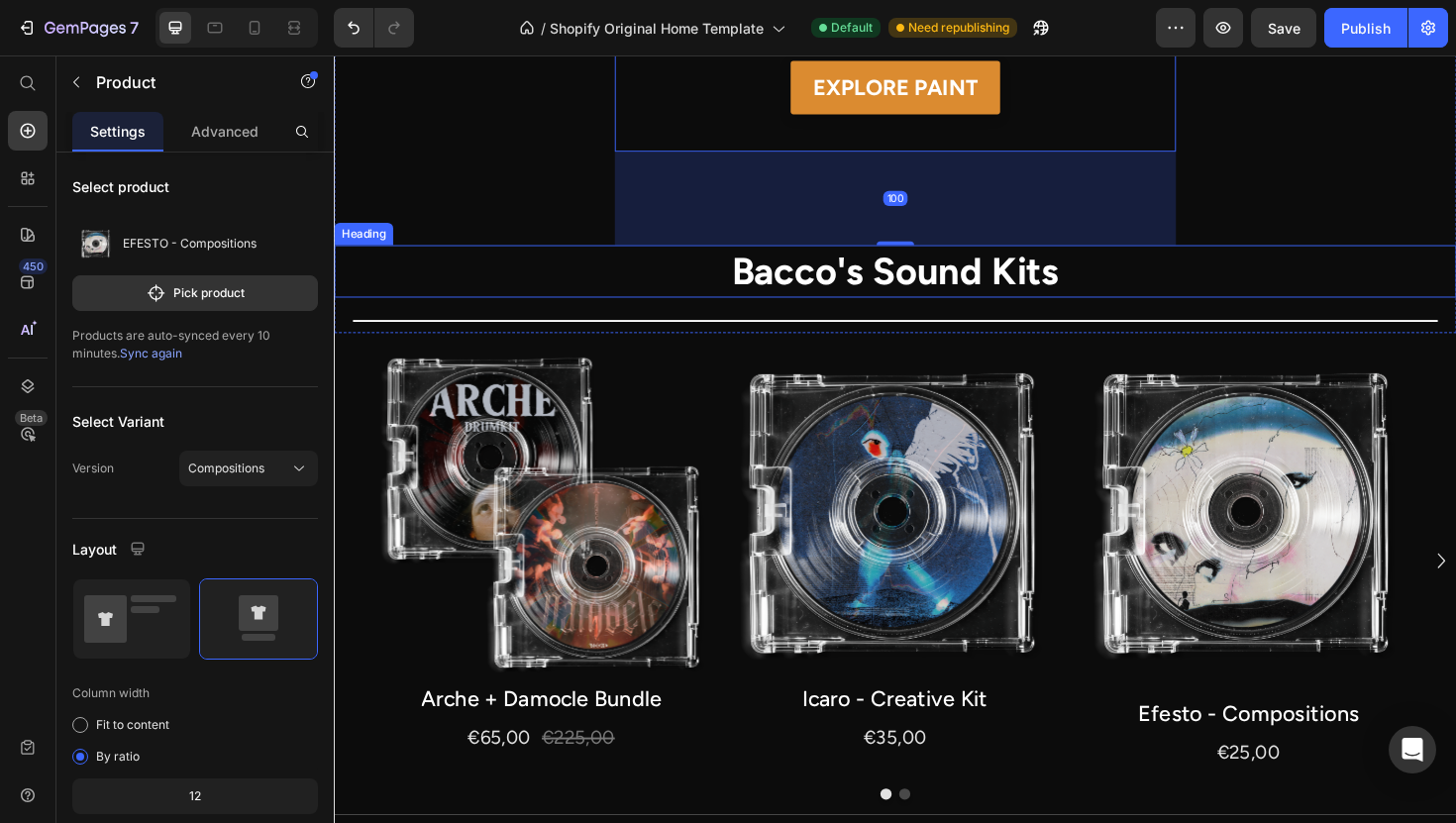 click on "Bacco's Sound Kits" at bounding box center (928, 284) 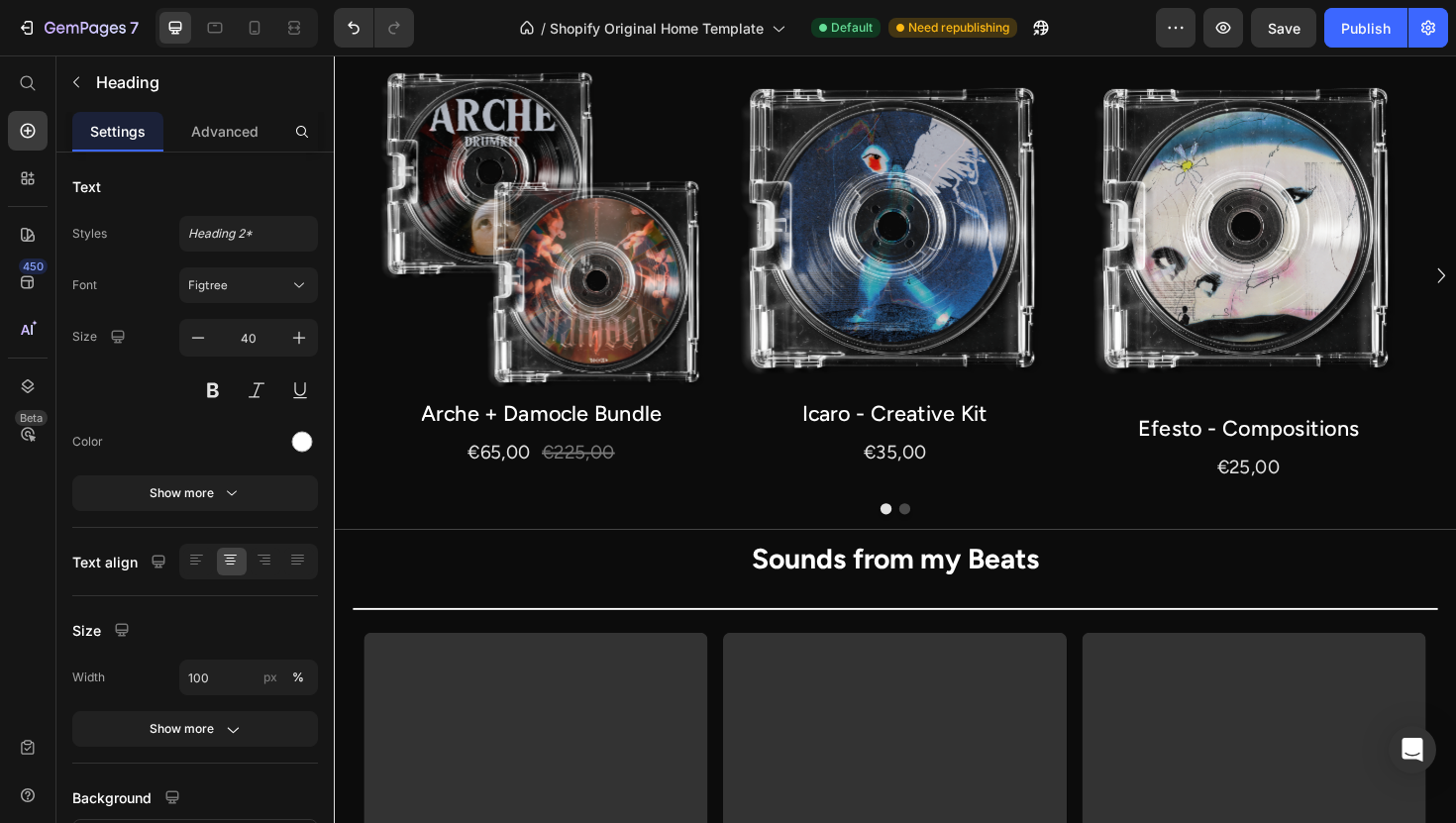 scroll, scrollTop: 1752, scrollLeft: 0, axis: vertical 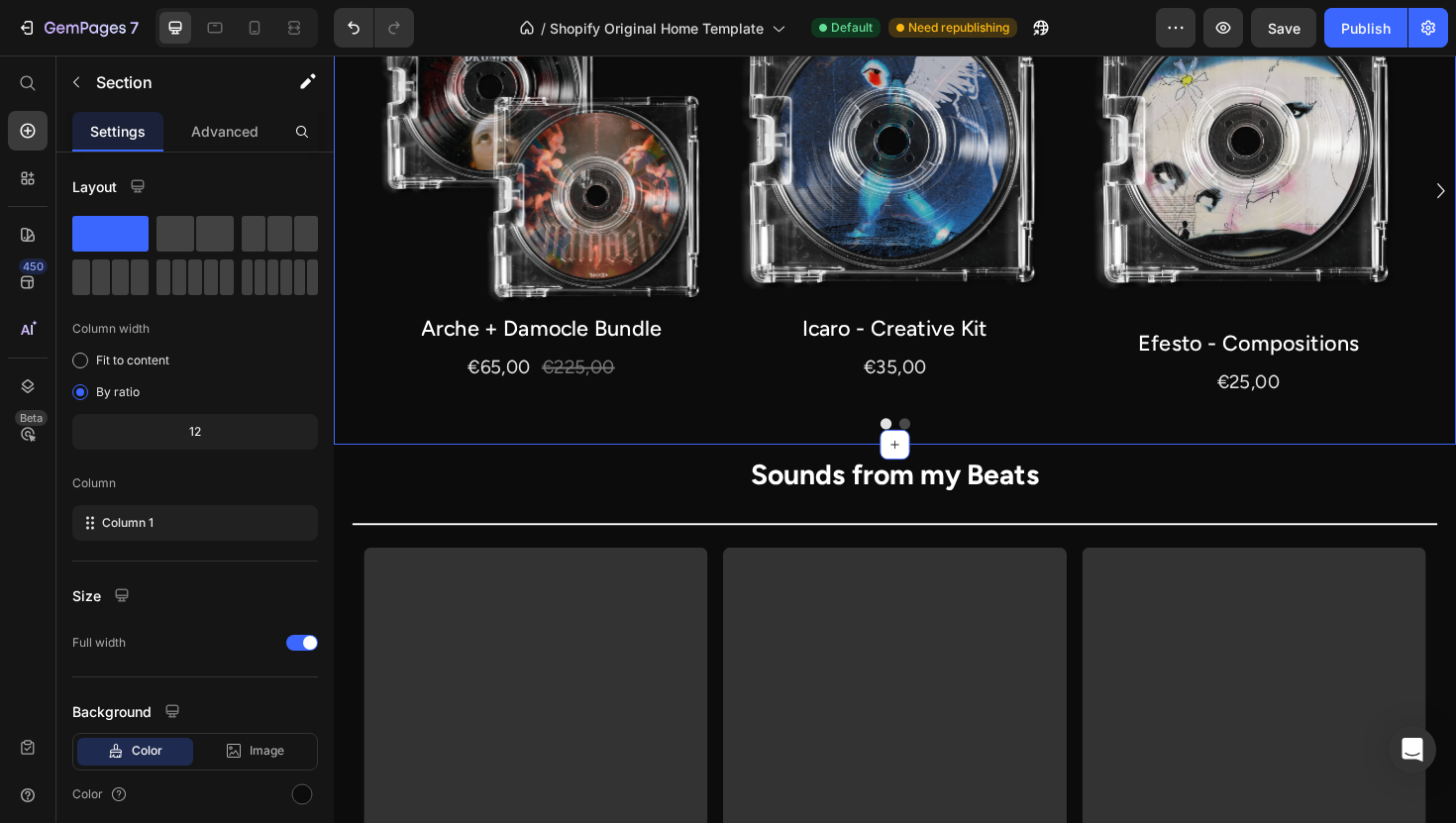 click on "PAINT IS FINALLY OUT Heading my best work so far Heading                Title Line Image EXPLORE PAINT Button Product Bacco's Sound Kits Heading                Title Line Row
Product Images Arche + Damocle Bundle Button €65,00 Product Price €225,00 Product Price Row Product Product Images Icaro - Creative Kit Button €35,00 Product Price Product Product Images Efesto - Compositions Button €25,00 Product Price Row Product Product Images Damocle - Multi Kit Button €65,00 Product Price €180,00 Product Price Row Product Product Images Arche - Drum Kit Button €35,00 Product Price €45,00 Product Price Row Product
[GEOGRAPHIC_DATA]" at bounding box center [928, -296] 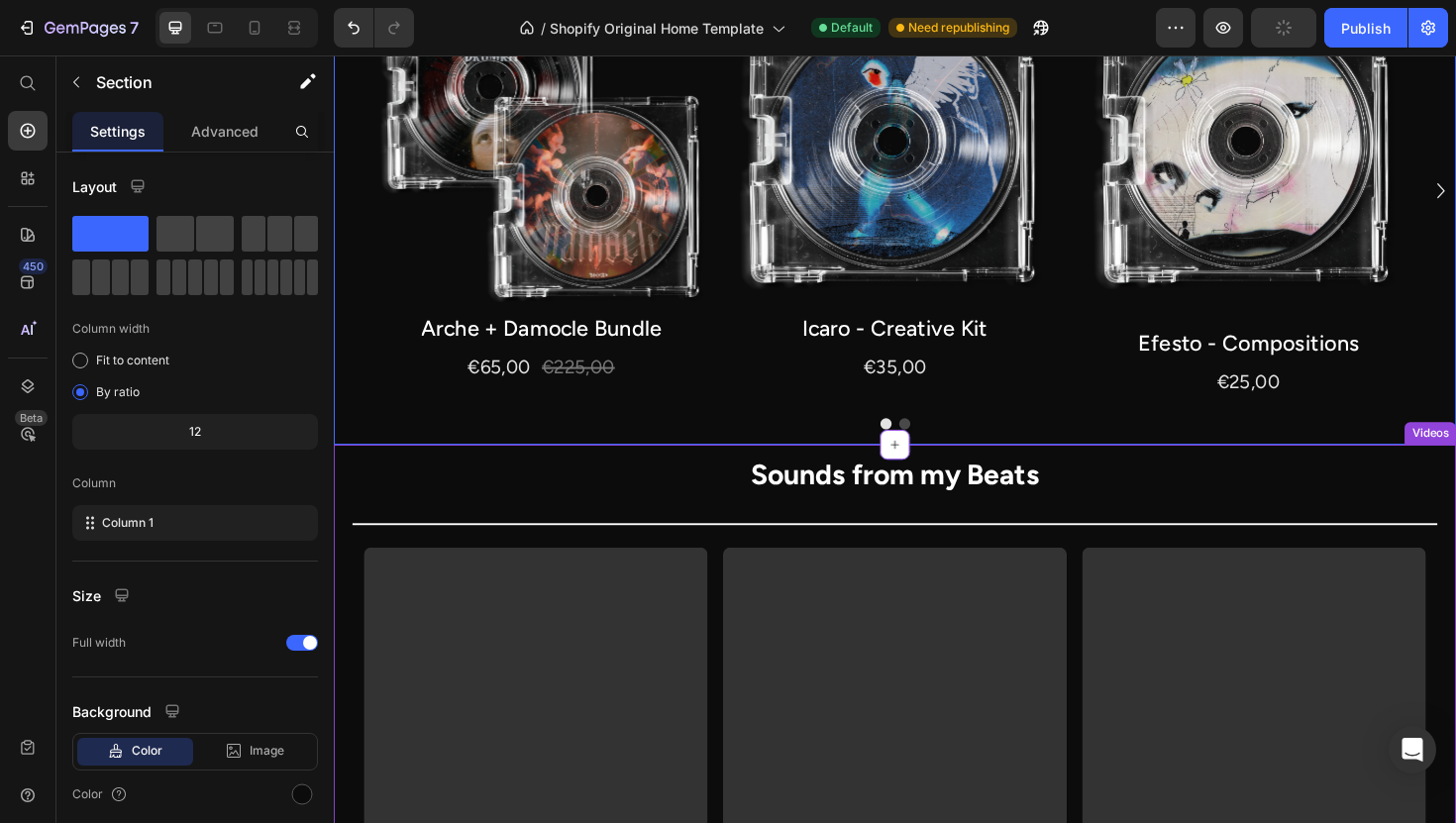 click on "Sounds from my Beats" at bounding box center [928, 498] 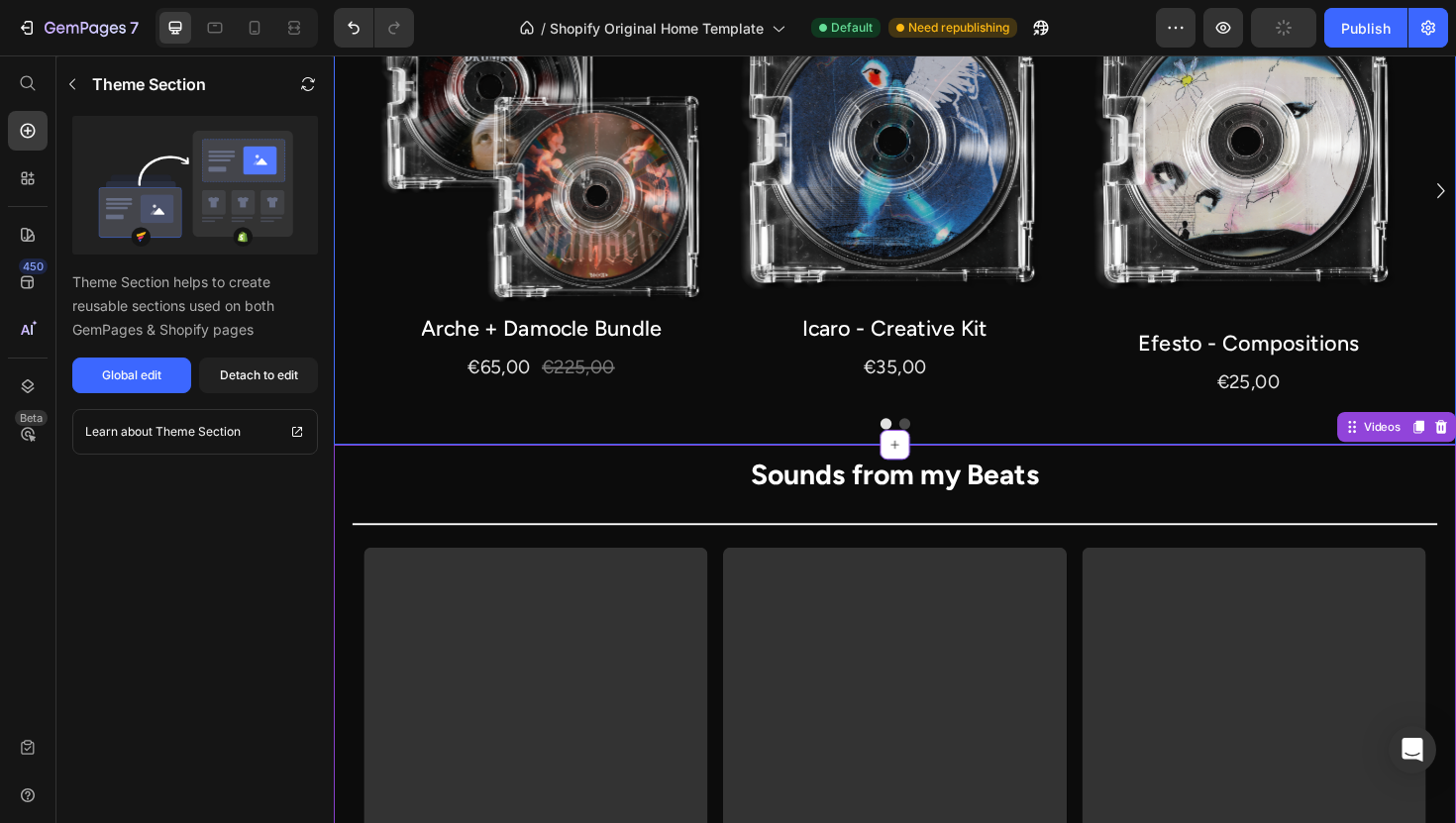 click at bounding box center (928, 446) 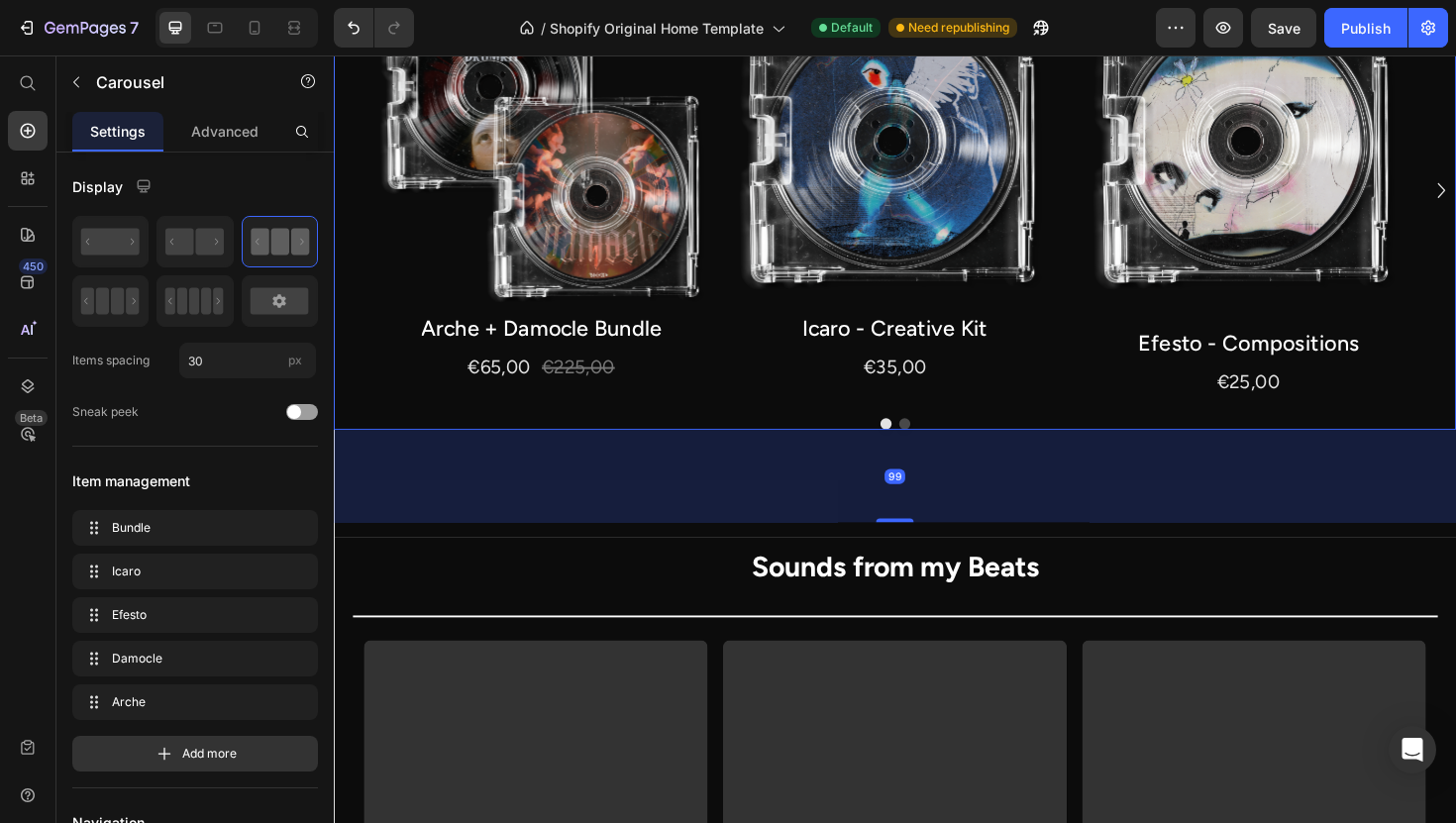 drag, startPoint x: 917, startPoint y: 448, endPoint x: 871, endPoint y: 546, distance: 108.25895 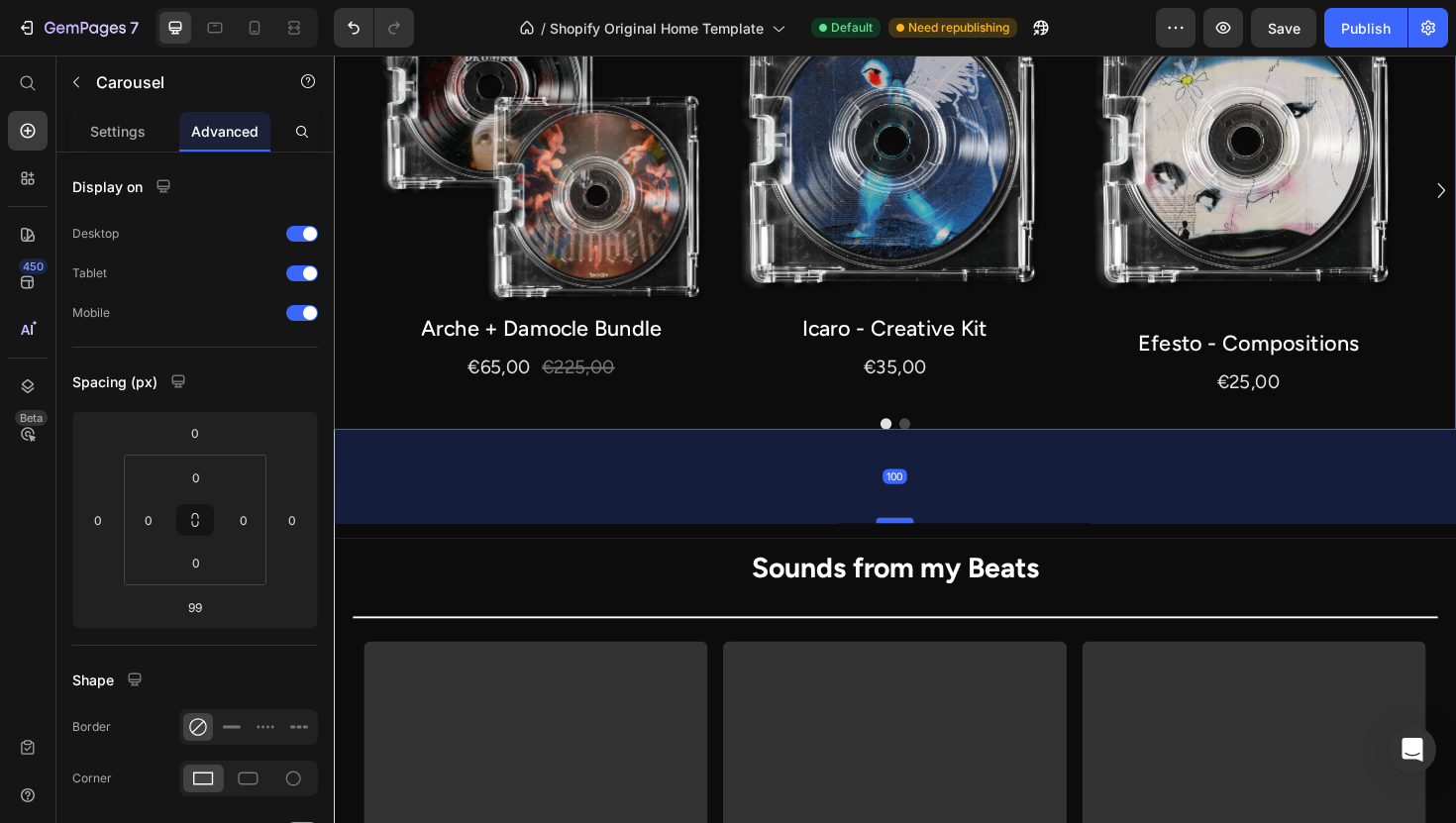 click at bounding box center (928, 548) 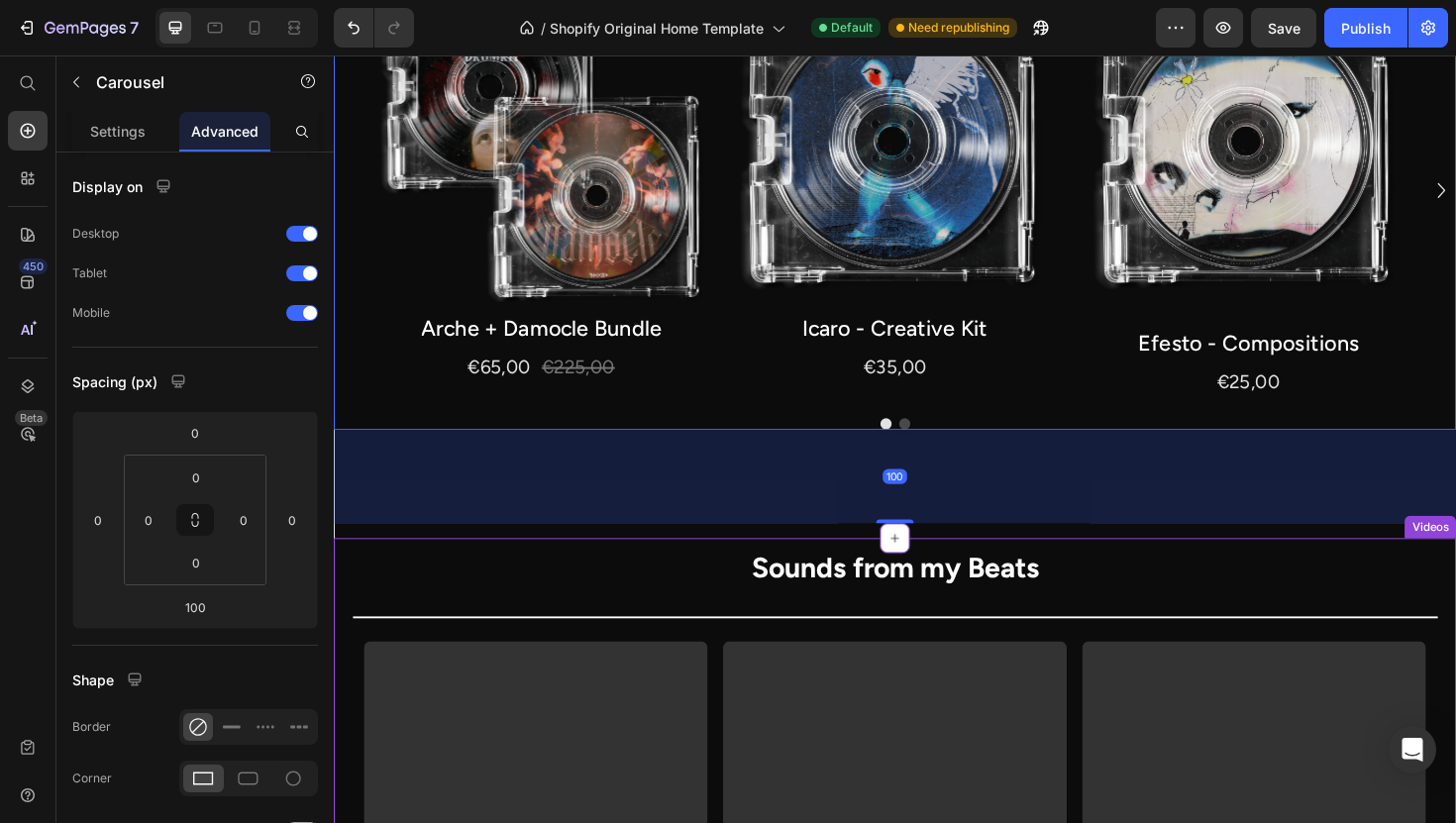 click on "Sounds from my Beats" at bounding box center (928, 597) 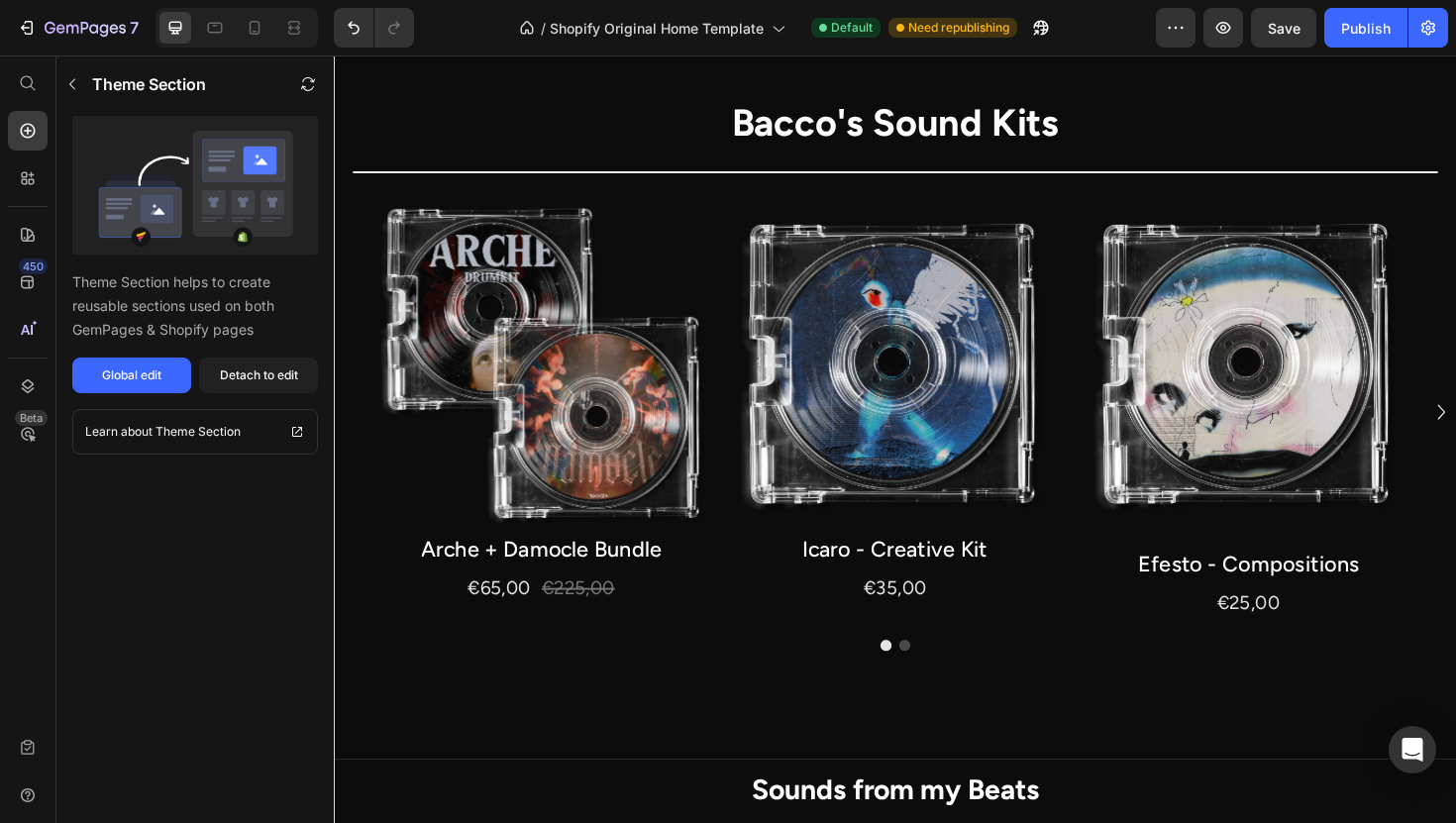 scroll, scrollTop: 1593, scrollLeft: 0, axis: vertical 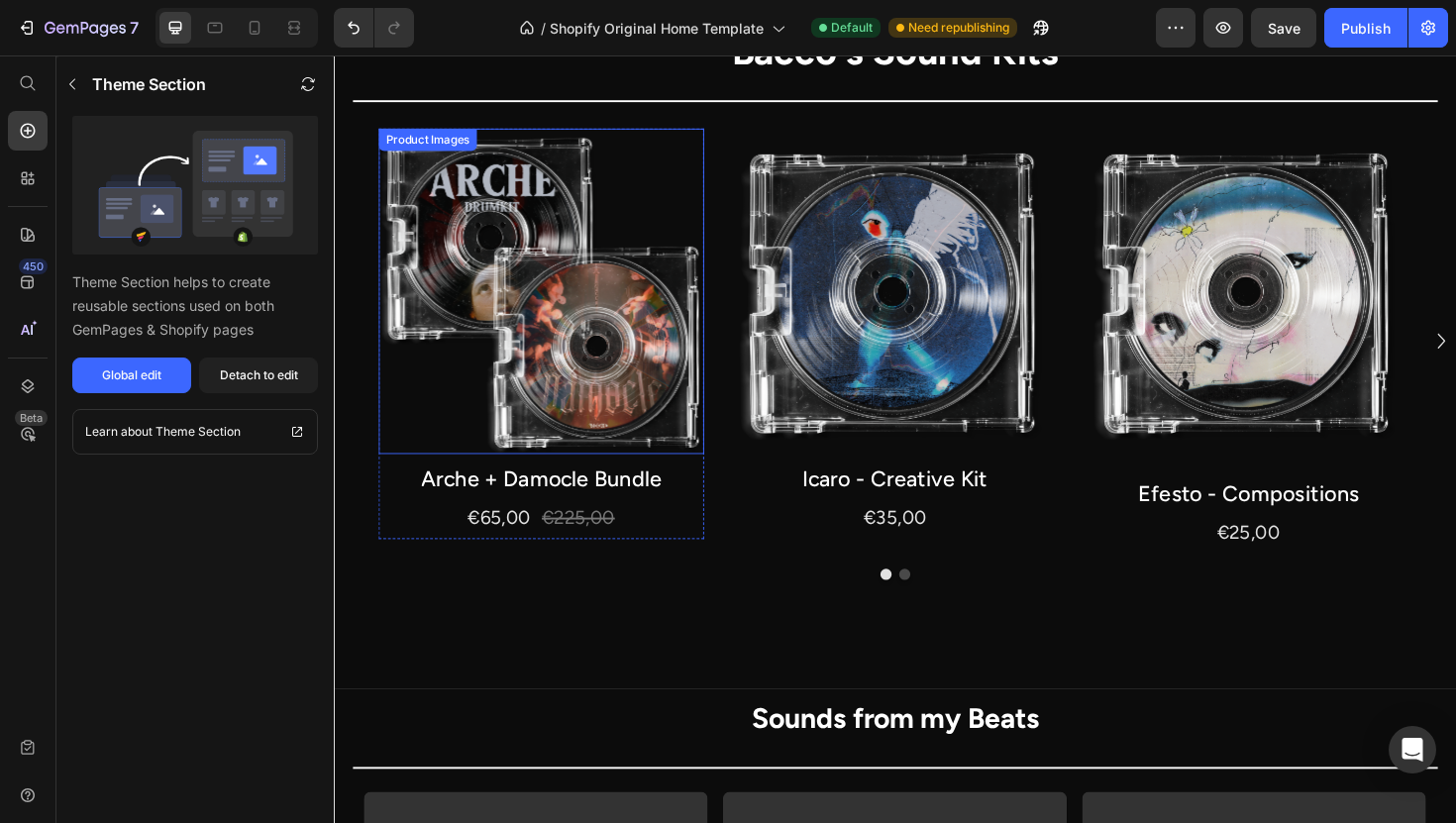click at bounding box center (554, 305) 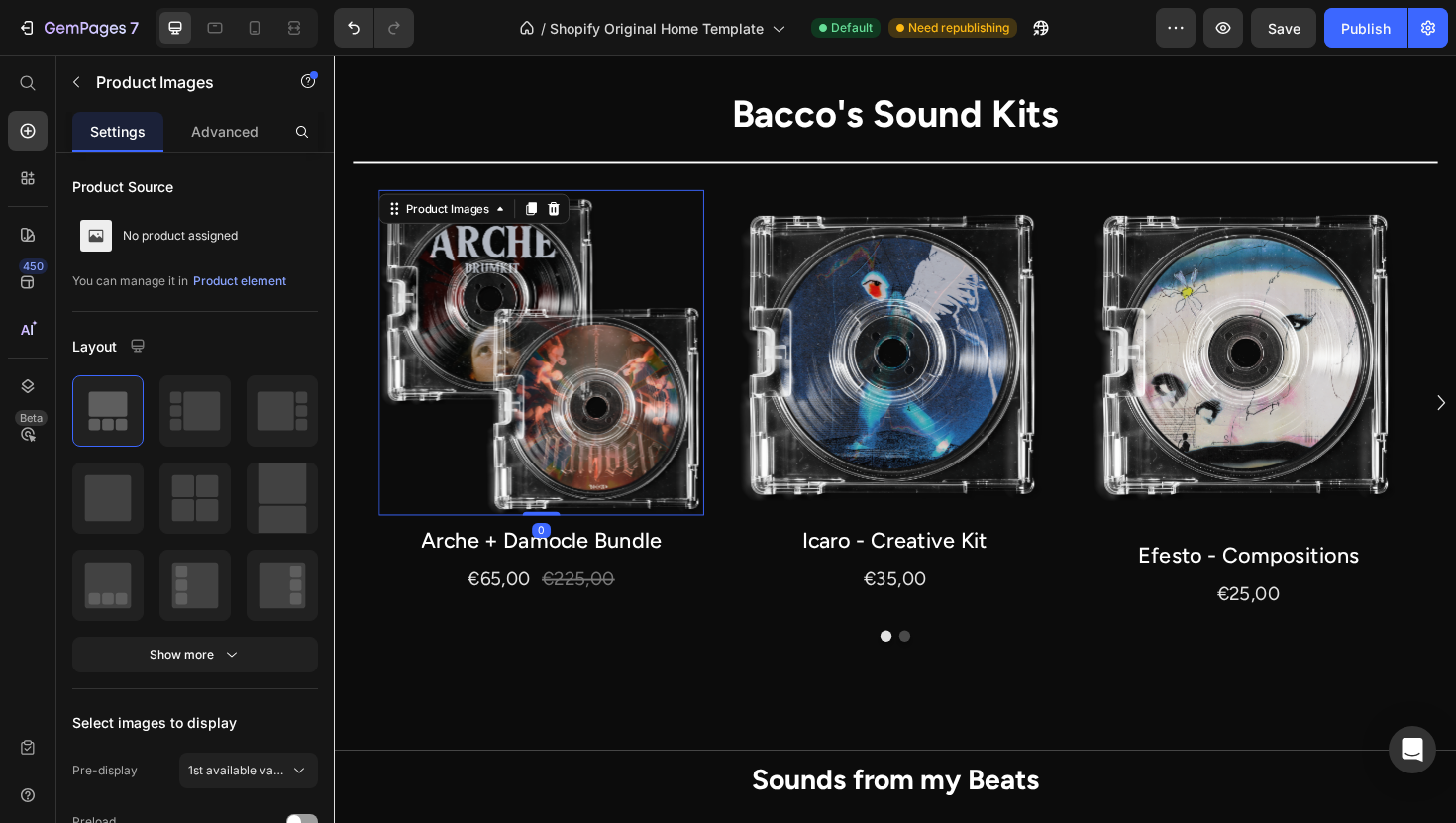 scroll, scrollTop: 1526, scrollLeft: 0, axis: vertical 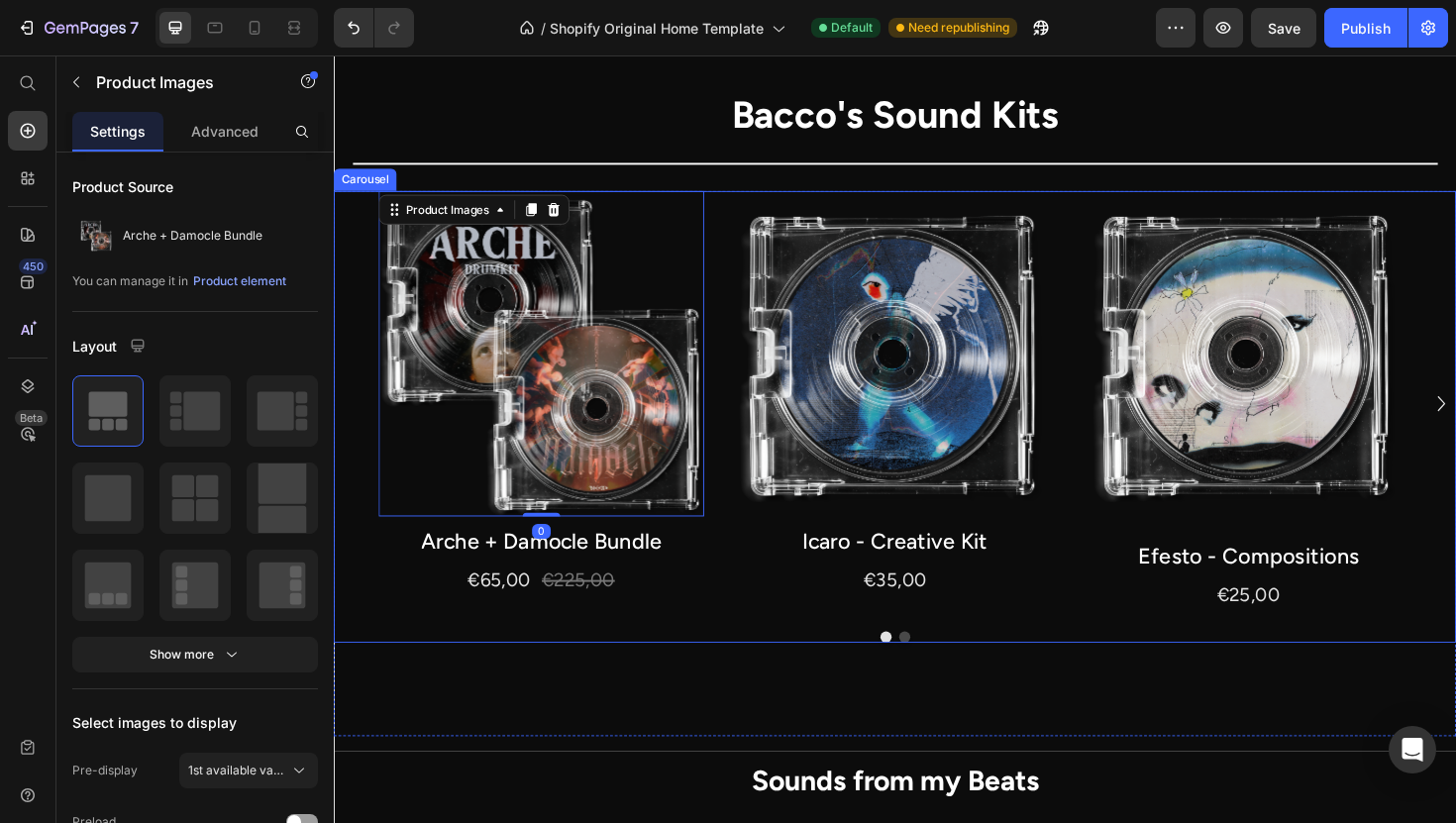 click on "Product Images   0 Arche + Damocle Bundle Button €65,00 Product Price €225,00 Product Price Row Product Product Images Icaro - Creative Kit Button €35,00 Product Price Product Product Images Efesto - Compositions Button €25,00 Product Price Row Product Product Images Damocle - Multi Kit Button €65,00 Product Price €180,00 Product Price Row Product Product Images Arche - Drum Kit Button €35,00 Product Price €45,00 Product Price Row Product" at bounding box center [928, 424] 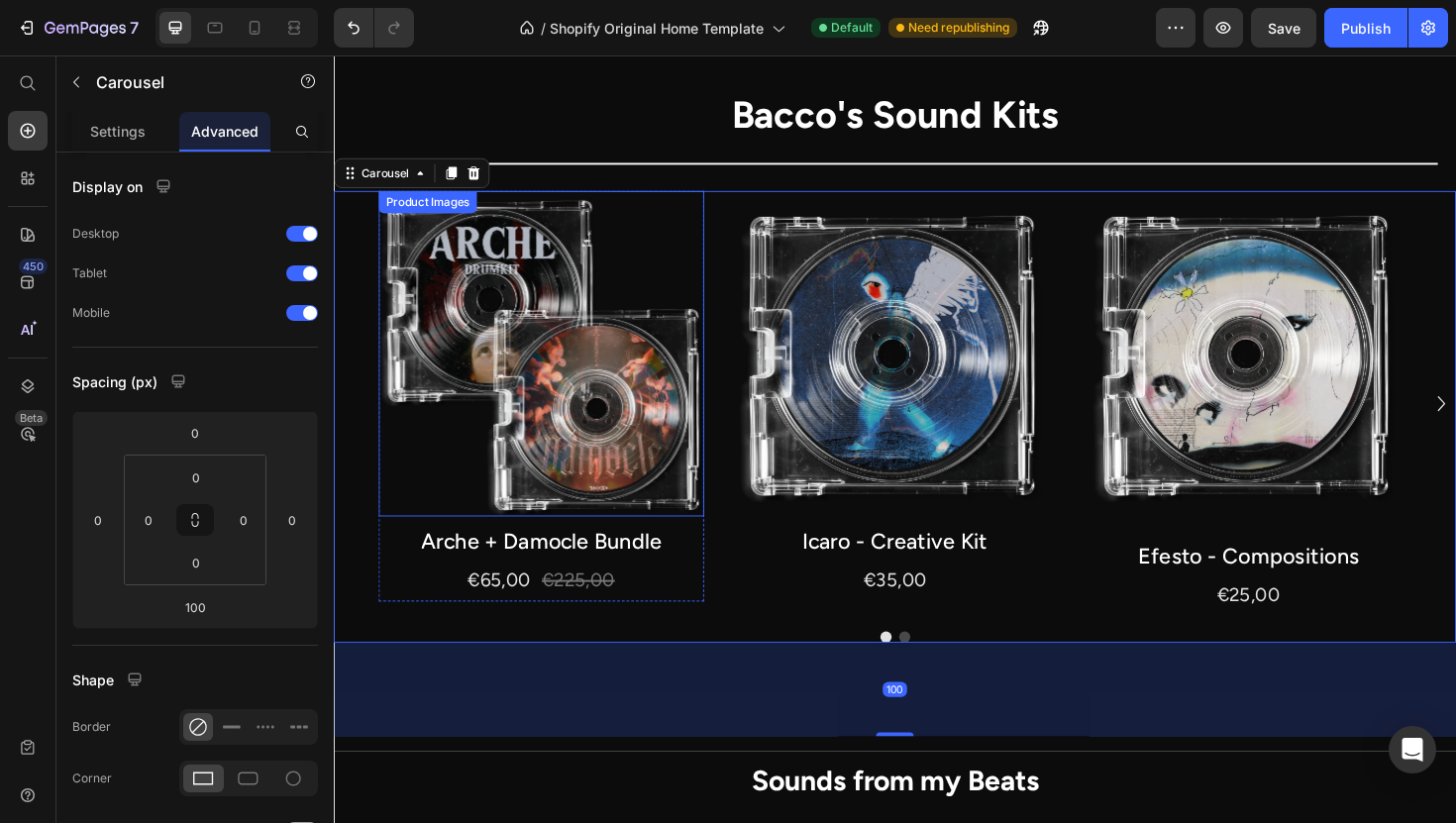 click at bounding box center [554, 371] 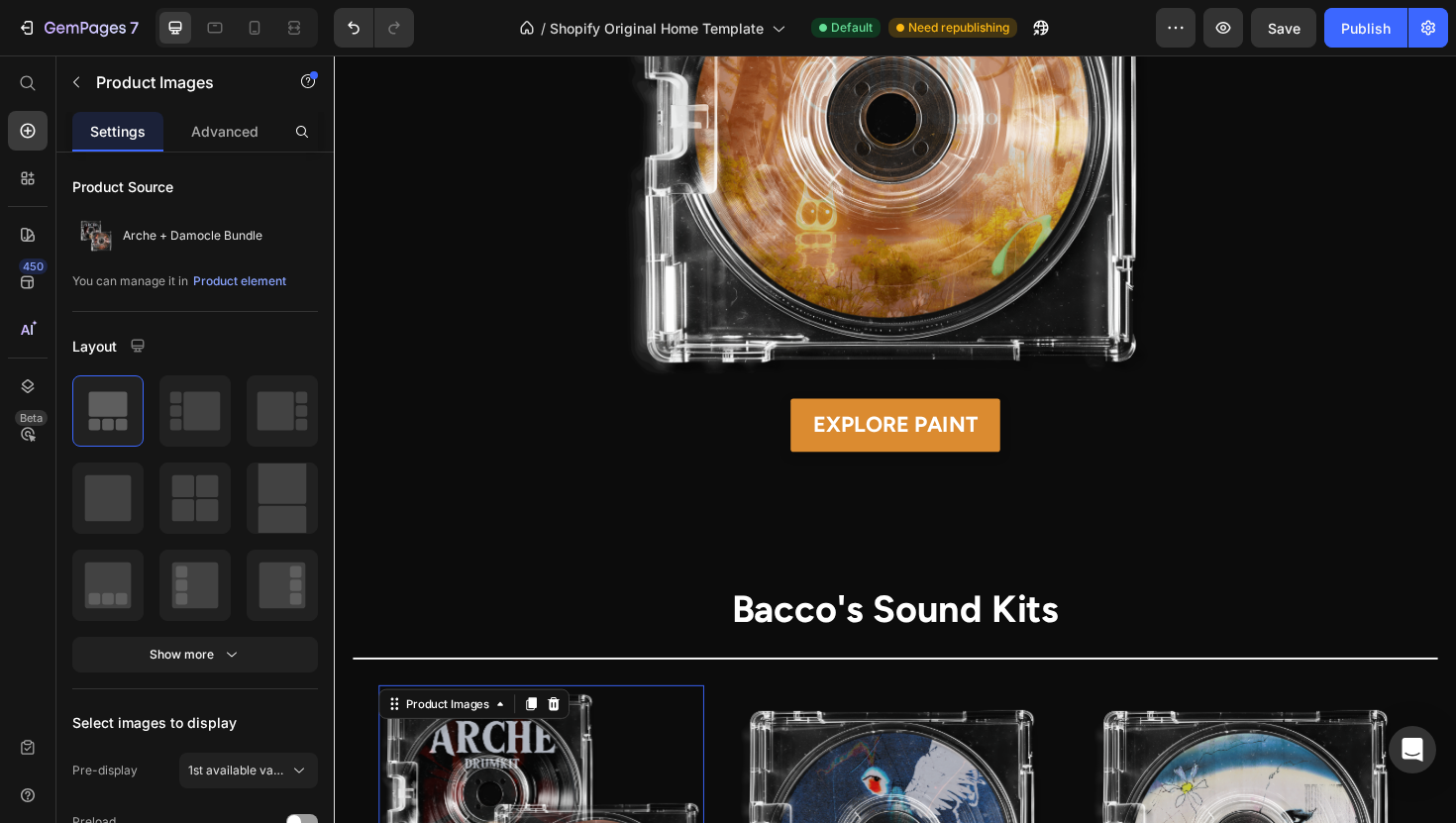 scroll, scrollTop: 1113, scrollLeft: 0, axis: vertical 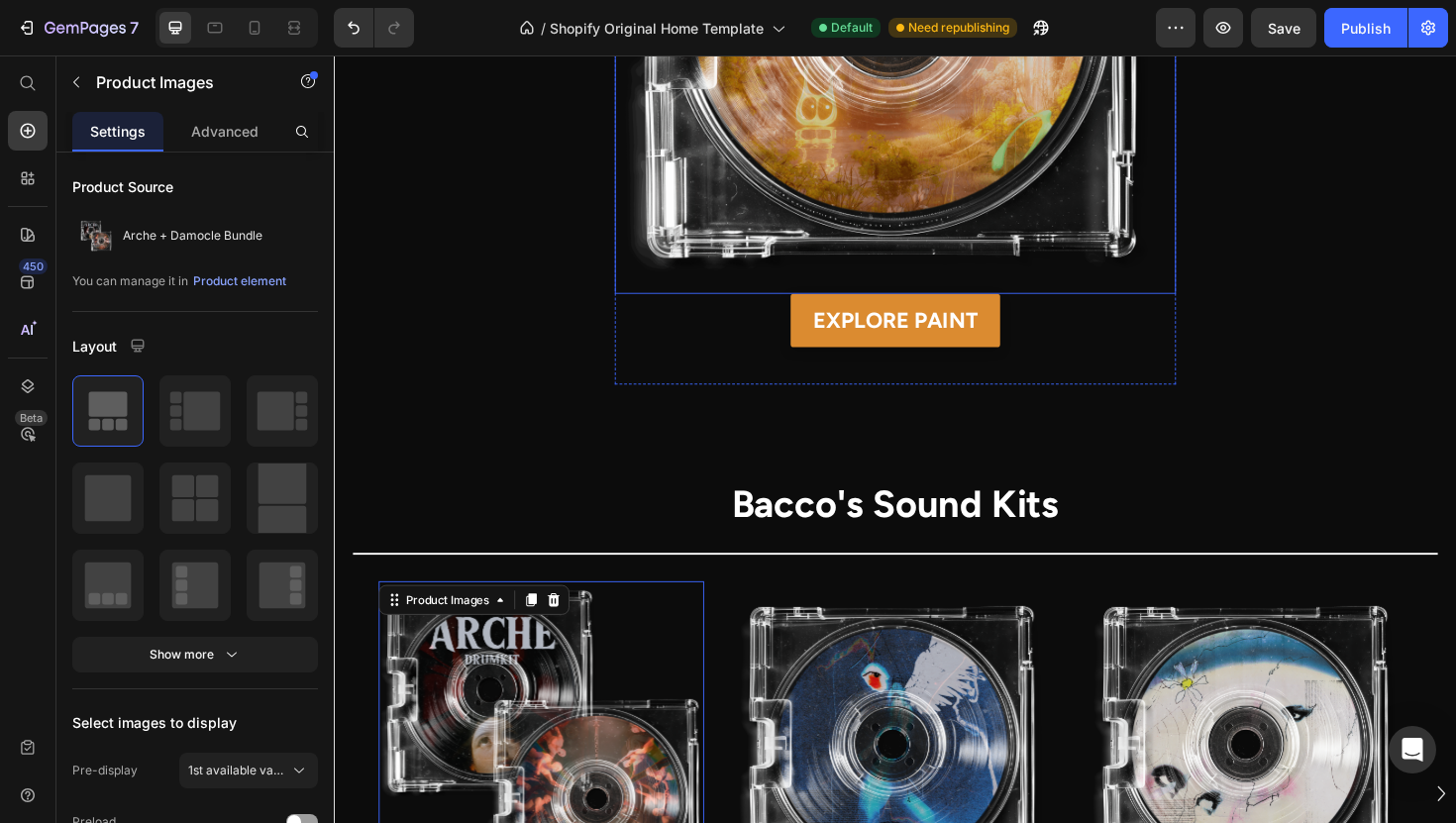 click at bounding box center (928, 11) 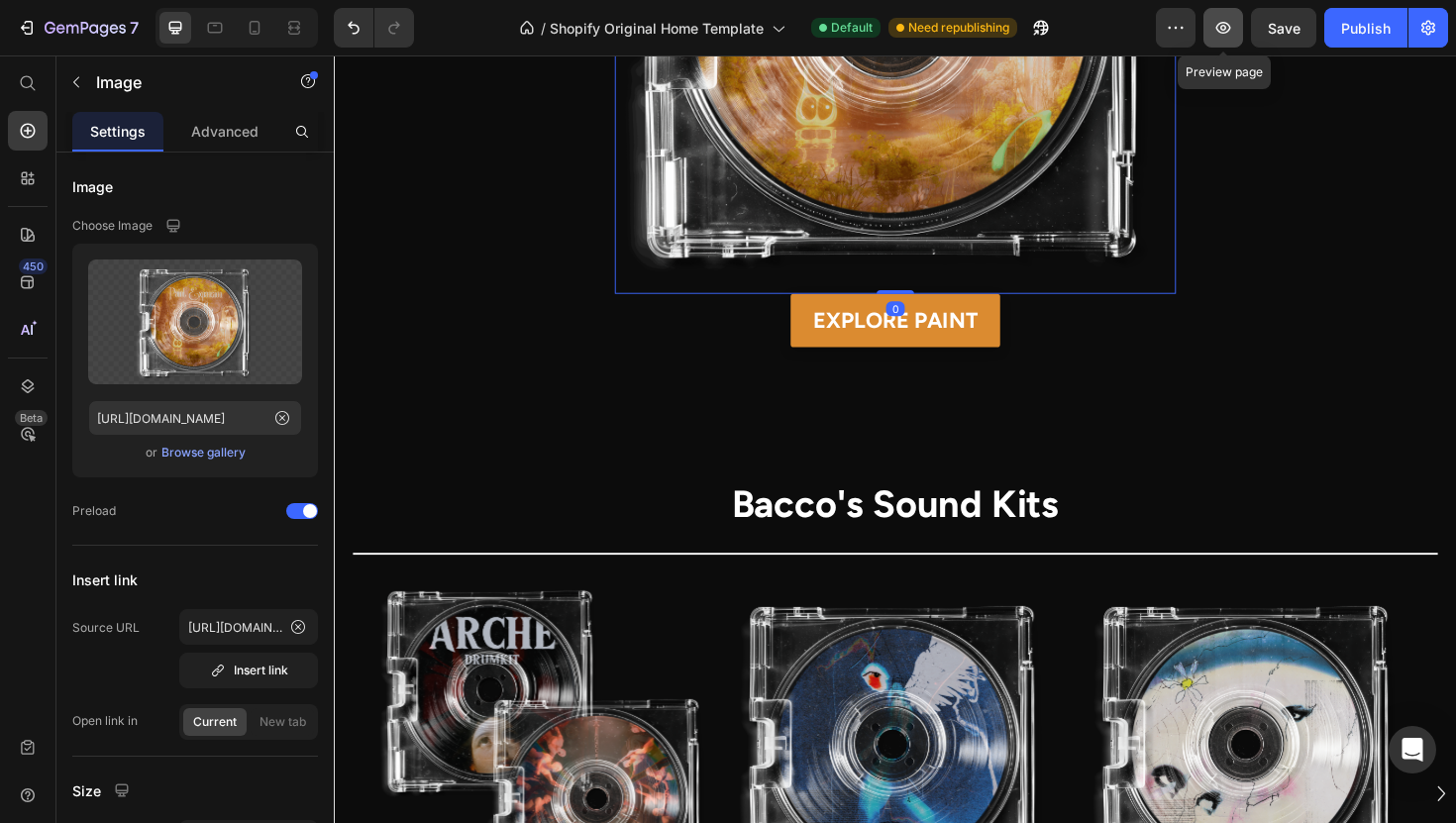 click 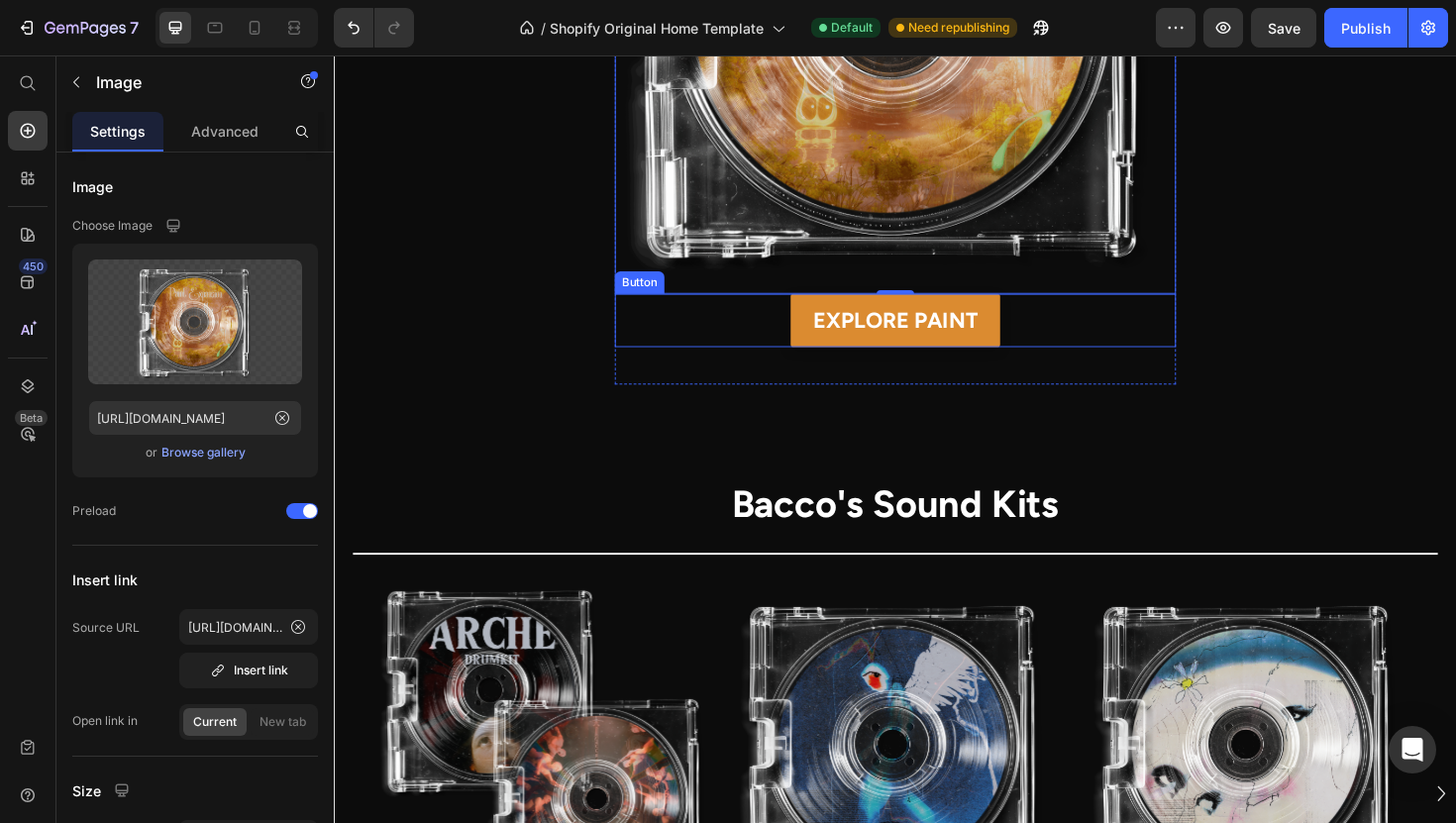 click on "EXPLORE PAINT Button" at bounding box center (928, 336) 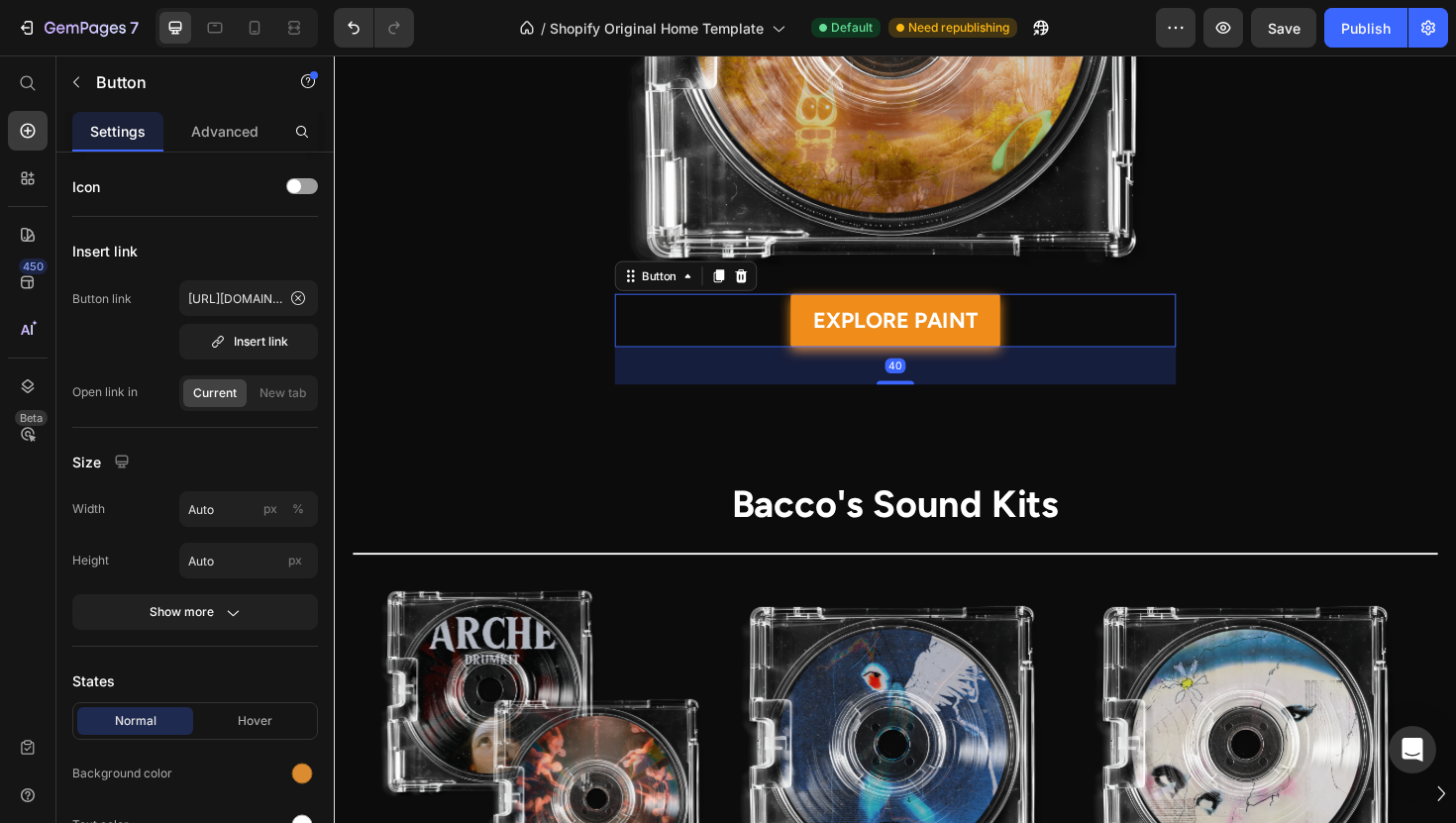 click on "EXPLORE PAINT" at bounding box center [928, 336] 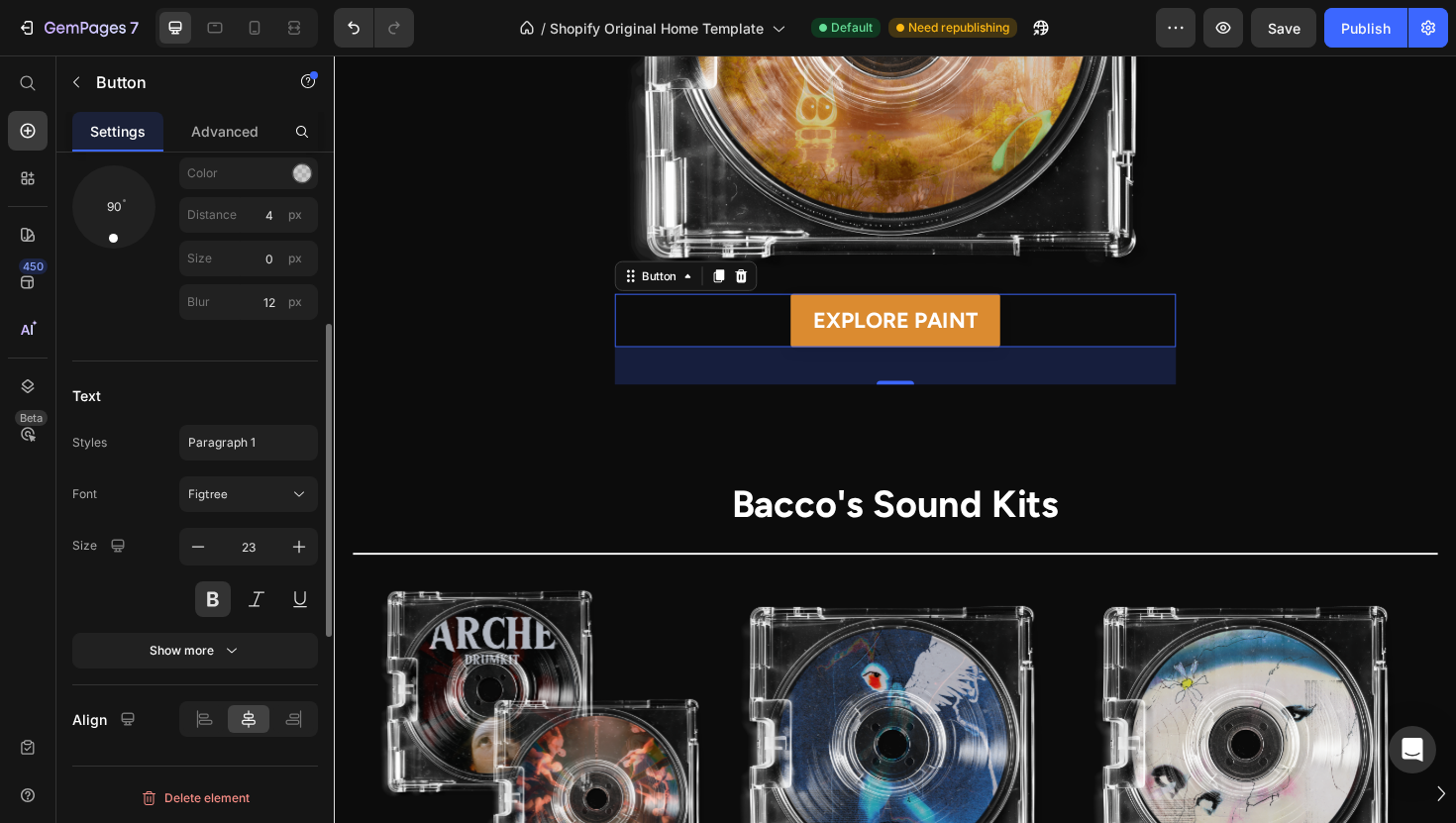 scroll, scrollTop: 0, scrollLeft: 0, axis: both 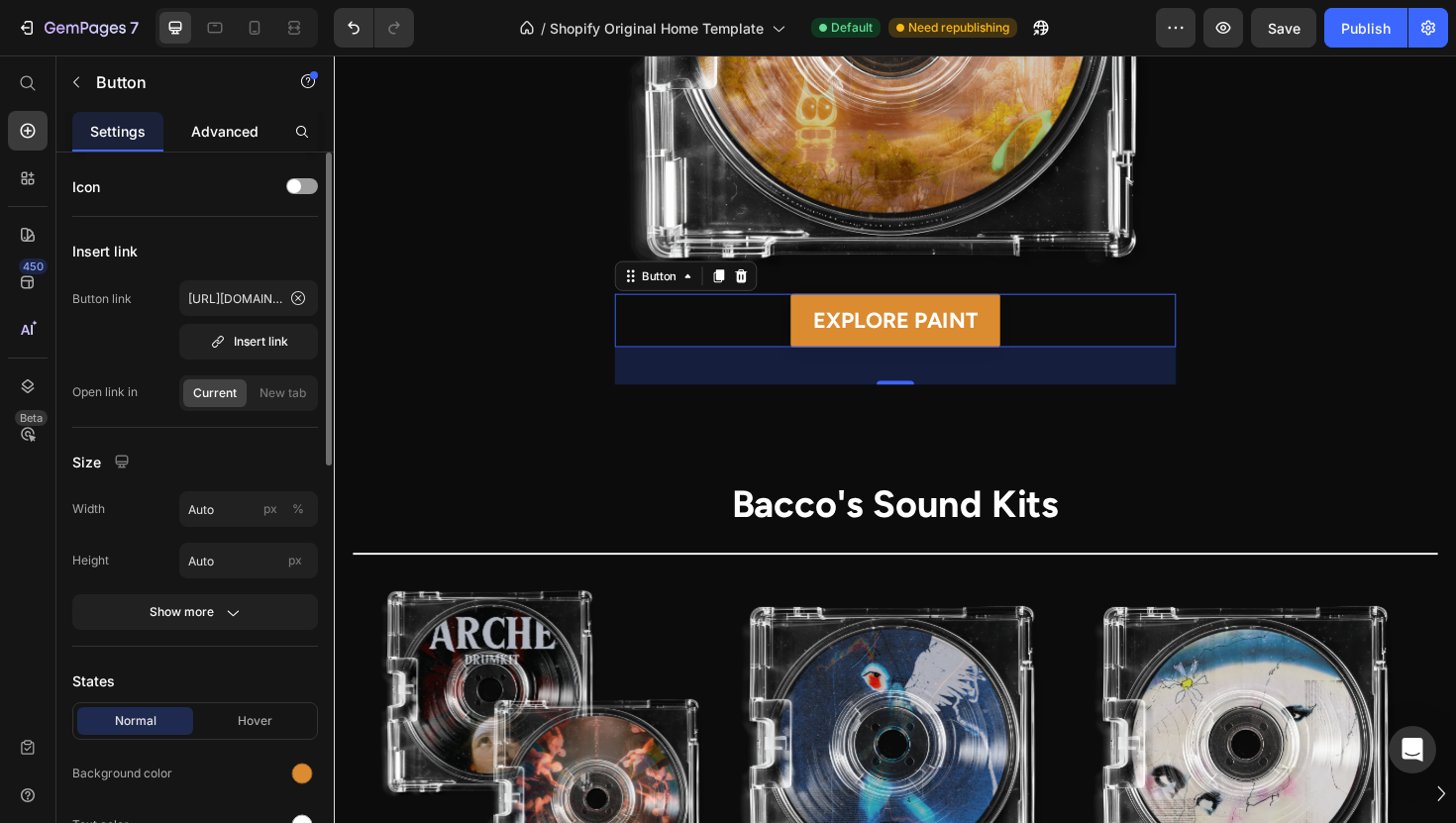 click on "Advanced" at bounding box center [225, 131] 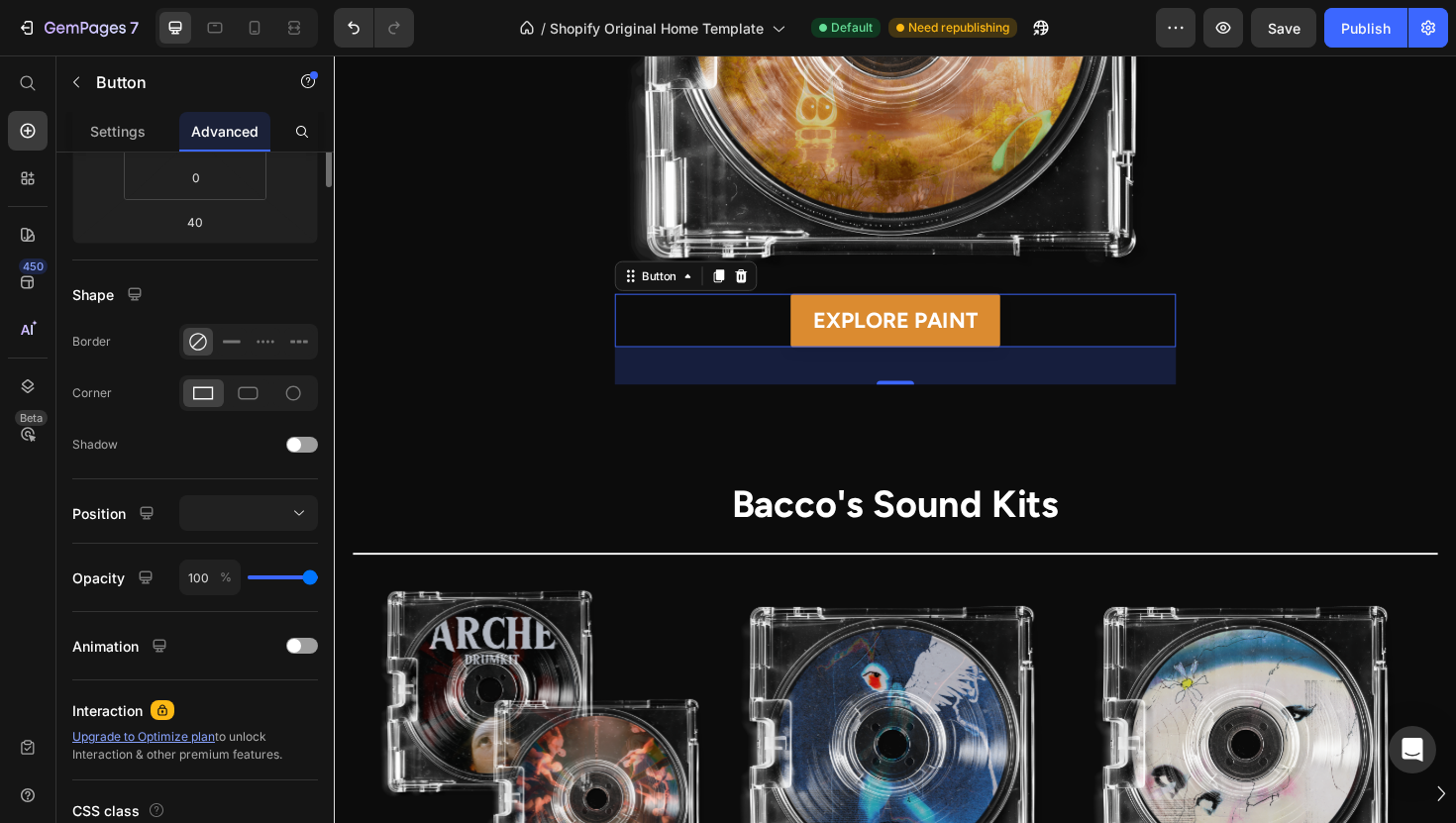 scroll, scrollTop: 0, scrollLeft: 0, axis: both 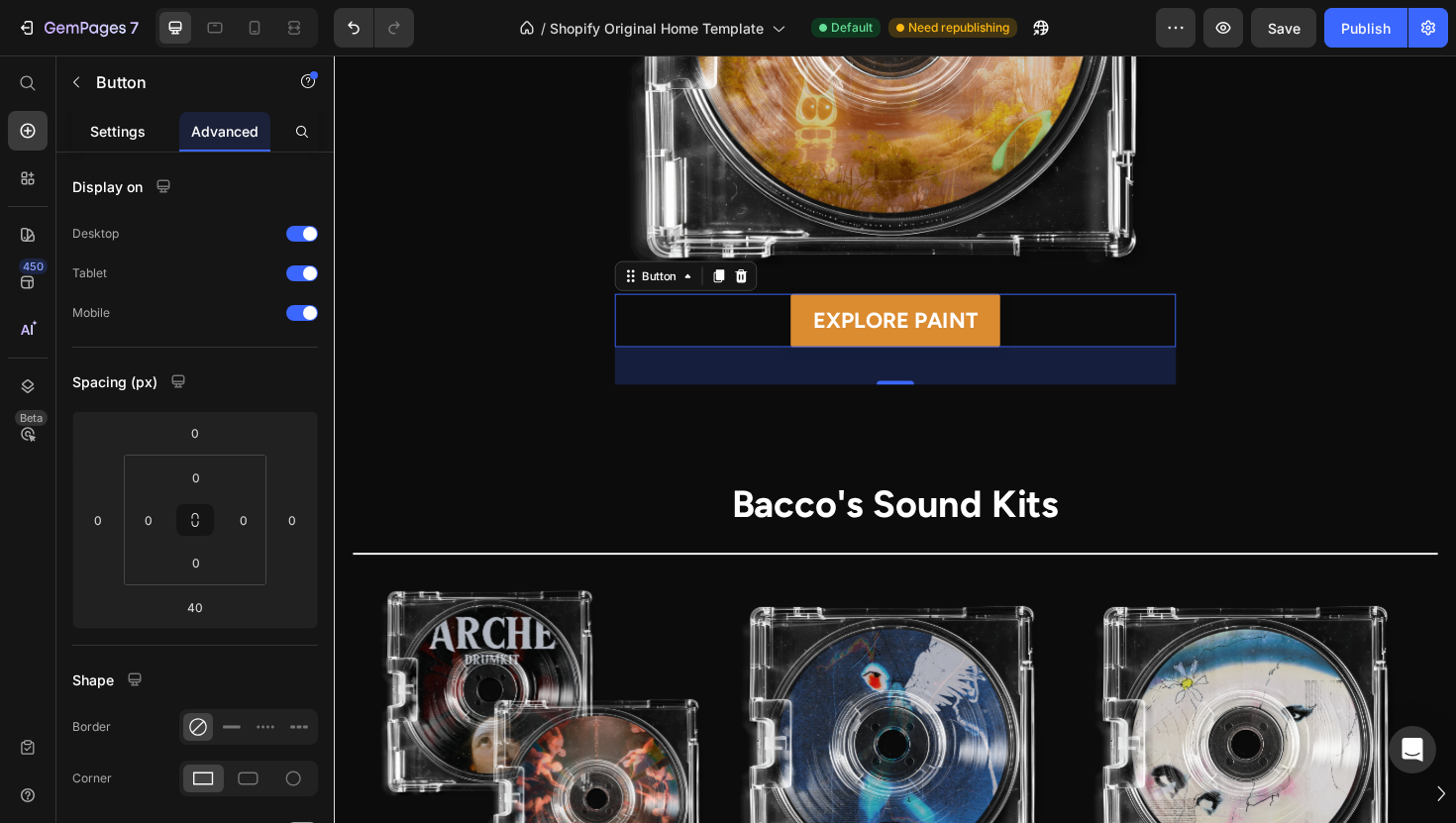 click on "Settings" at bounding box center [118, 131] 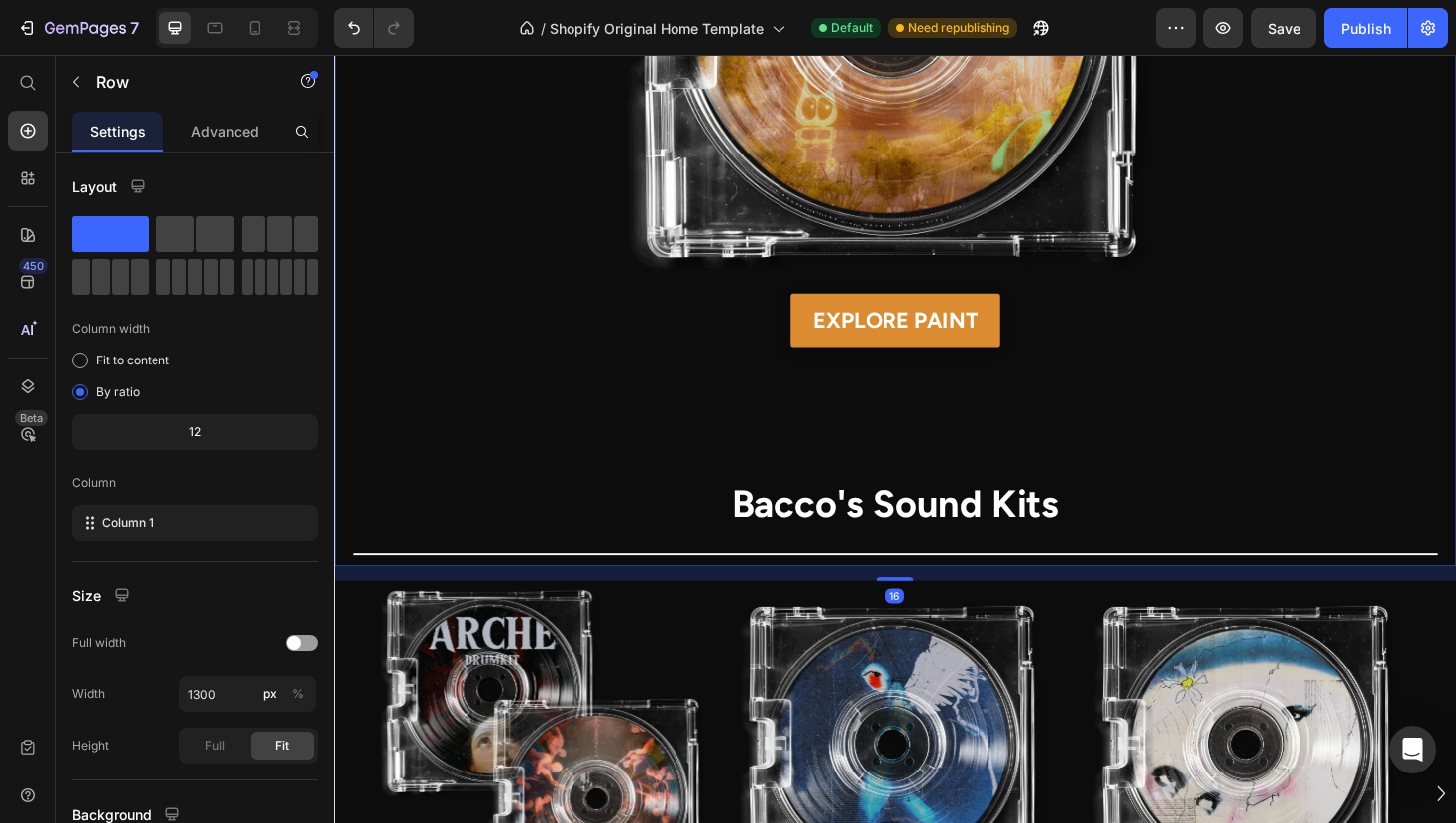 click on "PAINT IS FINALLY OUT Heading my best work so far Heading                Title Line Image EXPLORE PAINT Button Product Bacco's Sound Kits Heading                Title Line" at bounding box center [928, 87] 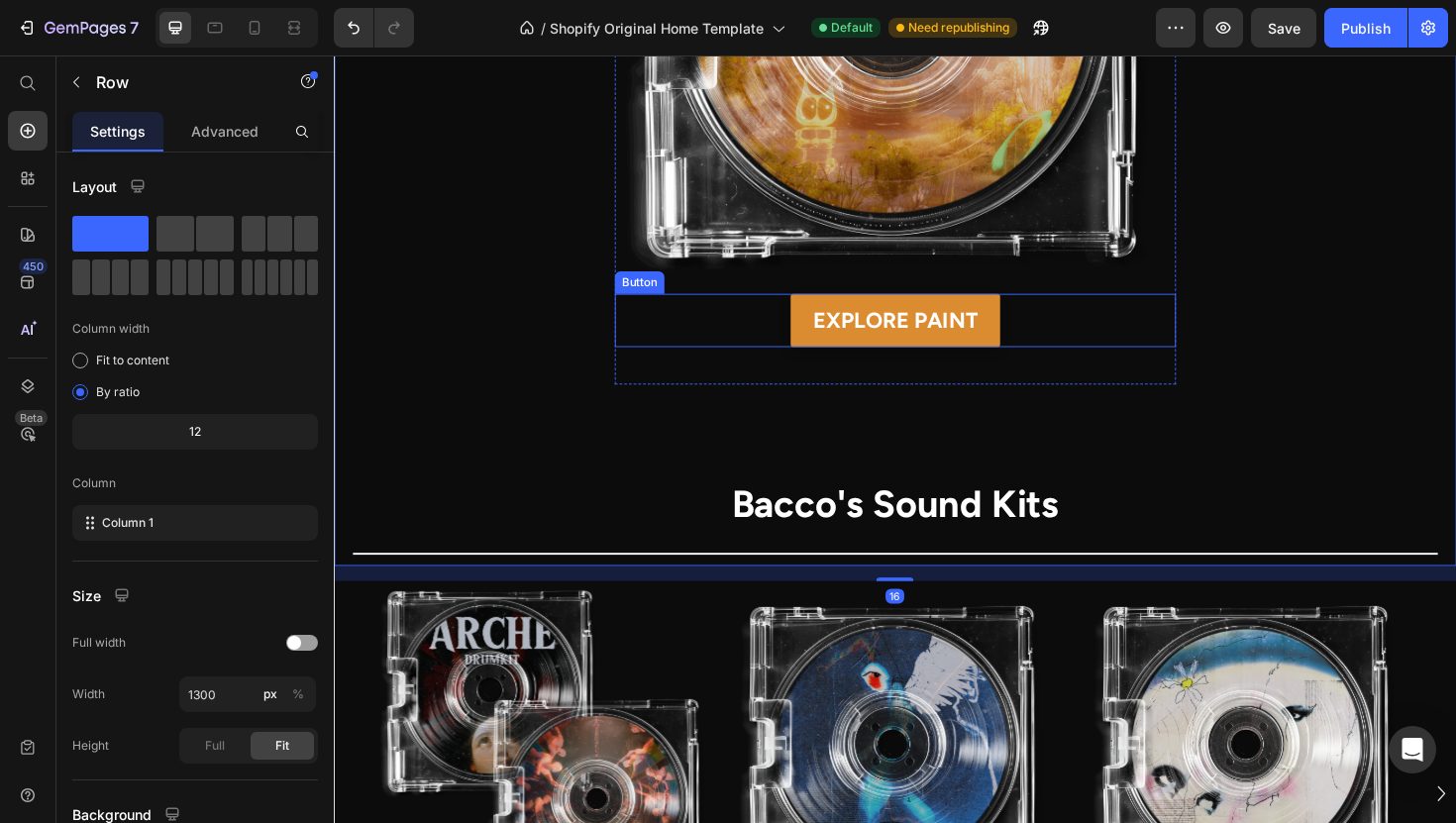click on "EXPLORE PAINT Button" at bounding box center [928, 336] 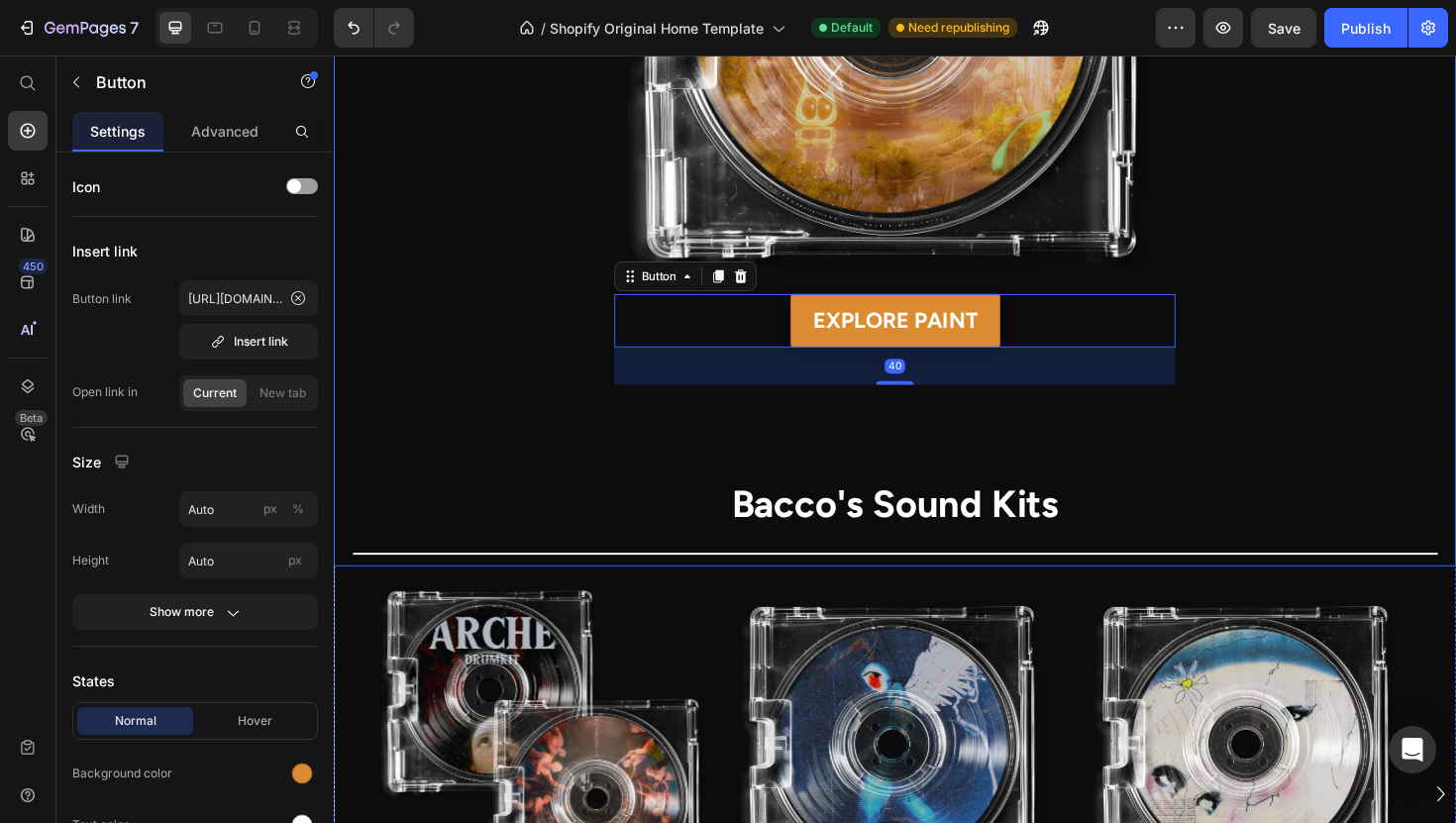 click on "PAINT IS FINALLY OUT Heading my best work so far Heading                Title Line Image EXPLORE PAINT Button   40 Product Bacco's Sound Kits Heading                Title Line" at bounding box center [928, 87] 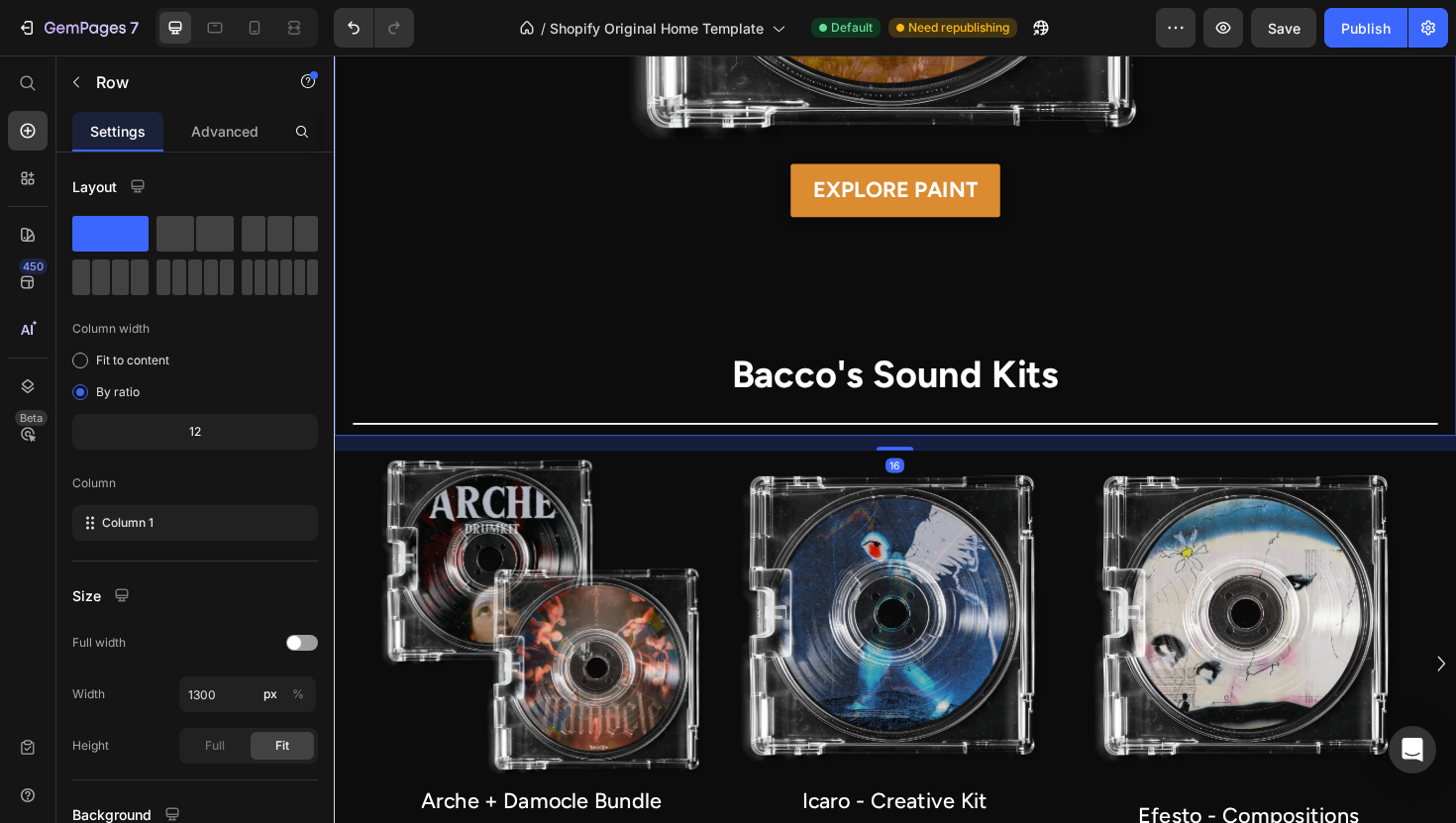 scroll, scrollTop: 1169, scrollLeft: 0, axis: vertical 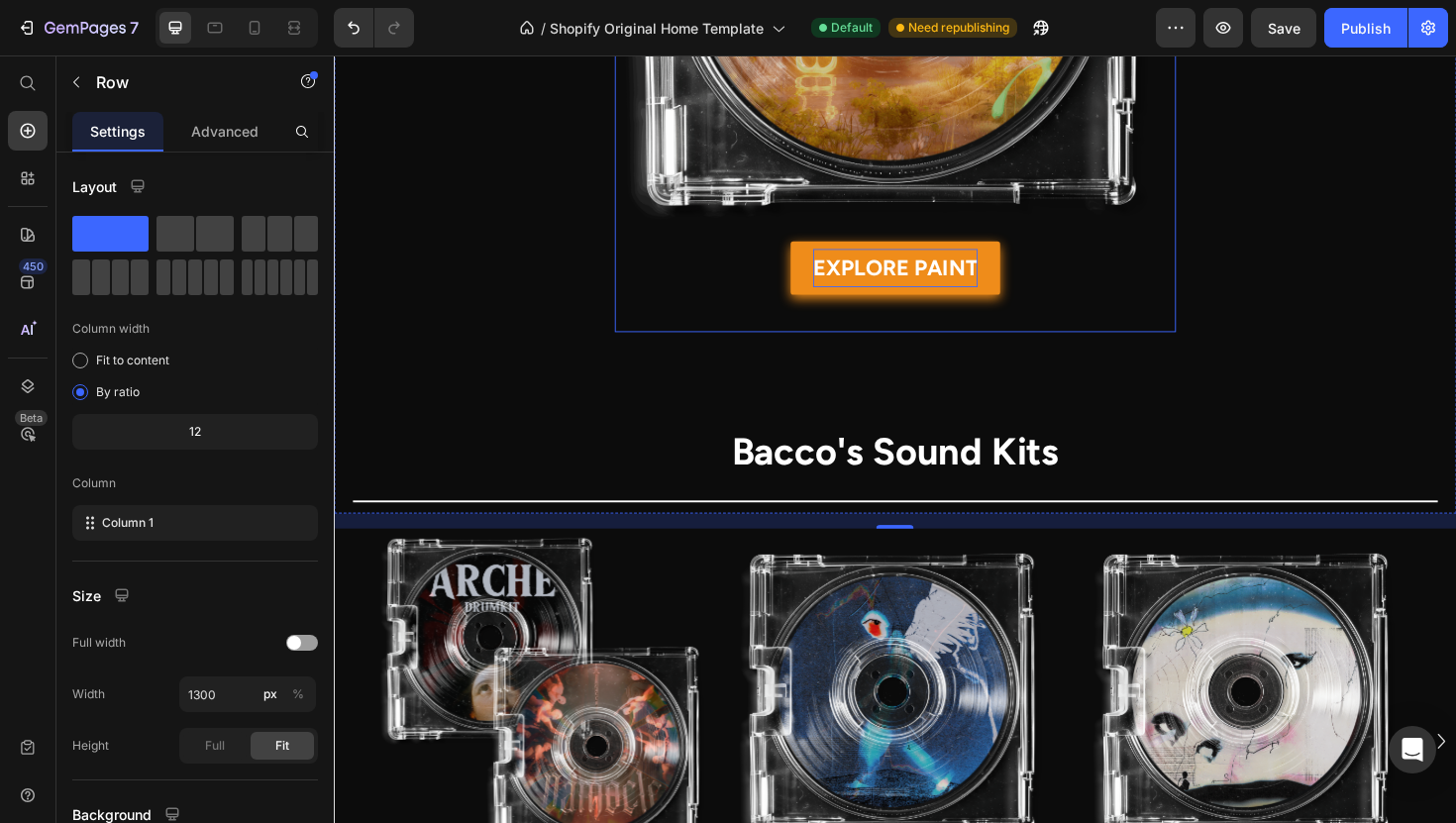click on "EXPLORE PAINT" at bounding box center [928, 280] 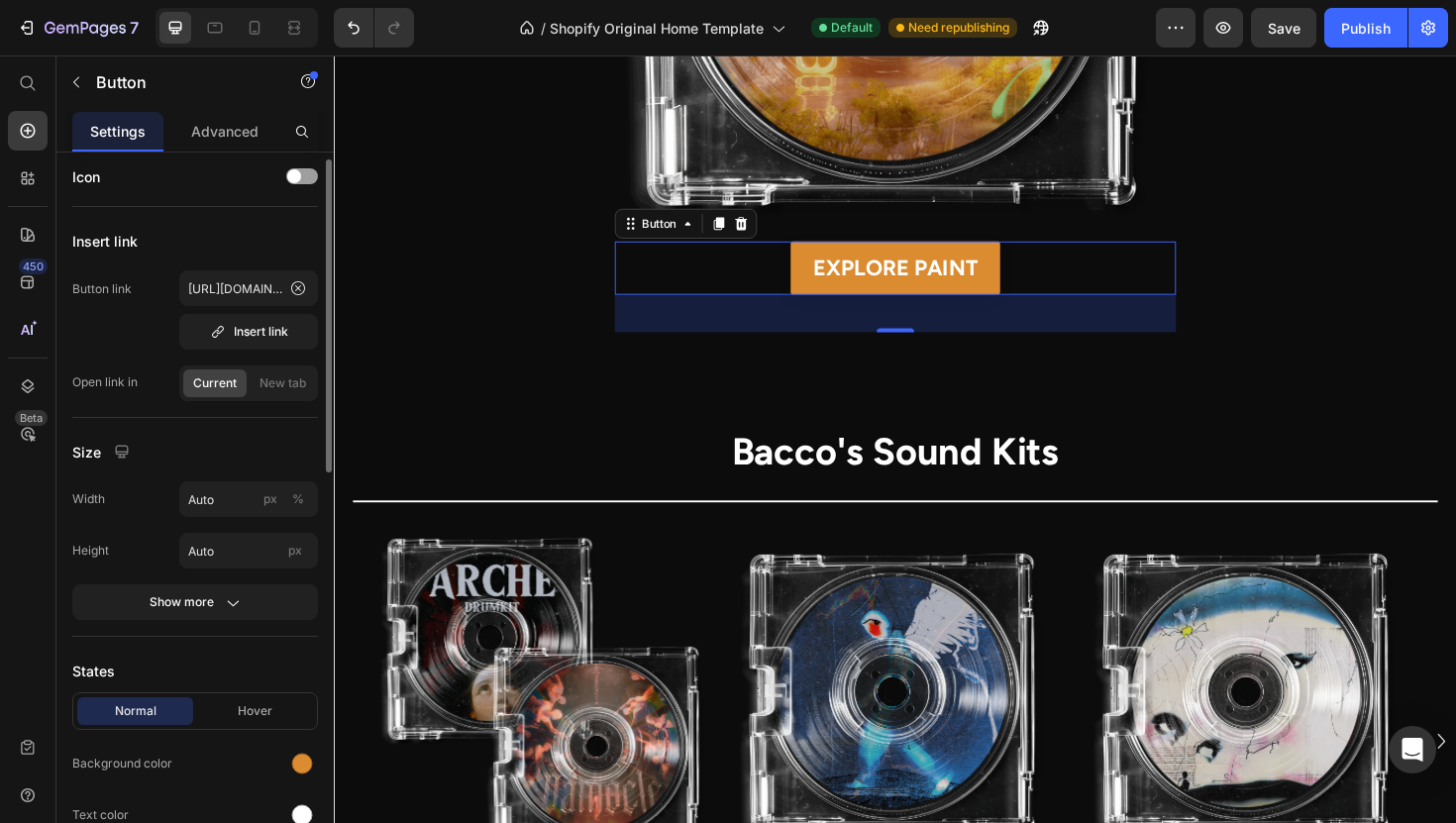 scroll, scrollTop: 12, scrollLeft: 0, axis: vertical 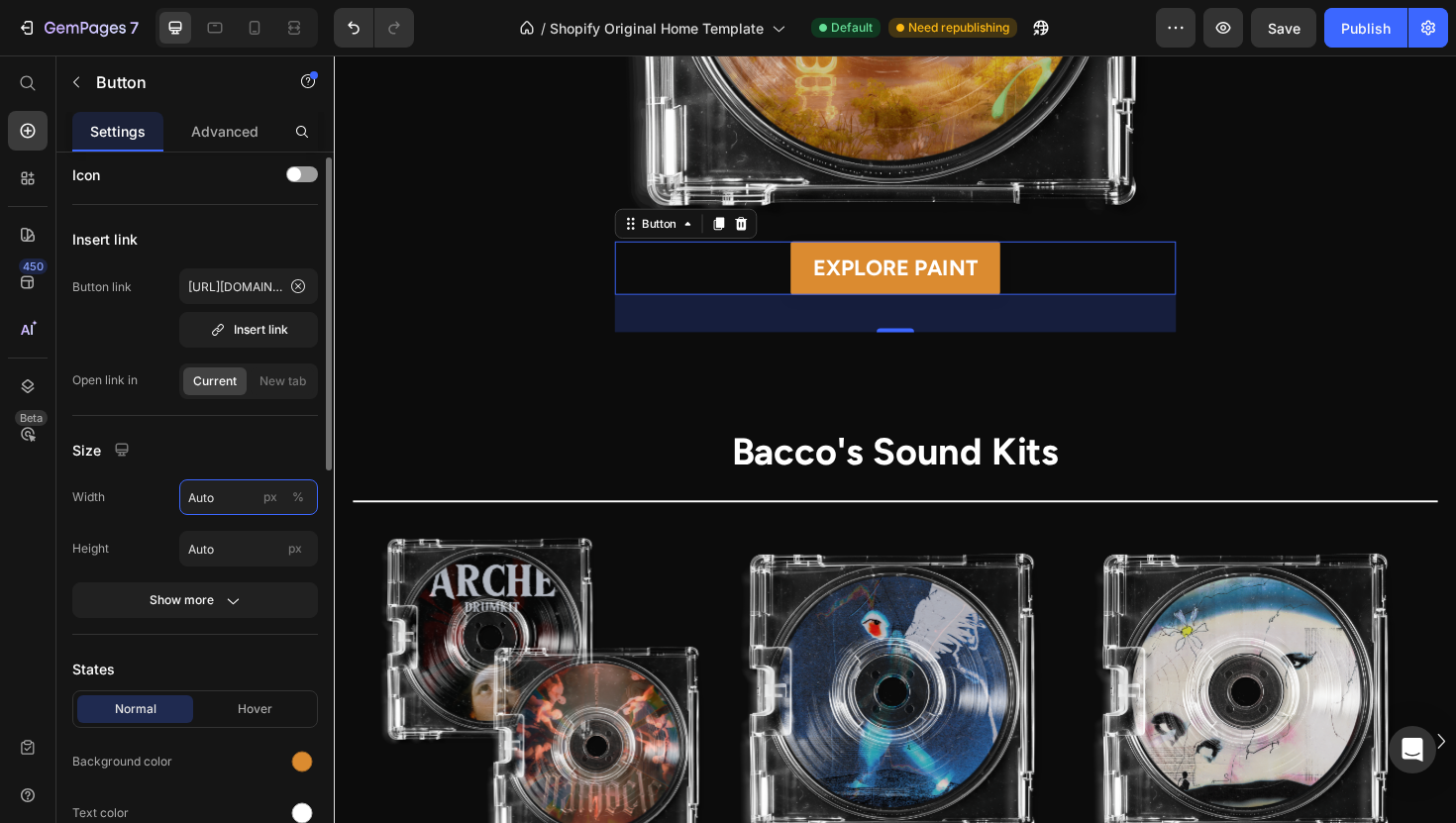 click on "Auto" at bounding box center (249, 497) 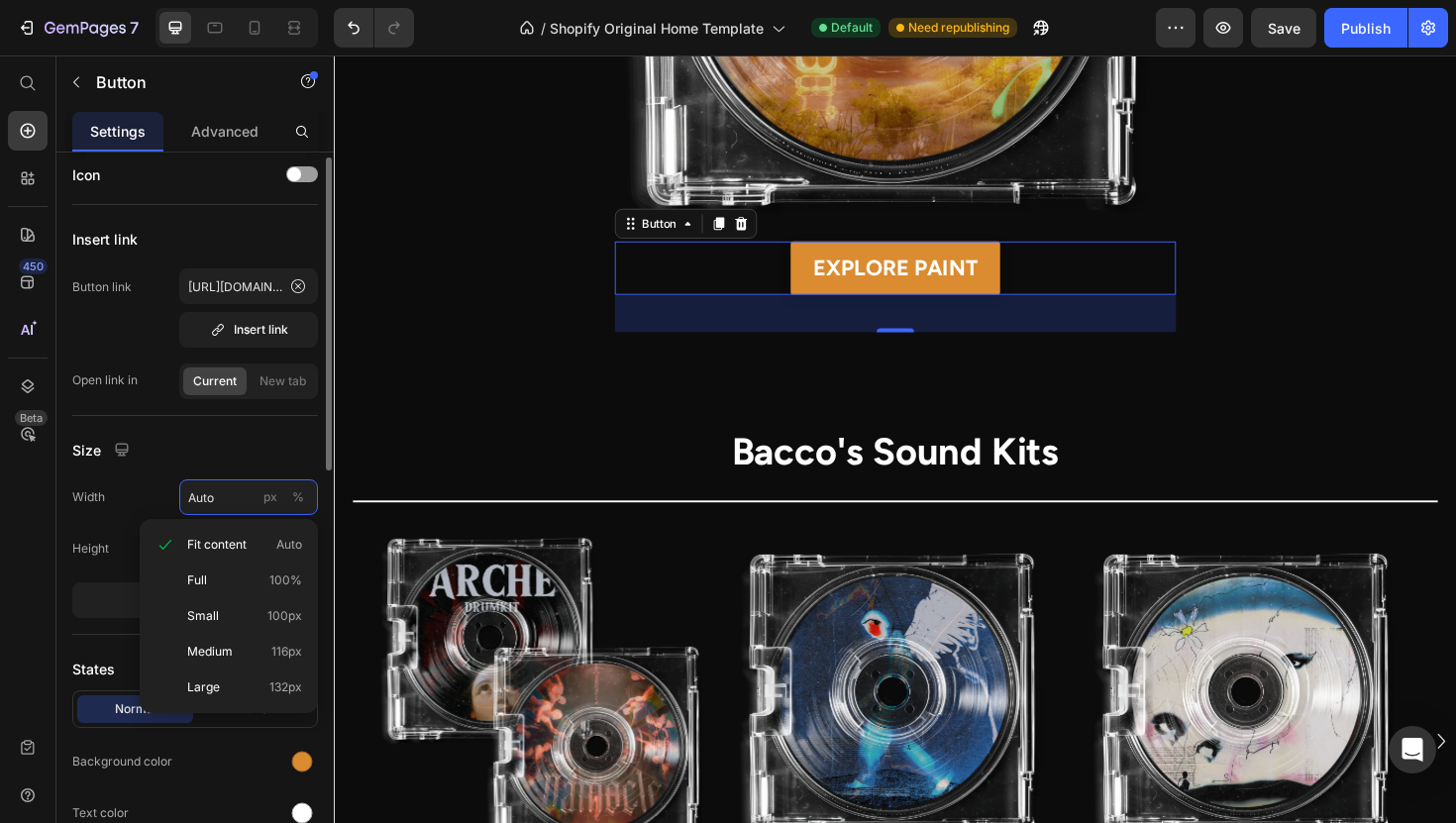 click on "Auto" at bounding box center (249, 497) 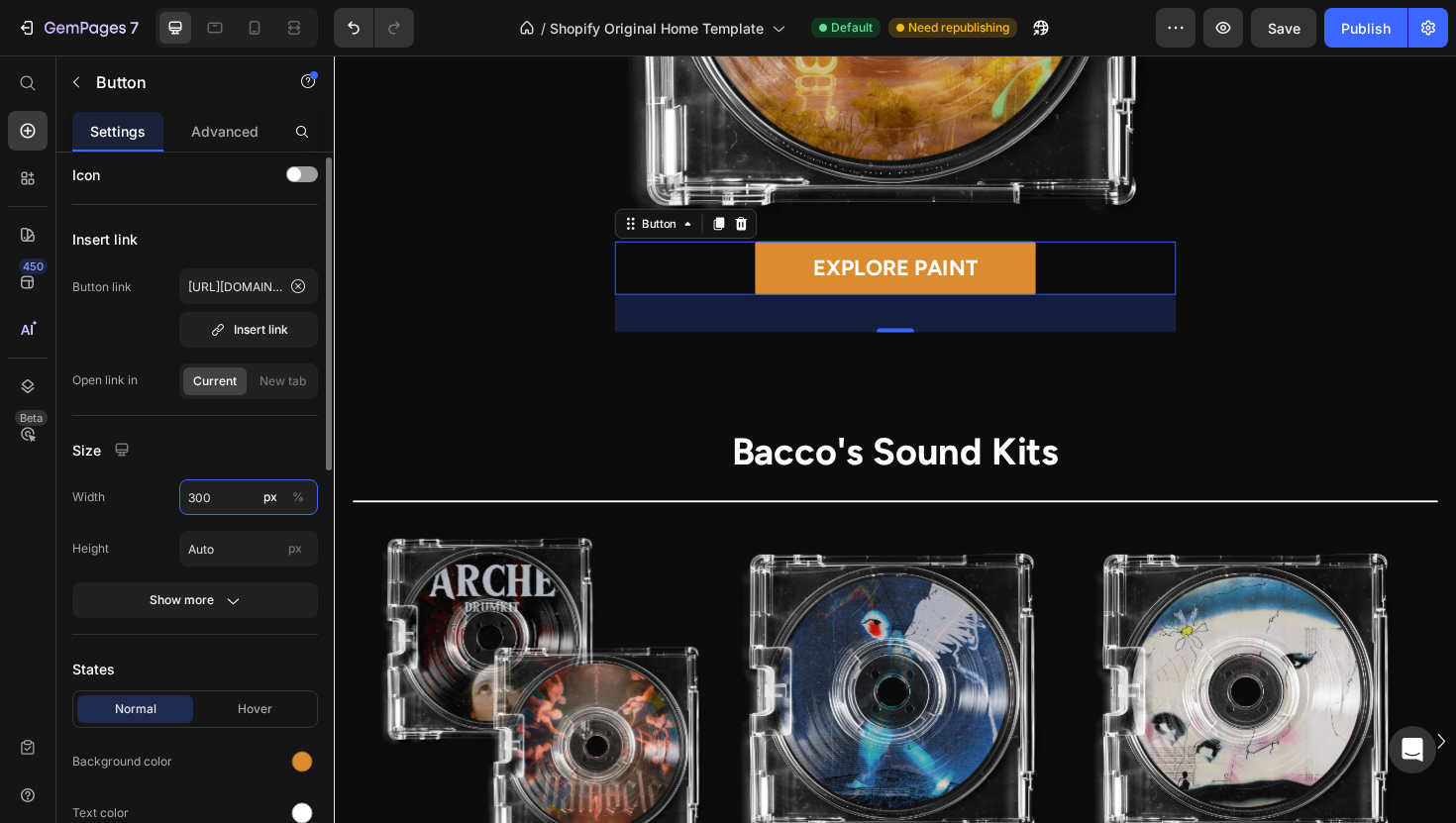 type on "300" 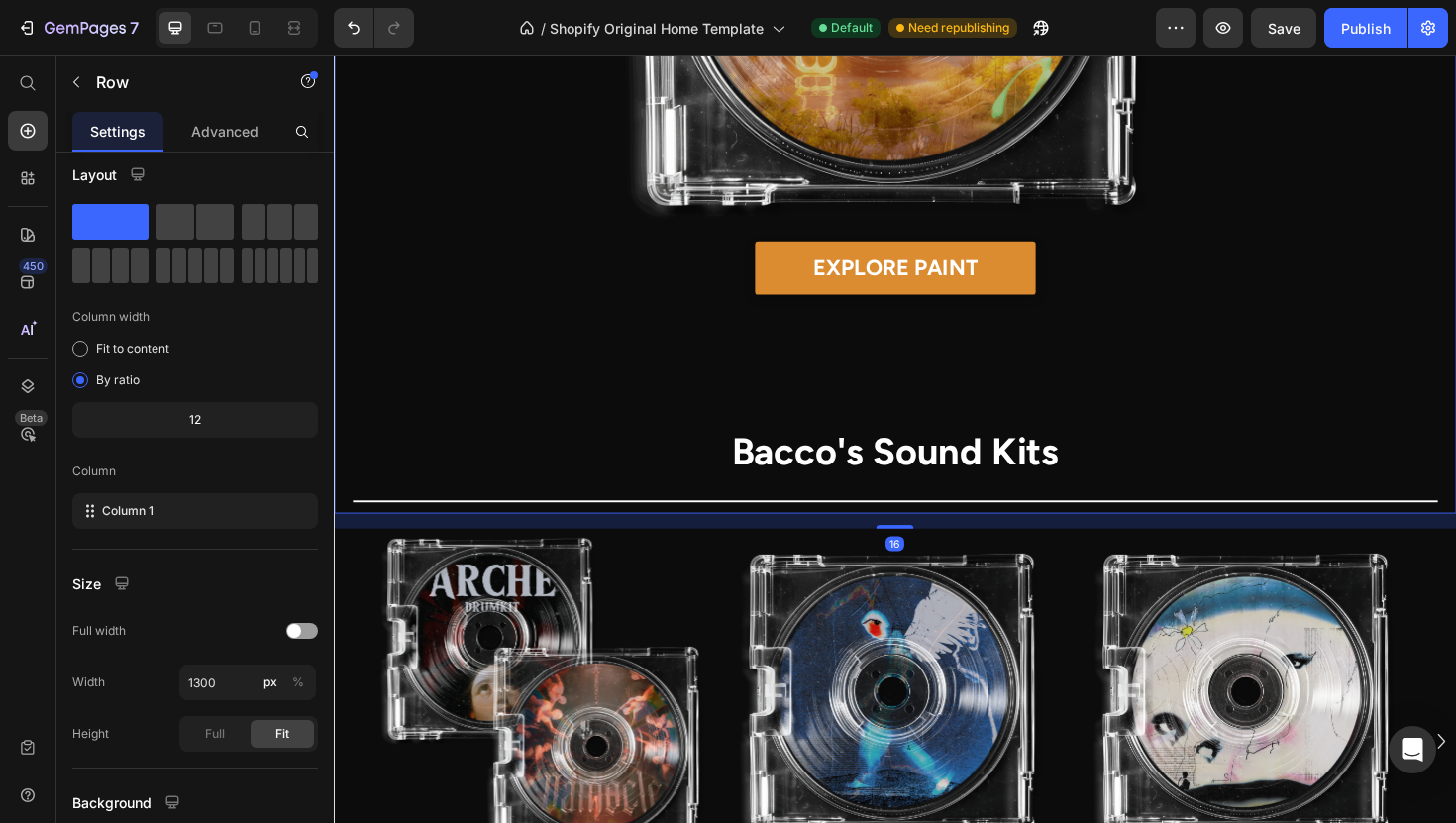 click on "PAINT IS FINALLY OUT Heading my best work so far Heading                Title Line Image EXPLORE PAINT Button Product Bacco's Sound Kits Heading                Title Line" at bounding box center [928, 32] 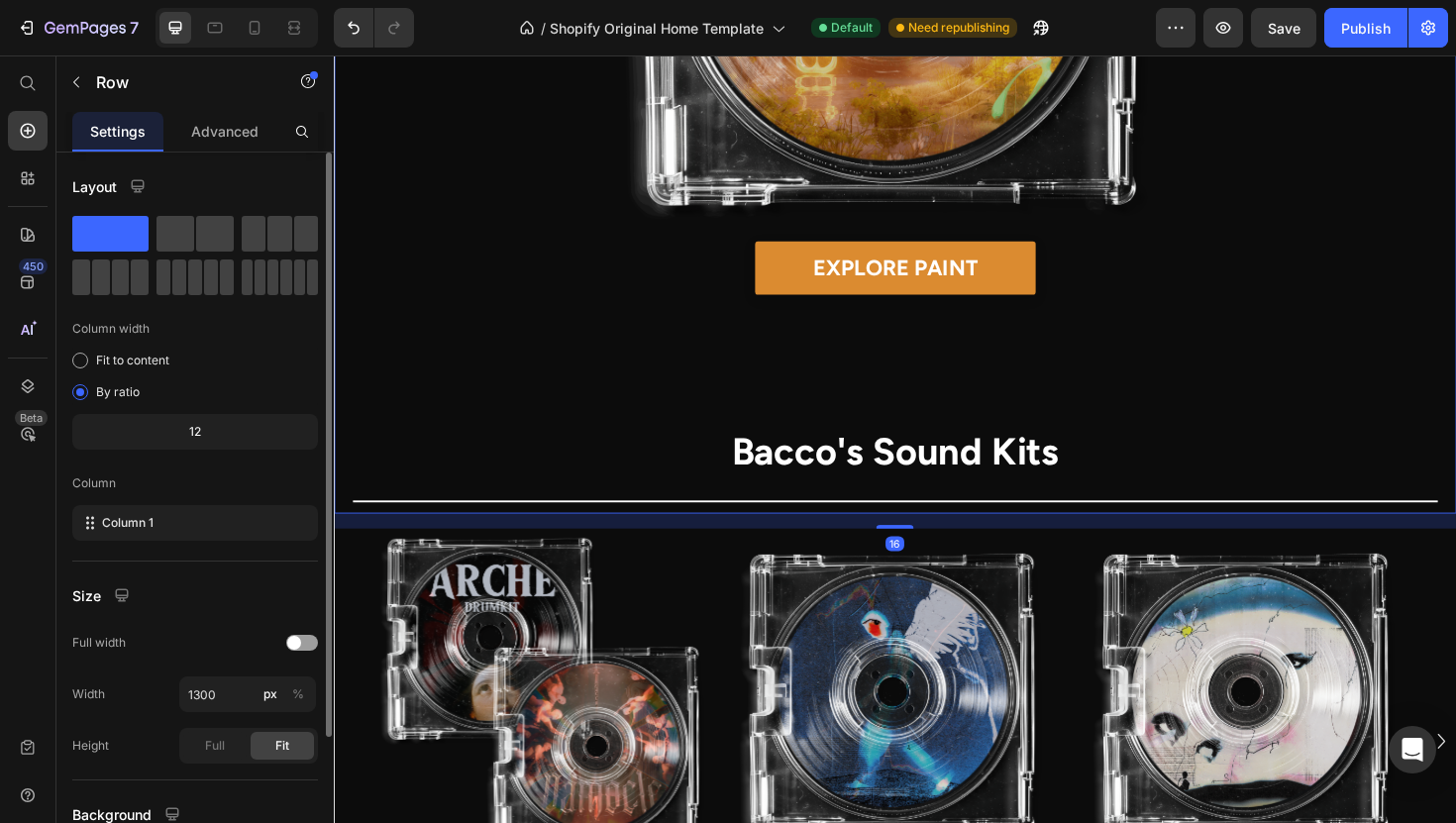 scroll, scrollTop: 1010, scrollLeft: 0, axis: vertical 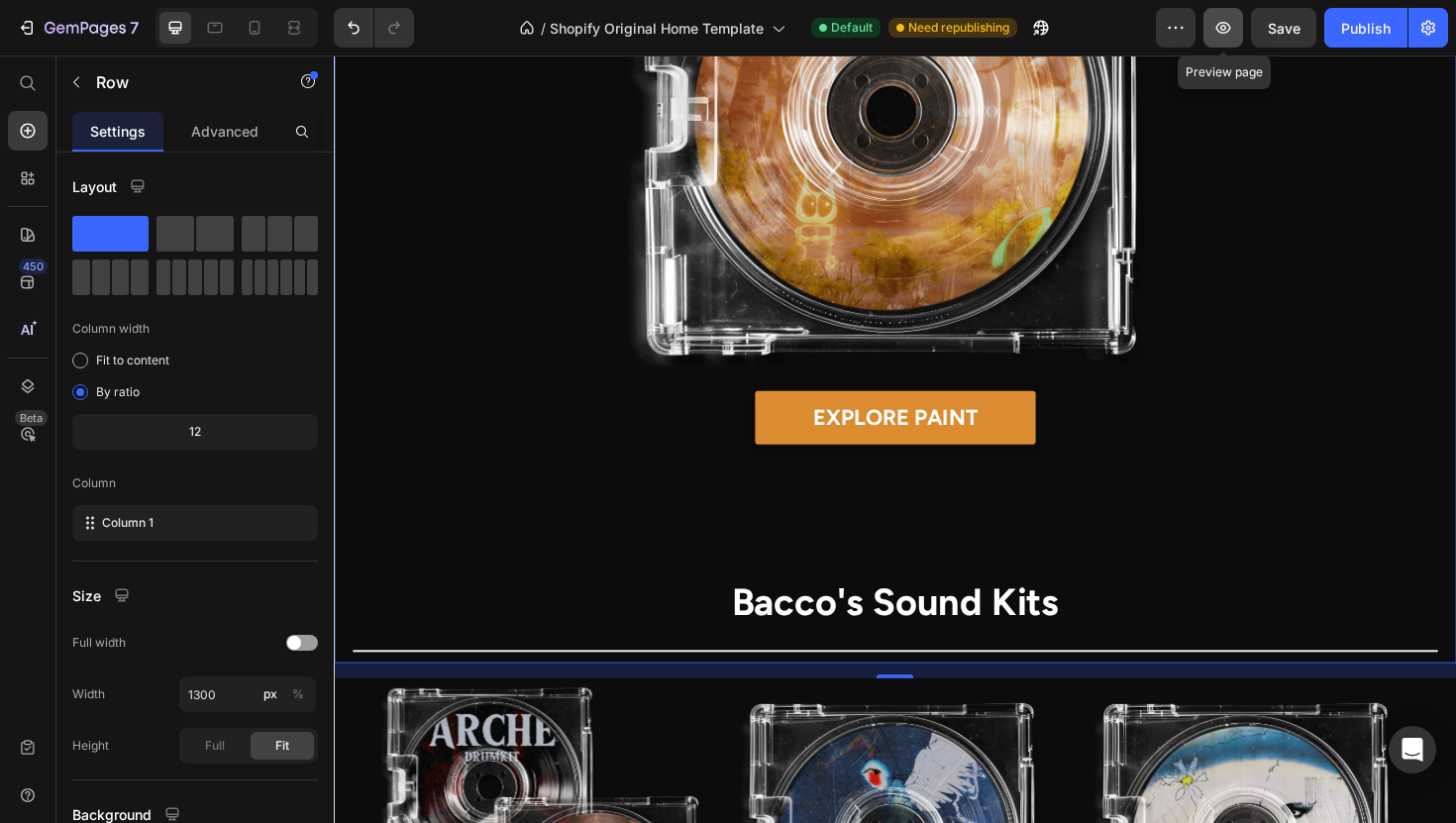 click 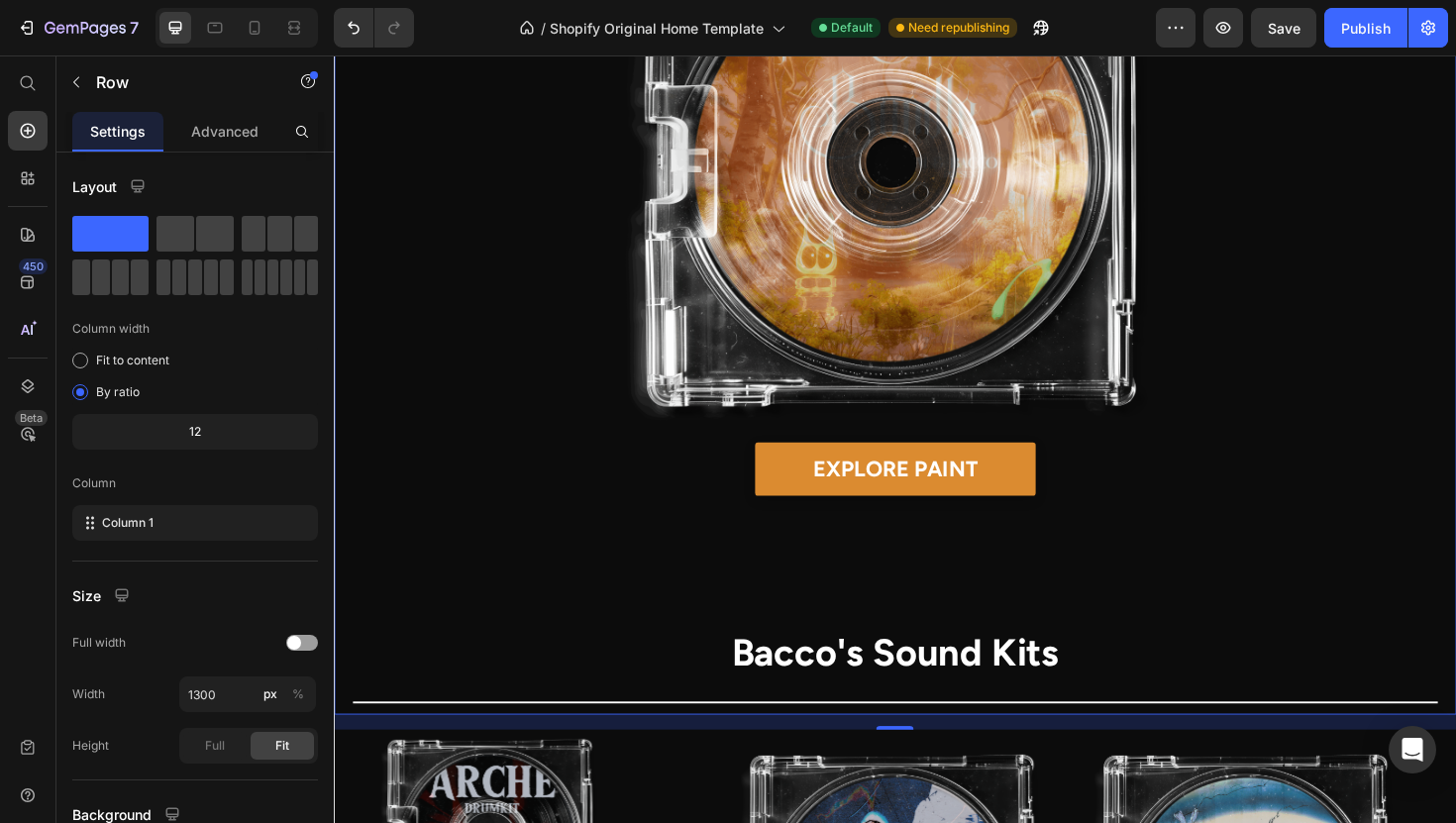 scroll, scrollTop: 950, scrollLeft: 0, axis: vertical 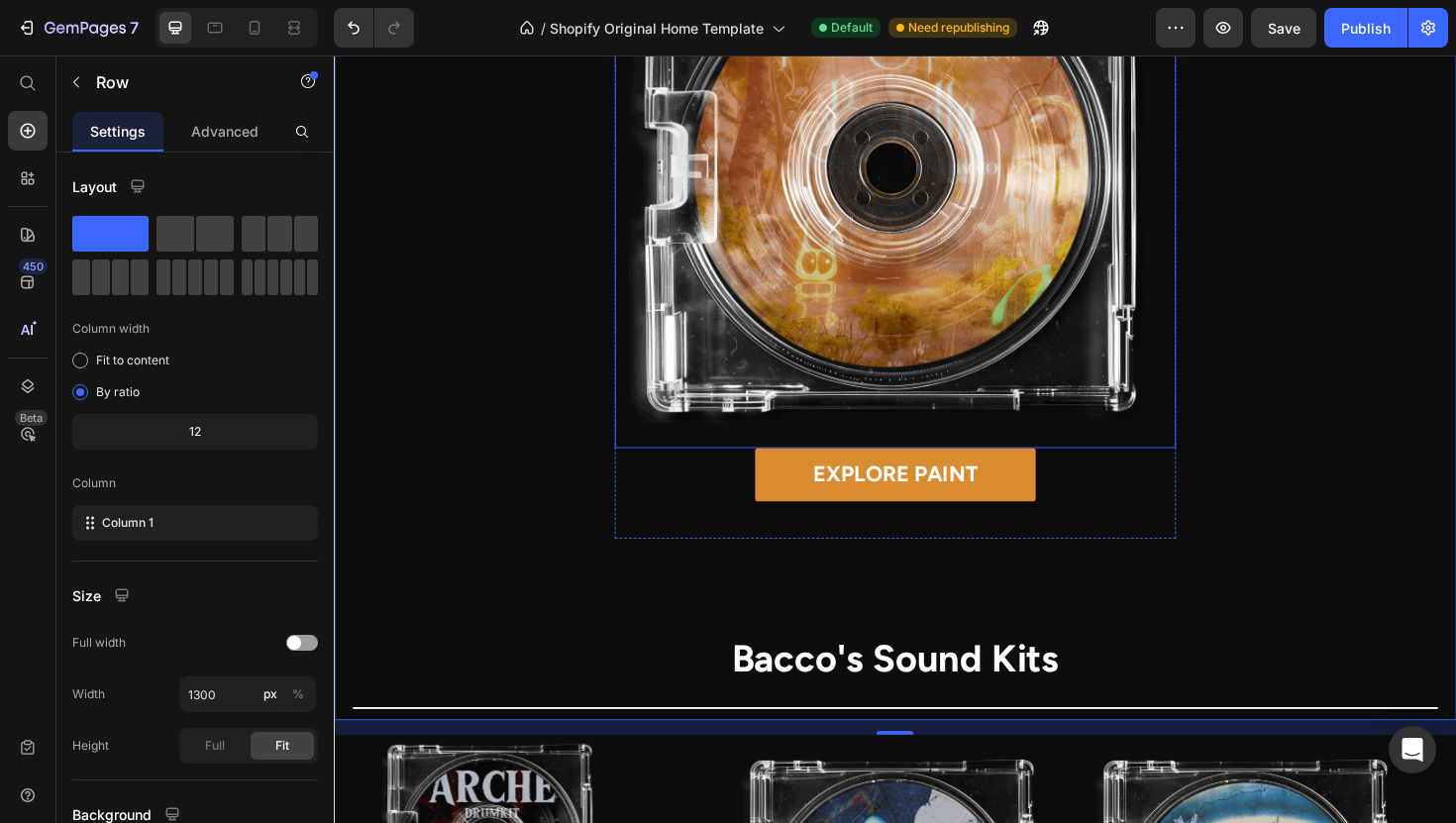 click at bounding box center (928, 174) 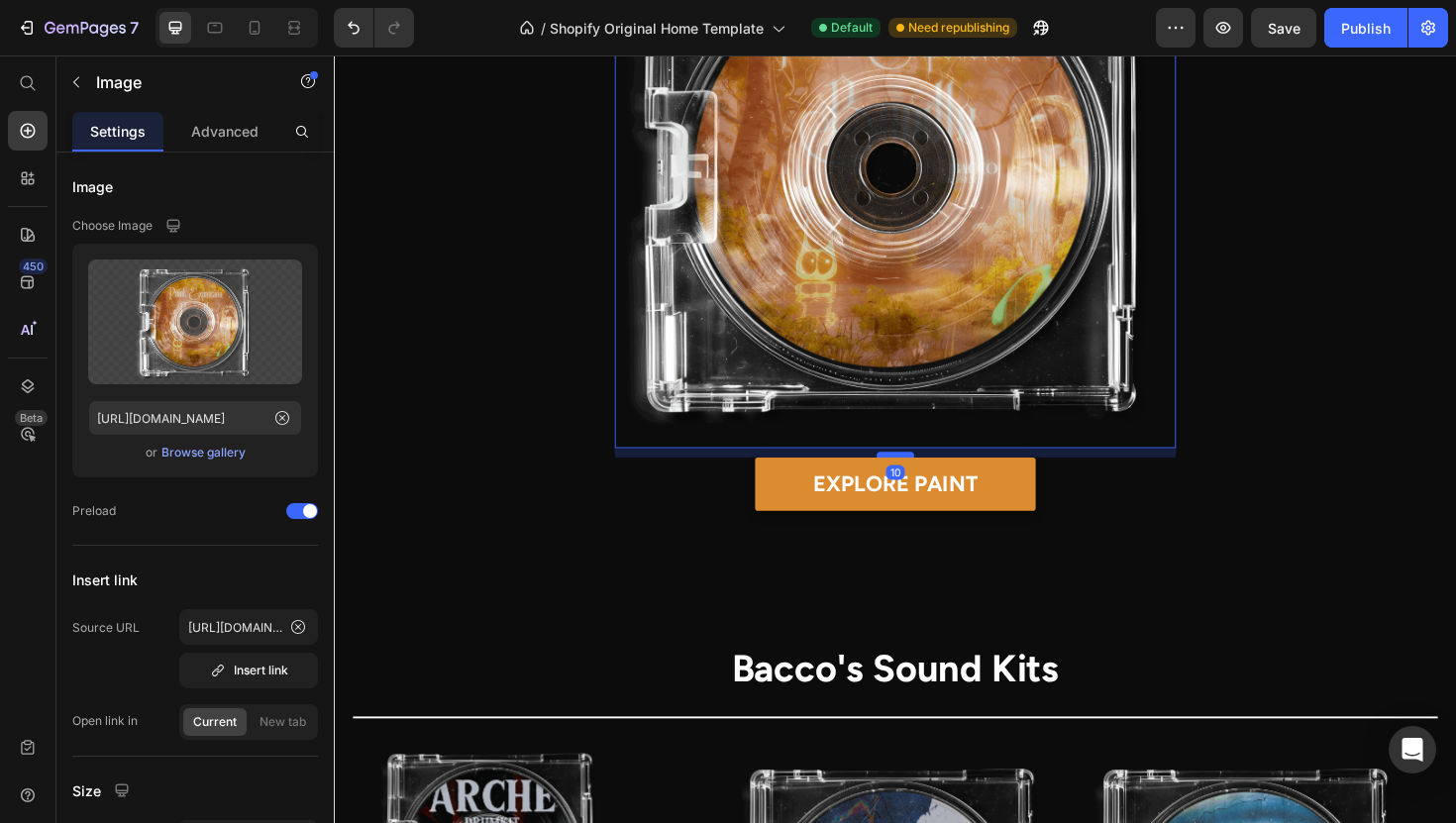 click at bounding box center (928, 478) 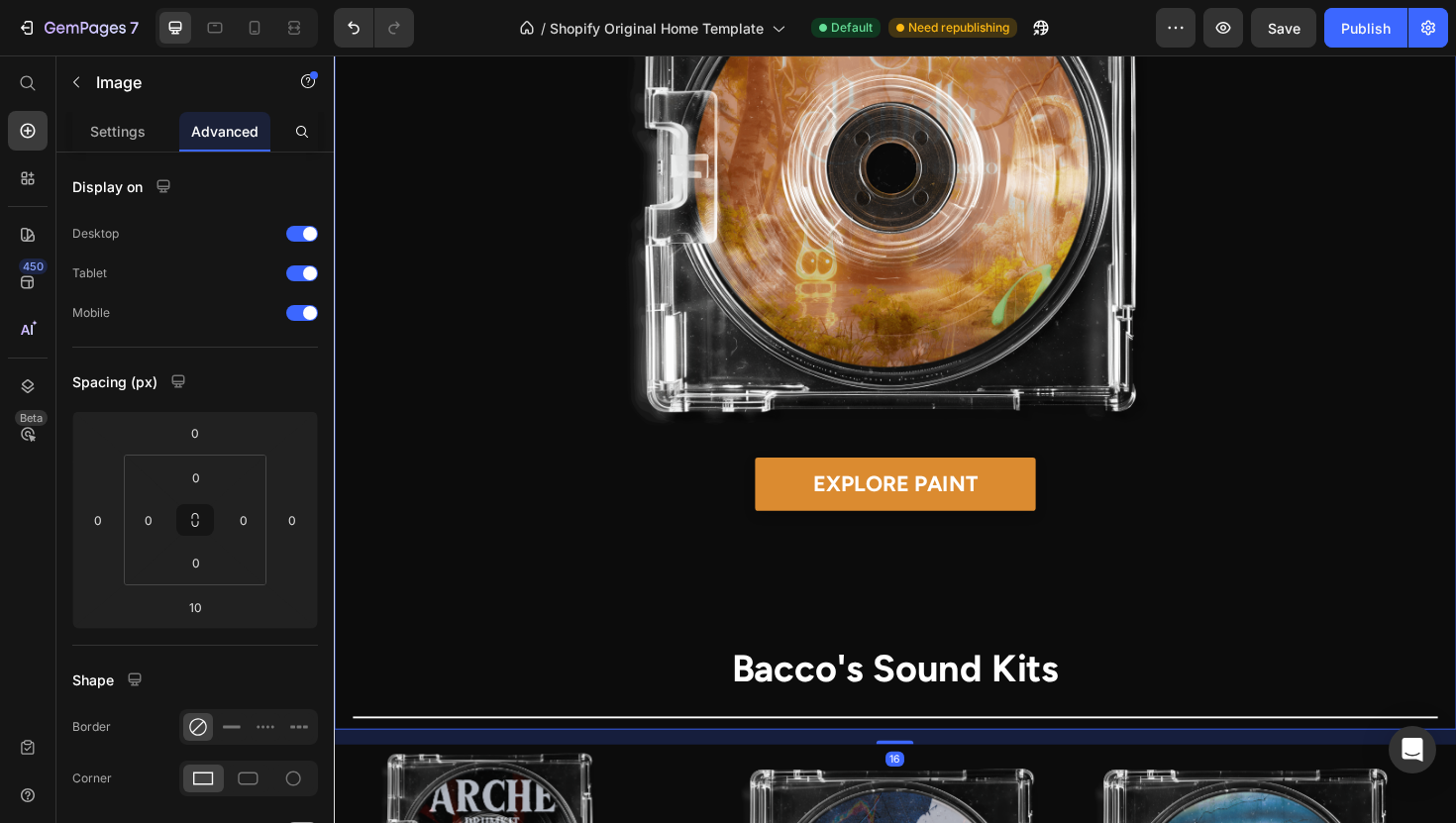 click on "PAINT IS FINALLY OUT Heading my best work so far Heading                Title Line Image EXPLORE PAINT Button Product Bacco's Sound Kits Heading                Title Line" at bounding box center [928, 256] 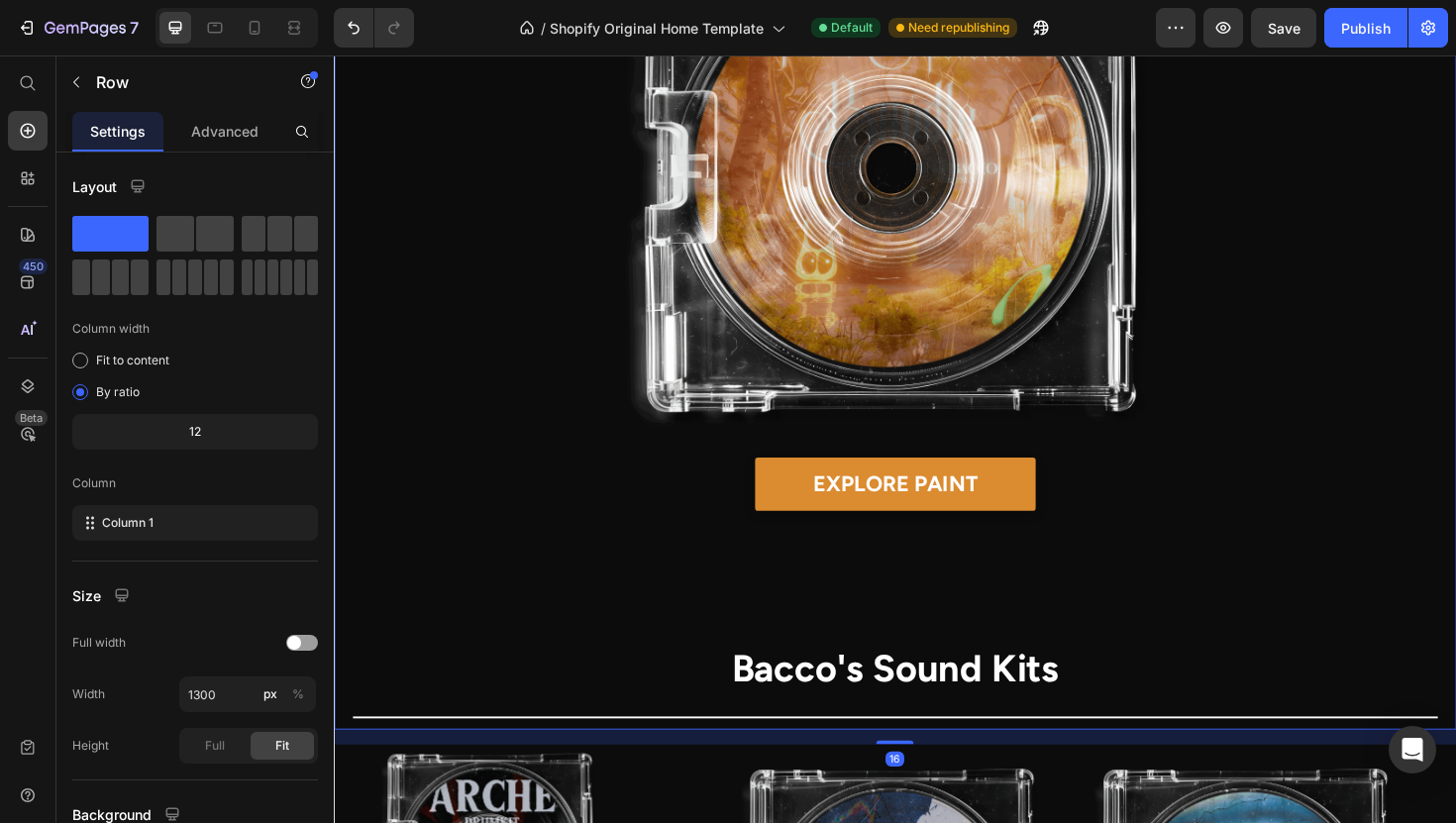 click on "PAINT IS FINALLY OUT Heading my best work so far Heading                Title Line Image EXPLORE PAINT Button Product Bacco's Sound Kits Heading                Title Line" at bounding box center [928, 256] 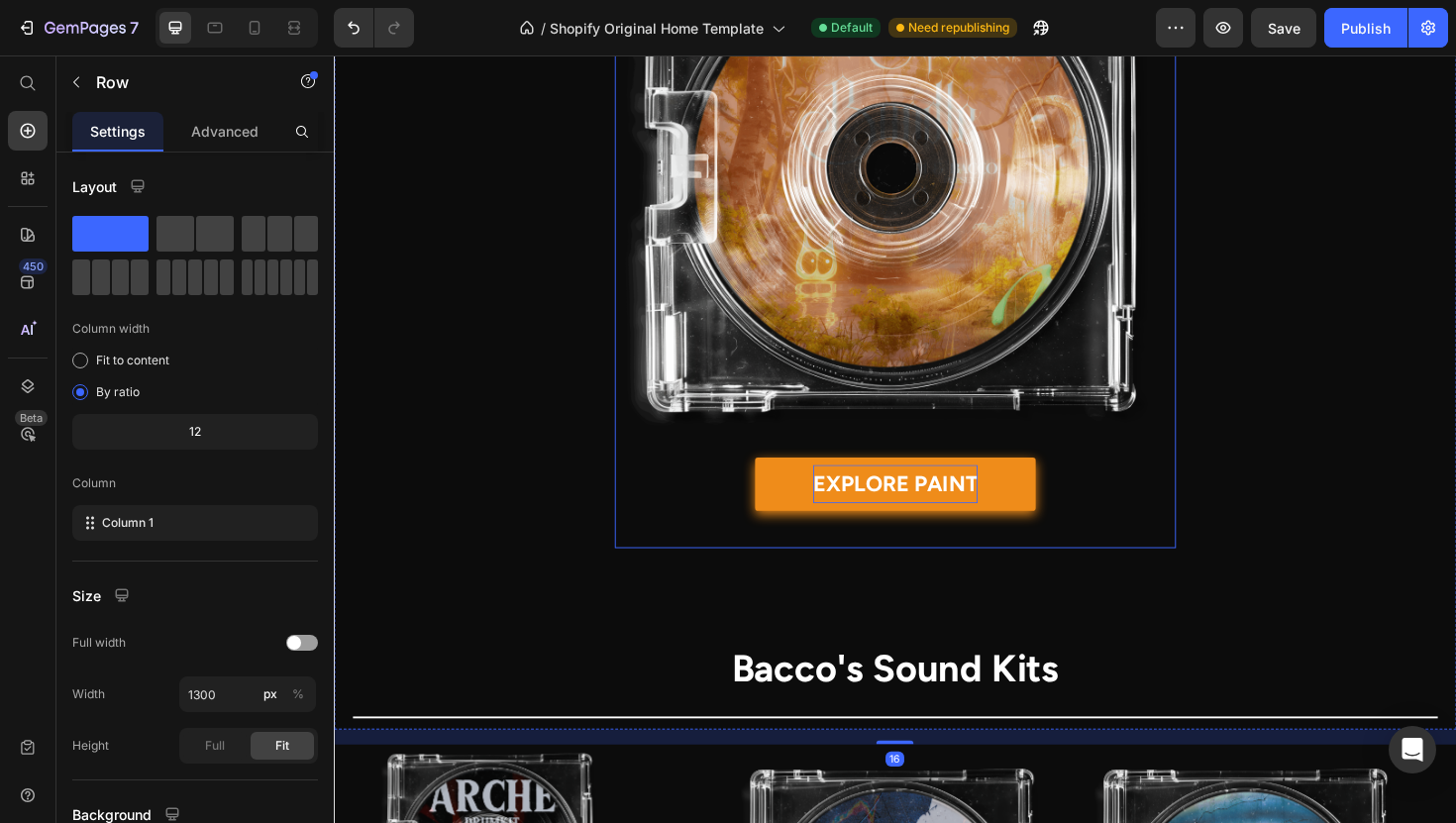 click on "EXPLORE PAINT" at bounding box center (928, 509) 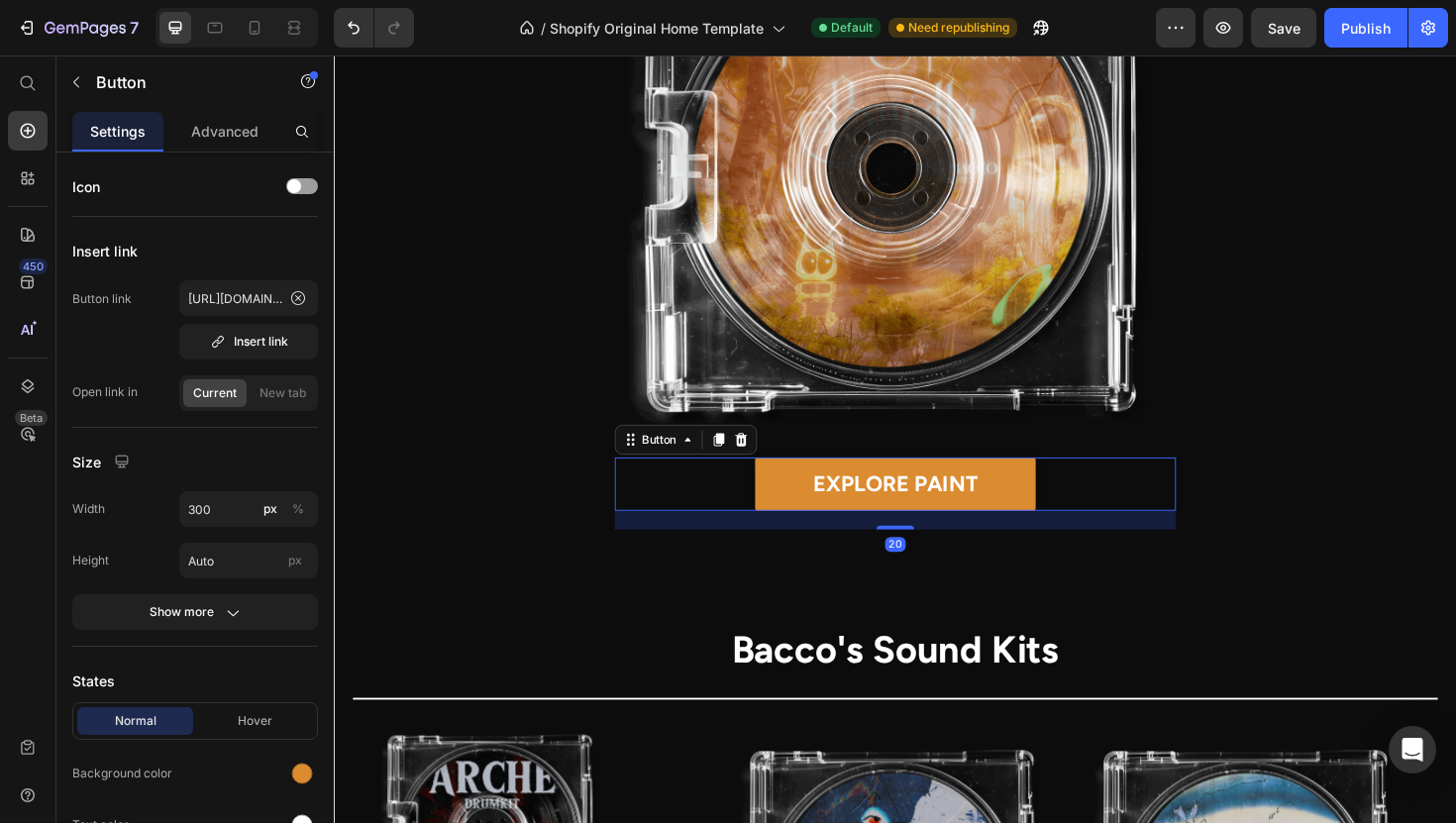 drag, startPoint x: 920, startPoint y: 575, endPoint x: 885, endPoint y: 556, distance: 39.824616 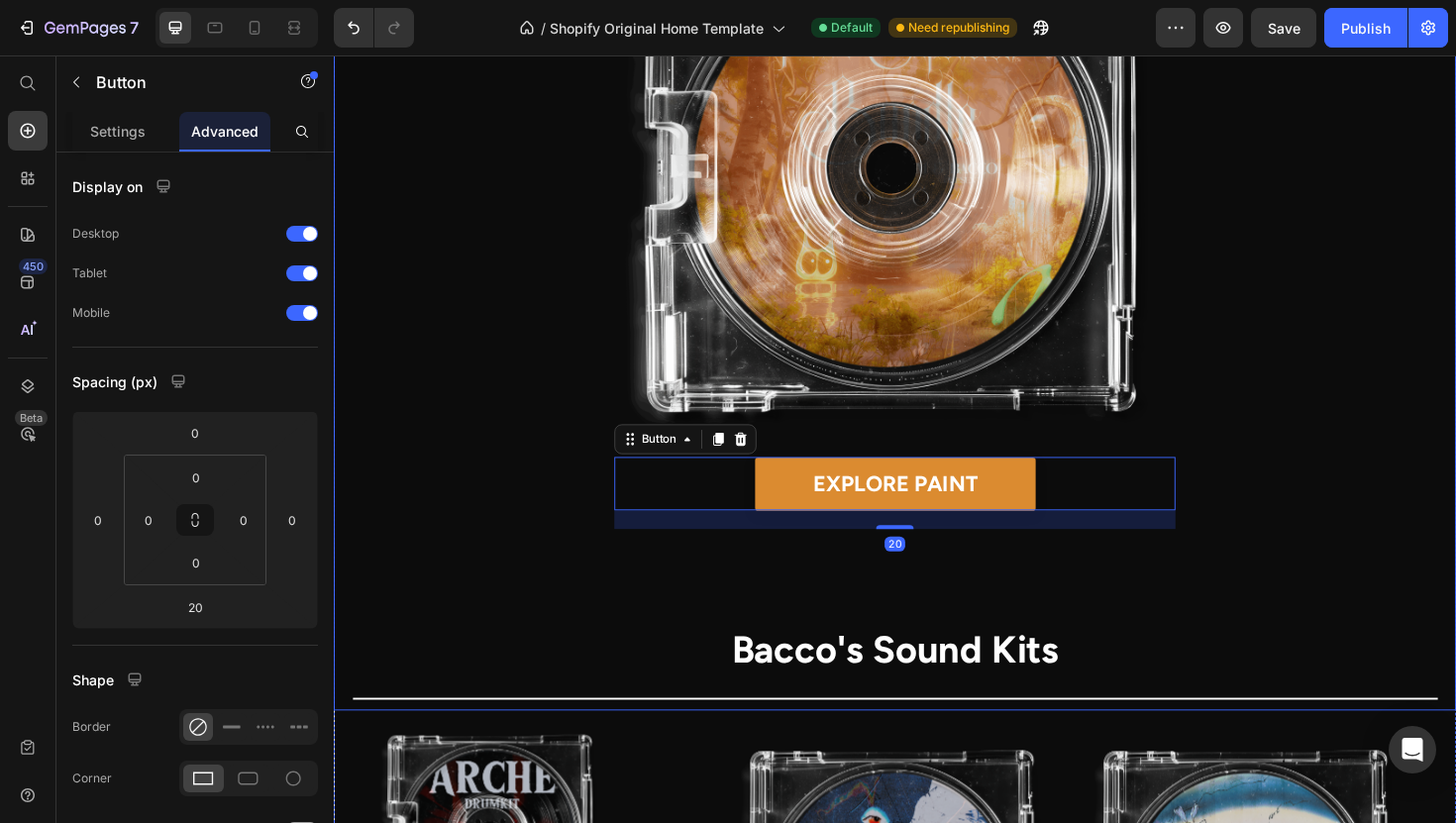click on "PAINT IS FINALLY OUT Heading my best work so far Heading                Title Line Image EXPLORE PAINT Button   20 Product Bacco's Sound Kits Heading                Title Line" at bounding box center (928, 246) 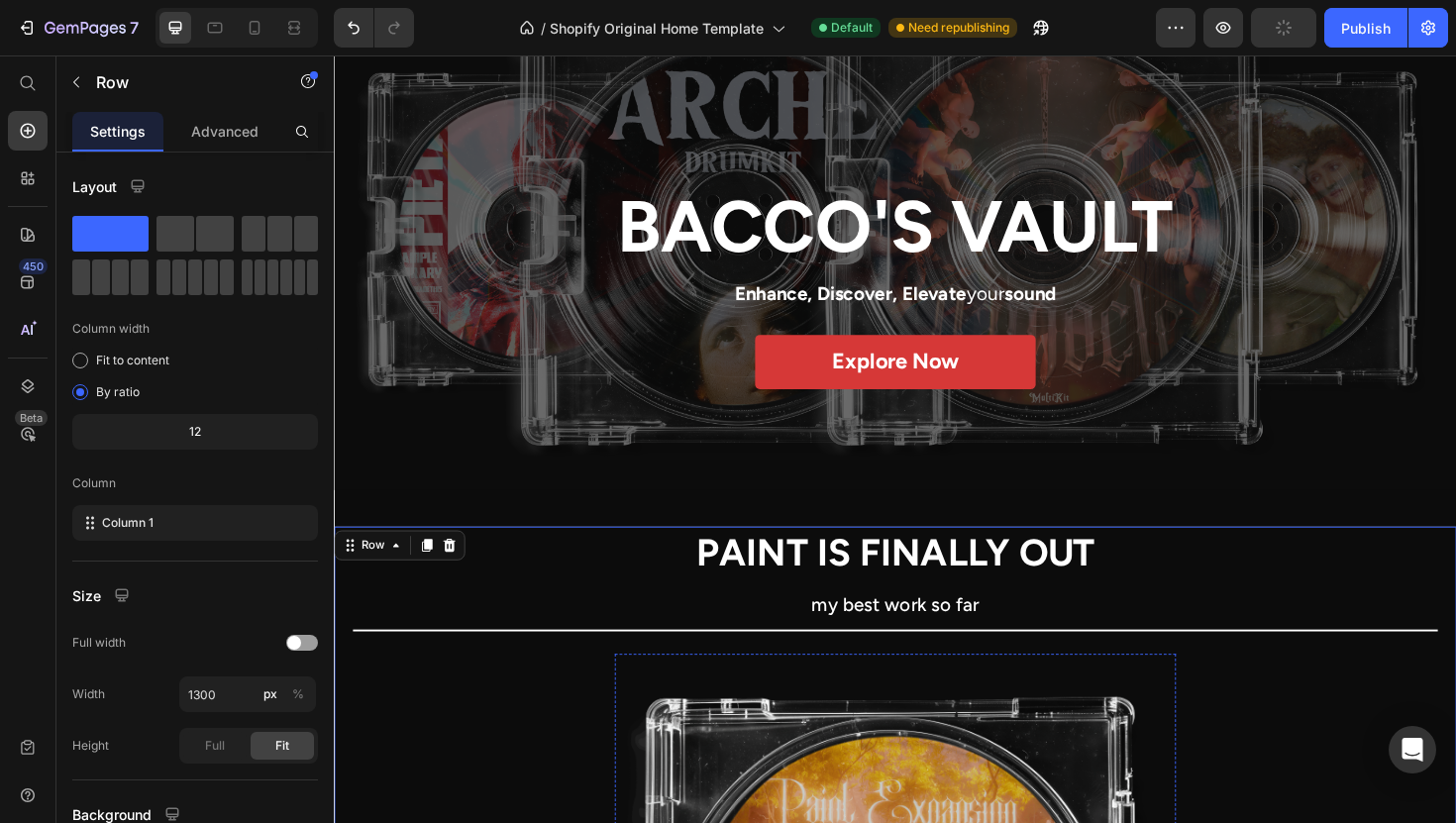 scroll, scrollTop: 353, scrollLeft: 0, axis: vertical 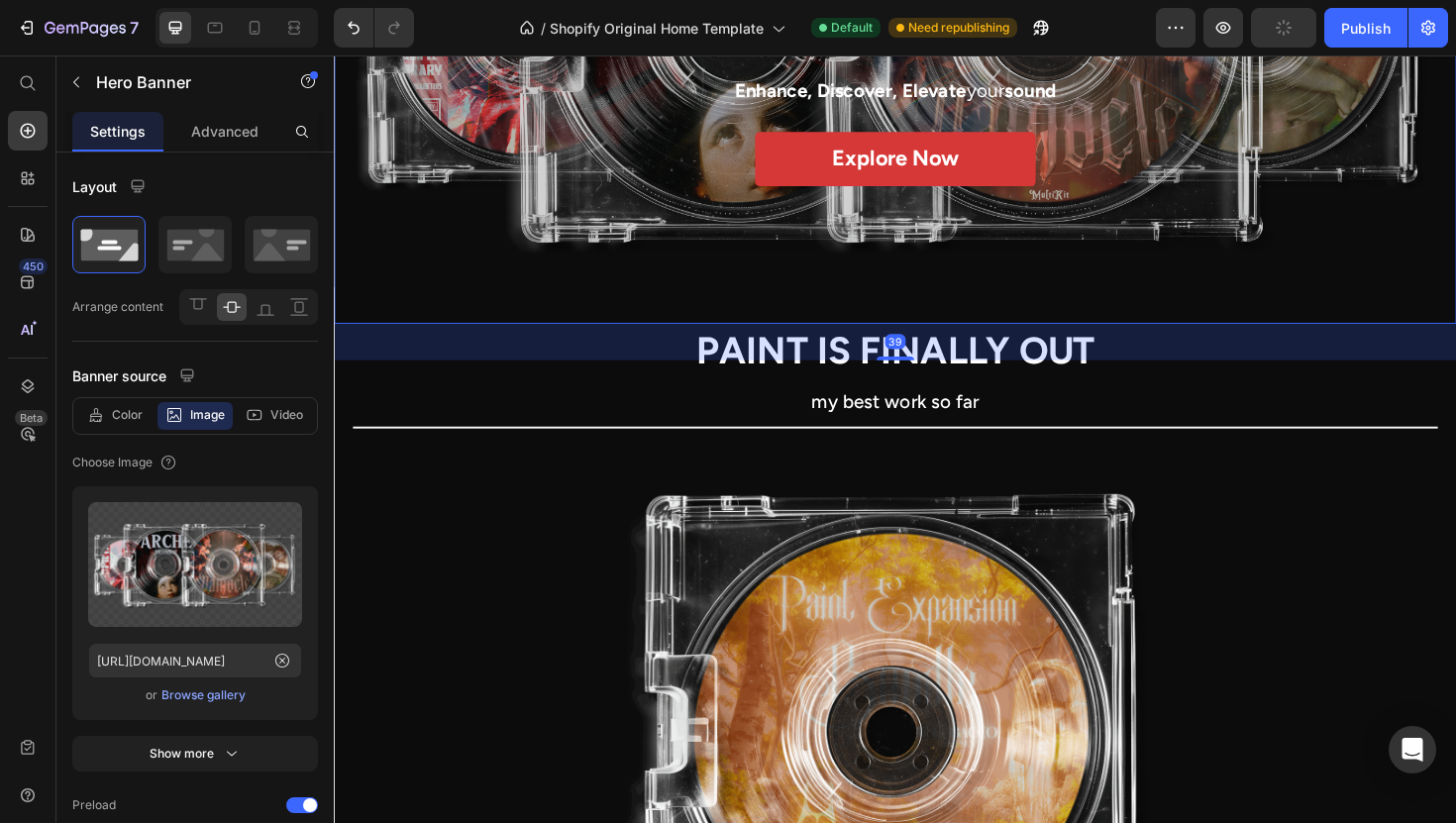 click at bounding box center (928, 22) 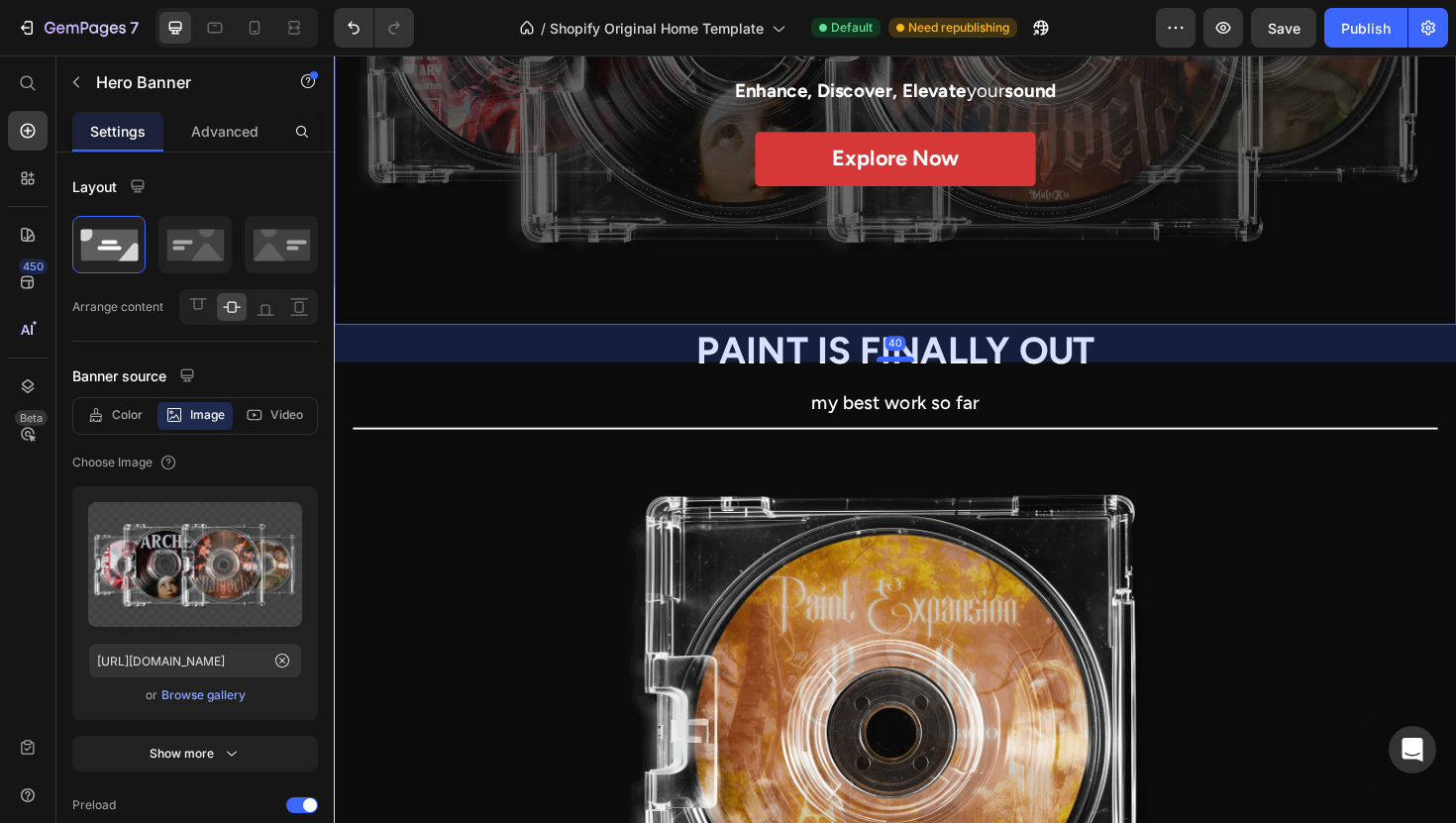 click at bounding box center (928, 377) 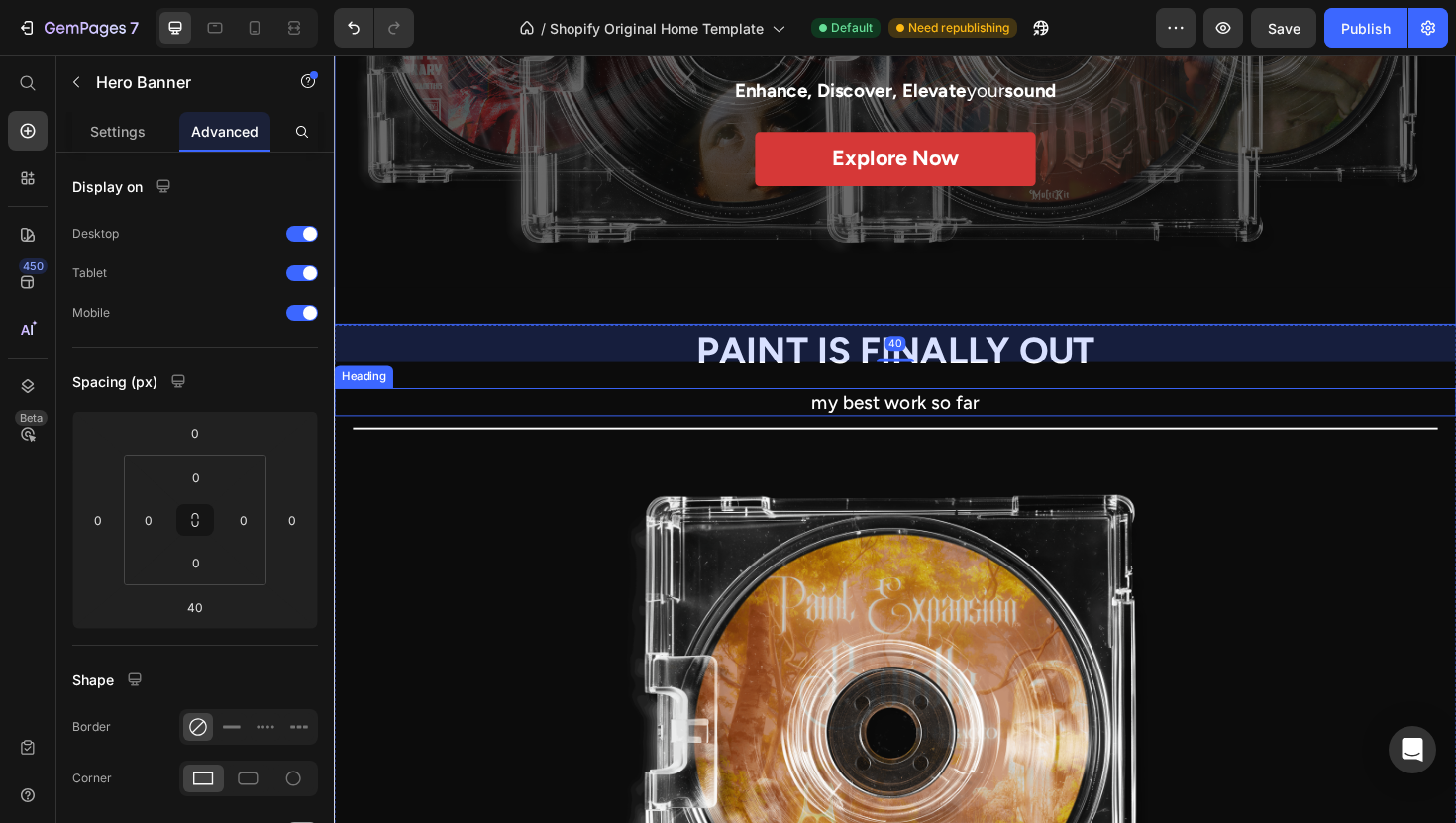 click on "my best work so far" at bounding box center [928, 423] 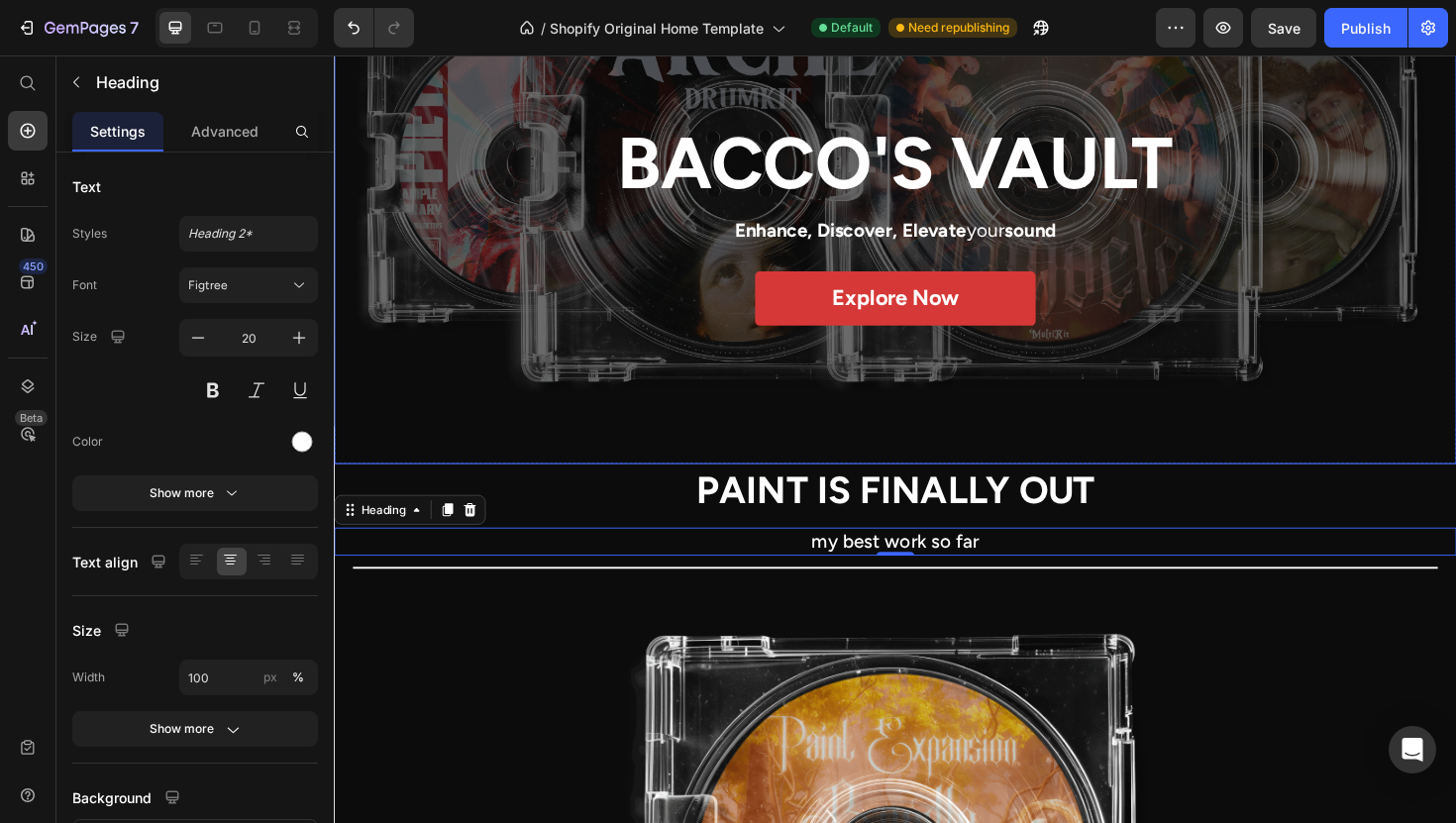 scroll, scrollTop: 0, scrollLeft: 0, axis: both 